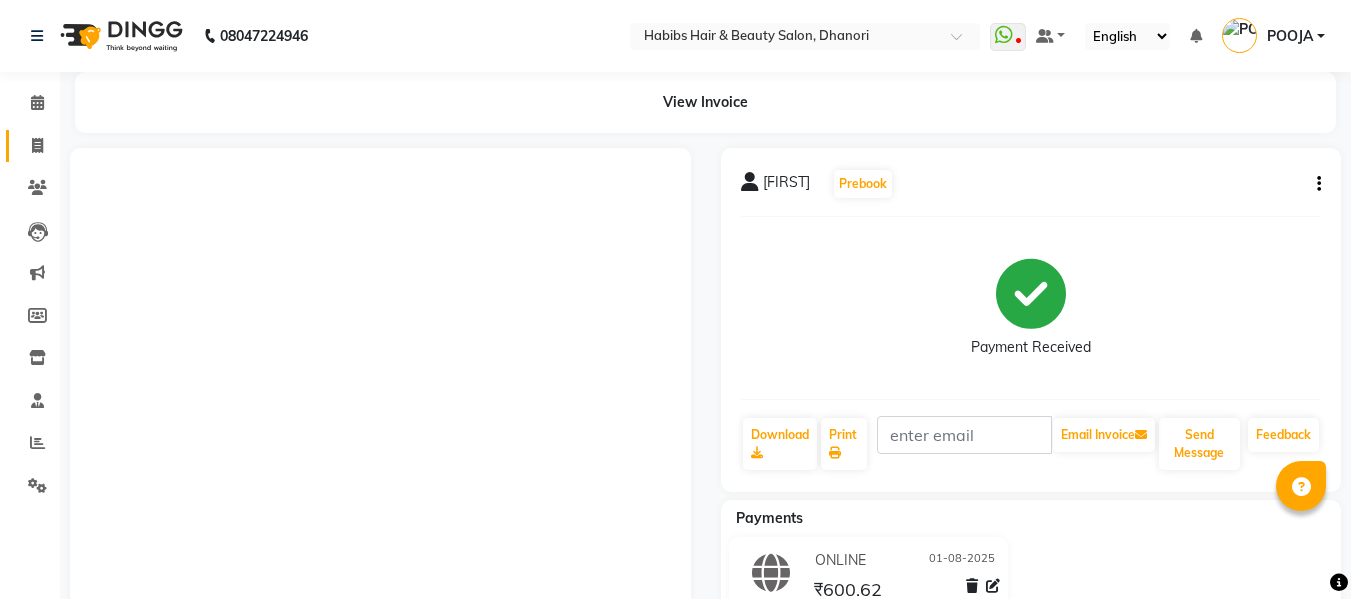 scroll, scrollTop: 0, scrollLeft: 0, axis: both 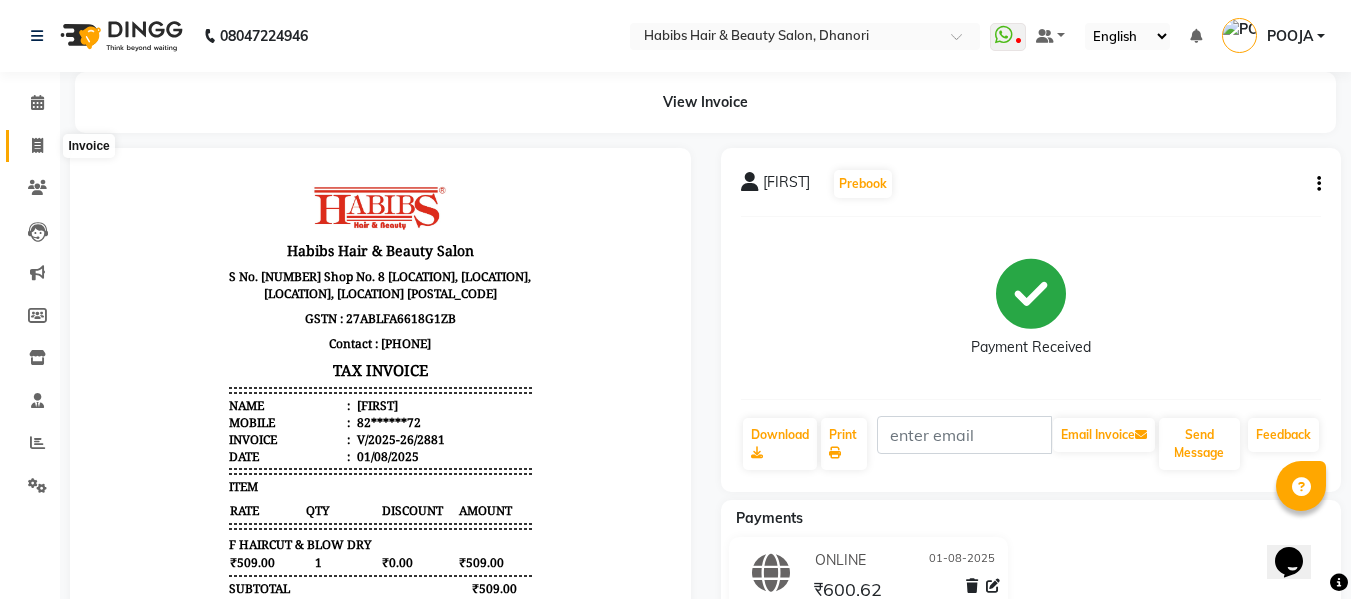 click 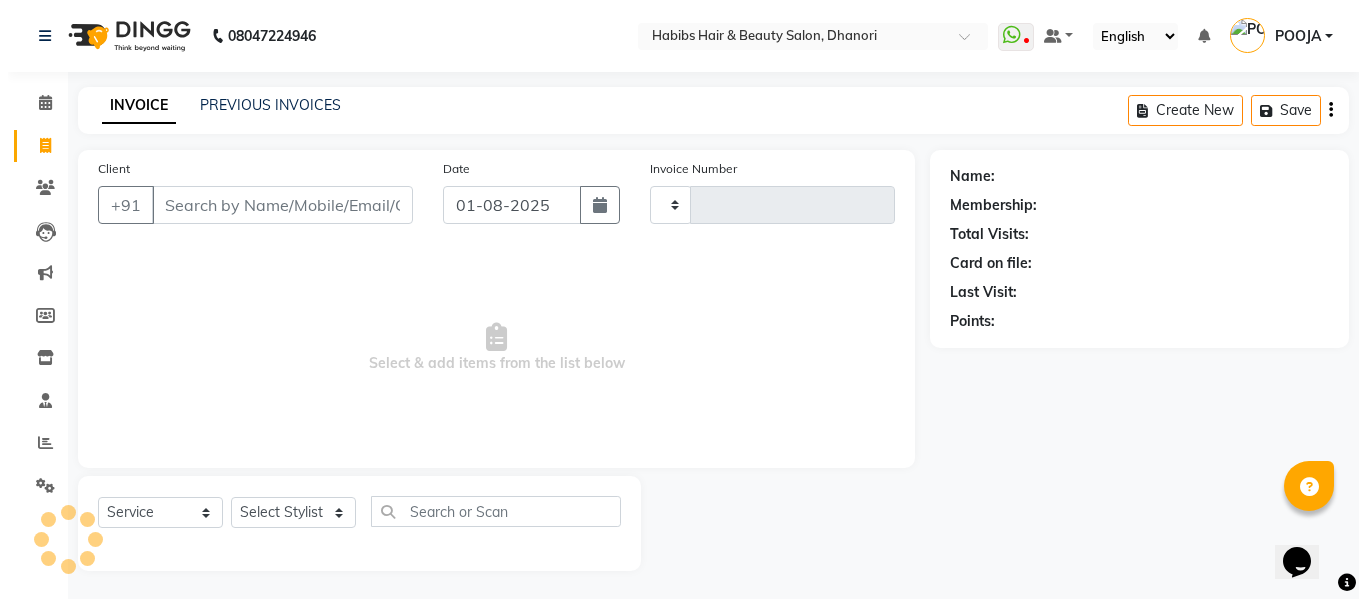 scroll, scrollTop: 2, scrollLeft: 0, axis: vertical 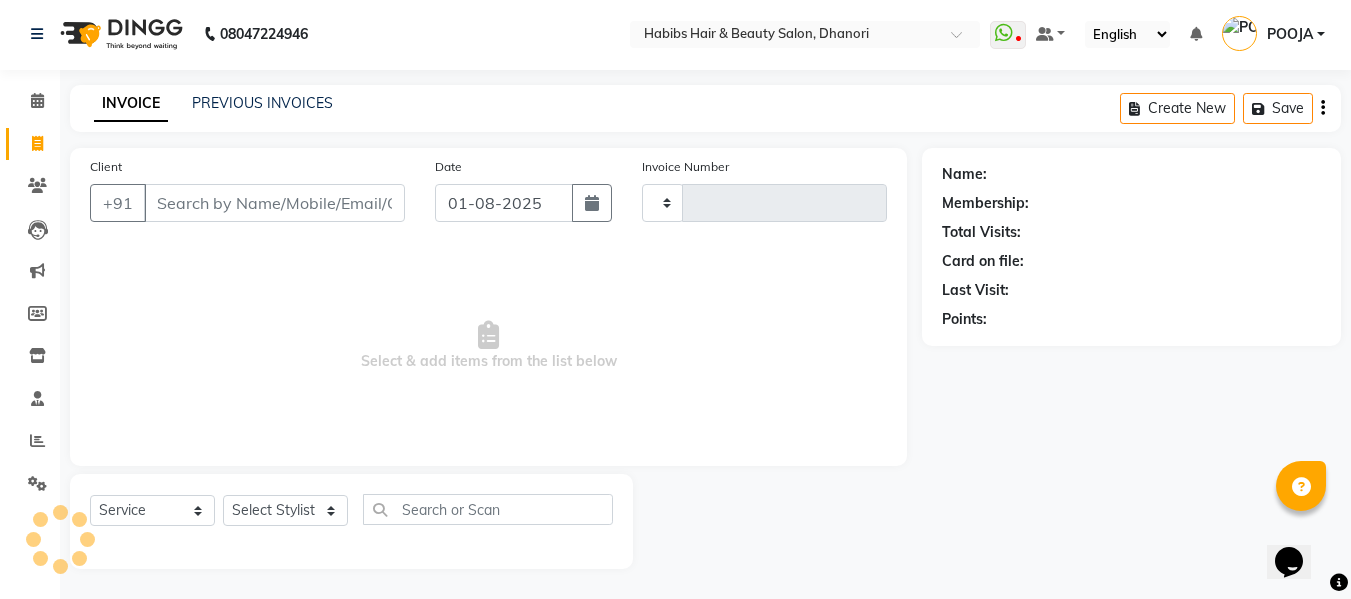 type on "2882" 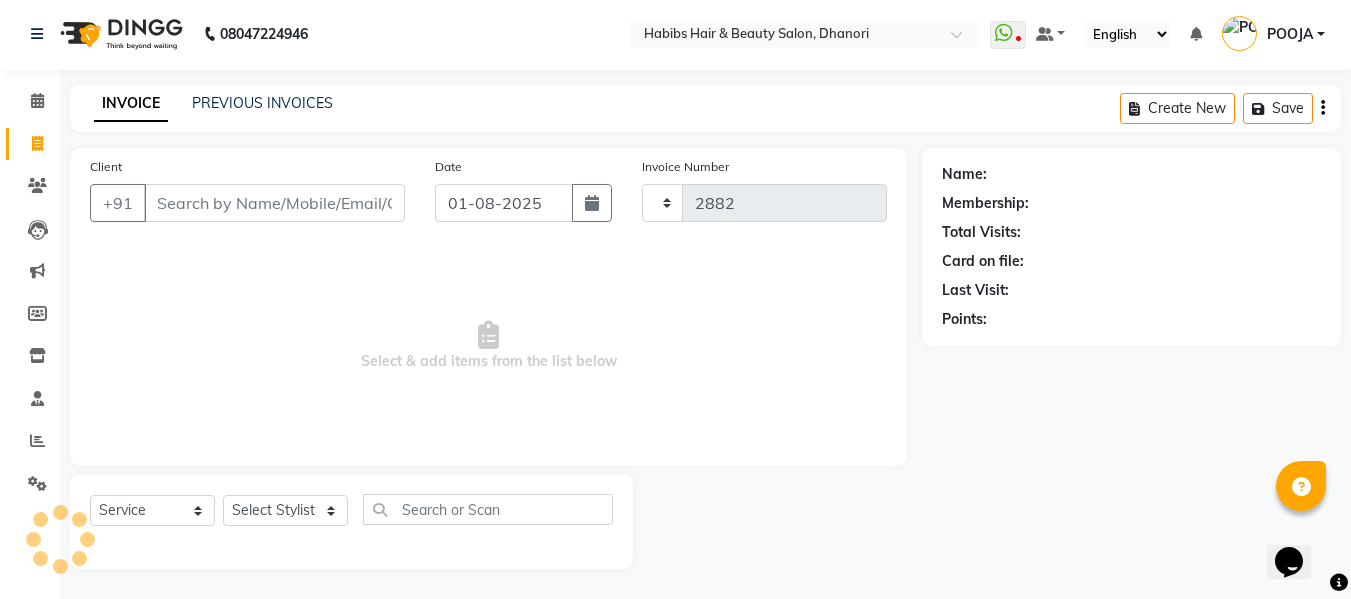 select on "4967" 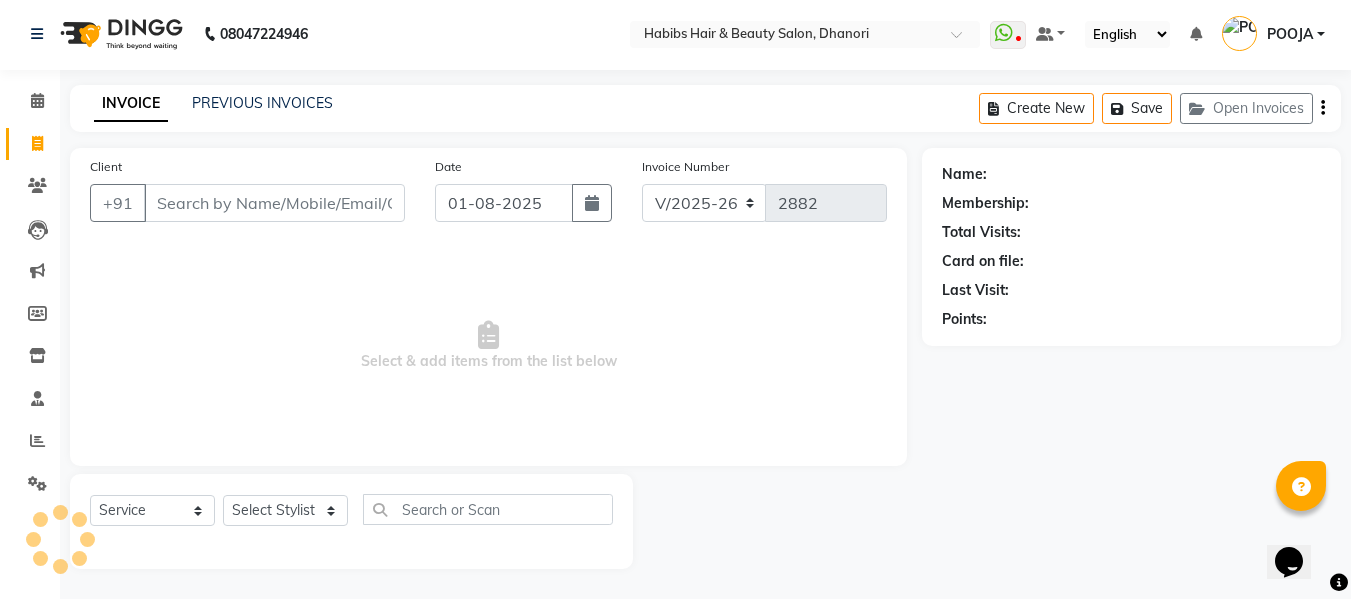 click on "Client" at bounding box center [274, 203] 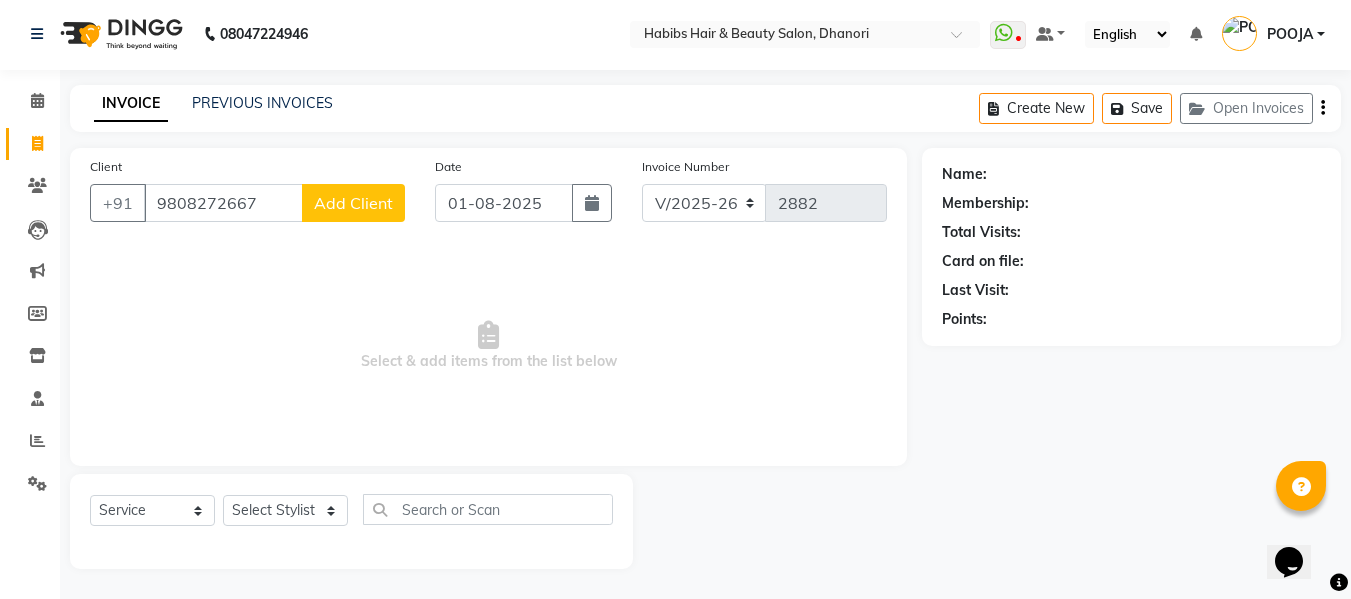 type on "9808272667" 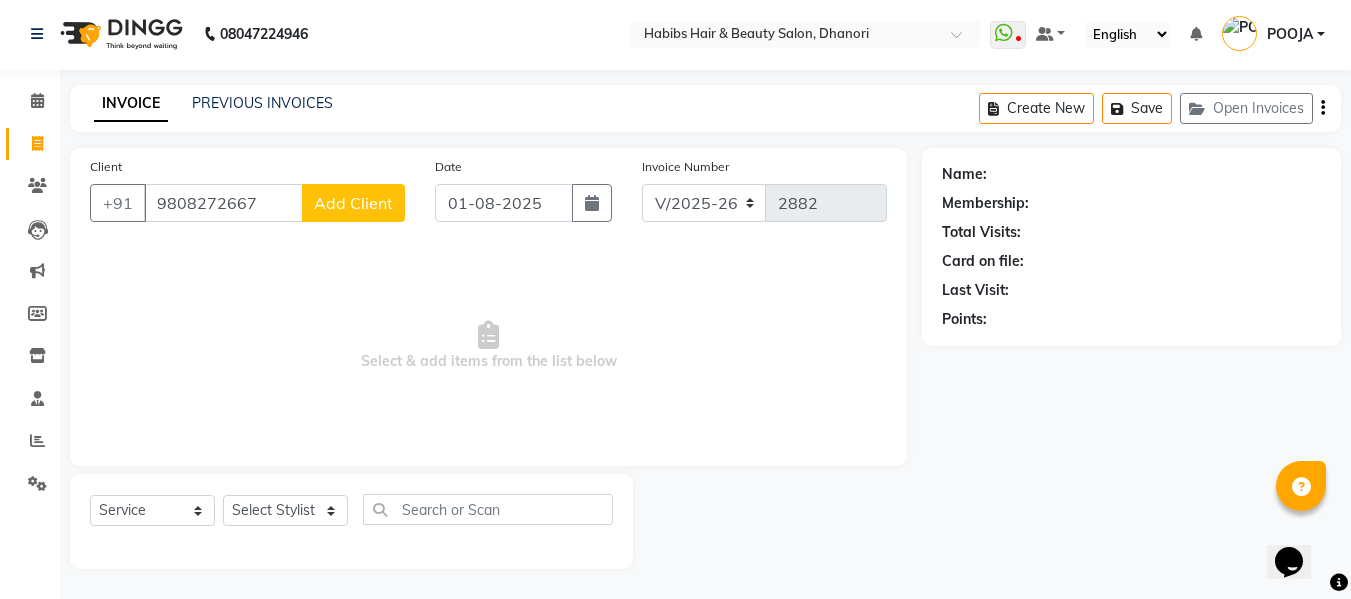 select on "22" 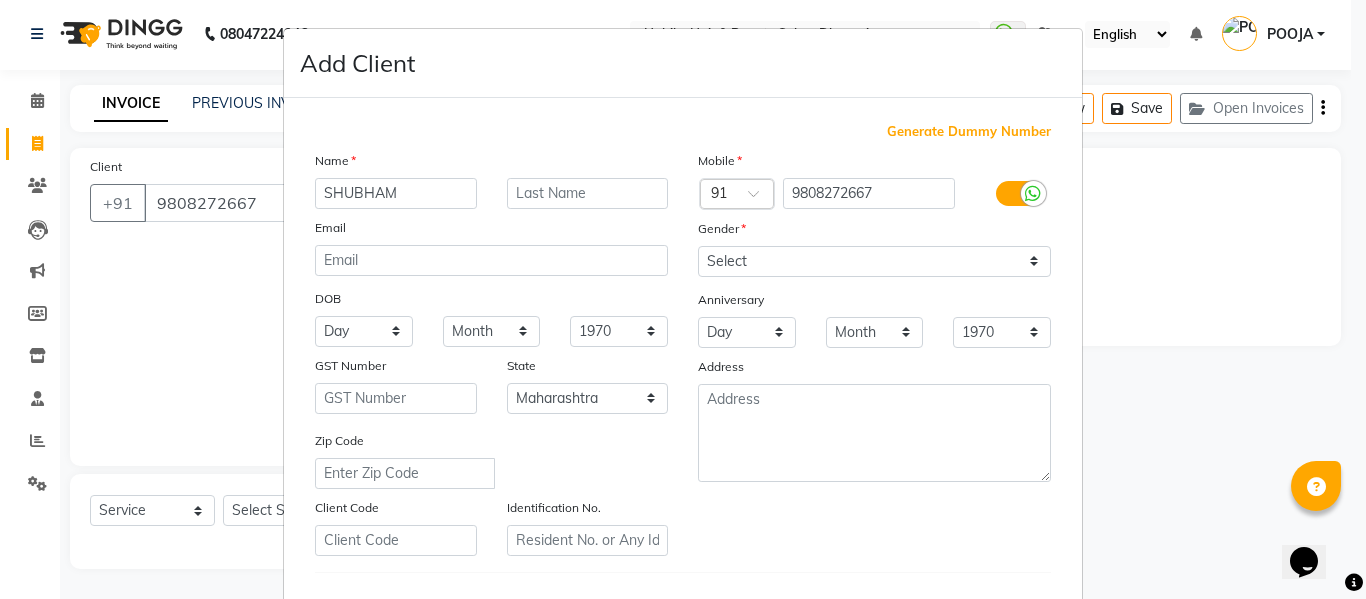 type on "SHUBHAM" 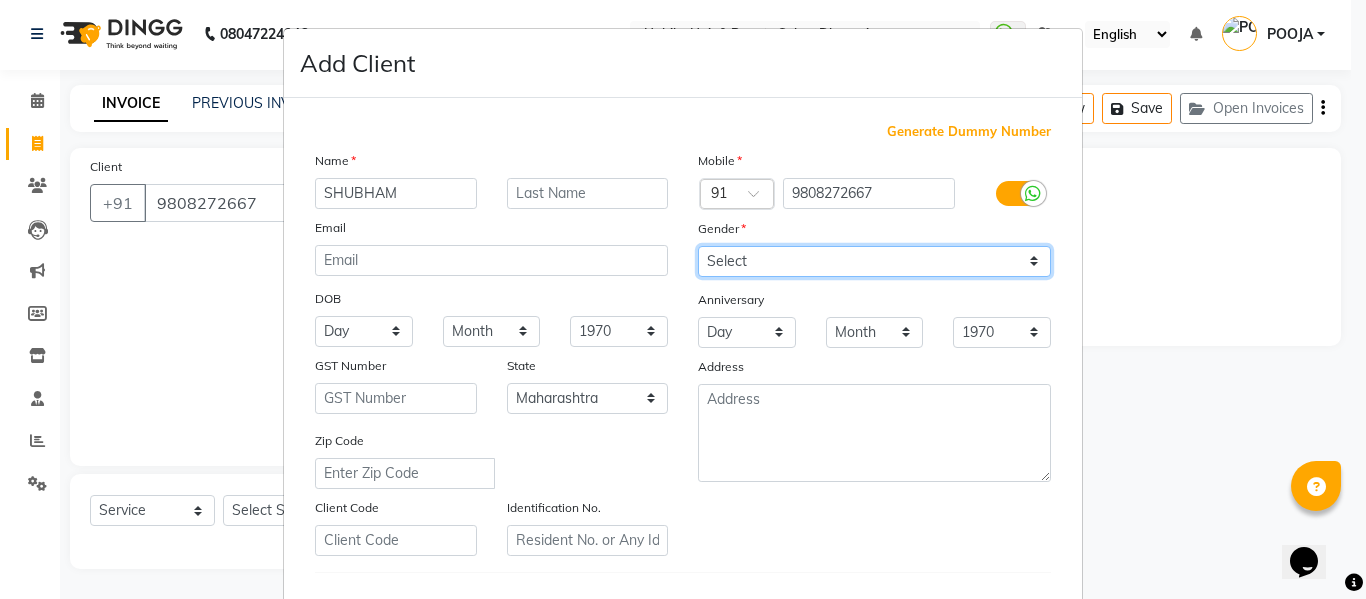 drag, startPoint x: 817, startPoint y: 254, endPoint x: 723, endPoint y: 349, distance: 133.64505 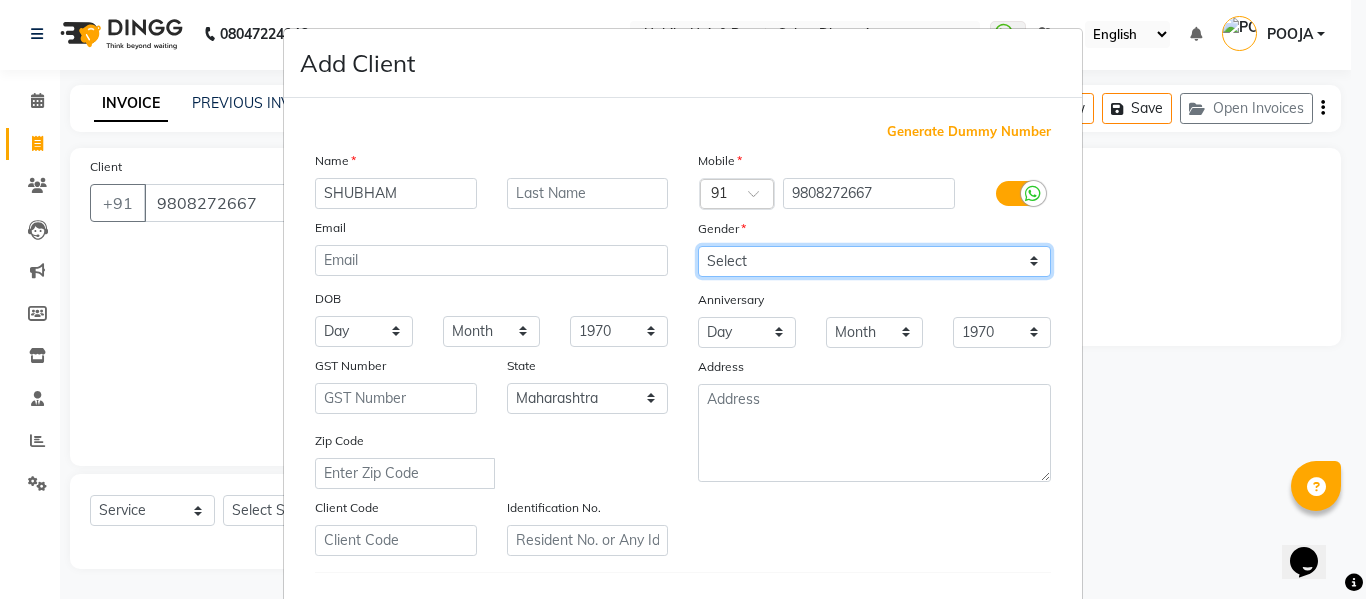 click on "Mobile Country Code × 91 [PHONE] Gender Select Male Female Other Prefer Not To Say Anniversary Day 01 02 03 04 05 06 07 08 09 10 11 12 13 14 15 16 17 18 19 20 21 22 23 24 25 26 27 28 29 30 31 Month January February March April May June July August September October November December 1970 1971 1972 1973 1974 1975 1976 1977 1978 1979 1980 1981 1982 1983 1984 1985 1986 1987 1988 1989 1990 1991 1992 1993 1994 1995 1996 1997 1998 1999 2000 2001 2002 2003 2004 2005 2006 2007 2008 2009 2010 2011 2012 2013 2014 2015 2016 2017 2018 2019 2020 2021 2022 2023 2024 2025 [ADDRESS]" at bounding box center [874, 353] 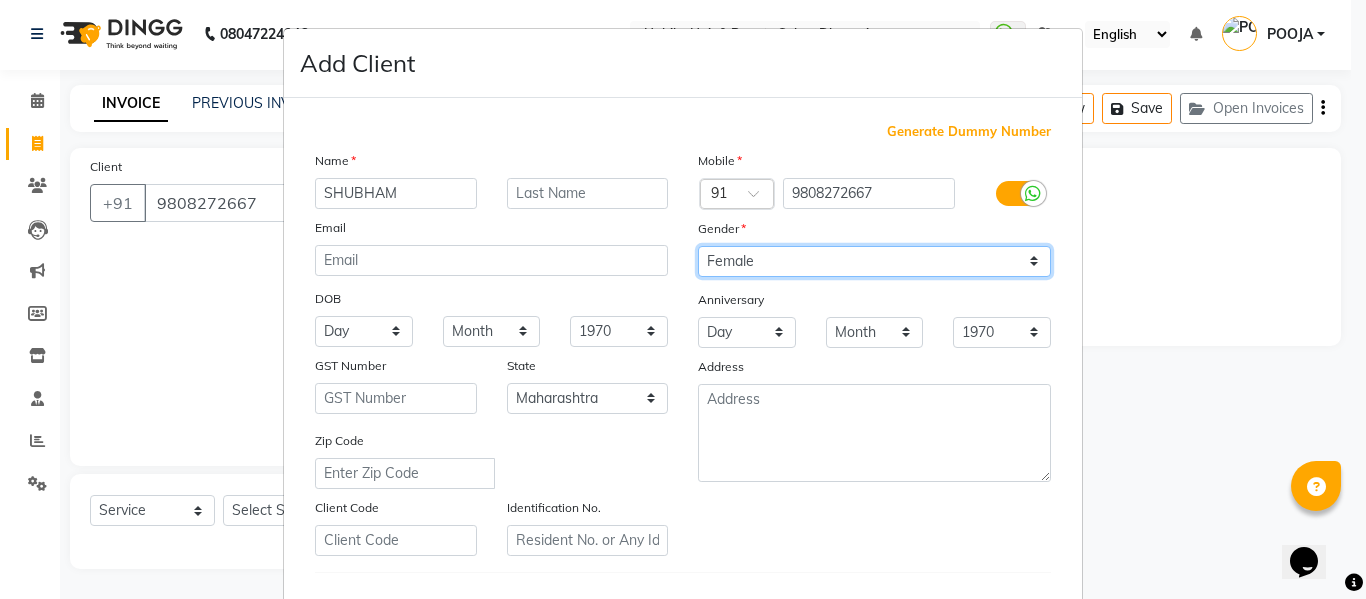 click on "Select Male Female Other Prefer Not To Say" at bounding box center (874, 261) 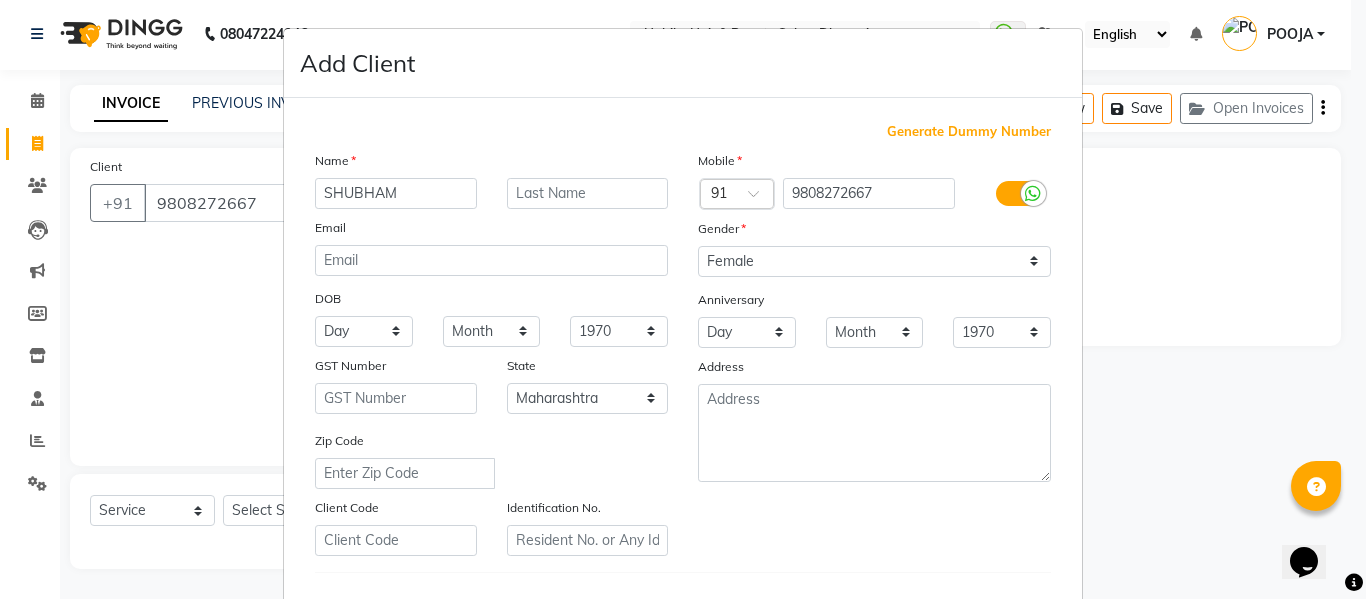 click on "Mobile Country Code × 91 [PHONE] Gender Select Male Female Other Prefer Not To Say Anniversary Day 01 02 03 04 05 06 07 08 09 10 11 12 13 14 15 16 17 18 19 20 21 22 23 24 25 26 27 28 29 30 31 Month January February March April May June July August September October November December 1970 1971 1972 1973 1974 1975 1976 1977 1978 1979 1980 1981 1982 1983 1984 1985 1986 1987 1988 1989 1990 1991 1992 1993 1994 1995 1996 1997 1998 1999 2000 2001 2002 2003 2004 2005 2006 2007 2008 2009 2010 2011 2012 2013 2014 2015 2016 2017 2018 2019 2020 2021 2022 2023 2024 2025 [ADDRESS]" at bounding box center [874, 353] 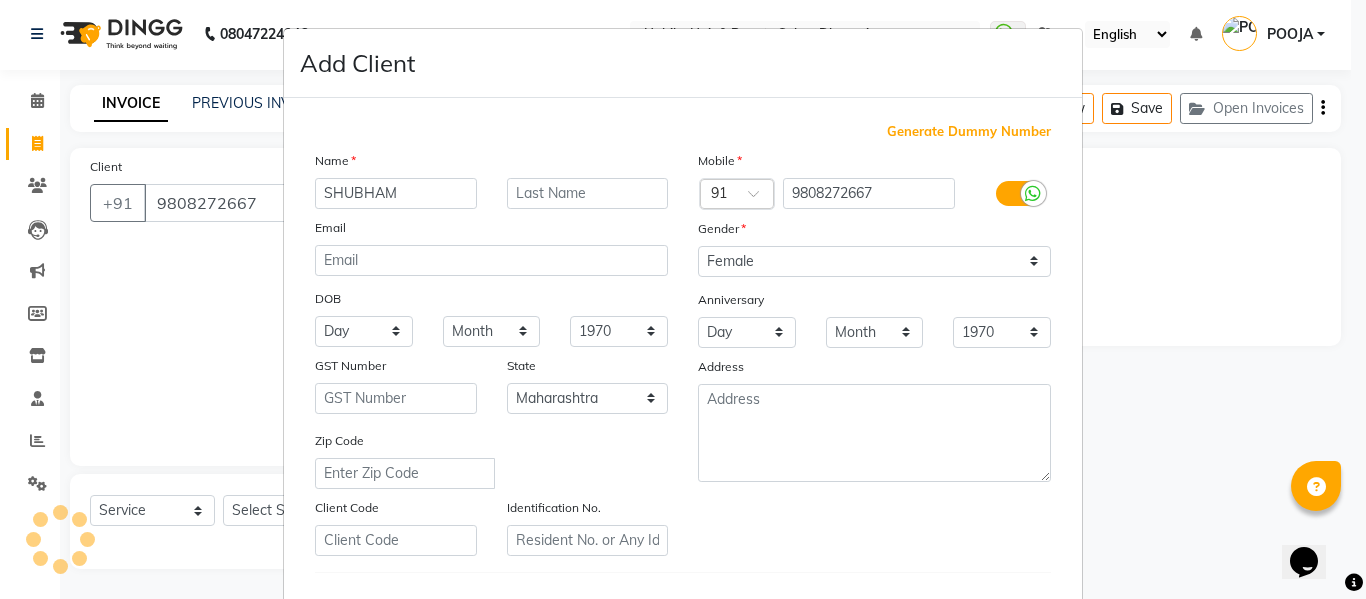 click on "Mobile Country Code × 91 [PHONE] Gender Select Male Female Other Prefer Not To Say Anniversary Day 01 02 03 04 05 06 07 08 09 10 11 12 13 14 15 16 17 18 19 20 21 22 23 24 25 26 27 28 29 30 31 Month January February March April May June July August September October November December 1970 1971 1972 1973 1974 1975 1976 1977 1978 1979 1980 1981 1982 1983 1984 1985 1986 1987 1988 1989 1990 1991 1992 1993 1994 1995 1996 1997 1998 1999 2000 2001 2002 2003 2004 2005 2006 2007 2008 2009 2010 2011 2012 2013 2014 2015 2016 2017 2018 2019 2020 2021 2022 2023 2024 2025 [ADDRESS]" at bounding box center [874, 353] 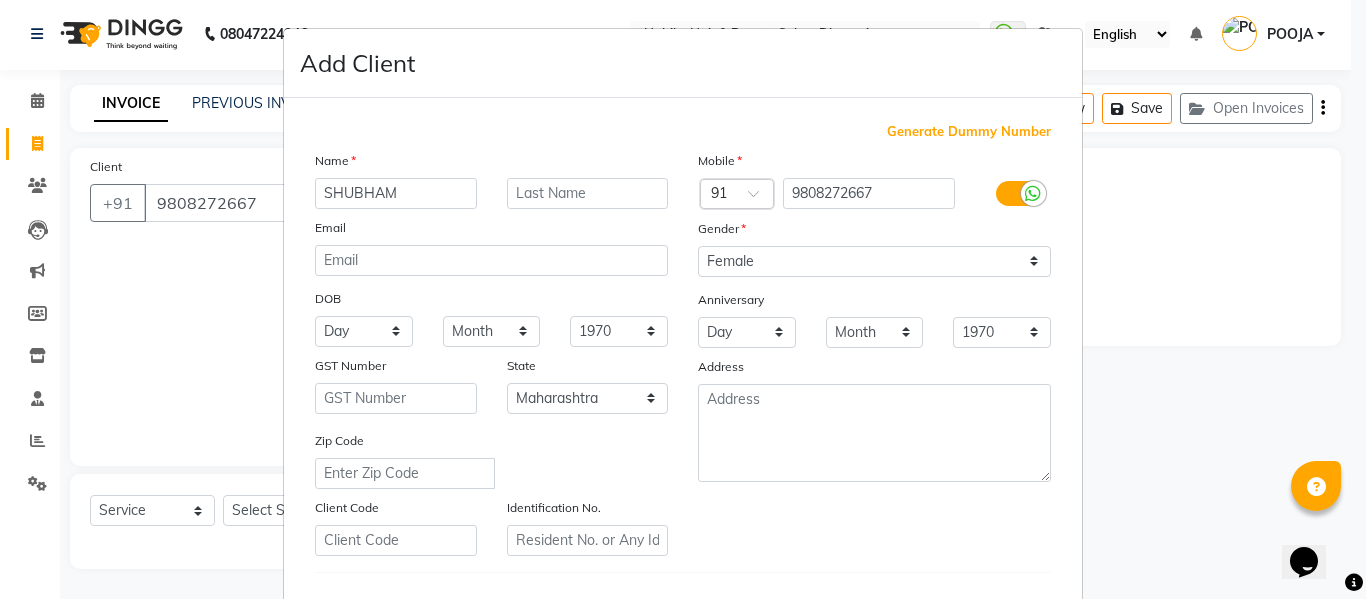 click on "Mobile Country Code × 91 [PHONE] Gender Select Male Female Other Prefer Not To Say Anniversary Day 01 02 03 04 05 06 07 08 09 10 11 12 13 14 15 16 17 18 19 20 21 22 23 24 25 26 27 28 29 30 31 Month January February March April May June July August September October November December 1970 1971 1972 1973 1974 1975 1976 1977 1978 1979 1980 1981 1982 1983 1984 1985 1986 1987 1988 1989 1990 1991 1992 1993 1994 1995 1996 1997 1998 1999 2000 2001 2002 2003 2004 2005 2006 2007 2008 2009 2010 2011 2012 2013 2014 2015 2016 2017 2018 2019 2020 2021 2022 2023 2024 2025 [ADDRESS]" at bounding box center (874, 353) 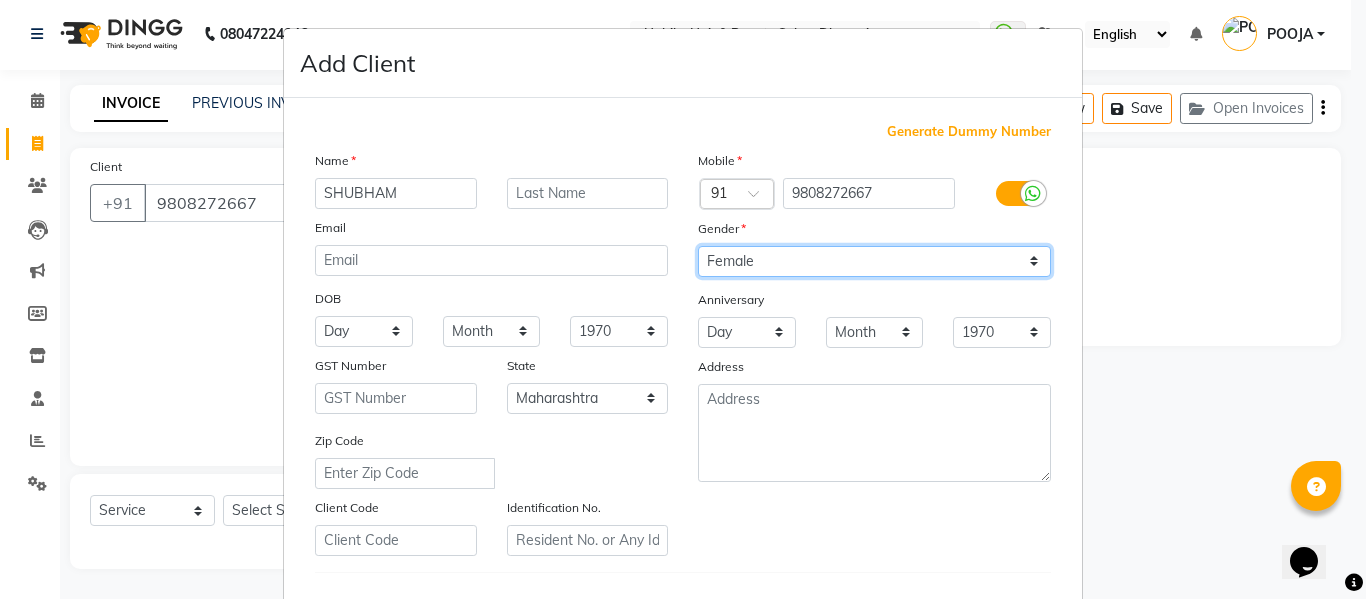 click on "Select Male Female Other Prefer Not To Say" at bounding box center (874, 261) 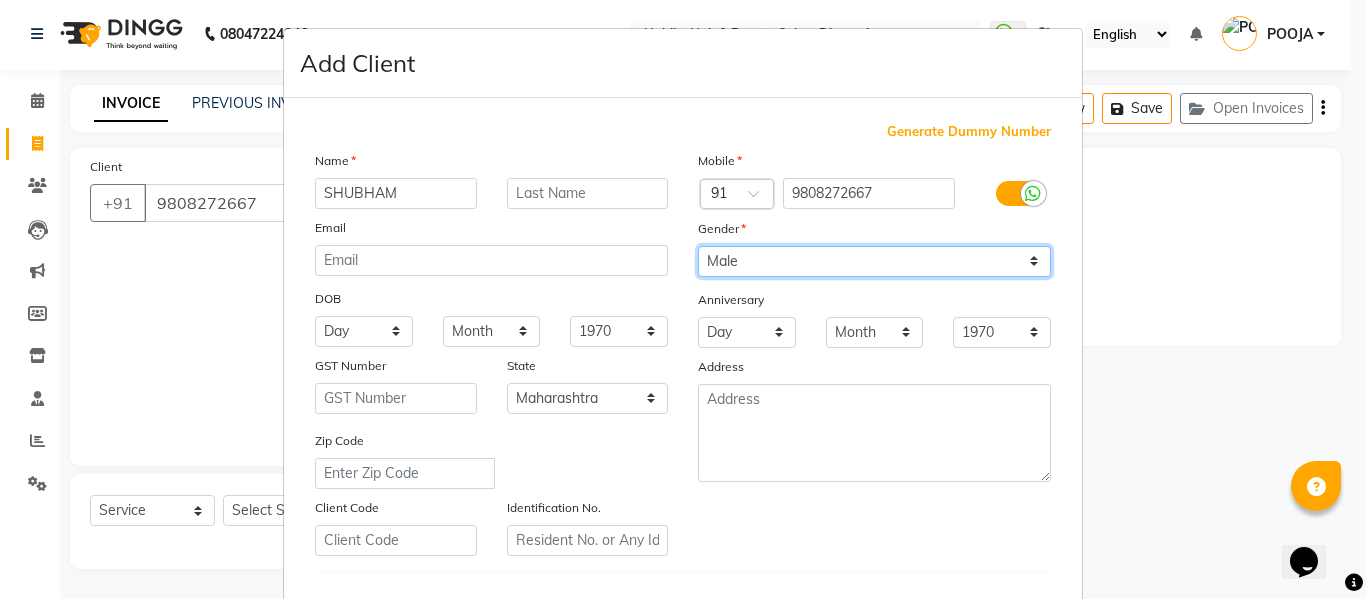 click on "Select Male Female Other Prefer Not To Say" at bounding box center (874, 261) 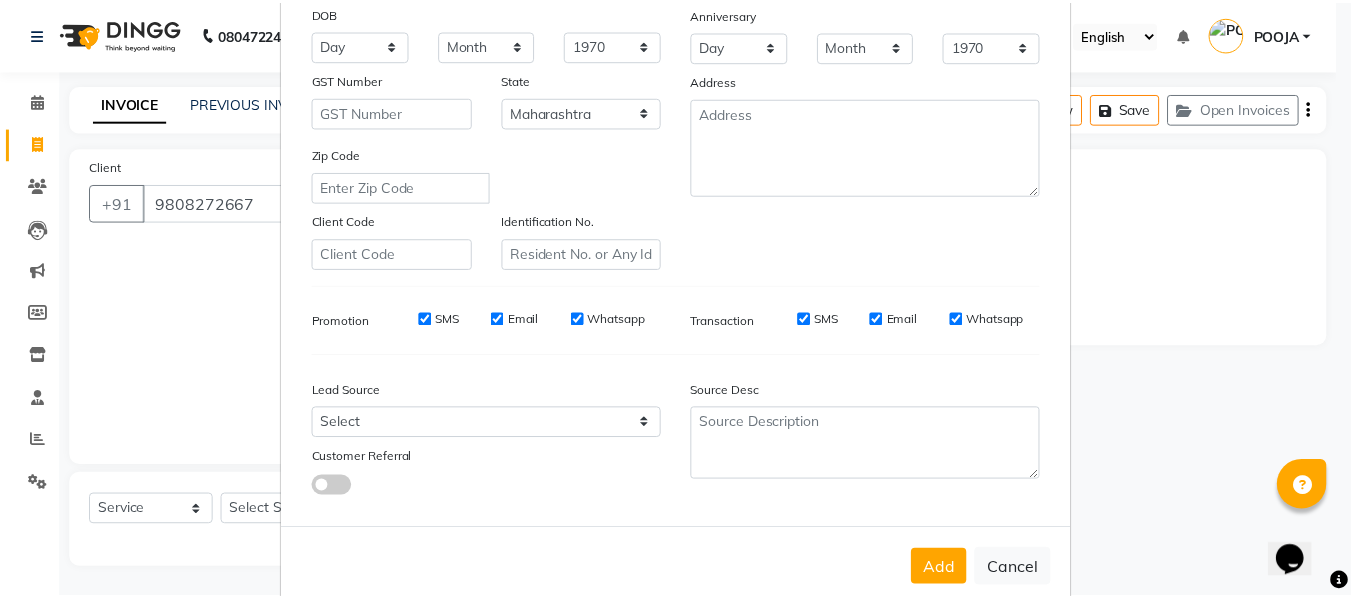 scroll, scrollTop: 324, scrollLeft: 0, axis: vertical 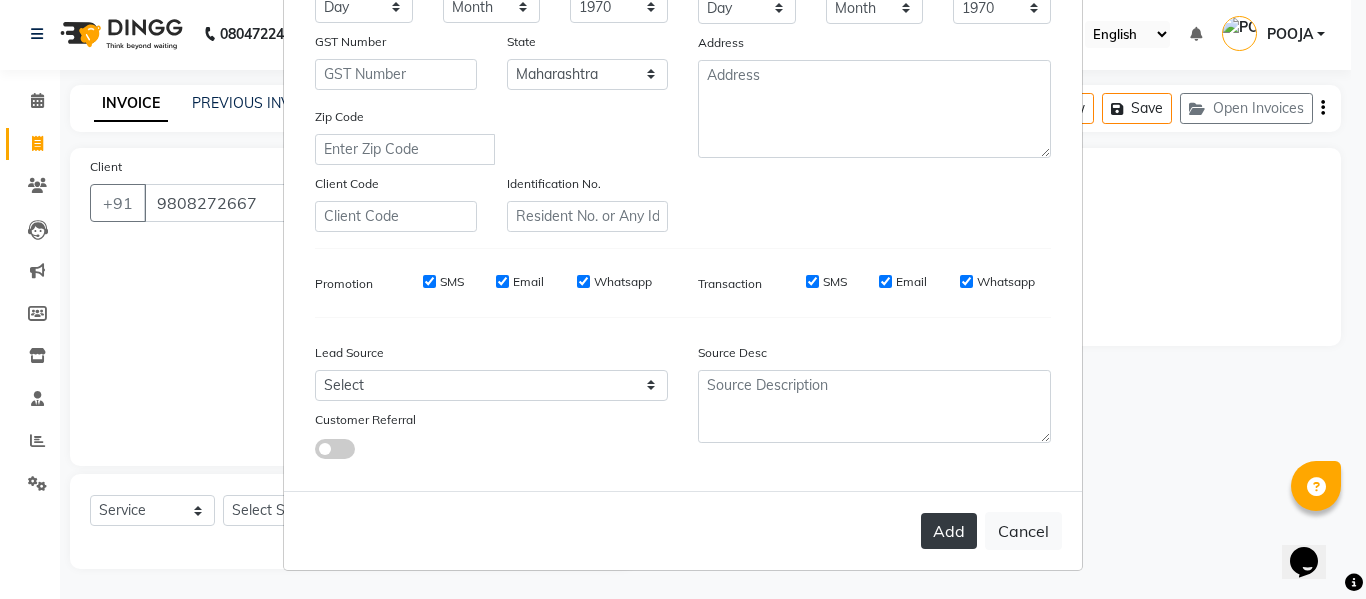 click on "Add" at bounding box center [949, 531] 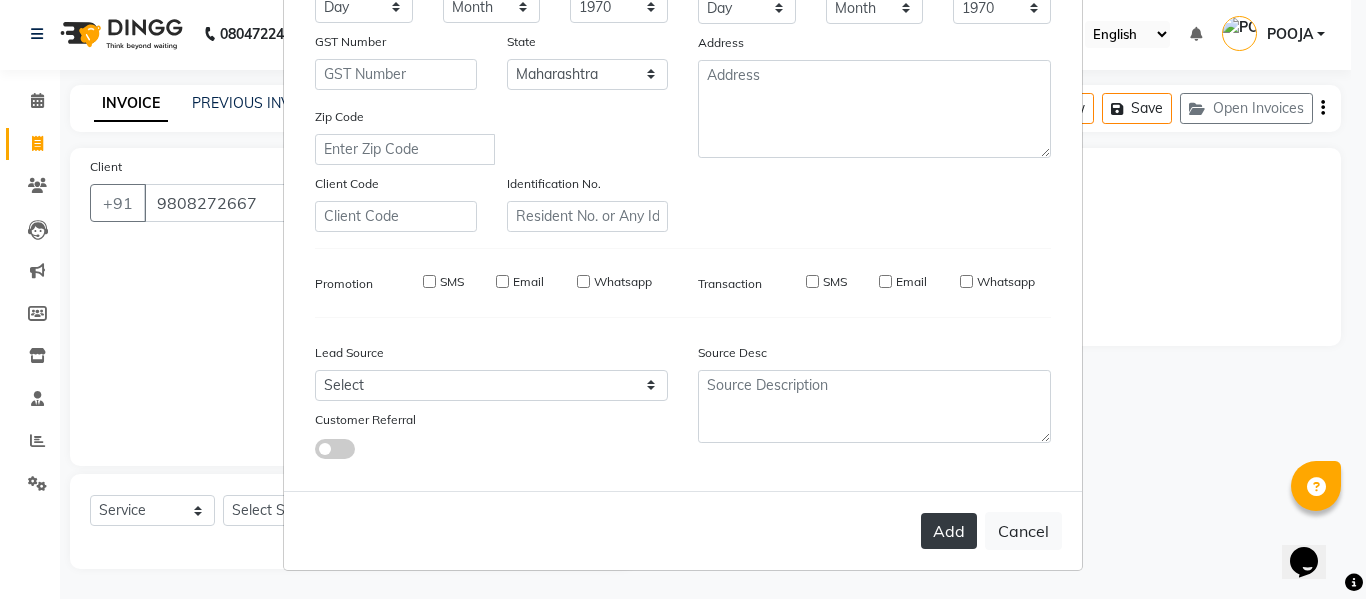 type on "98******67" 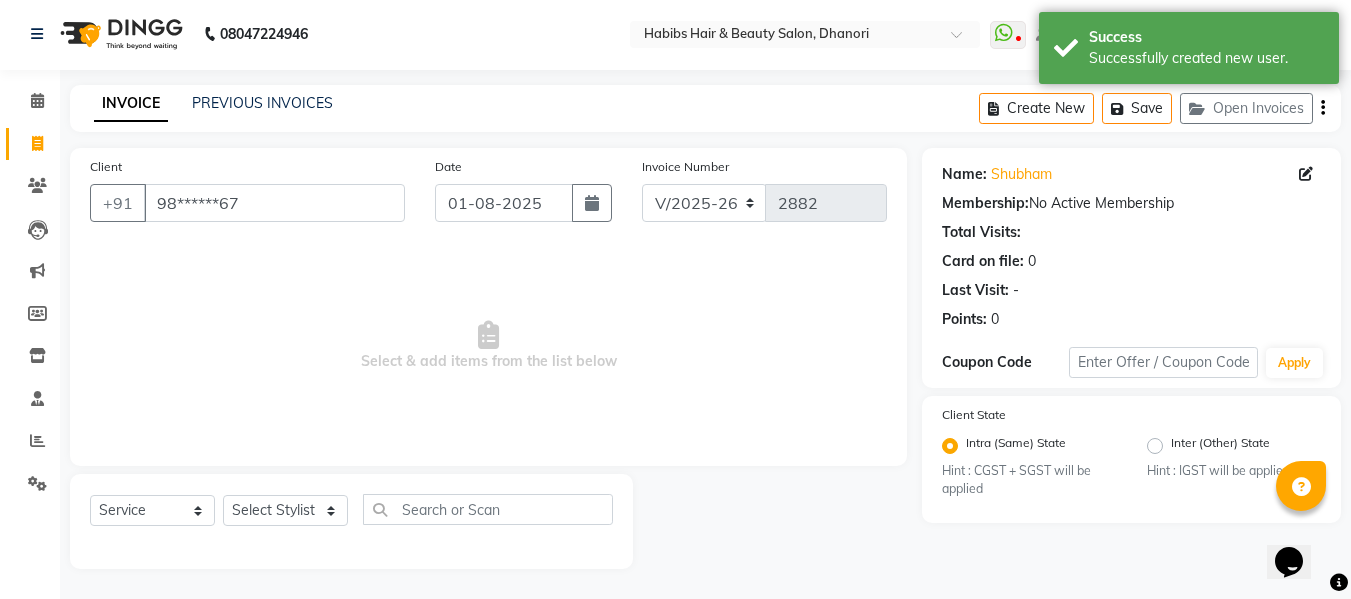 click on "Select Service Product Membership Package Voucher Prepaid Gift Card Select Stylist Admin Alishan ARMAN DIVYA [FIRST] IRFAN MUZAMMIL POOJA POOJA J RAKESH SAHIL SHAKEEL SONAL" 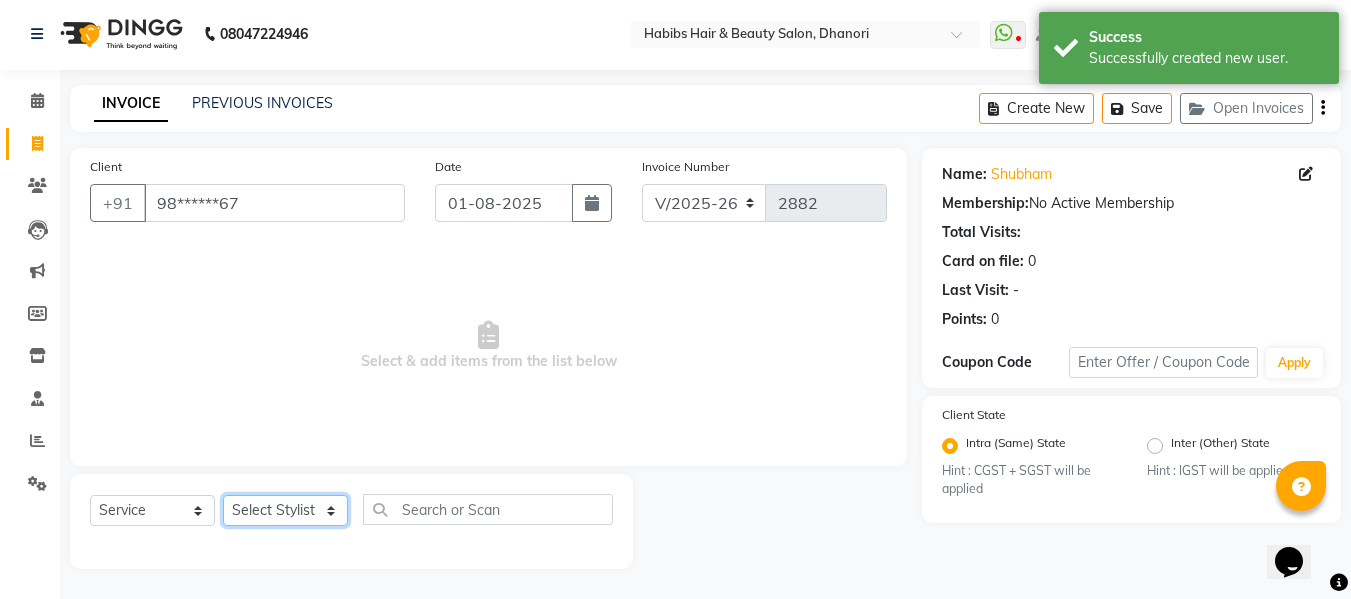 click on "Select Stylist Admin Alishan ARMAN DIVYA [FIRST] IRFAN MUZAMMIL POOJA POOJA J RAKESH SAHIL SHAKEEL SONAL" 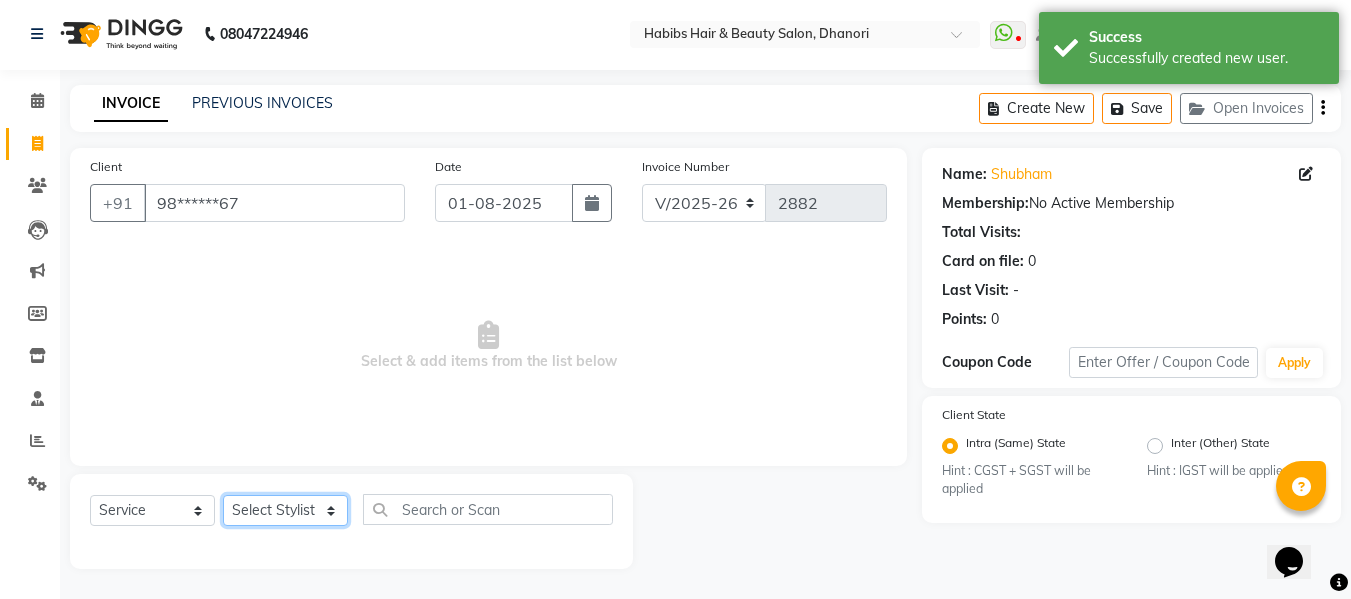 select on "[NUMBER]" 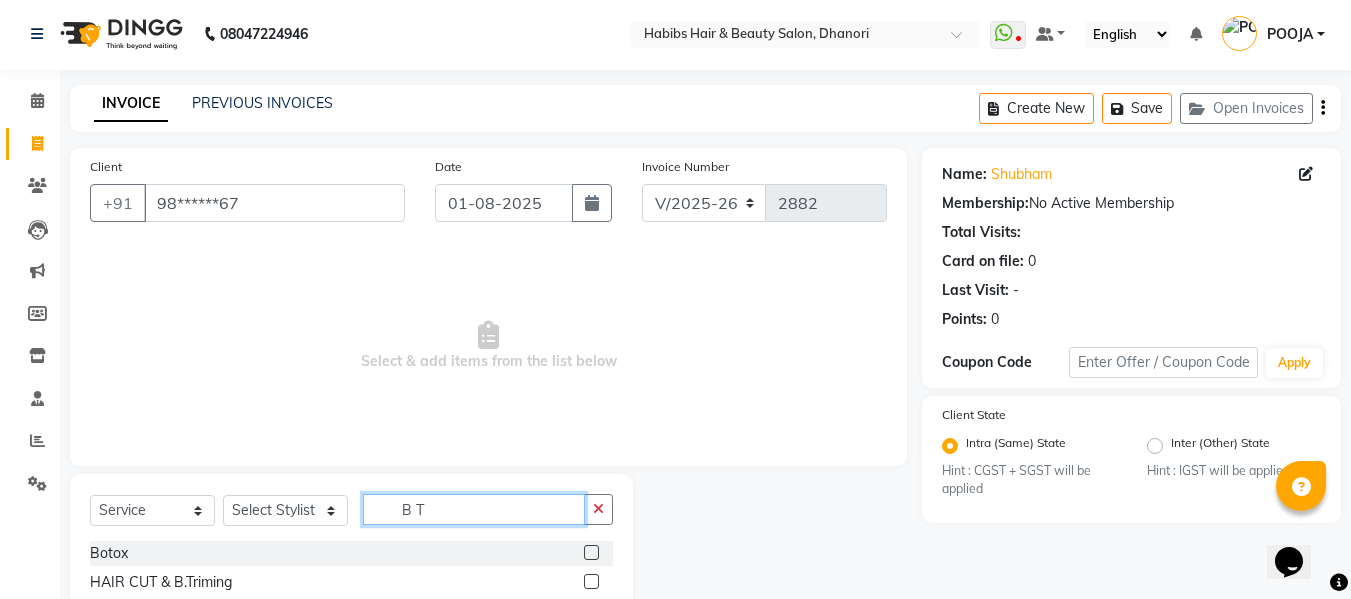 type on "B T" 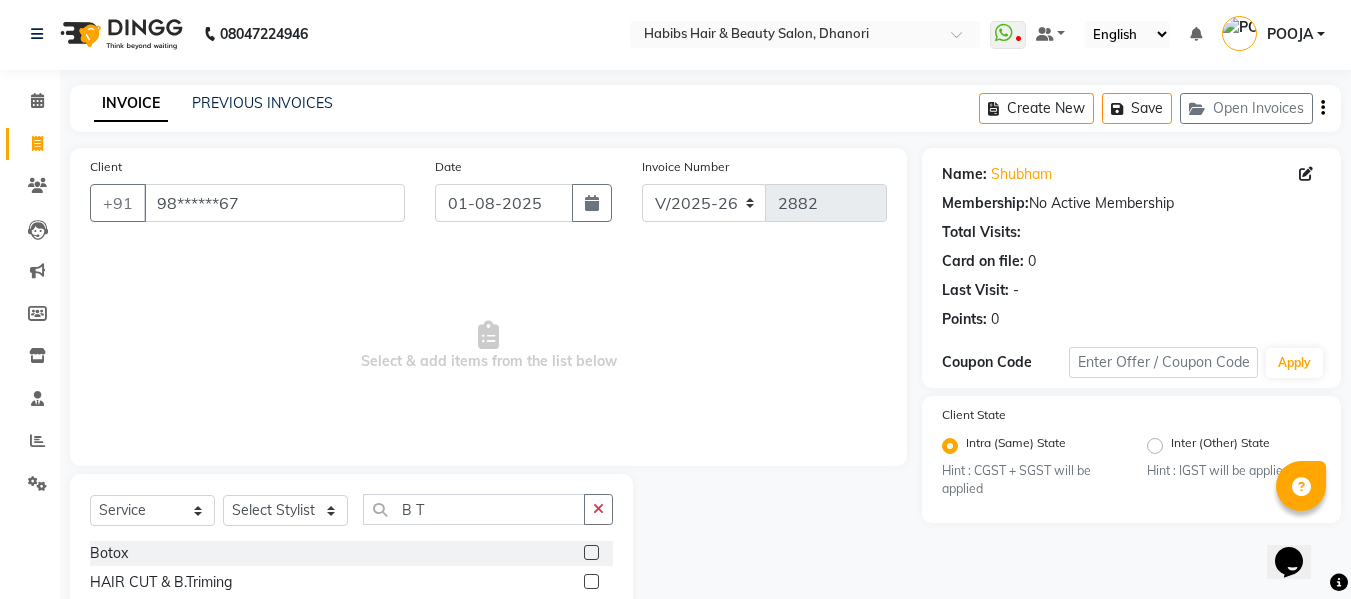 click 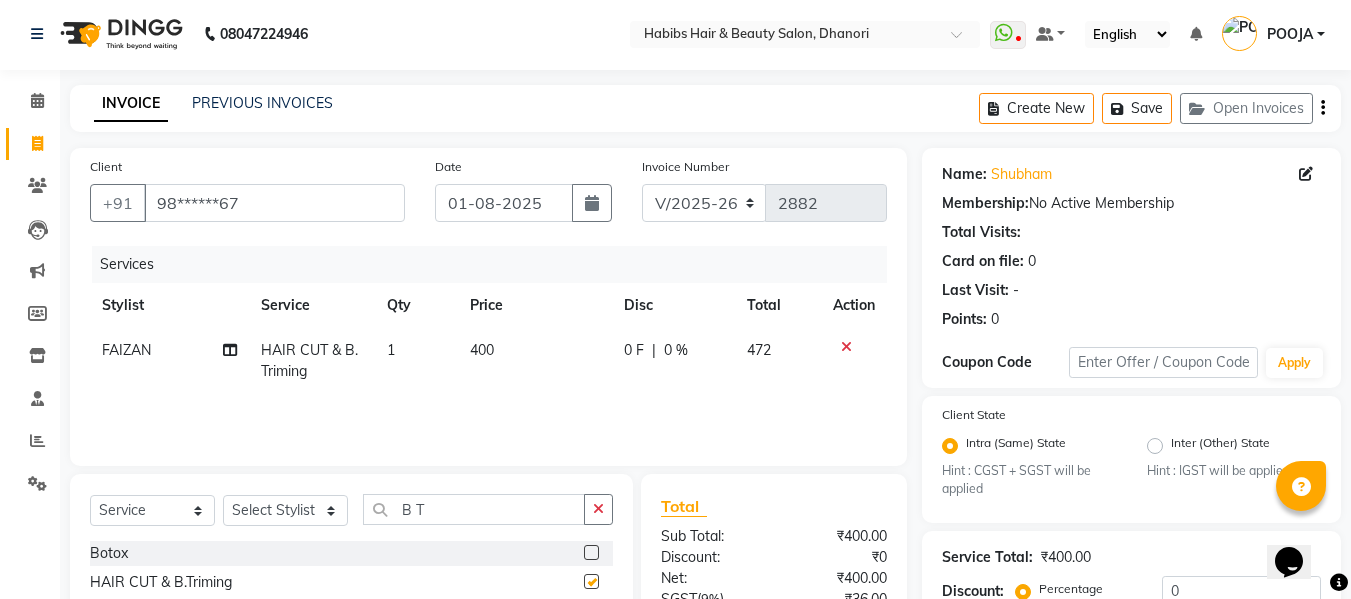 checkbox on "false" 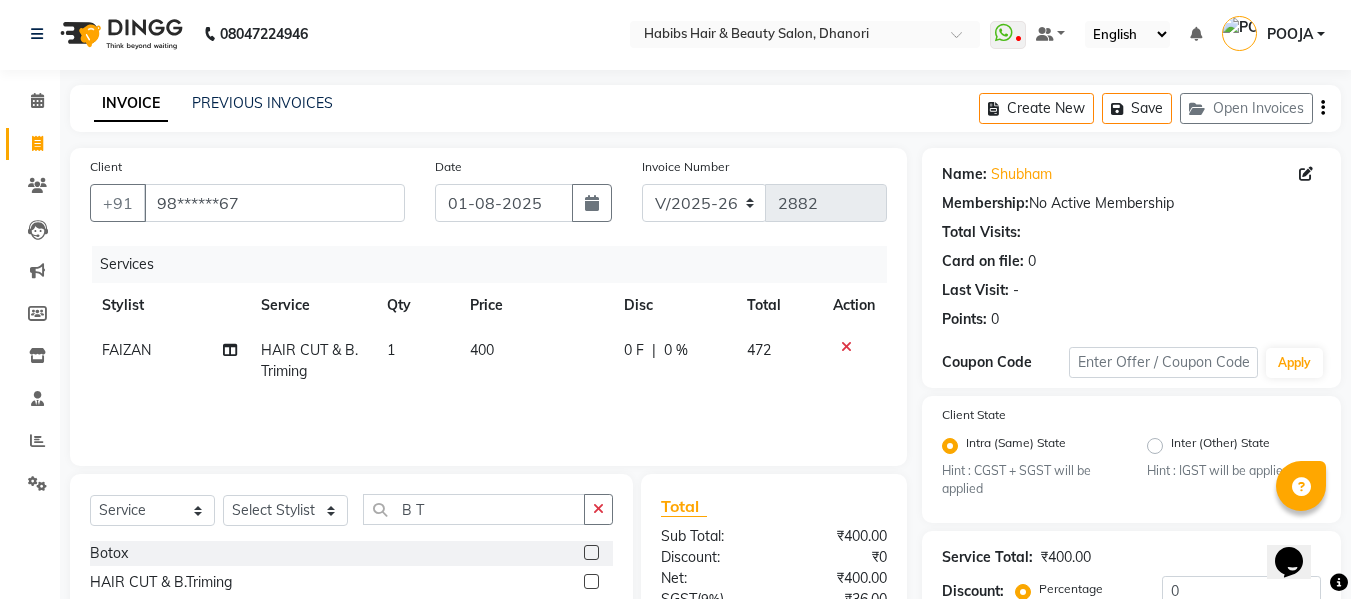 click on "400" 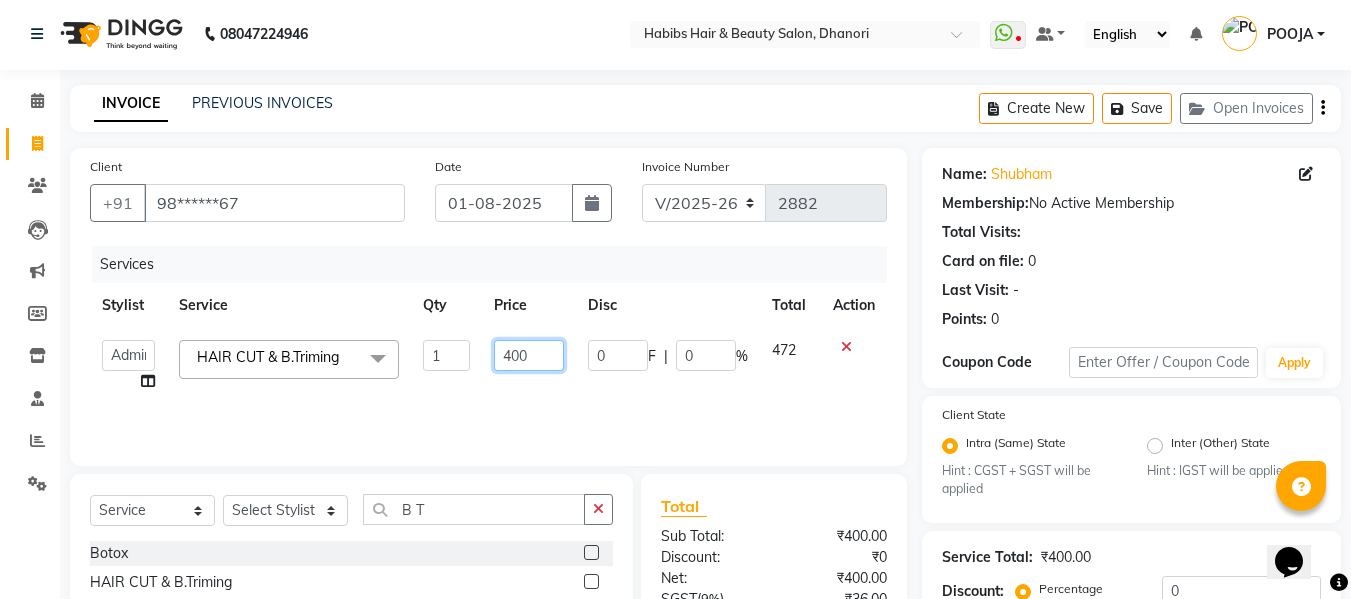 click on "400" 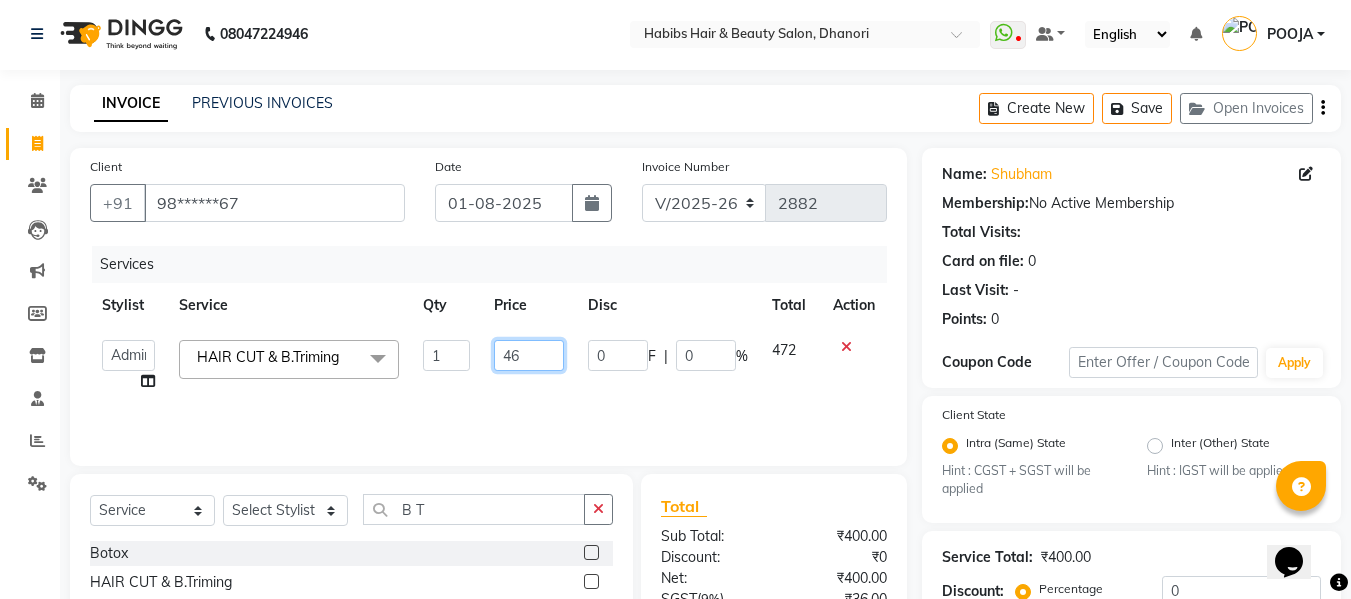 type on "466" 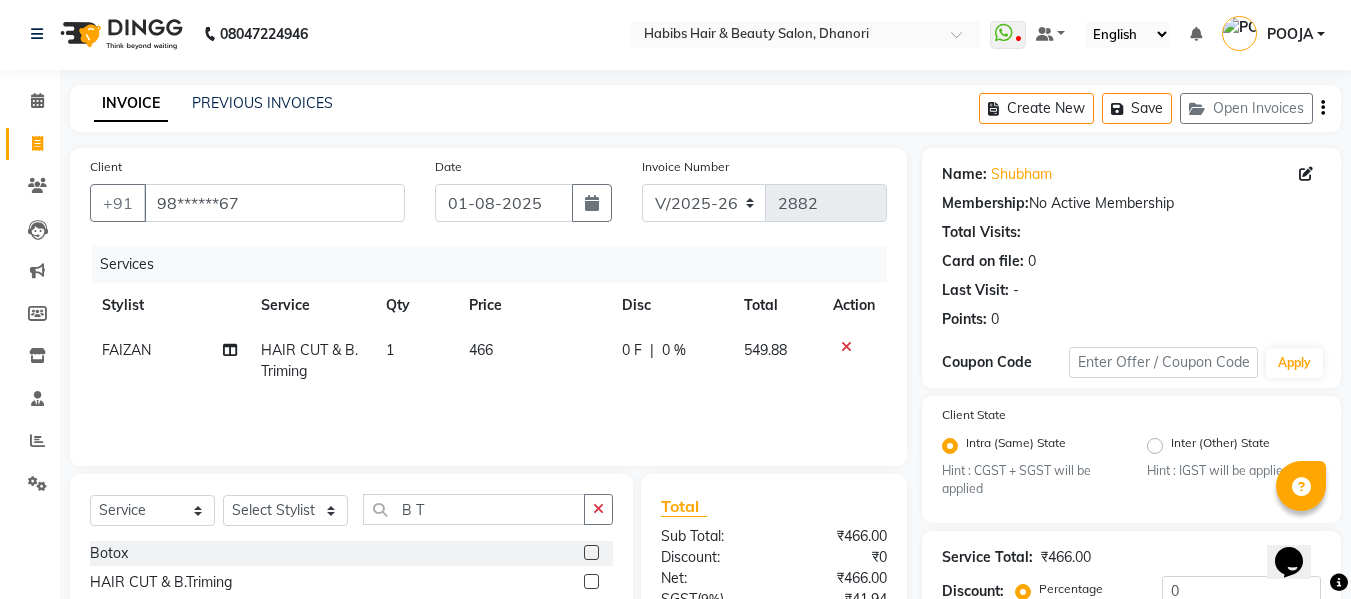 click on "Services Stylist Service Qty Price Disc Total Action [FIRST] HAIR CUT & B.Triming 1 466 0 F | 0 % 549.88" 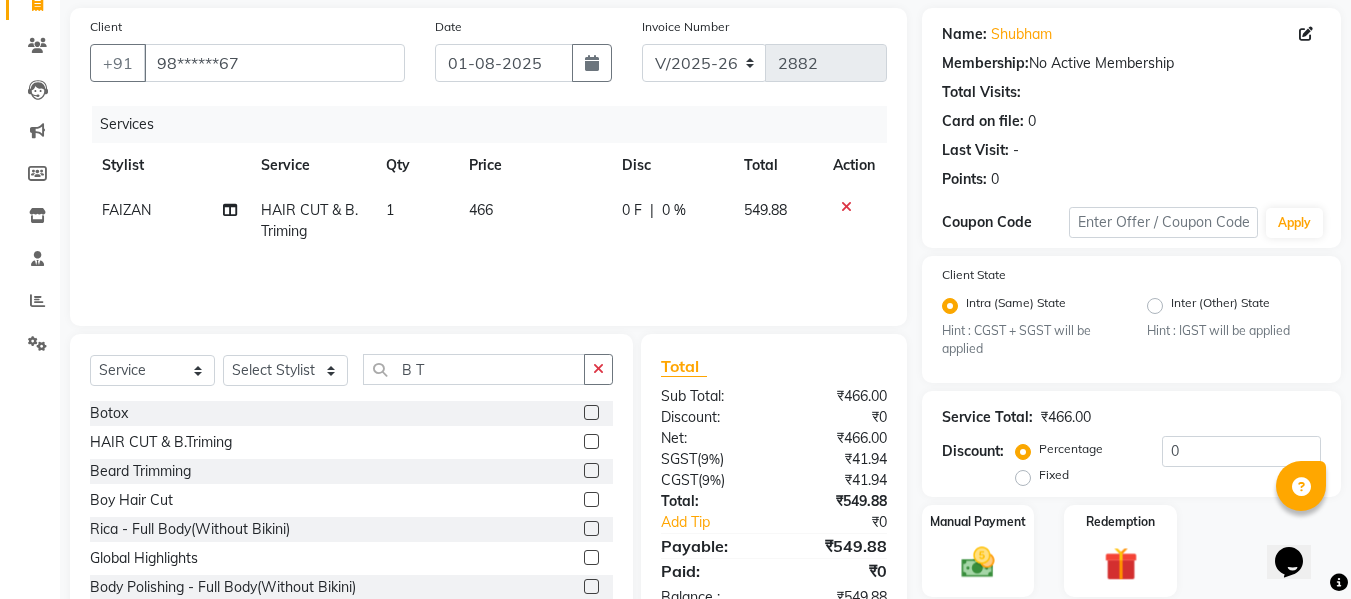 scroll, scrollTop: 211, scrollLeft: 0, axis: vertical 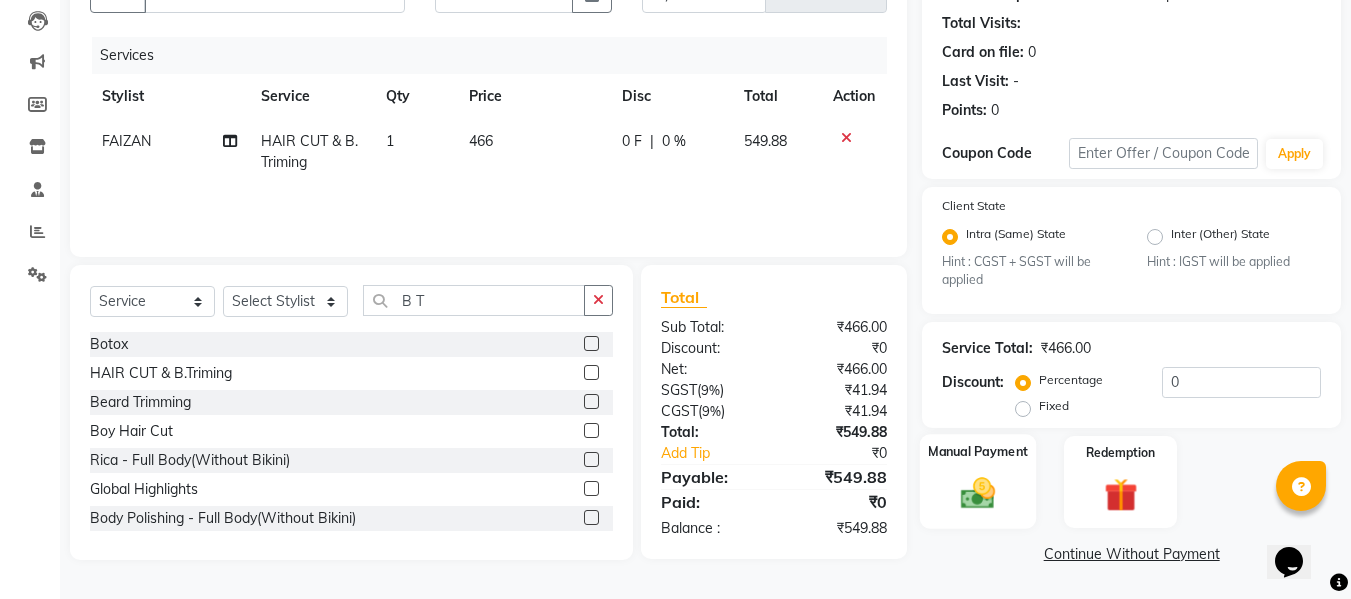 click 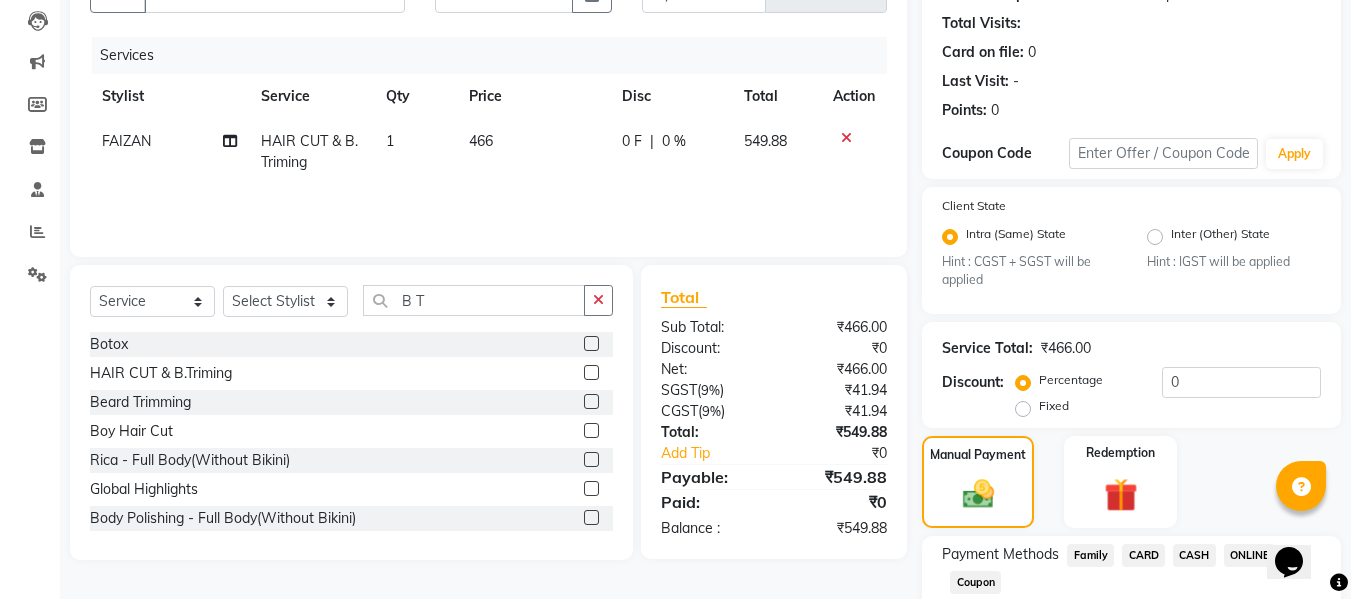 scroll, scrollTop: 339, scrollLeft: 0, axis: vertical 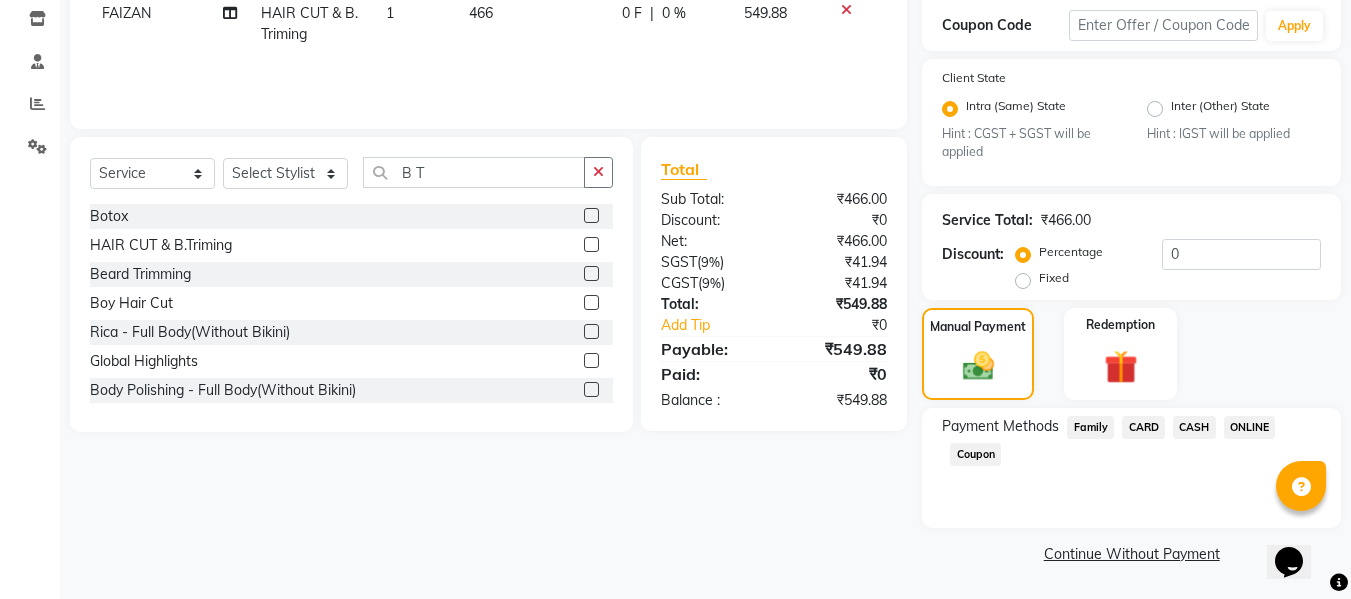 click on "ONLINE" 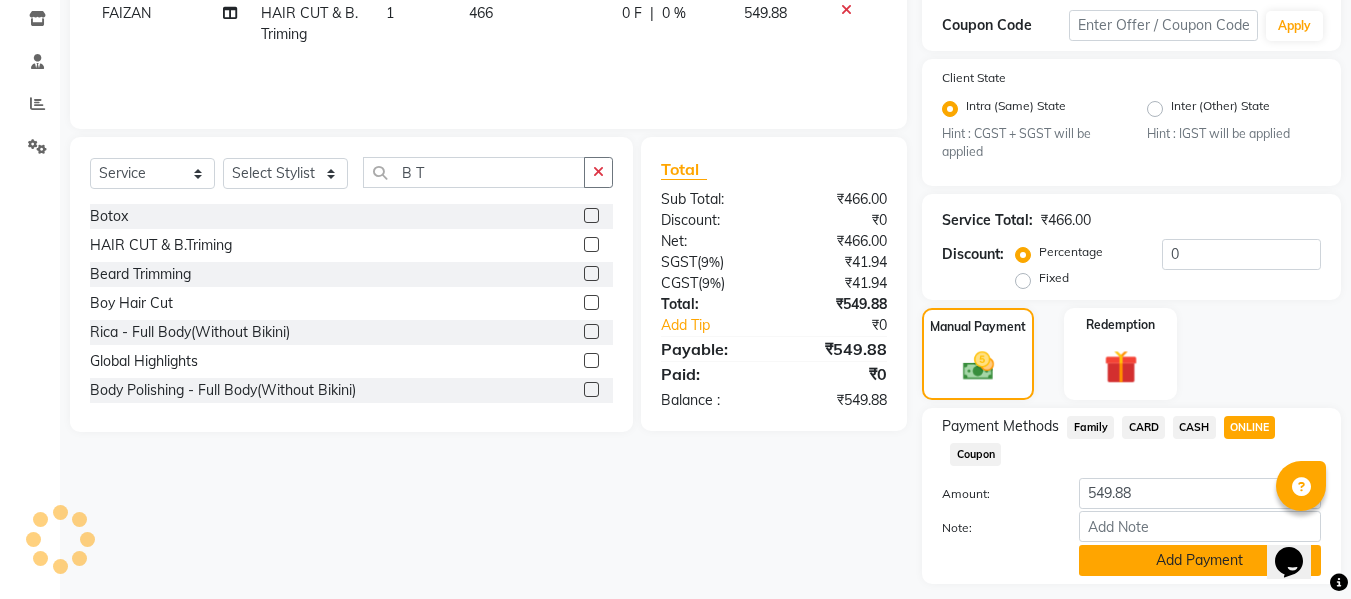 click on "Add Payment" 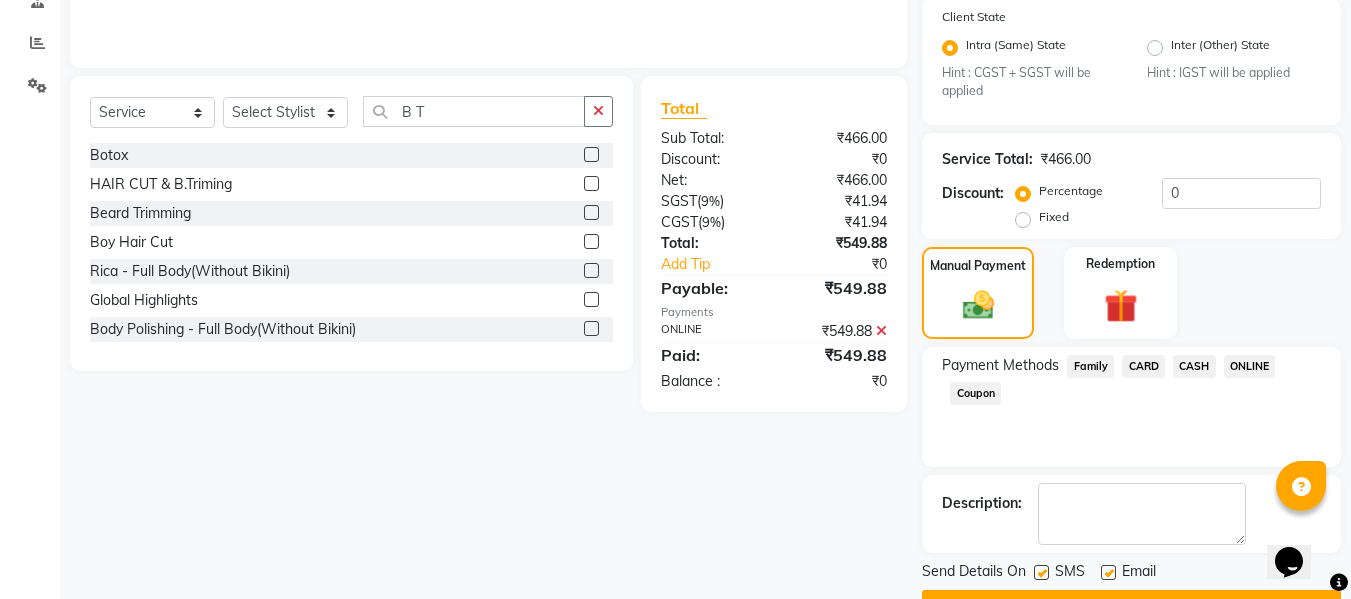 scroll, scrollTop: 452, scrollLeft: 0, axis: vertical 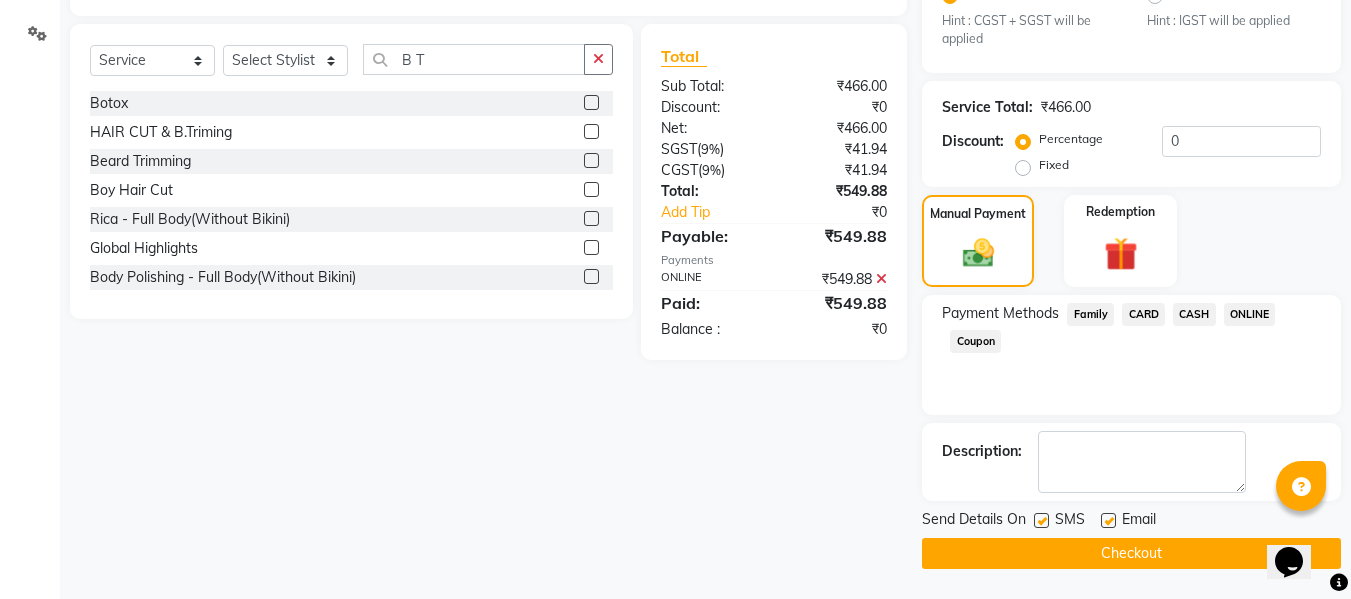 click on "Checkout" 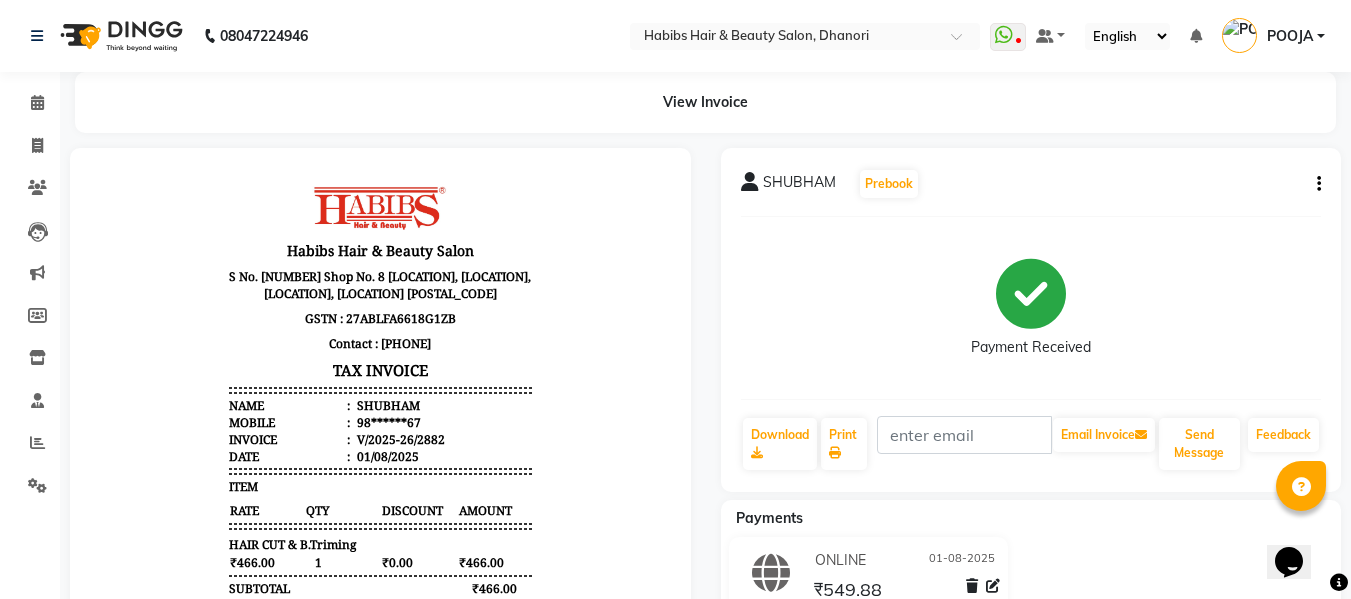 scroll, scrollTop: 0, scrollLeft: 0, axis: both 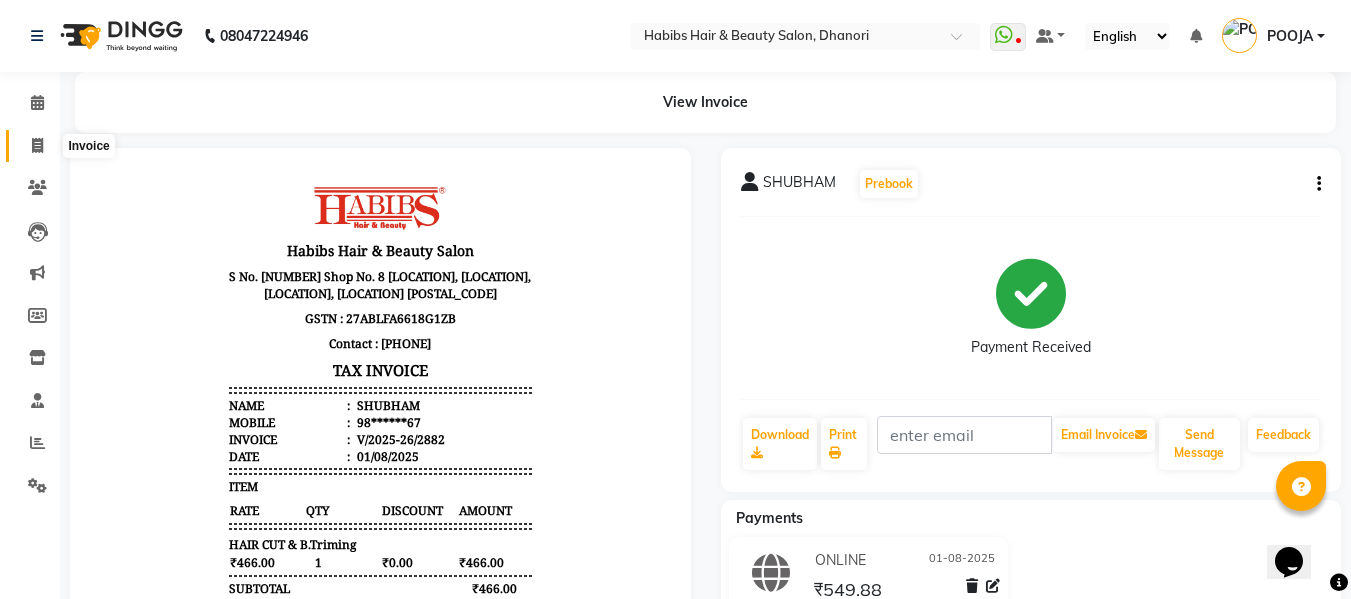 click 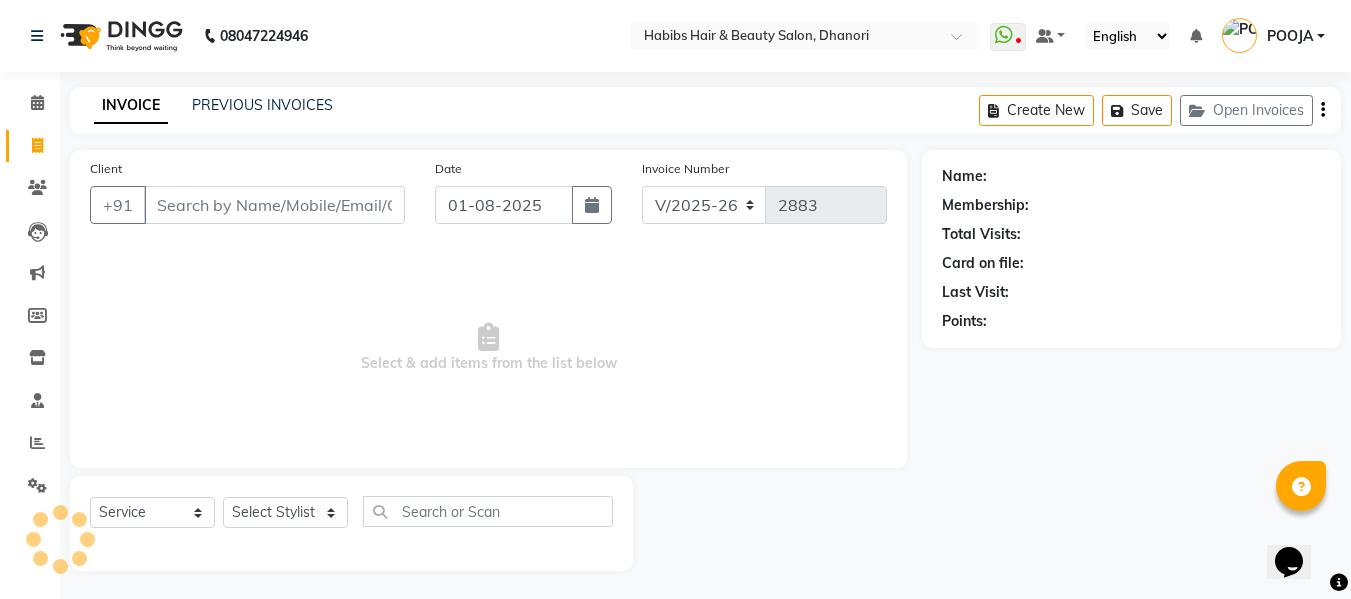 scroll, scrollTop: 2, scrollLeft: 0, axis: vertical 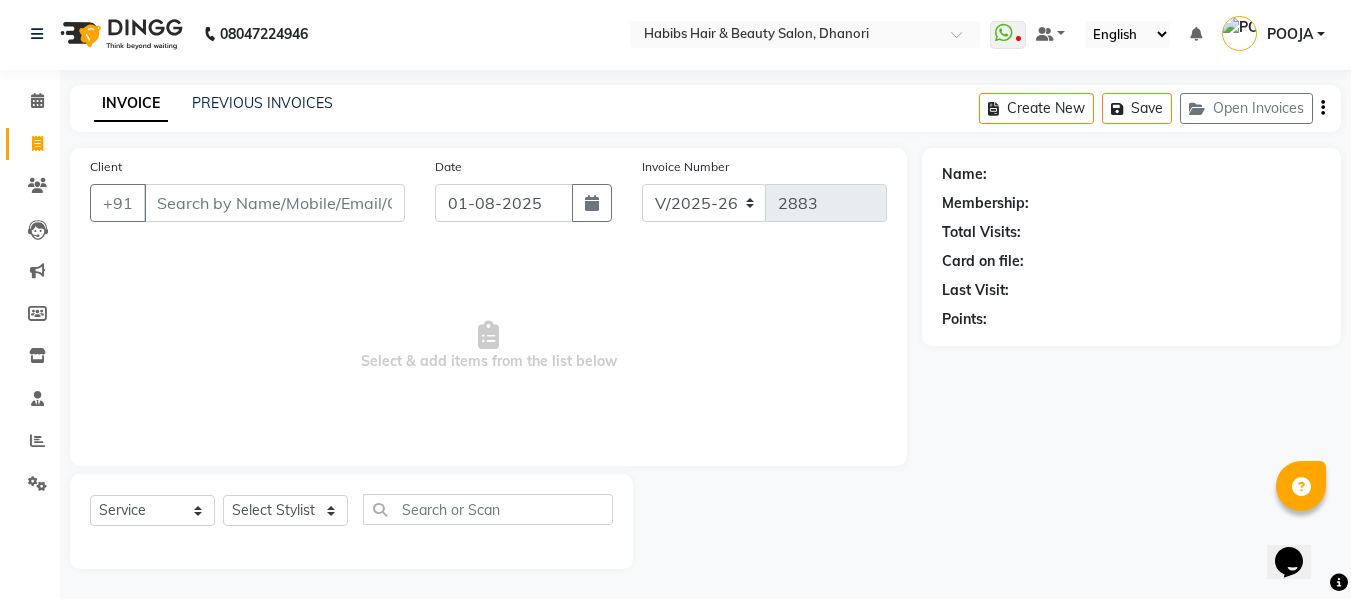 click on "Client" at bounding box center [274, 203] 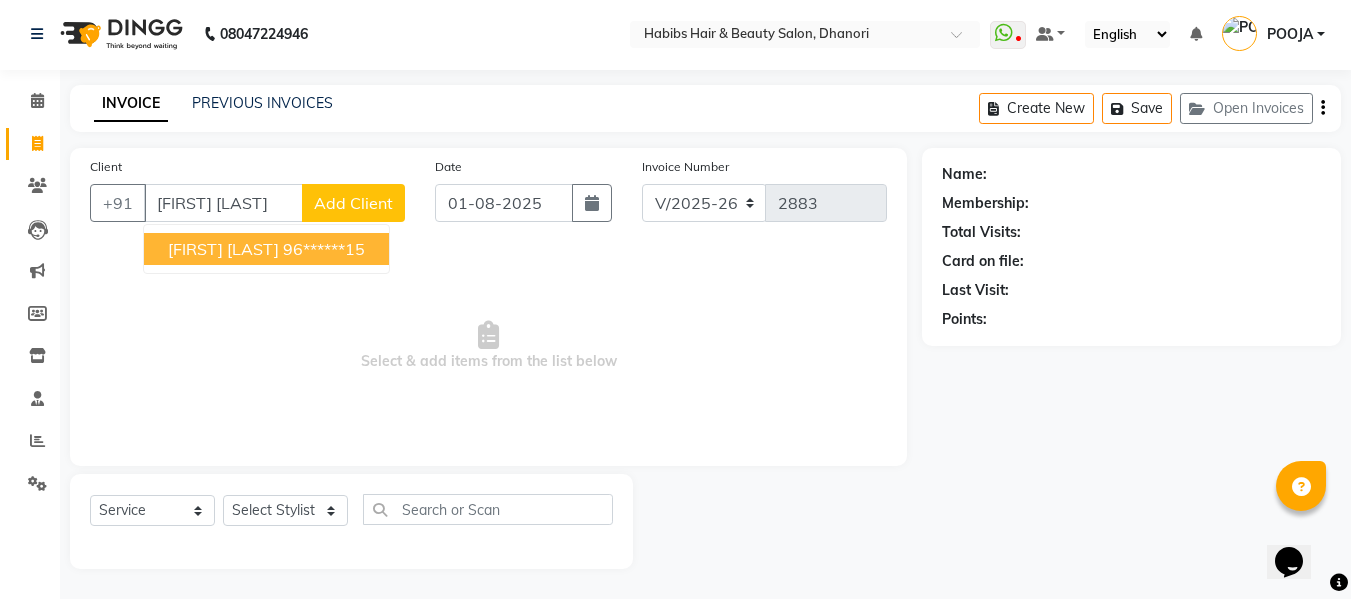 click on "[FIRST] [LAST]" at bounding box center (223, 249) 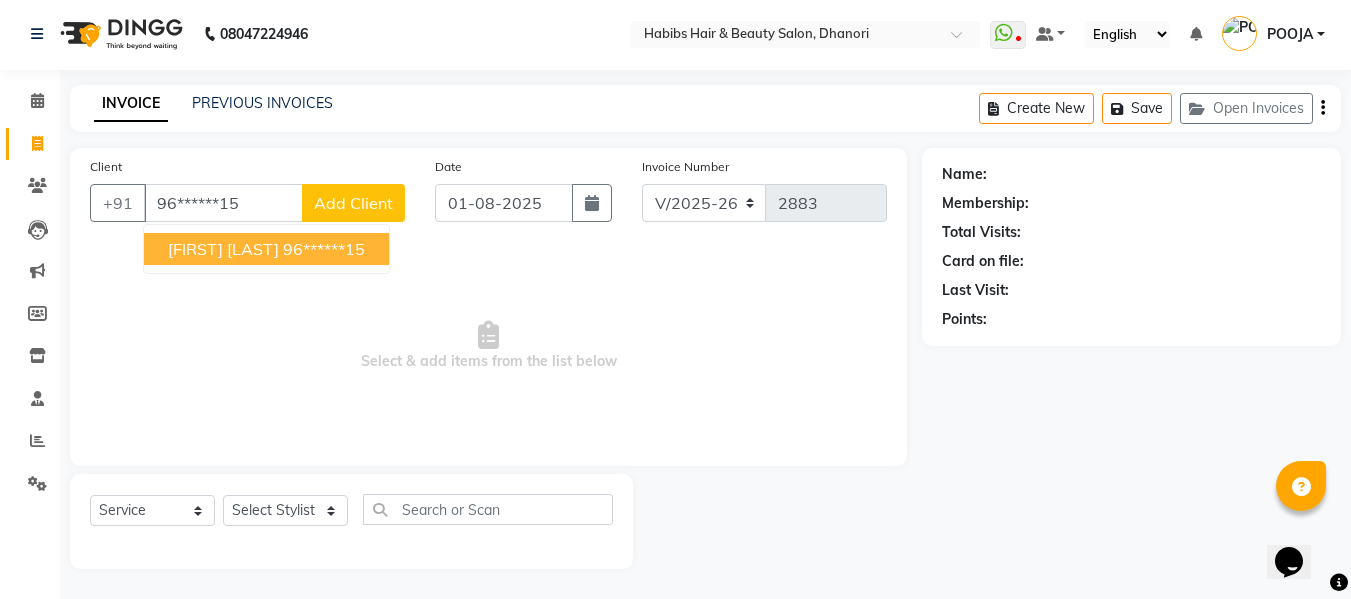 type on "96******15" 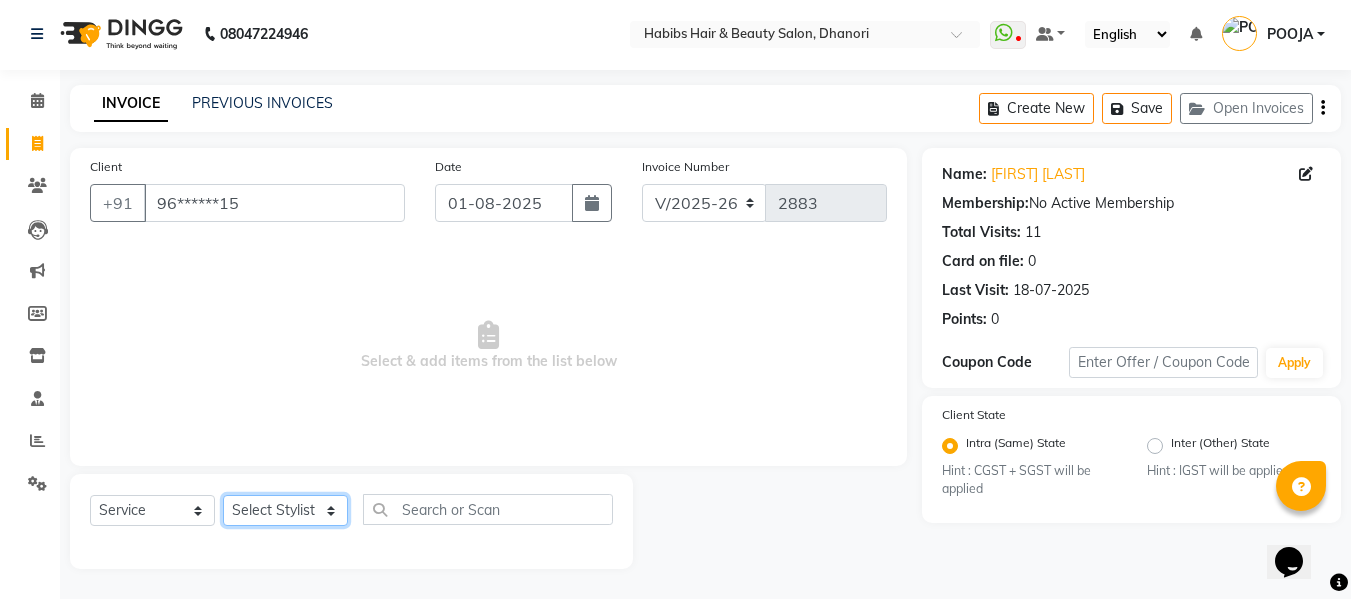 click on "Select Stylist Admin Alishan ARMAN DIVYA [FIRST] IRFAN MUZAMMIL POOJA POOJA J RAKESH SAHIL SHAKEEL SONAL" 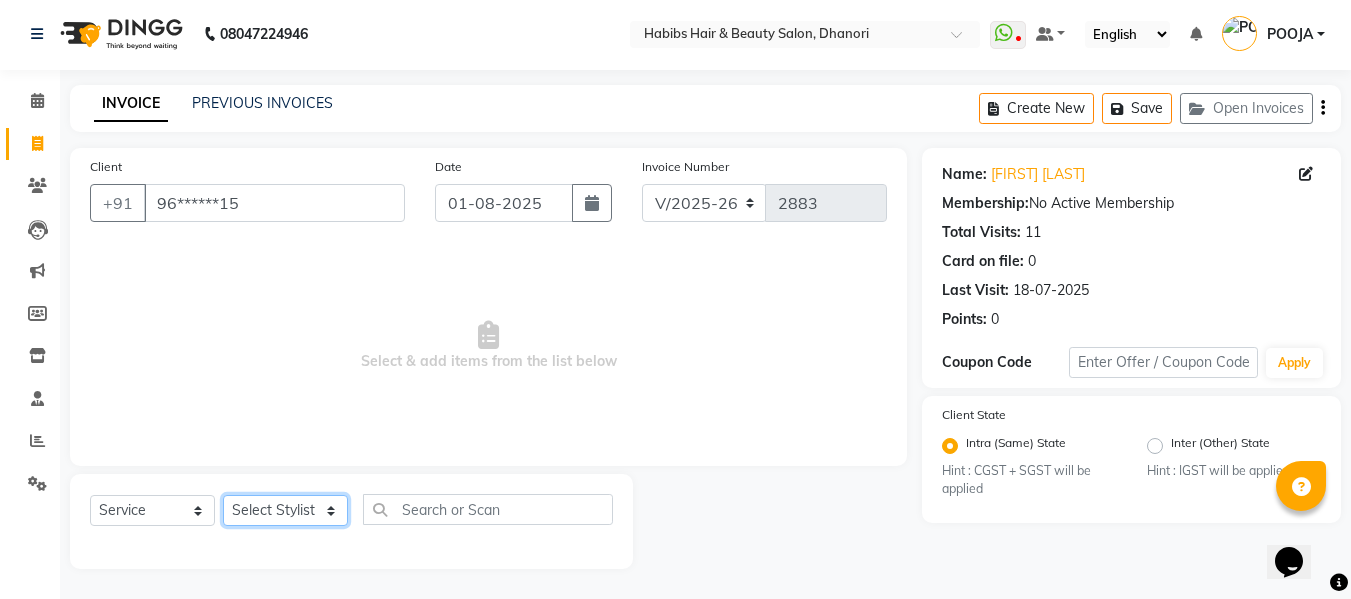 select on "31280" 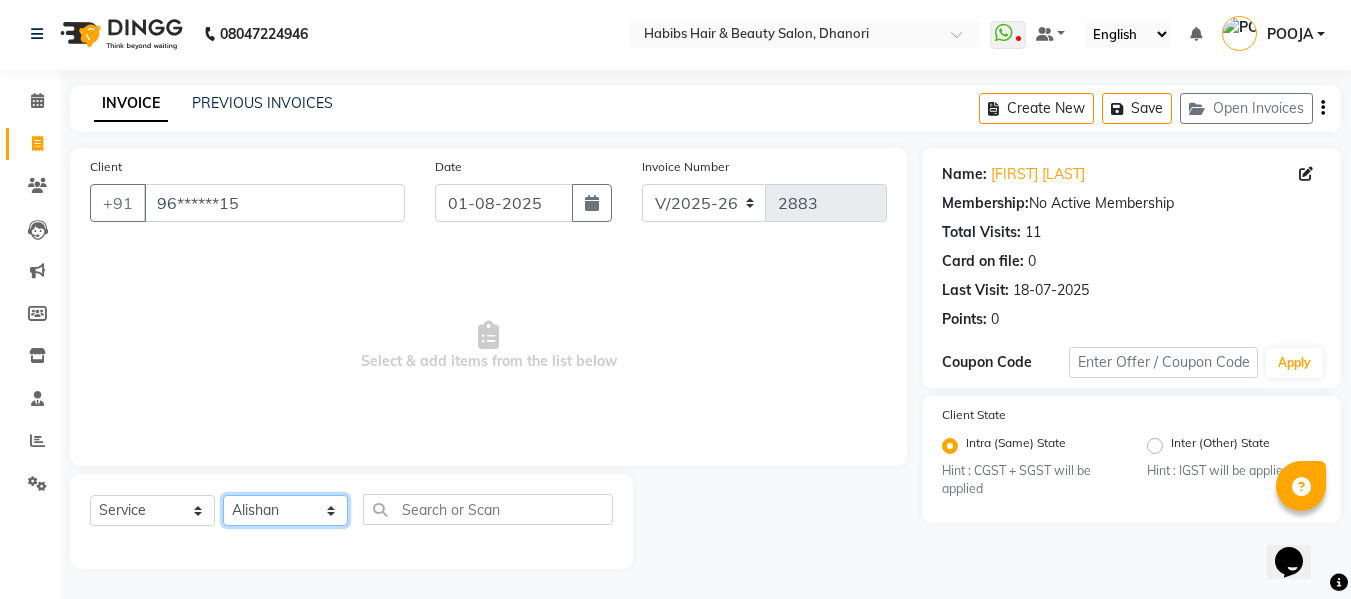 click on "Select Stylist Admin Alishan ARMAN DIVYA [FIRST] IRFAN MUZAMMIL POOJA POOJA J RAKESH SAHIL SHAKEEL SONAL" 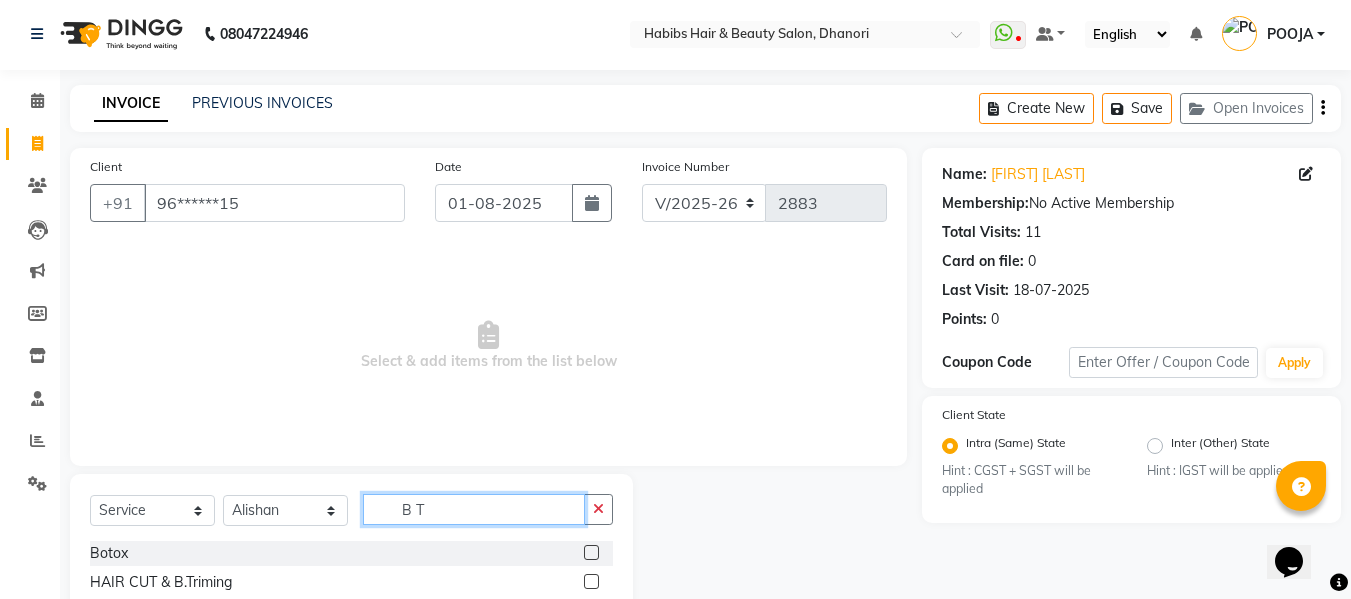 type on "B T" 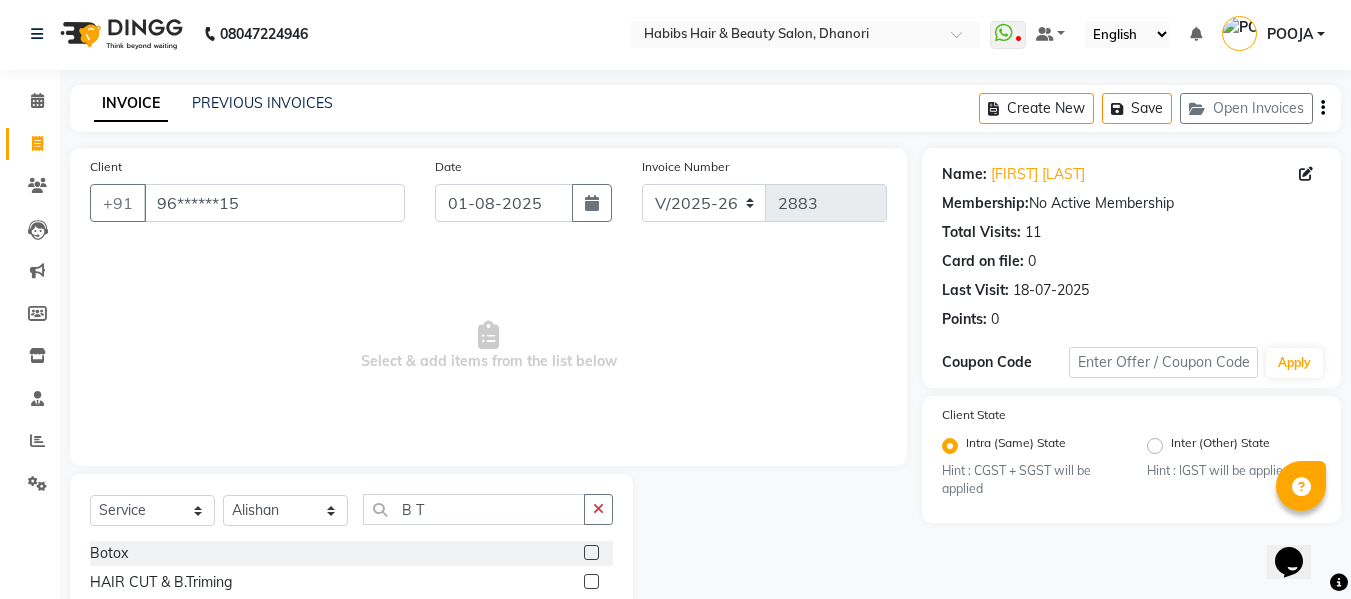 click 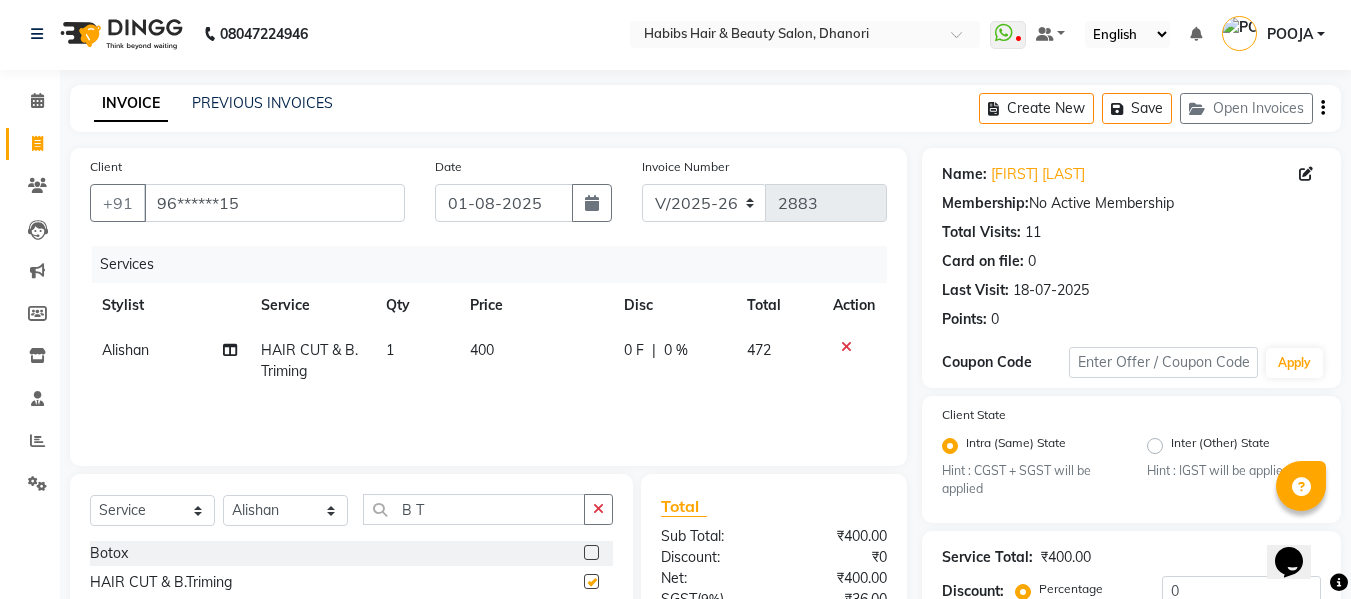 checkbox on "false" 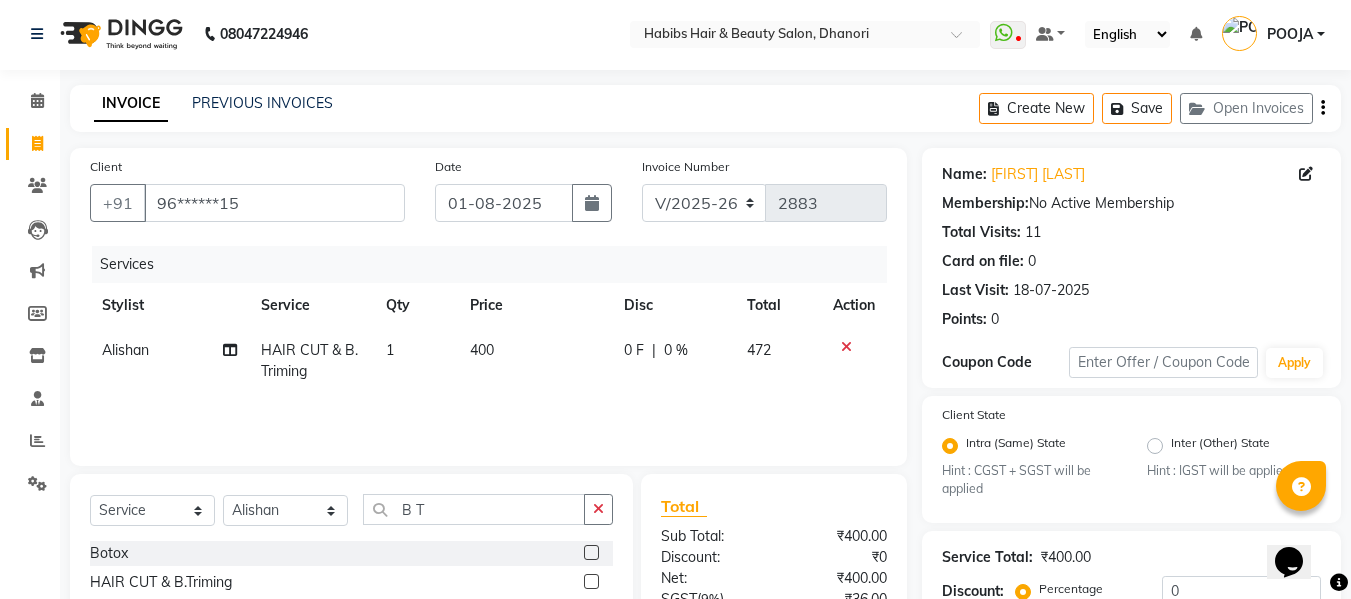 click on "400" 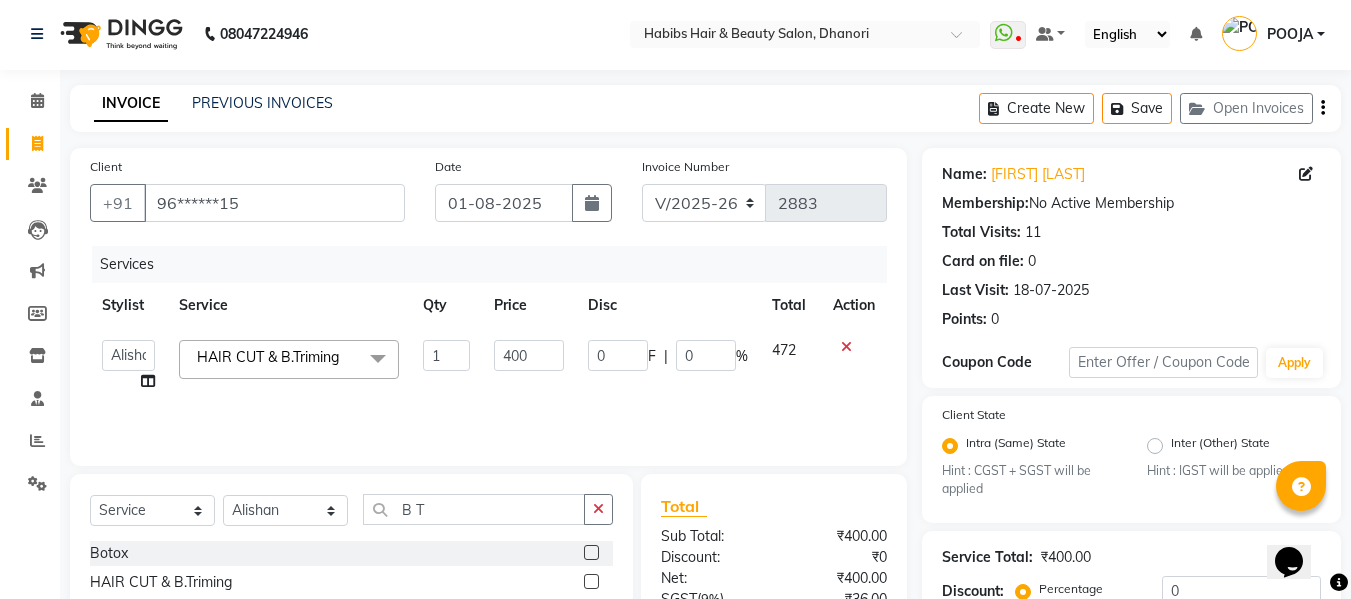 click on "400" 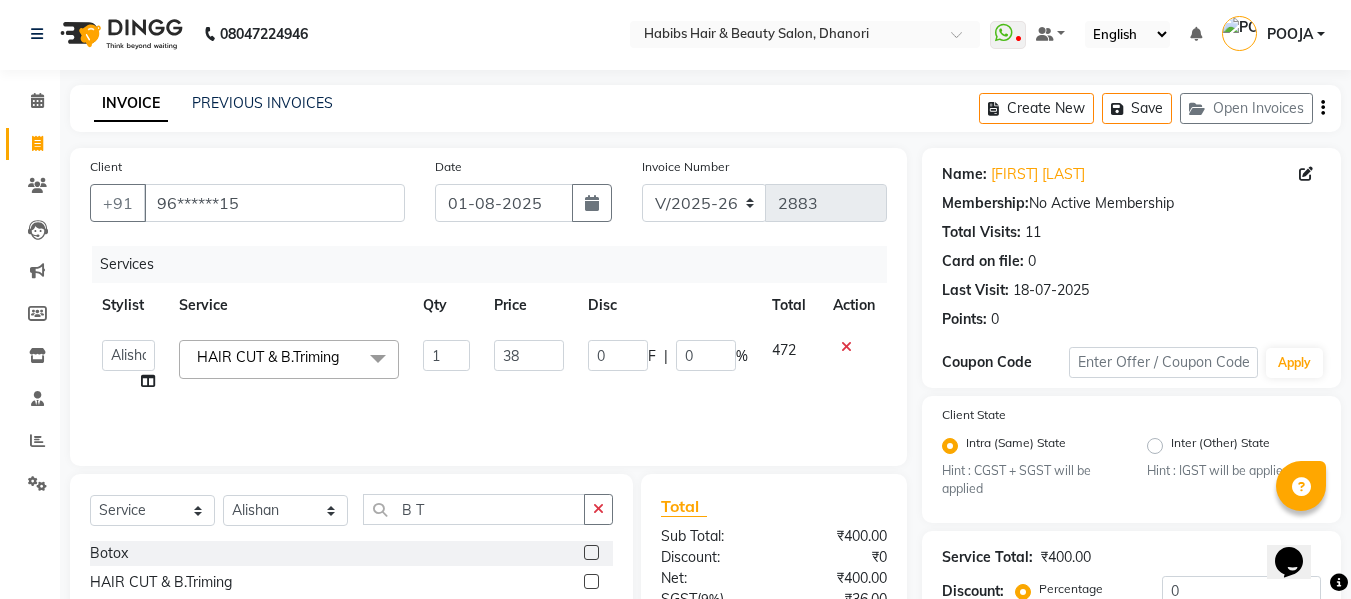 type on "382" 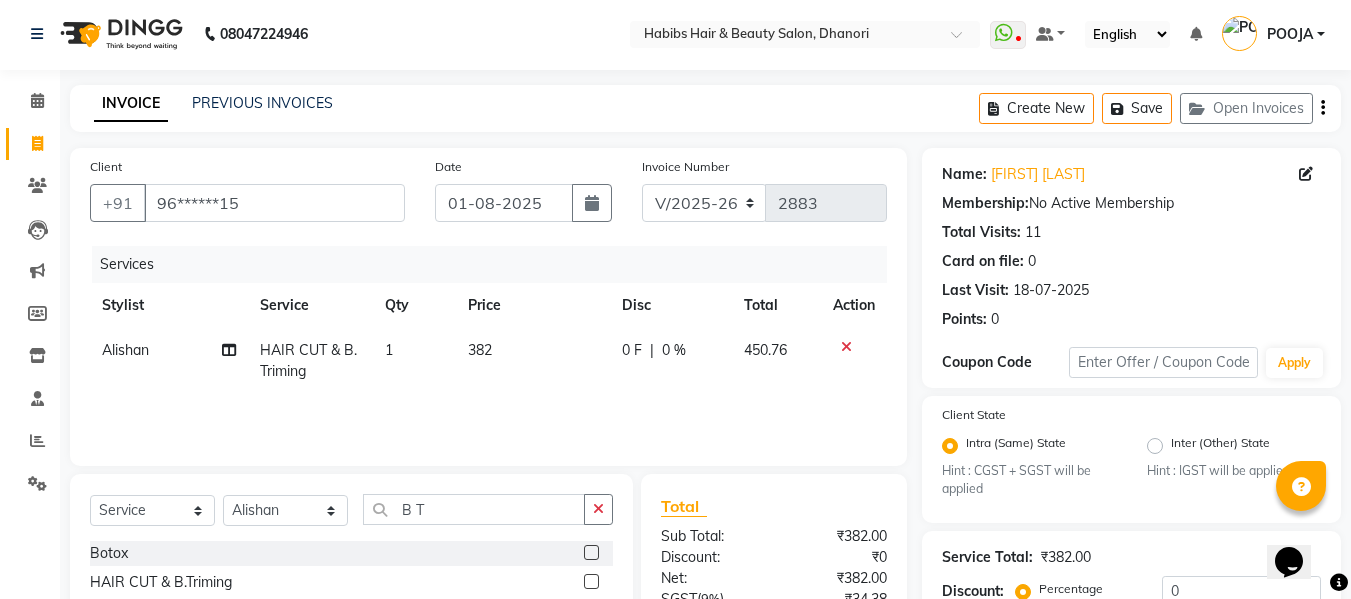 click on "Services Stylist Service Qty Price Disc Total Action [FIRST] HAIR CUT & B.Triming 1 382 0 F | 0 % 450.76" 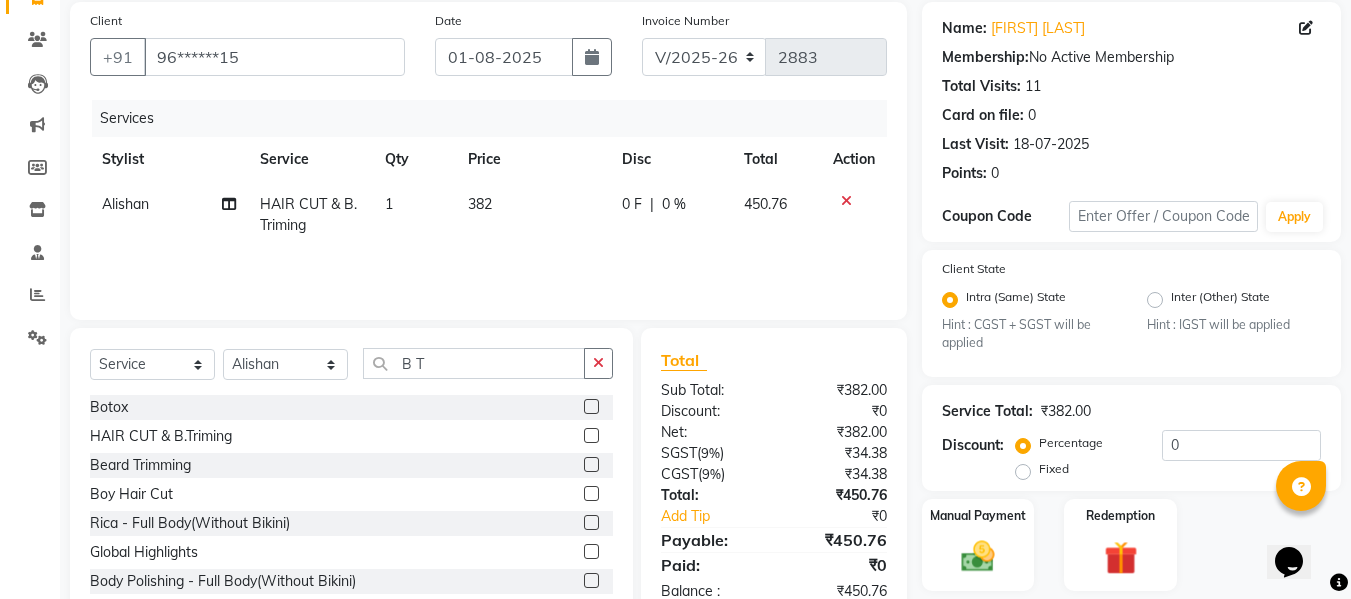 scroll, scrollTop: 211, scrollLeft: 0, axis: vertical 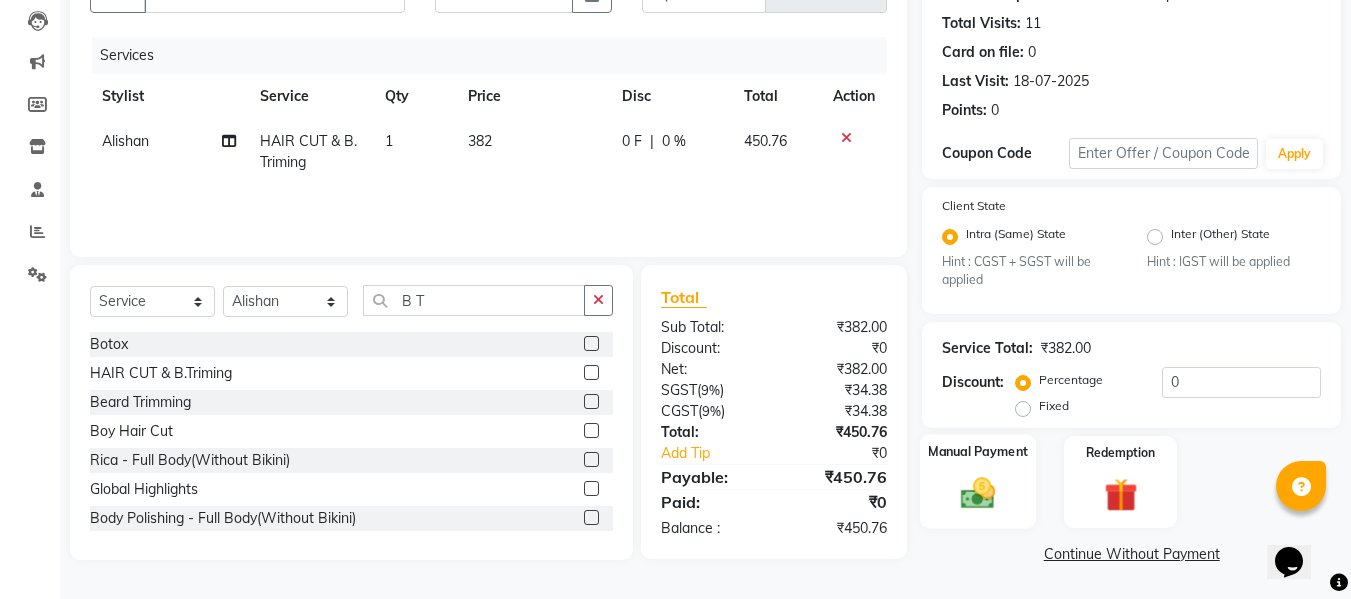 click 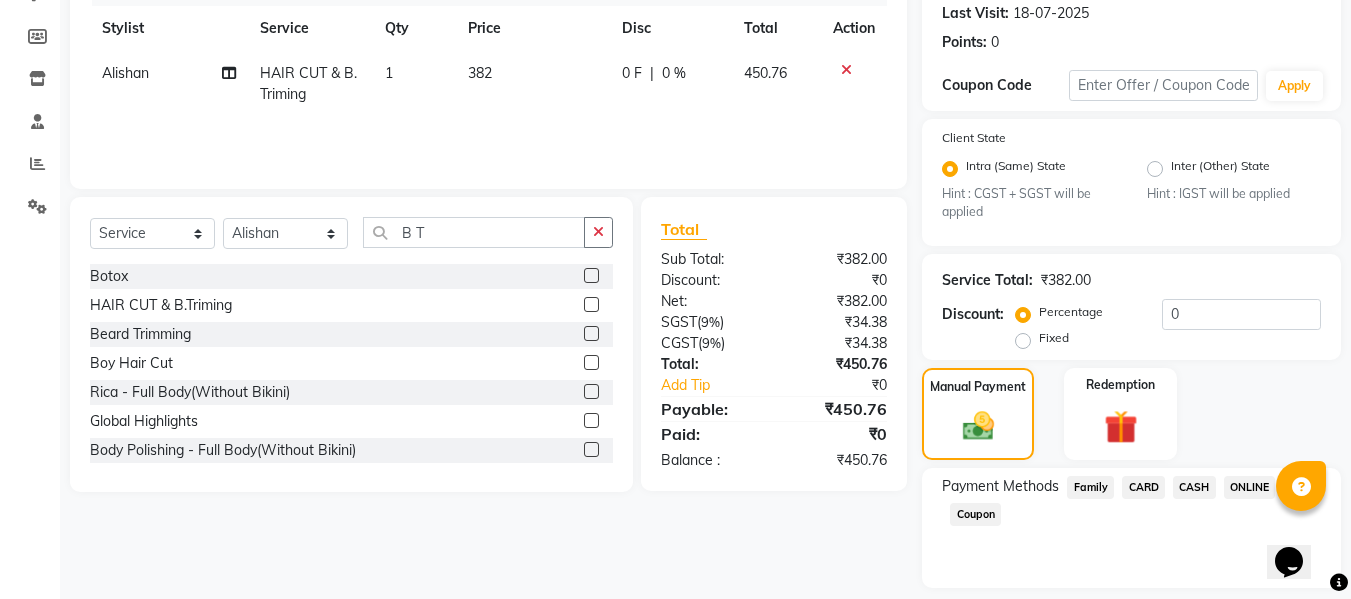 scroll, scrollTop: 339, scrollLeft: 0, axis: vertical 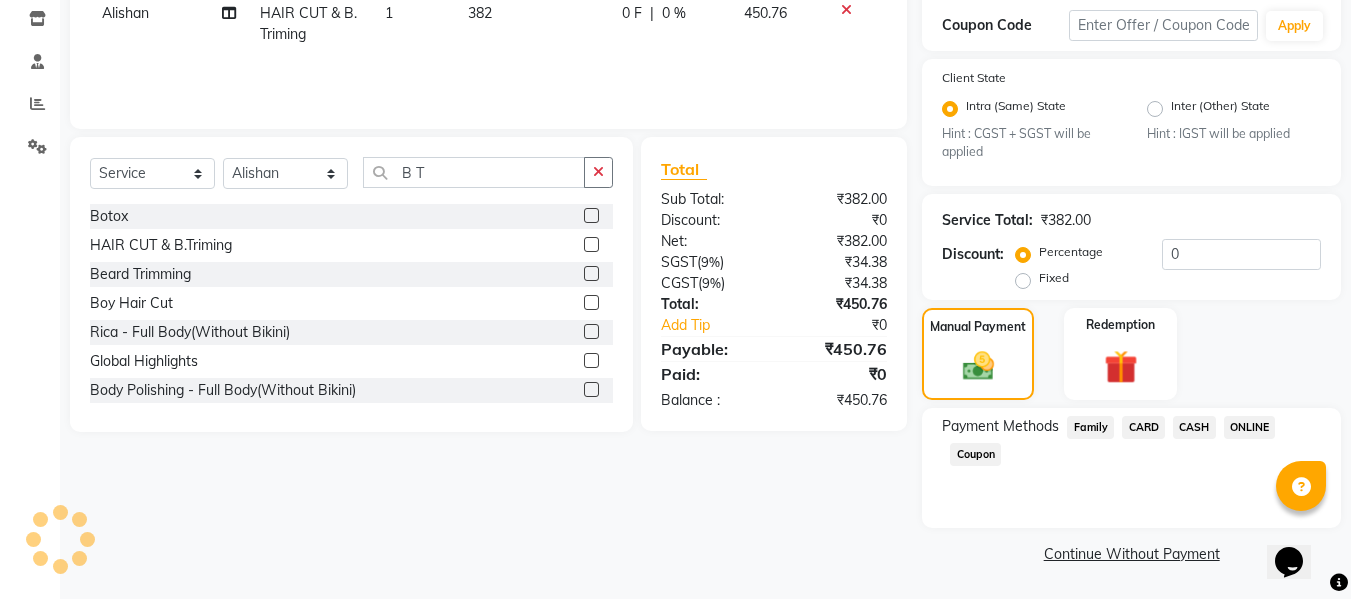 click on "ONLINE" 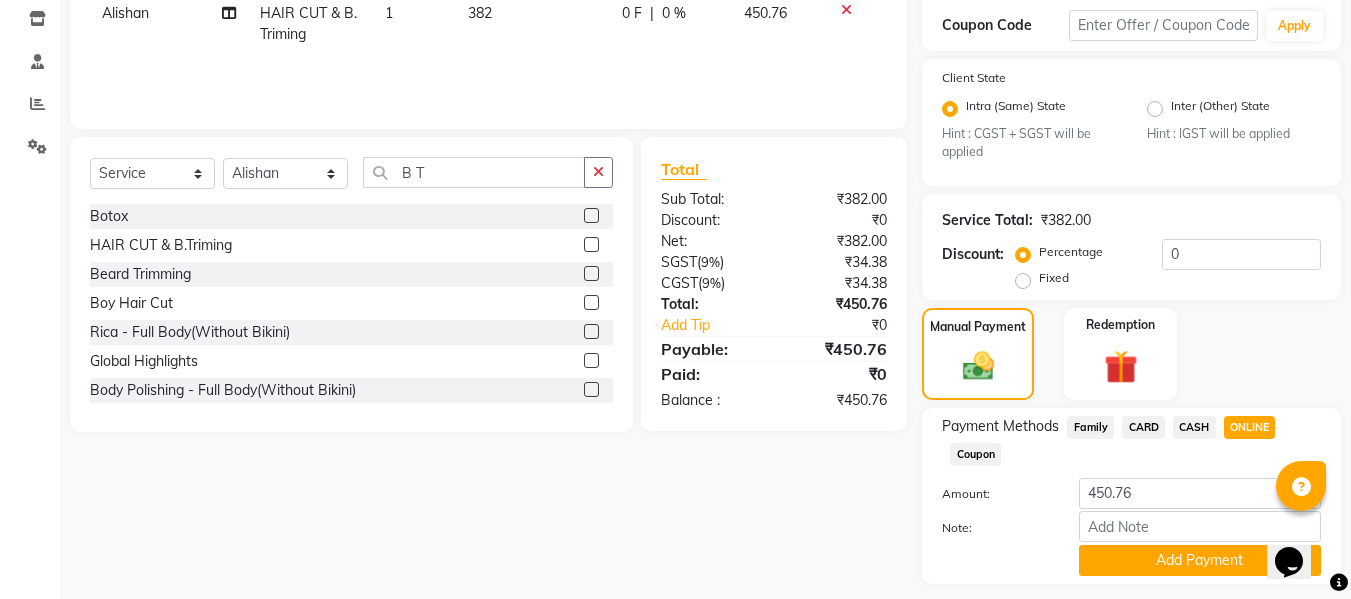 click on "CARD" 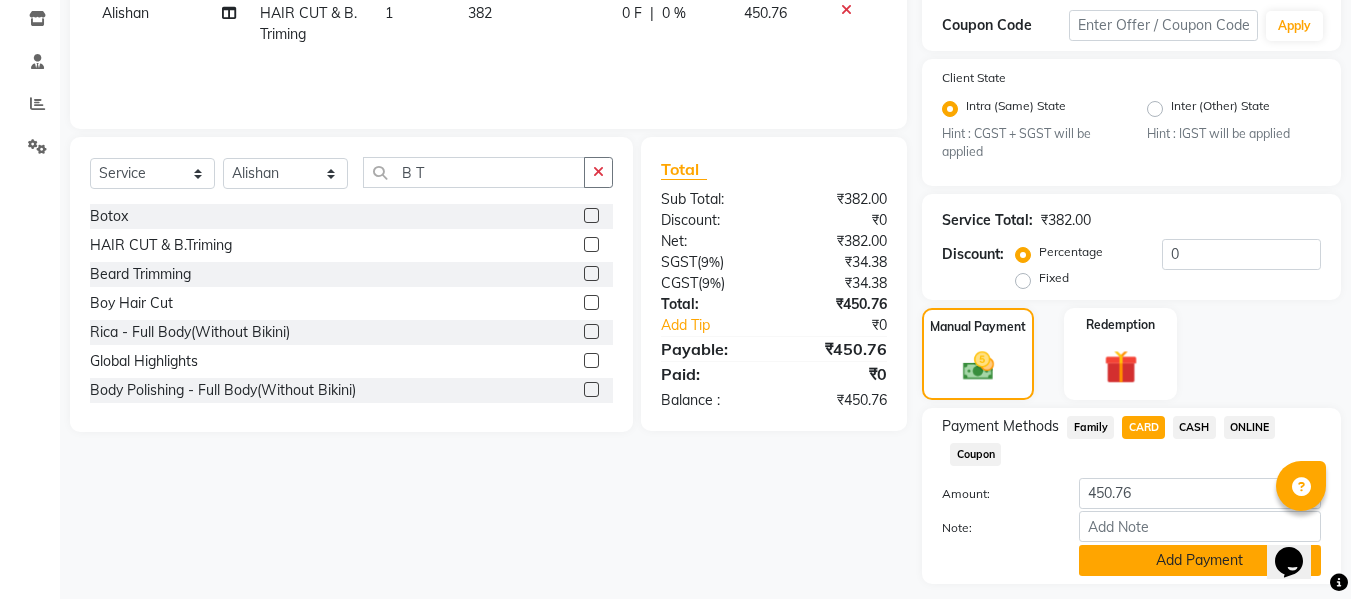 click on "Add Payment" 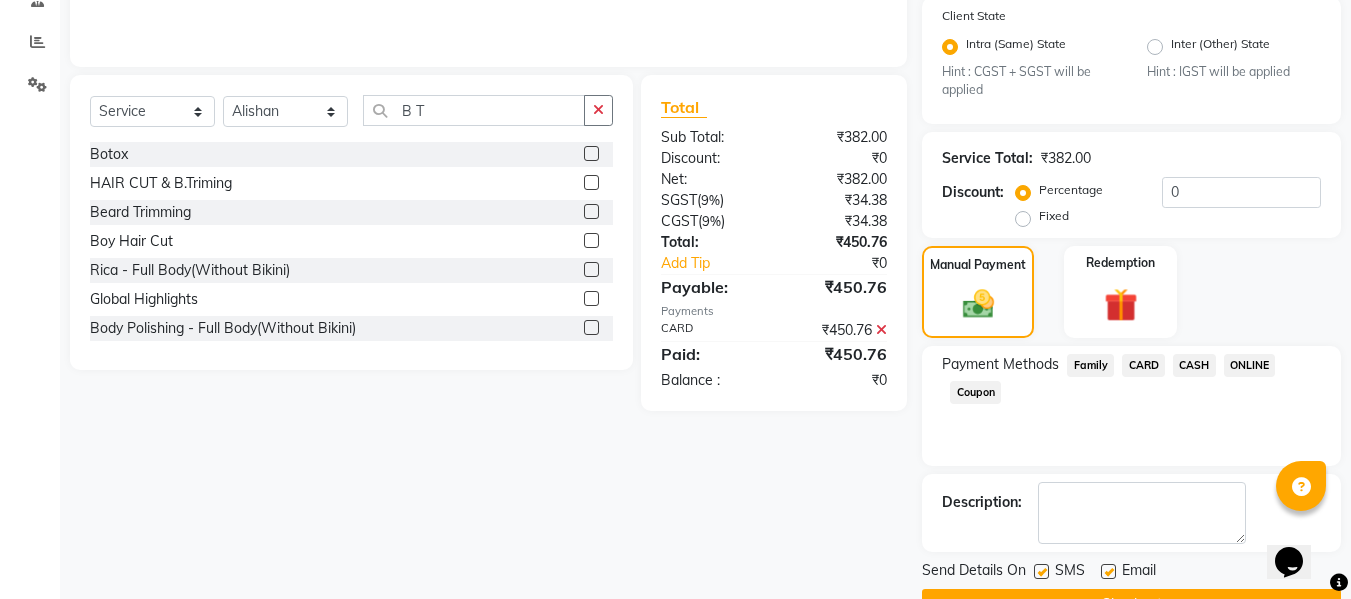 scroll, scrollTop: 452, scrollLeft: 0, axis: vertical 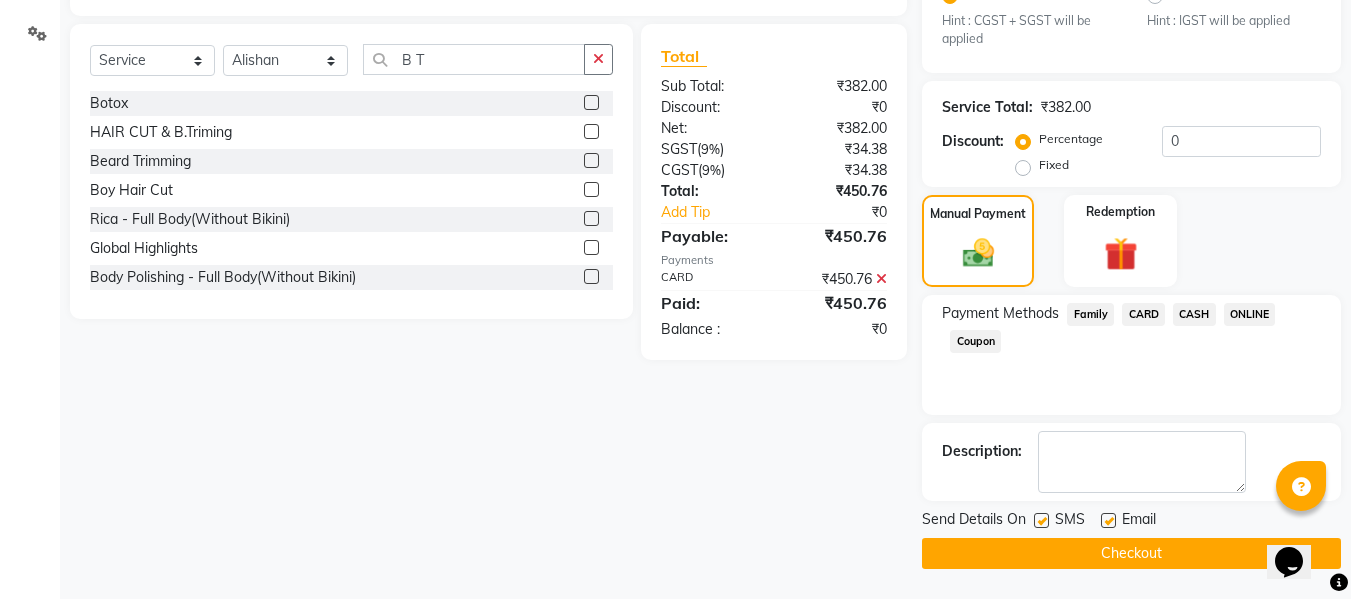 click on "Checkout" 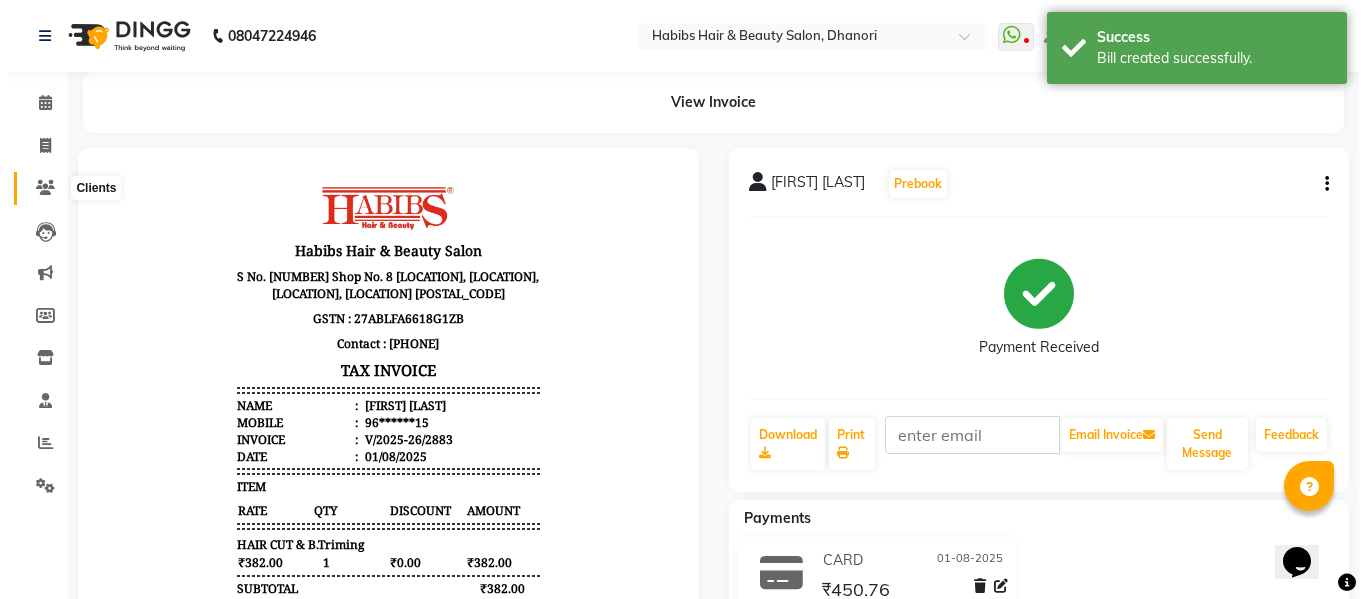 scroll, scrollTop: 0, scrollLeft: 0, axis: both 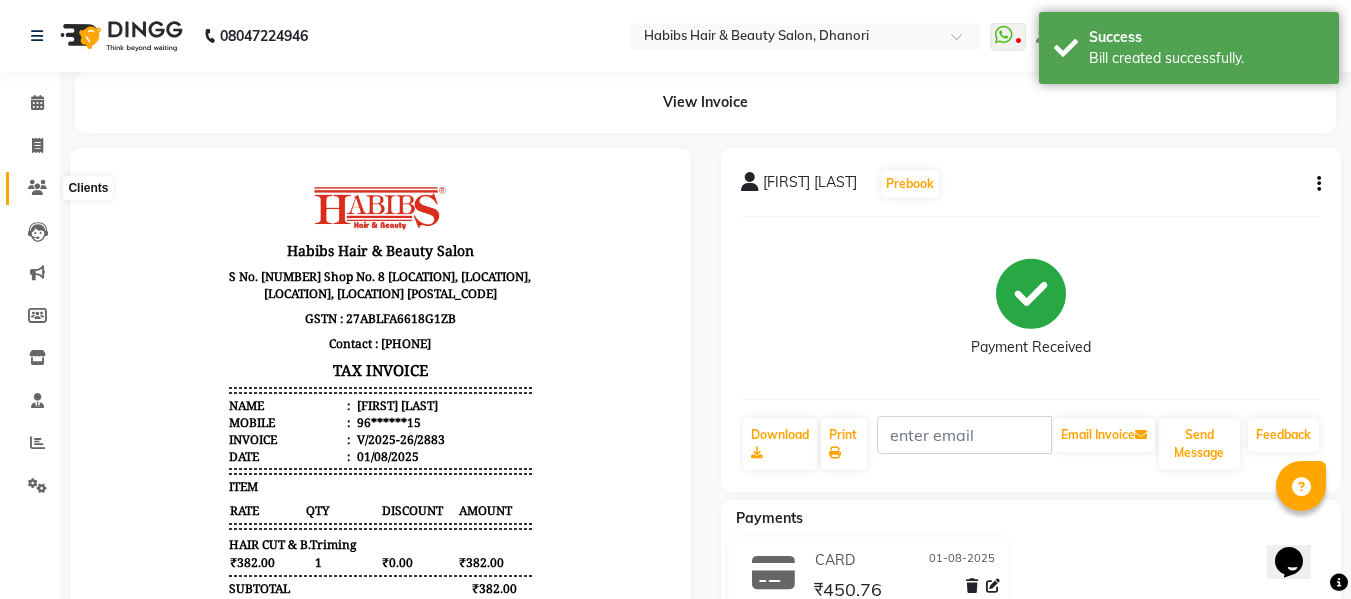 click 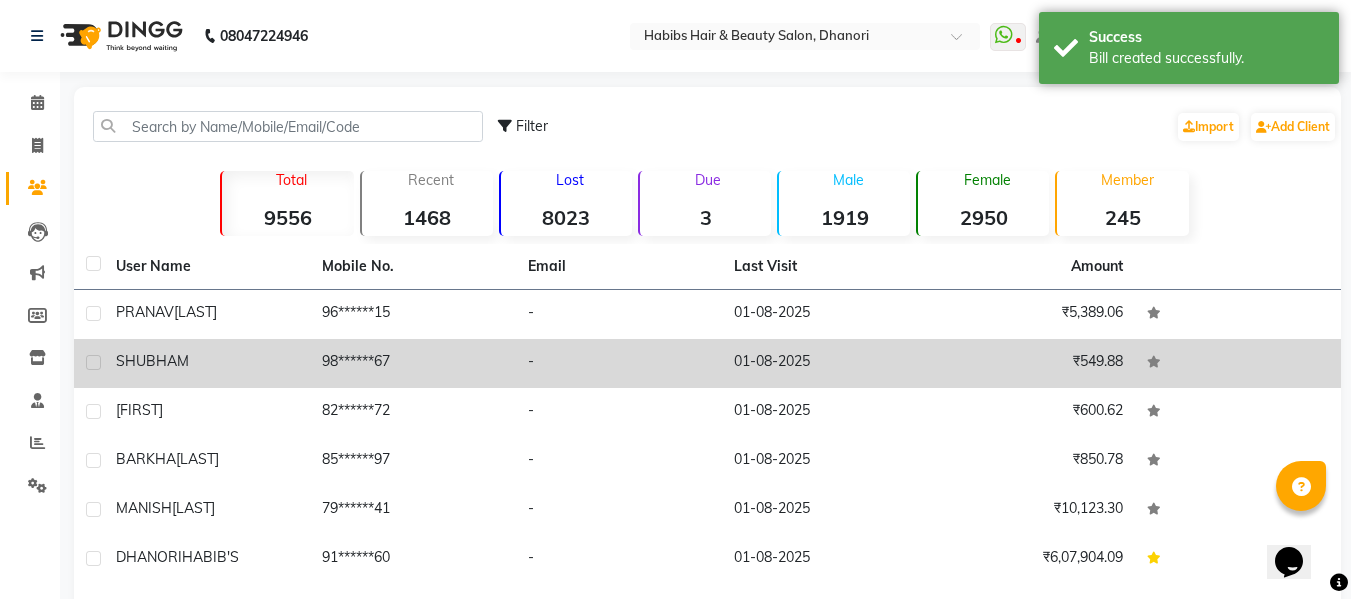 click on "98******67" 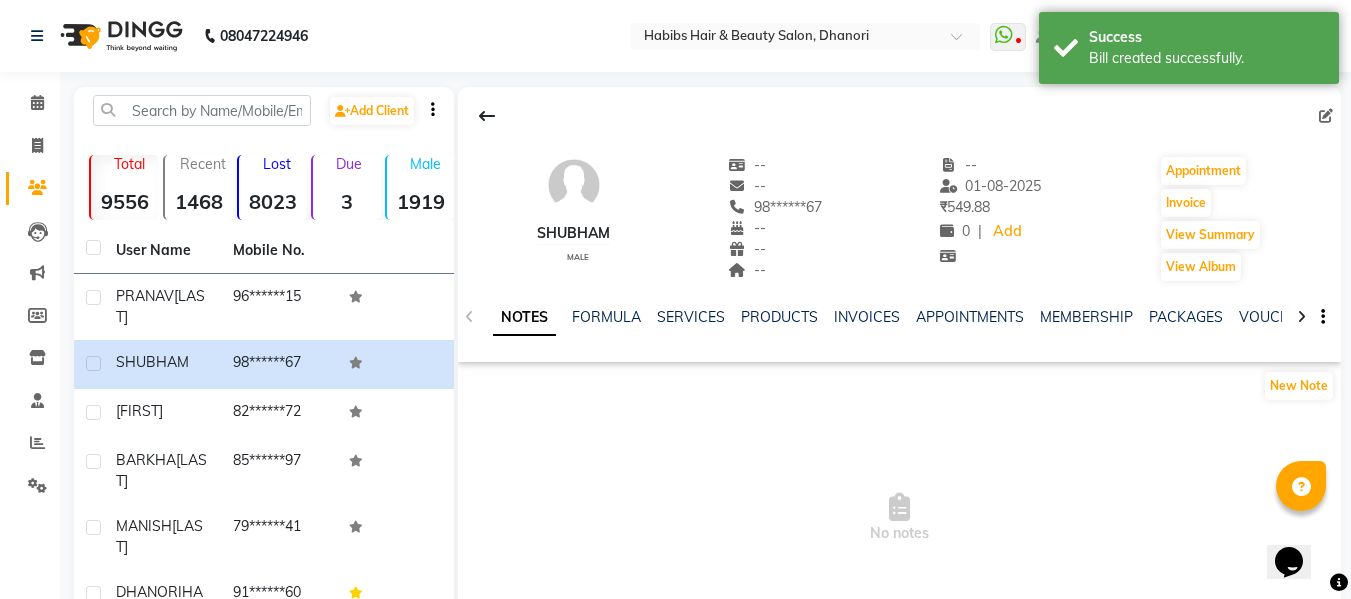 click on "NOTES FORMULA SERVICES PRODUCTS INVOICES APPOINTMENTS MEMBERSHIP PACKAGES VOUCHERS GIFTCARDS POINTS FORMS FAMILY CARDS WALLET" 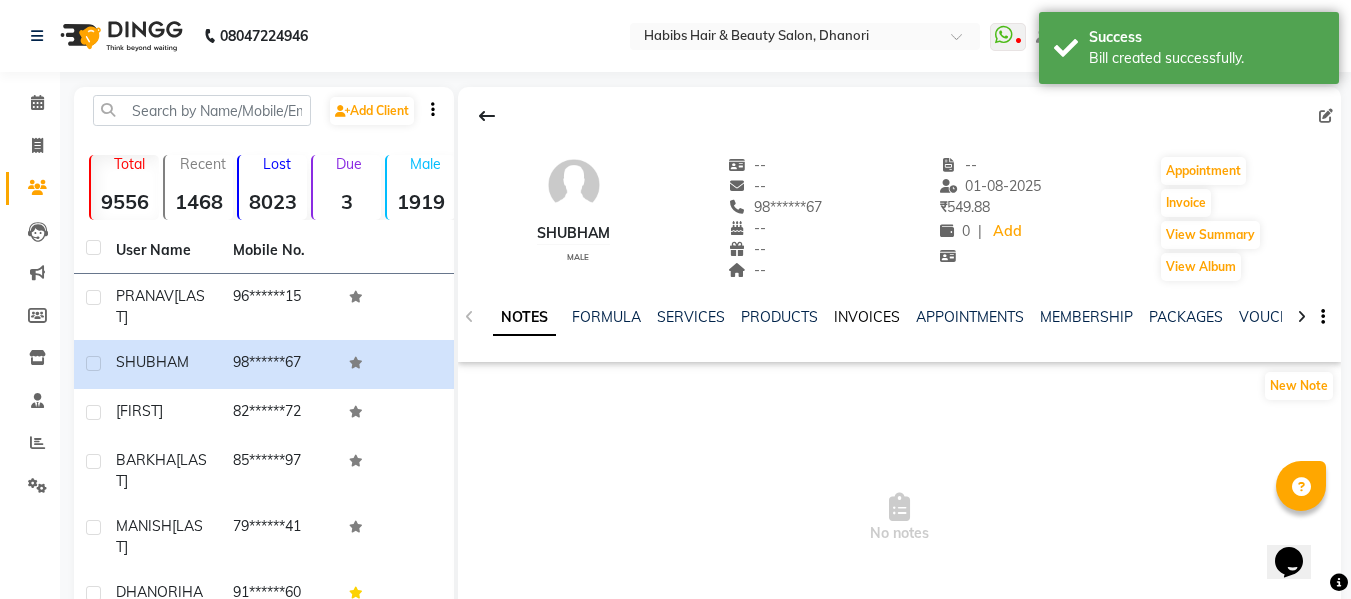 click on "INVOICES" 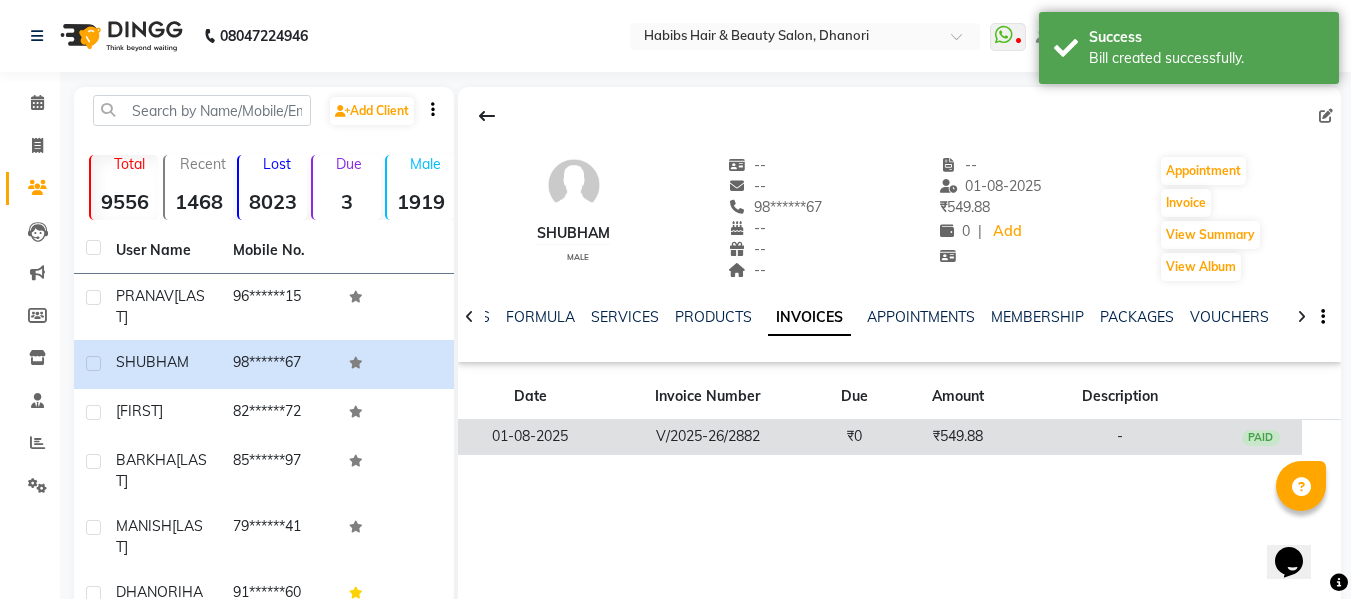 click on "₹0" 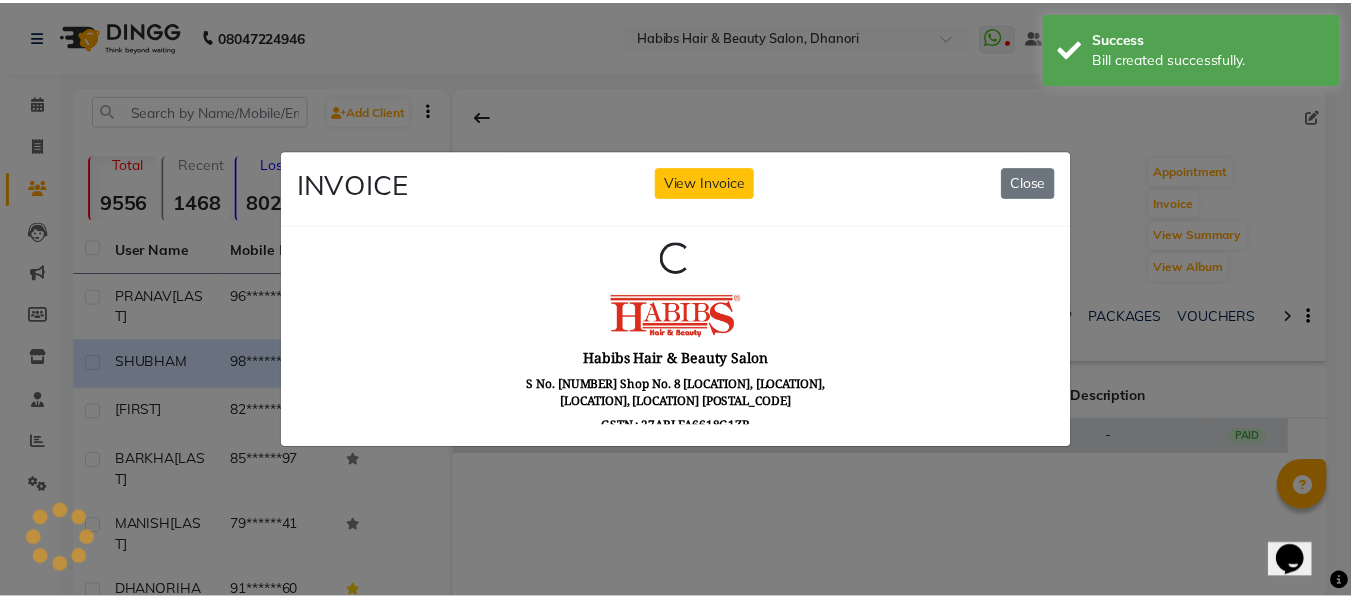 scroll, scrollTop: 0, scrollLeft: 0, axis: both 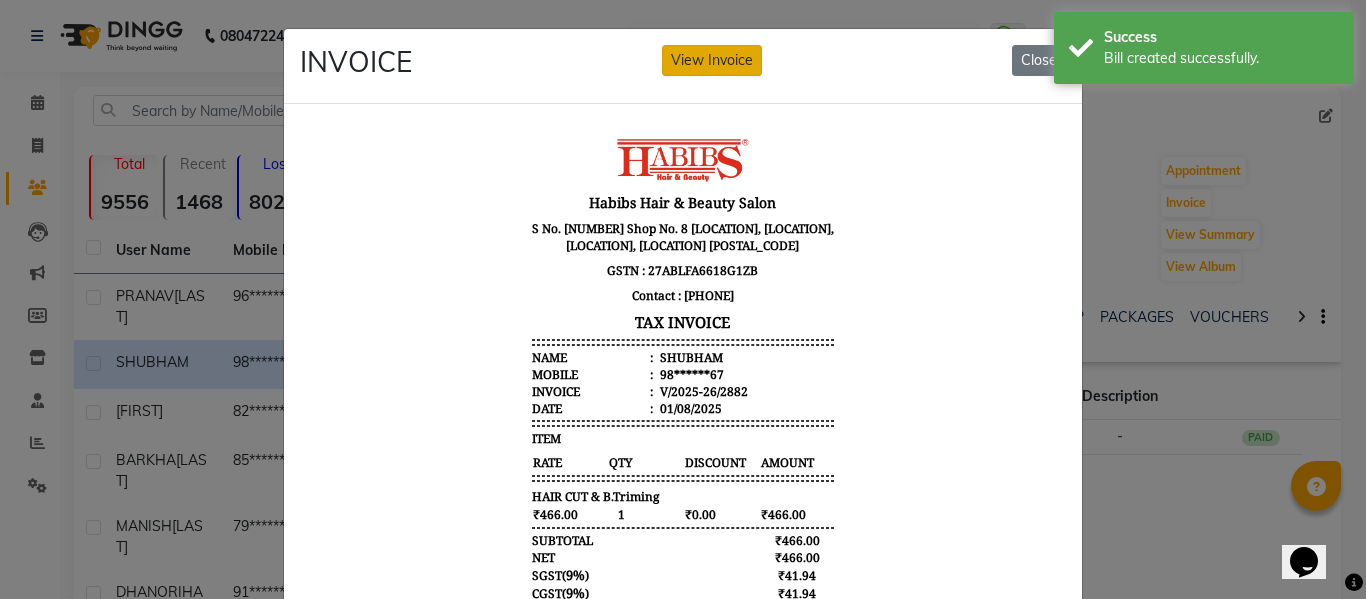 click on "View Invoice" 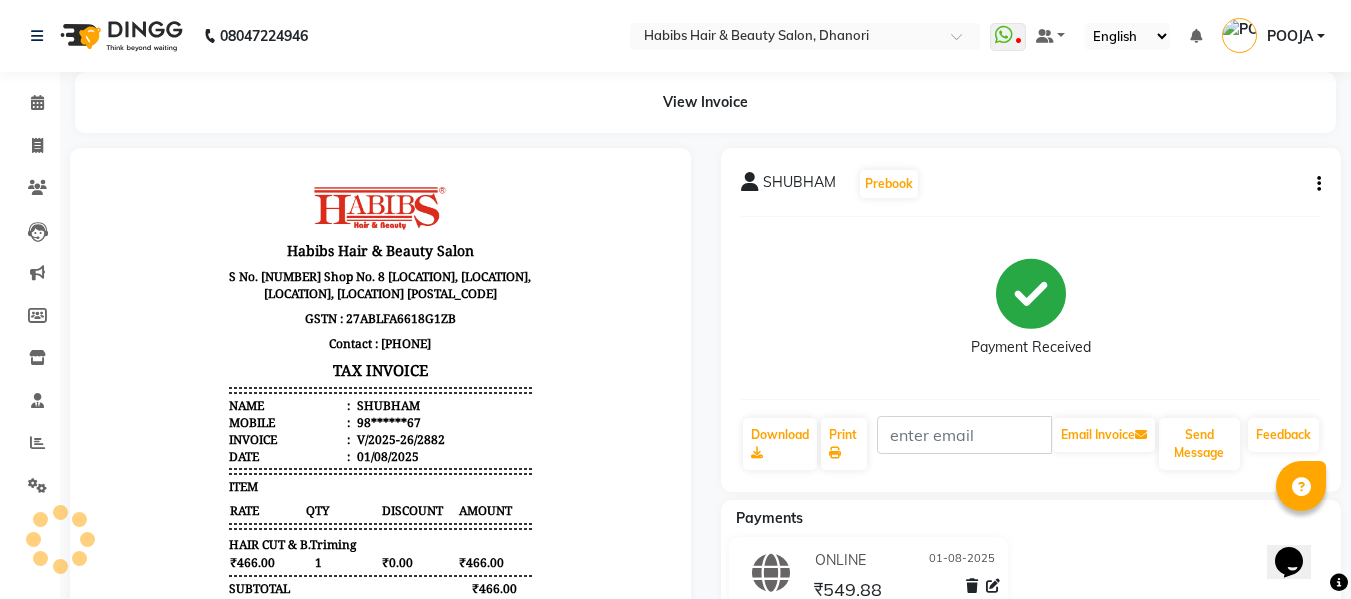 scroll, scrollTop: 0, scrollLeft: 0, axis: both 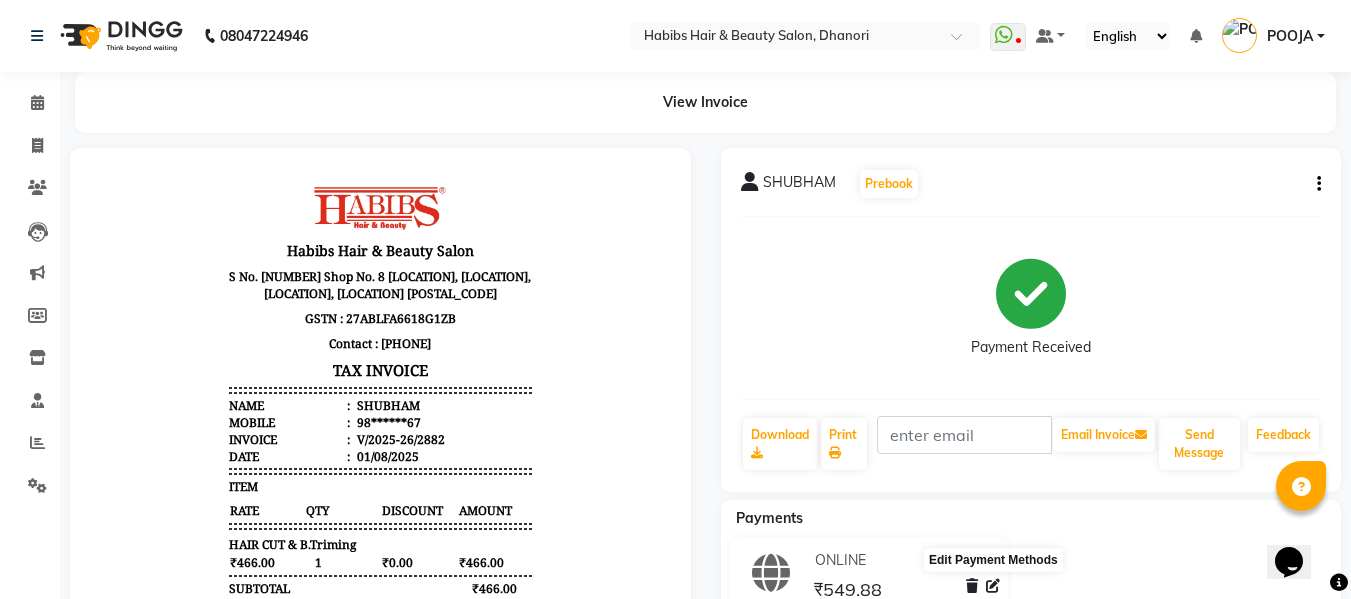 click 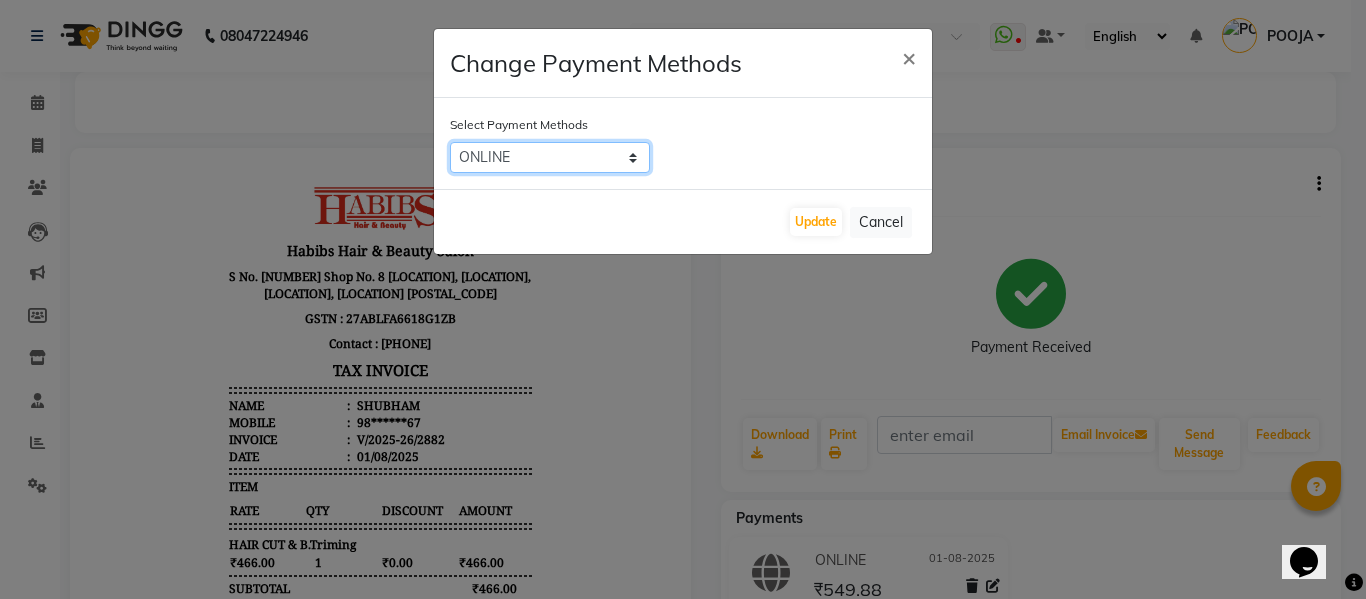 click on "Family   CARD   CASH   ONLINE   Coupon" 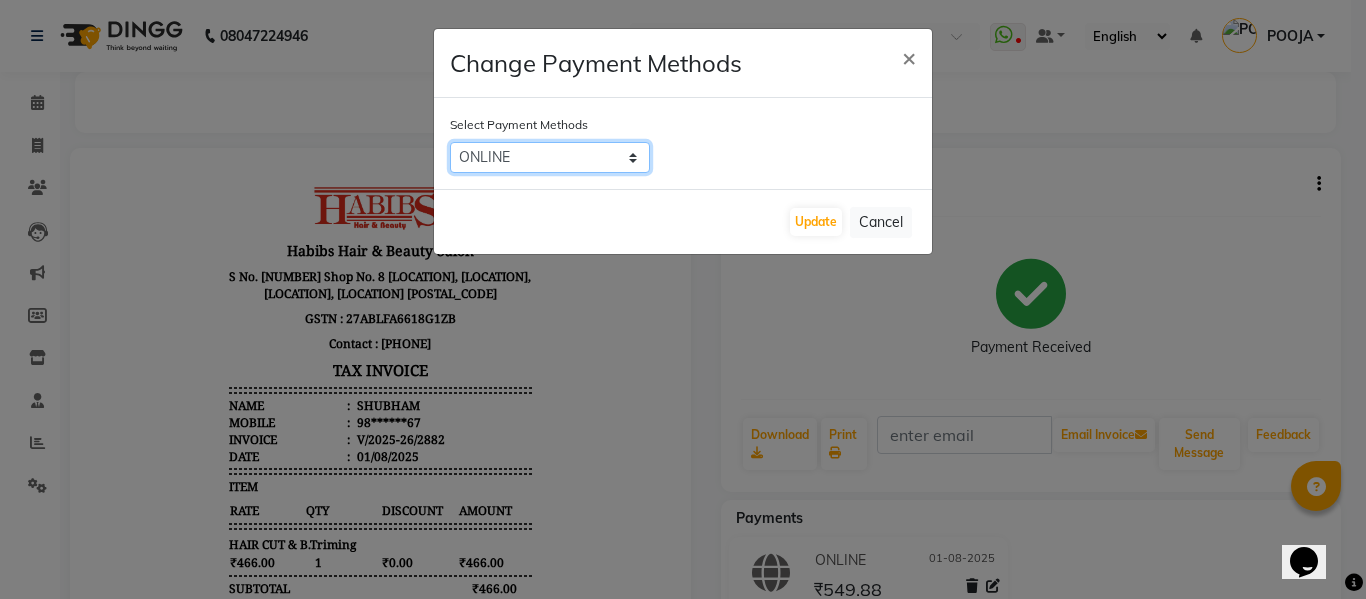 select on "2" 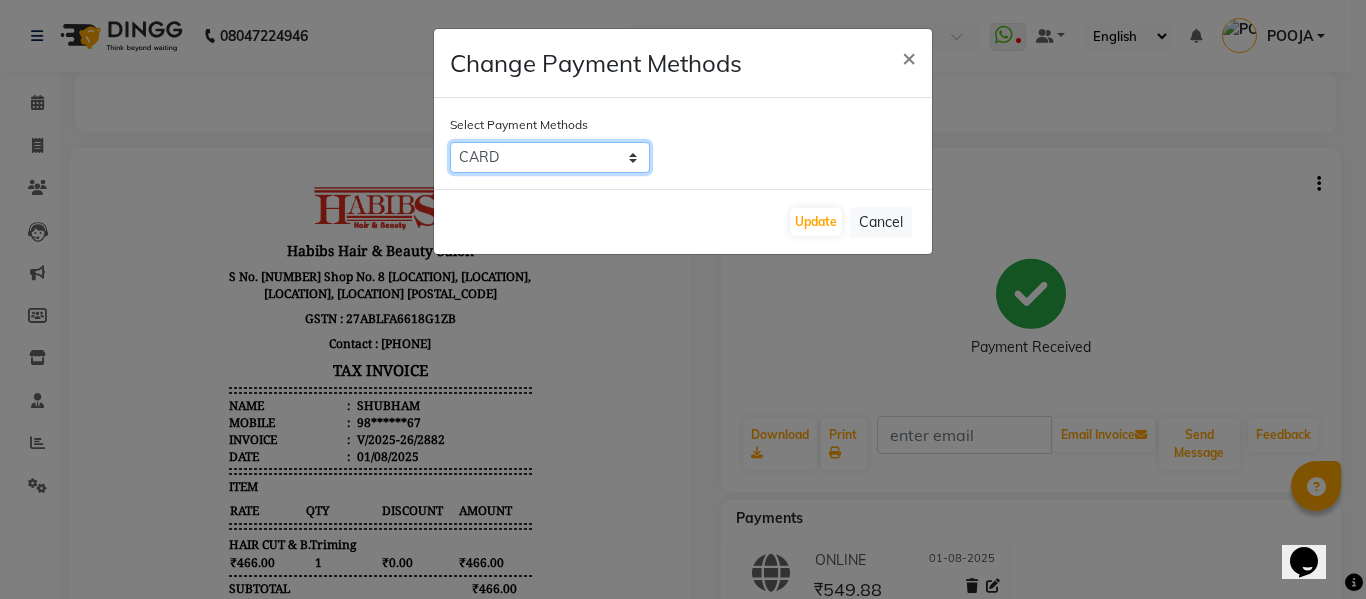 click on "Family   CARD   CASH   ONLINE   Coupon" 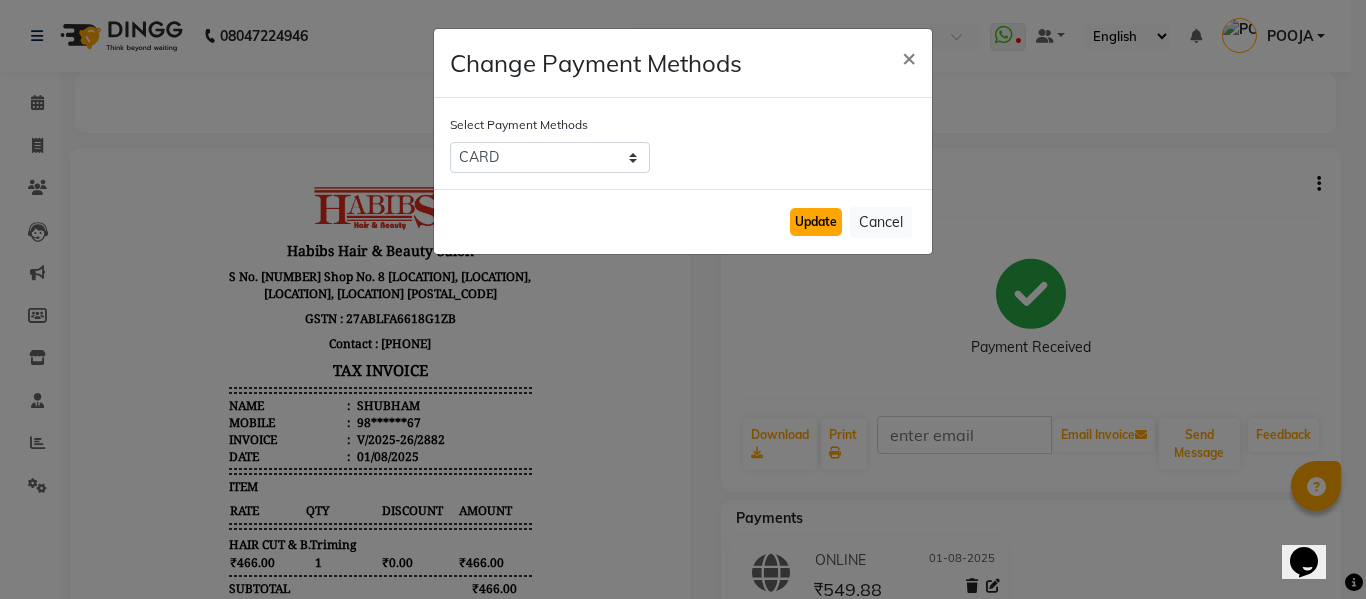 click on "Update" 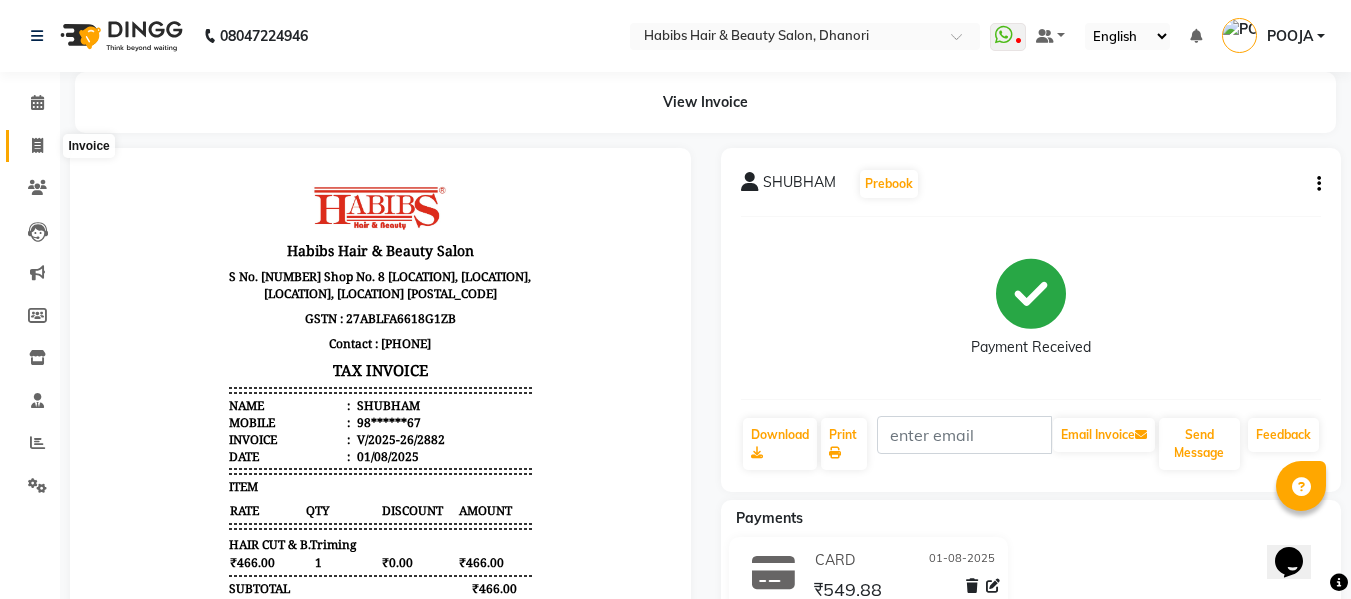 click 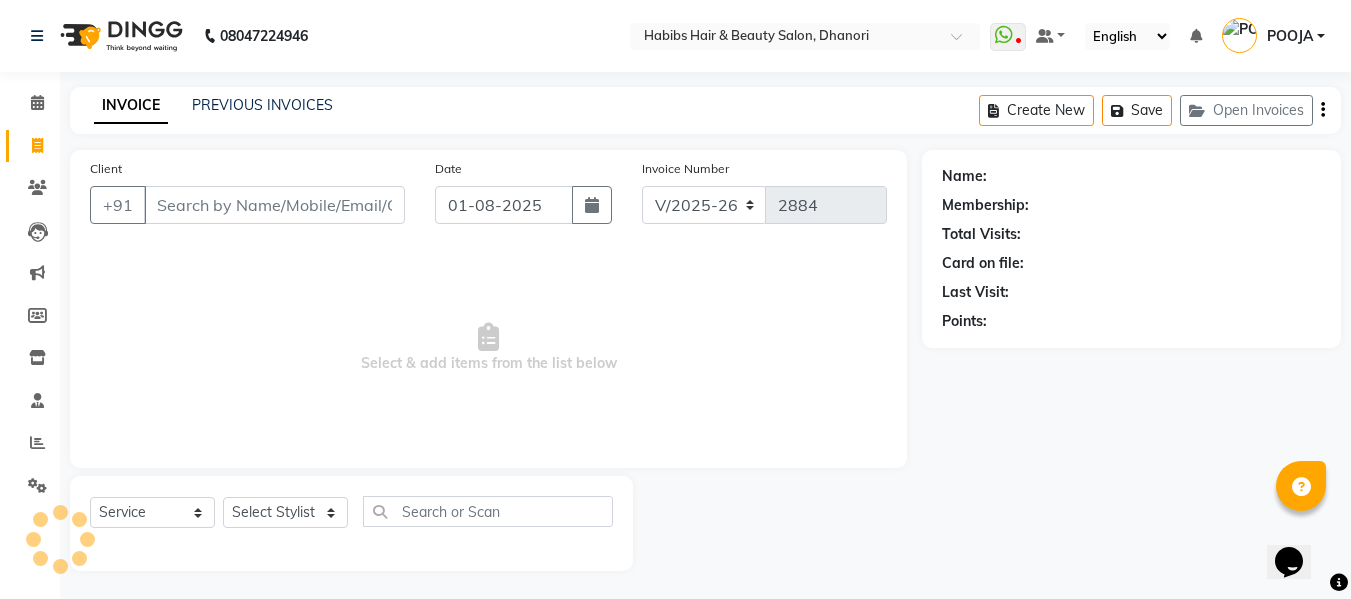 scroll, scrollTop: 2, scrollLeft: 0, axis: vertical 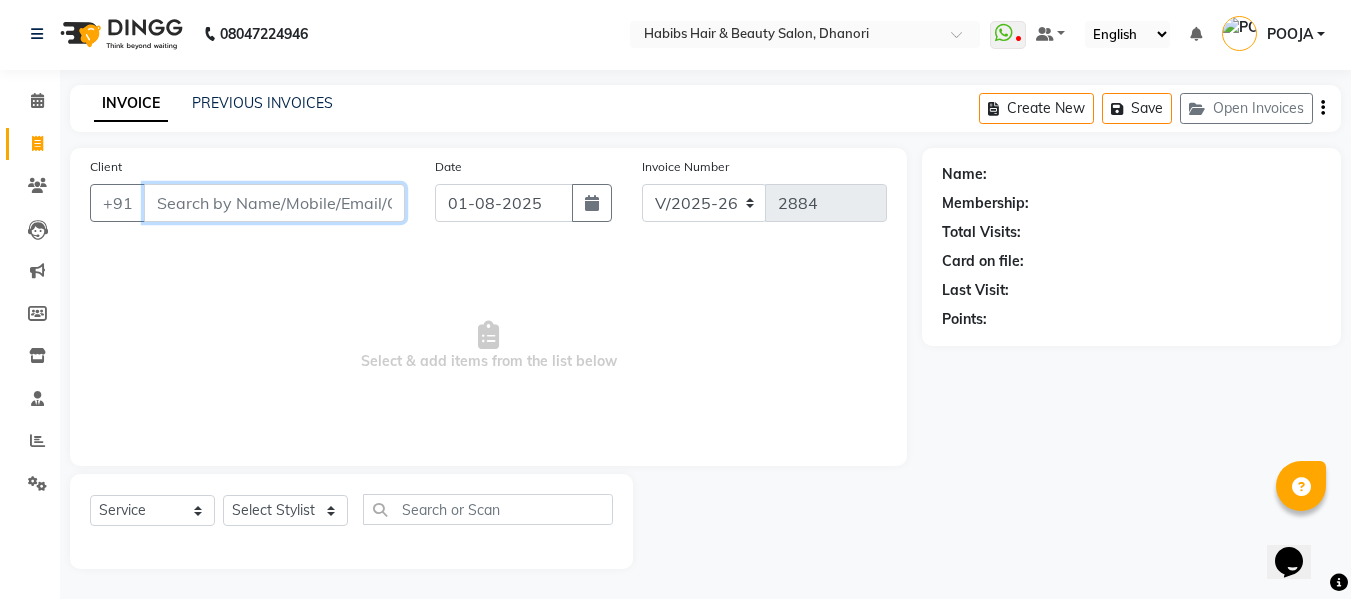 click on "Client" at bounding box center [274, 203] 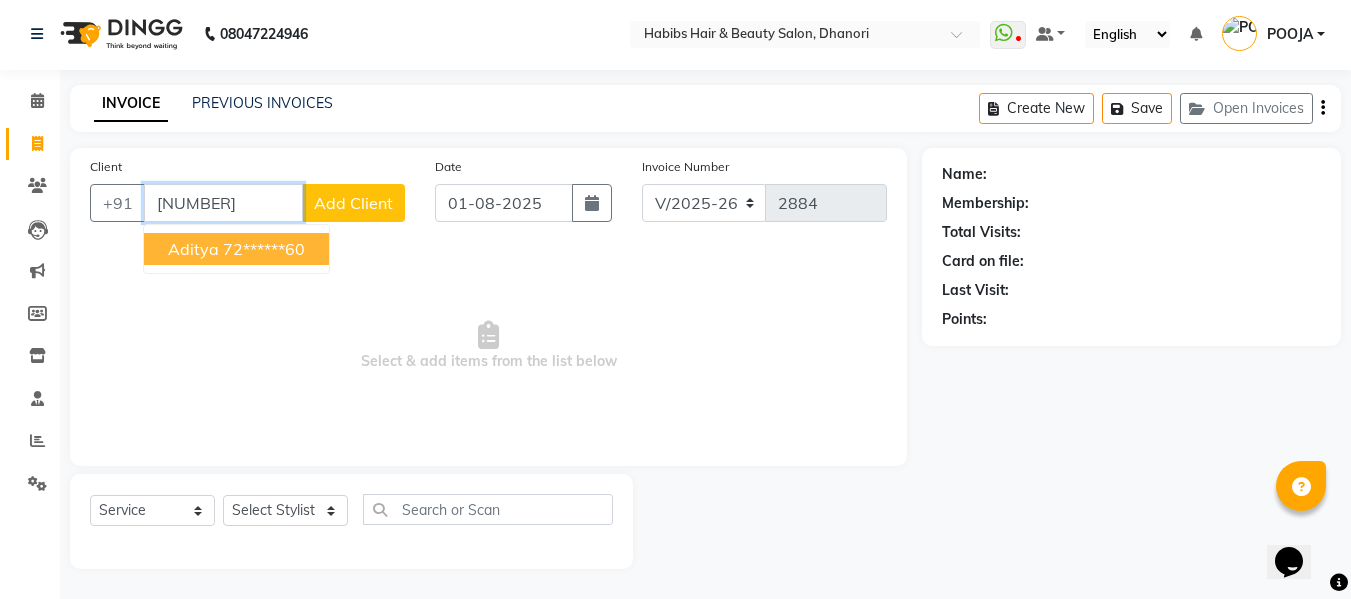 click on "Aditya" at bounding box center [193, 249] 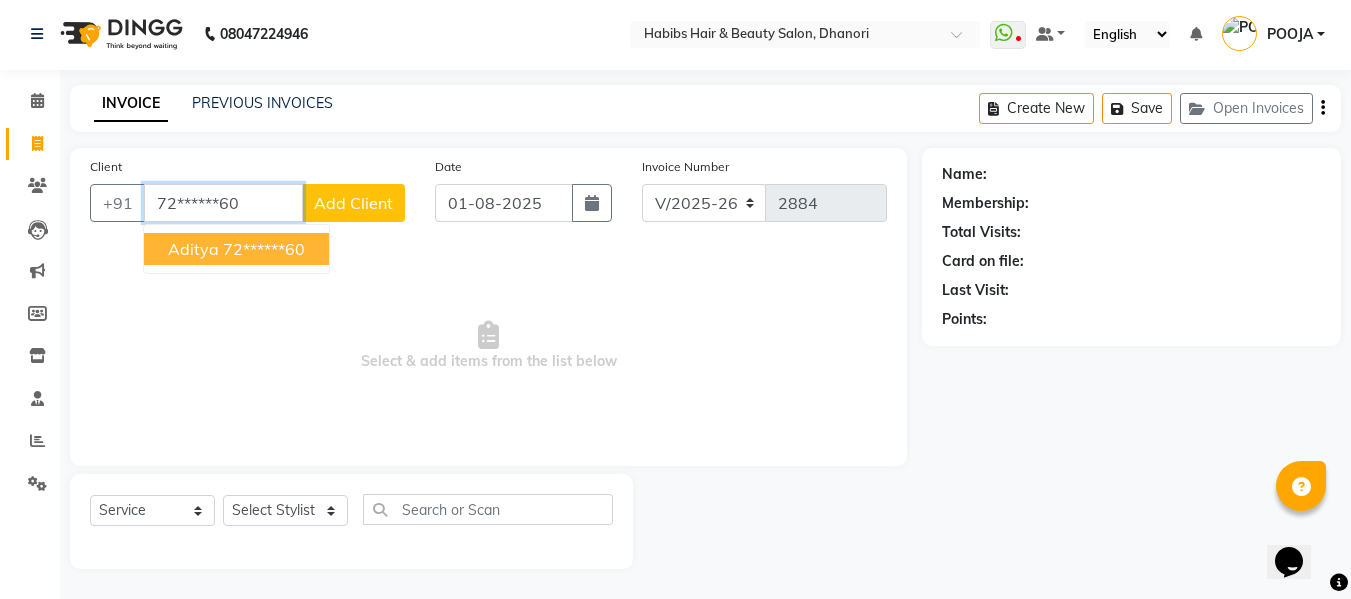 type on "72******60" 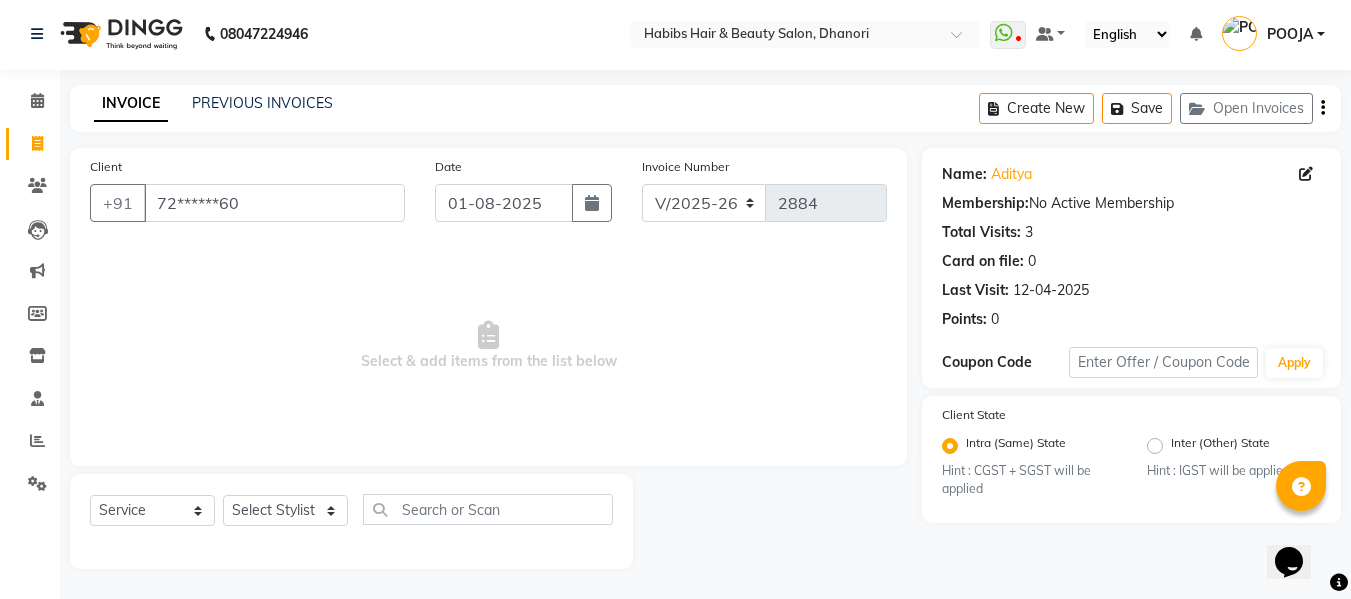 click on "Select Service Product Membership Package Voucher Prepaid Gift Card Select Stylist Admin Alishan ARMAN DIVYA [FIRST] IRFAN MUZAMMIL POOJA POOJA J RAKESH SAHIL SHAKEEL SONAL" 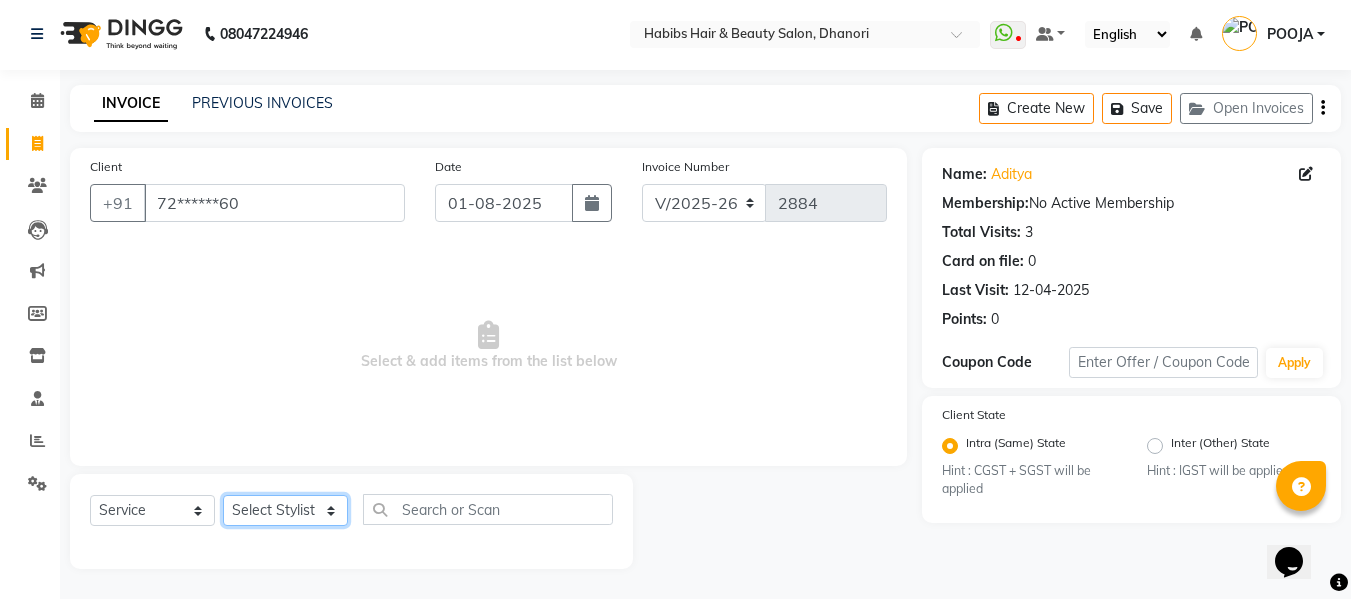 click on "Select Stylist Admin Alishan ARMAN DIVYA [FIRST] IRFAN MUZAMMIL POOJA POOJA J RAKESH SAHIL SHAKEEL SONAL" 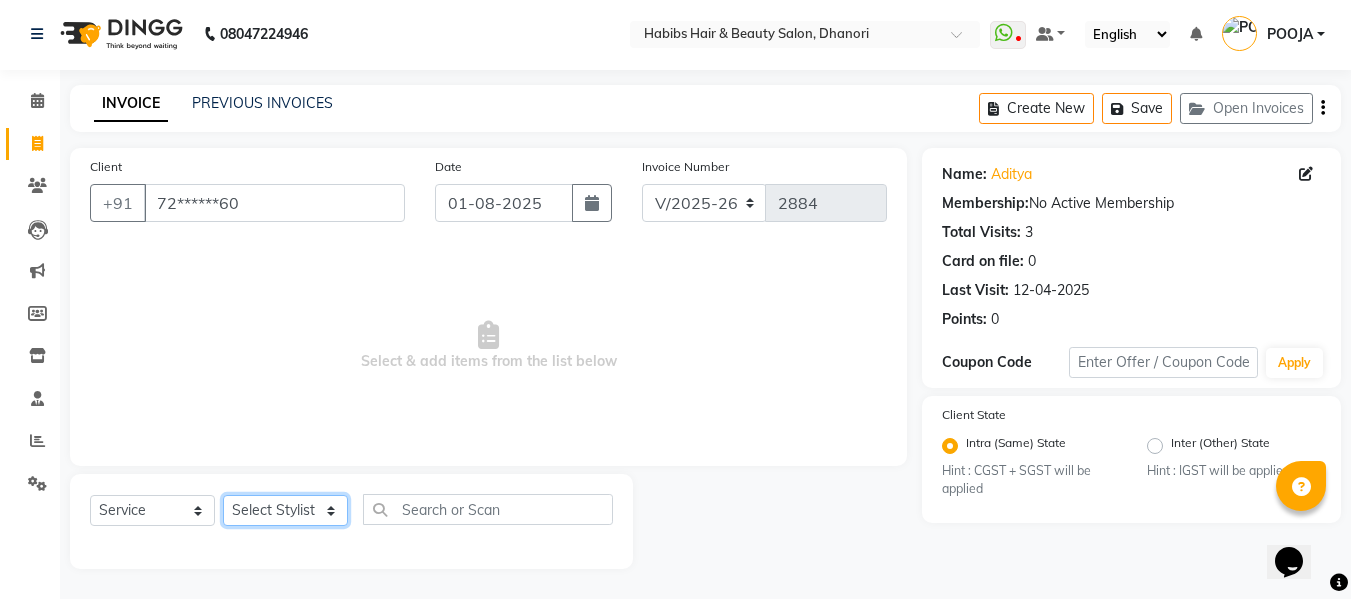 select on "[NUMBER]" 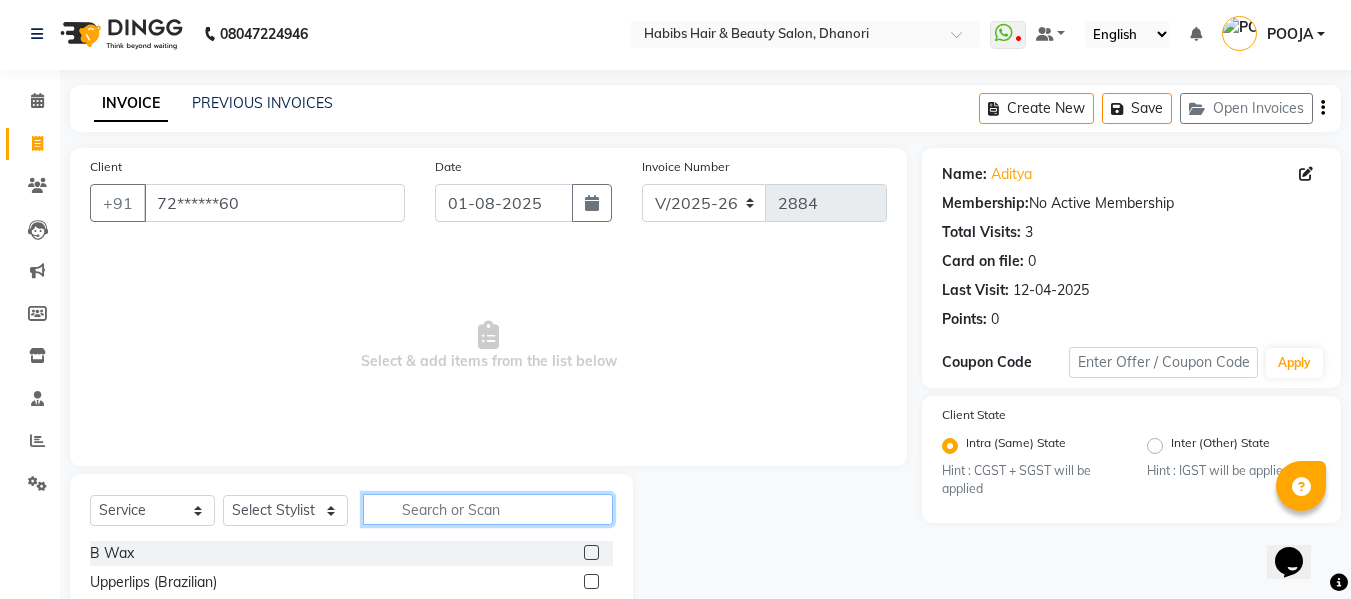 click 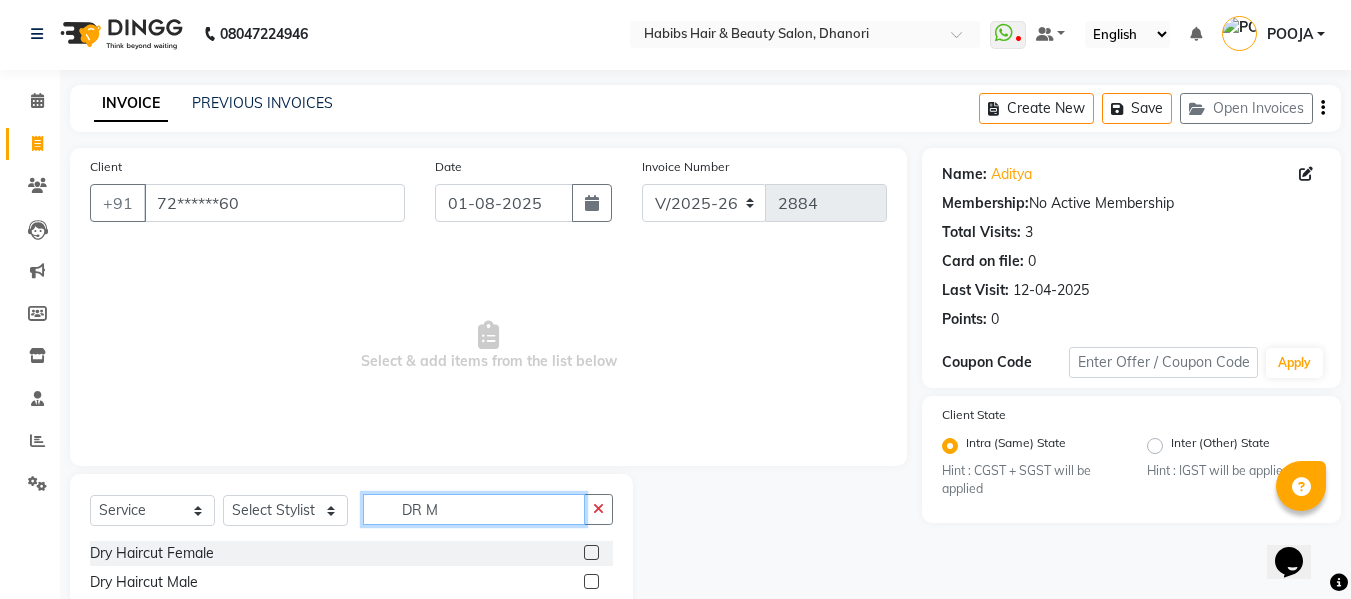 type on "DR M" 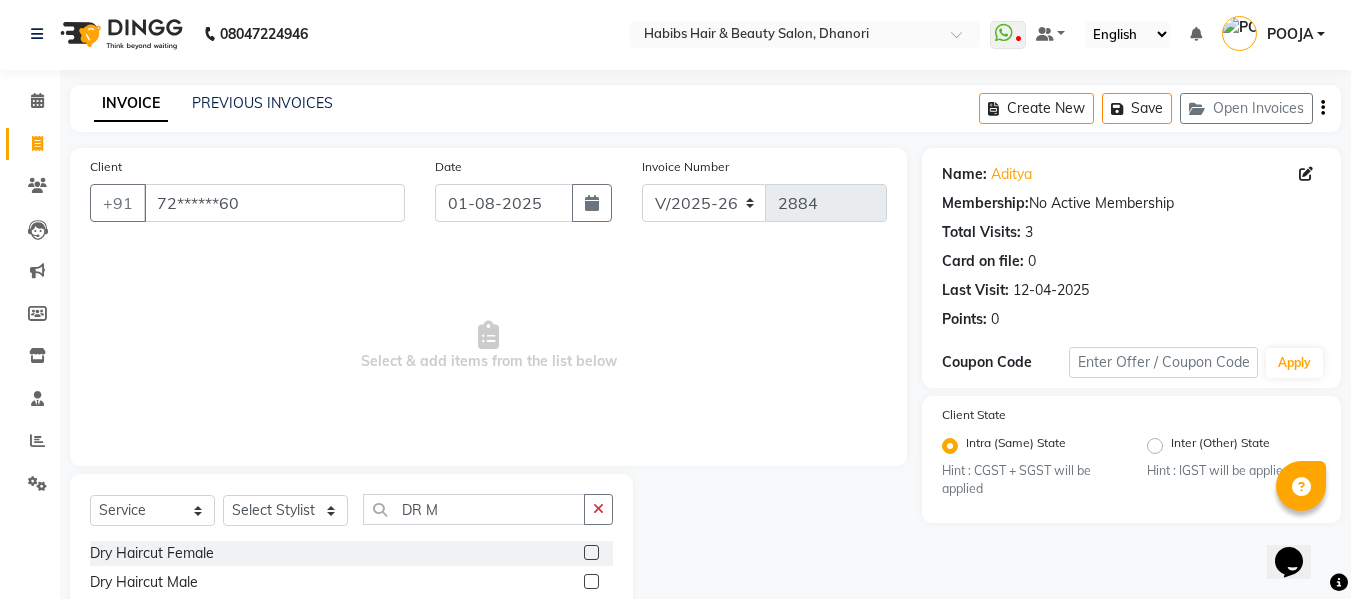 click 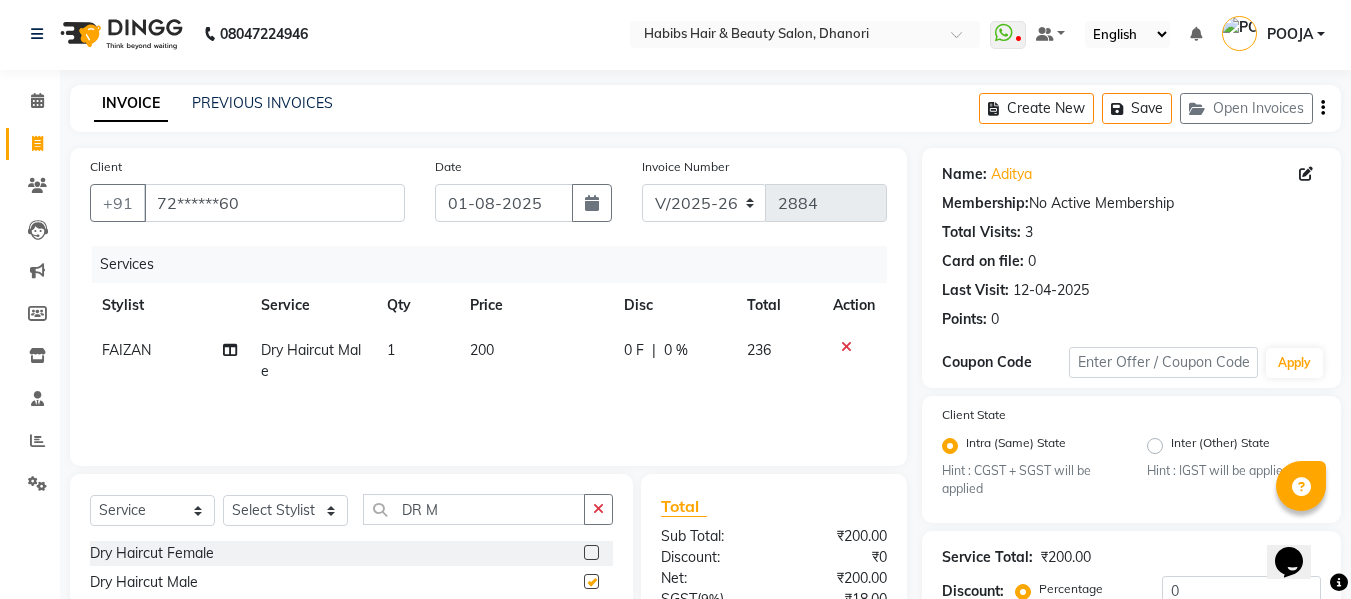checkbox on "false" 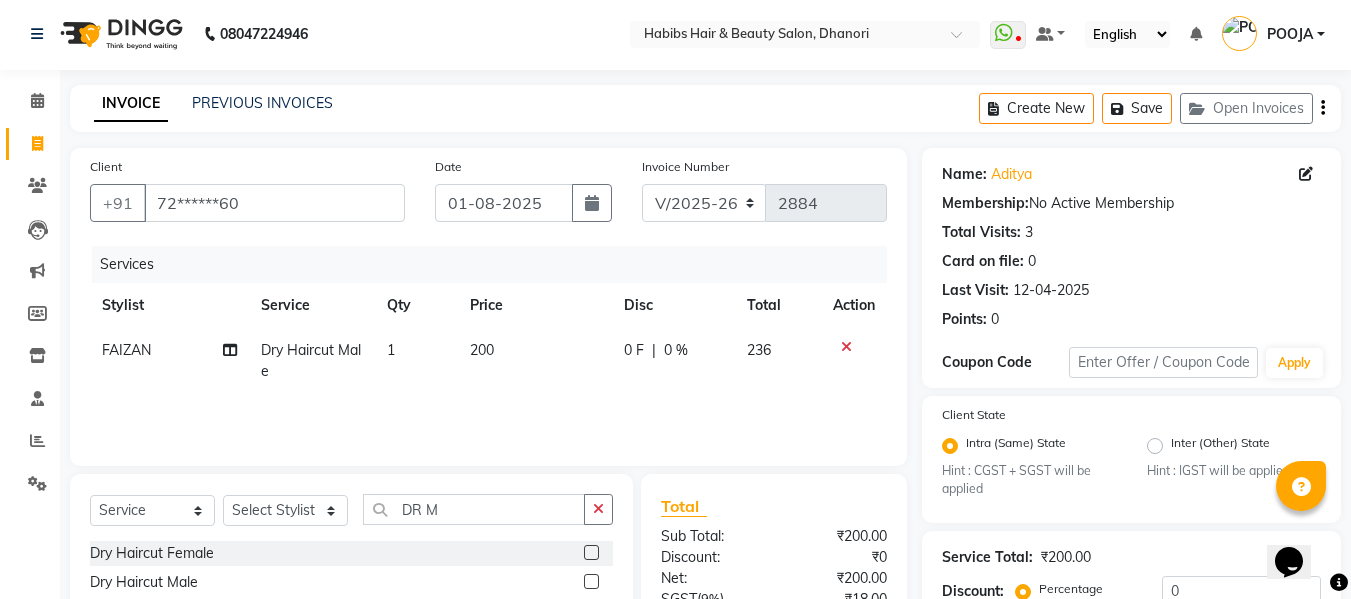 click on "200" 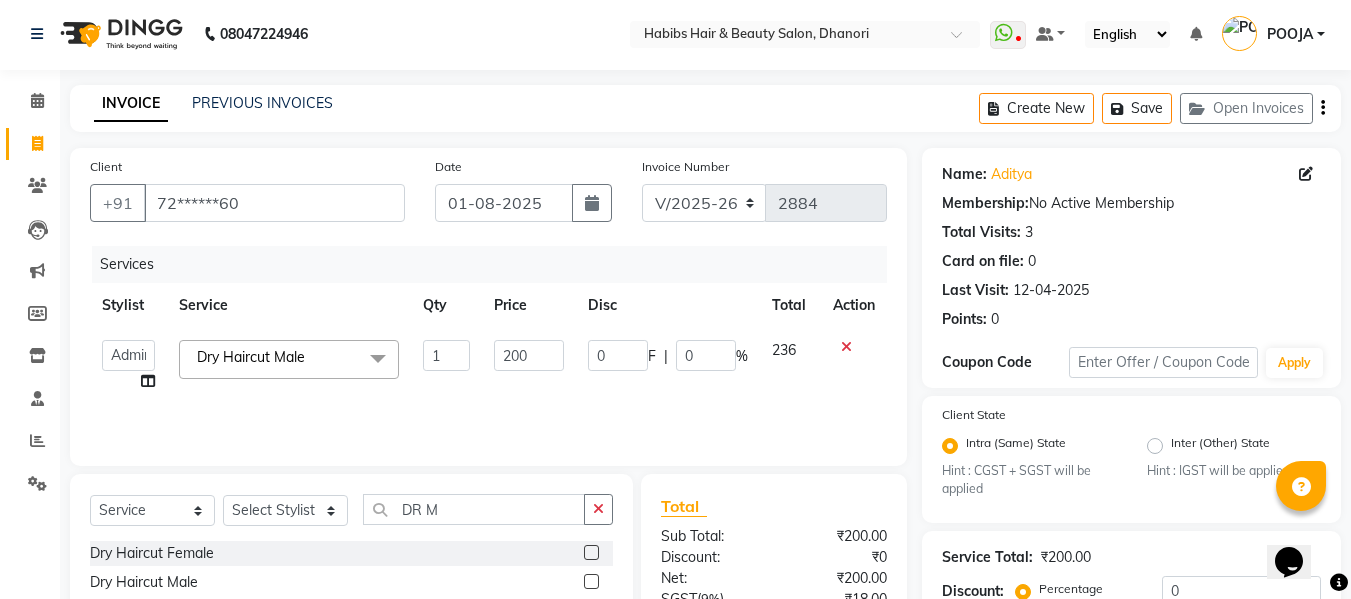 click on "200" 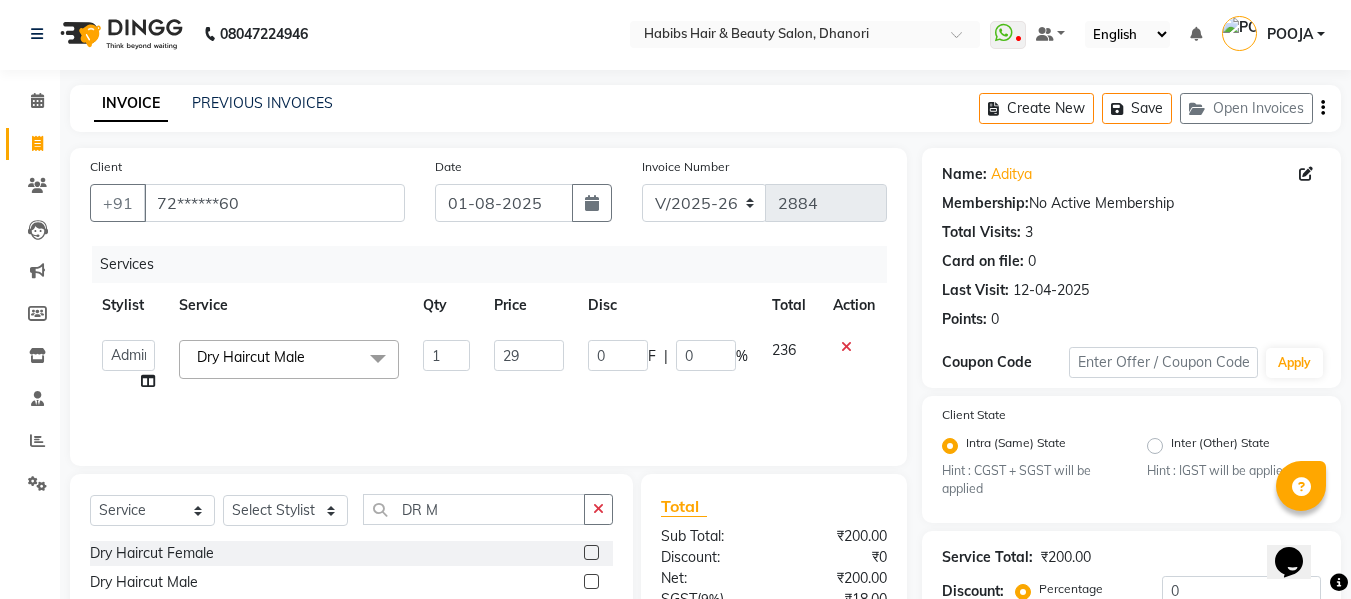 type on "297" 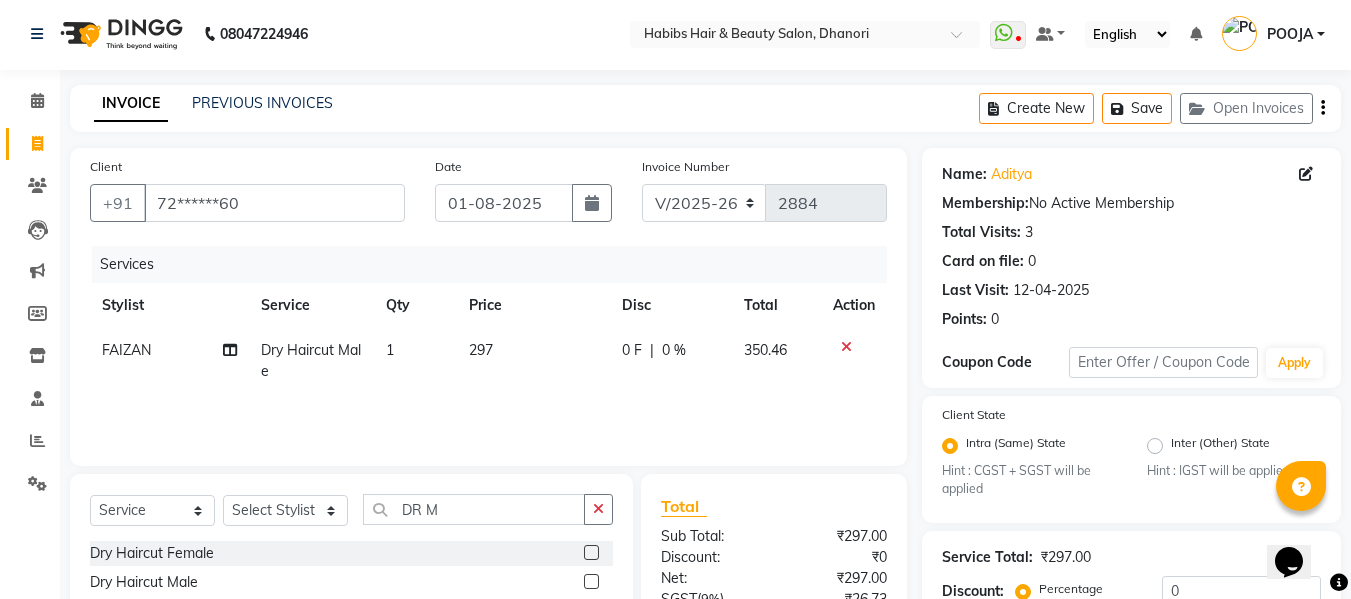 click on "Services Stylist Service Qty Price Disc Total Action [FIRST] Dry Haircut Male 1 297 0 F | 0 % 350.46" 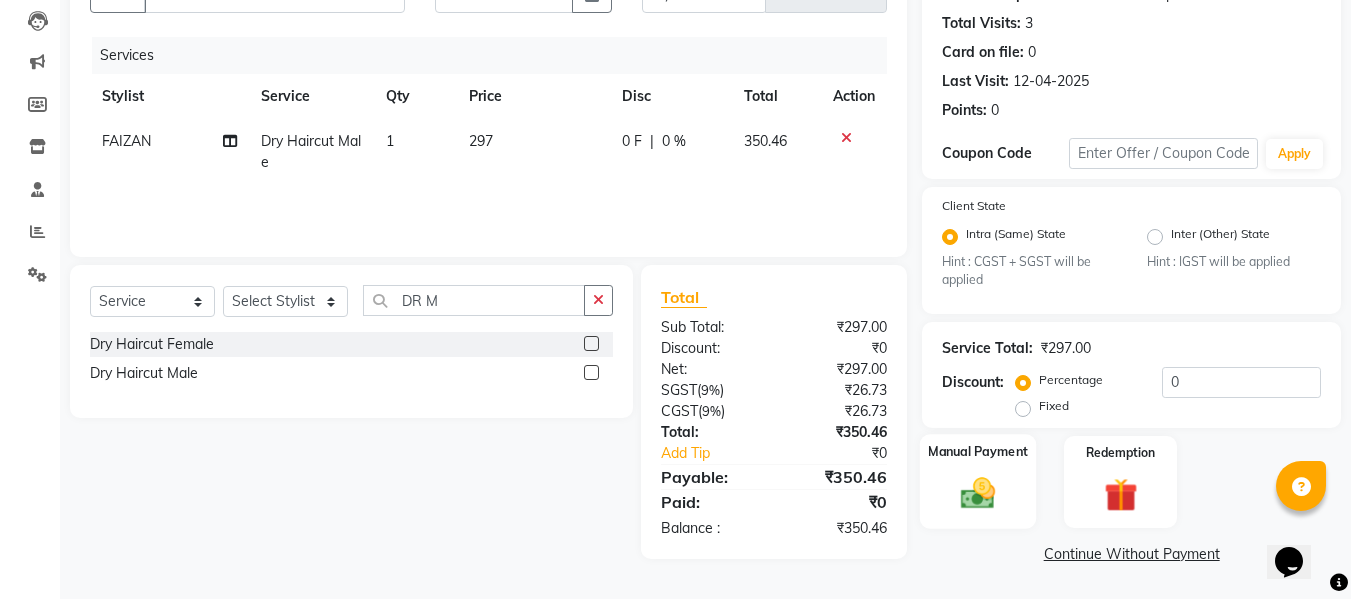 click on "Manual Payment" 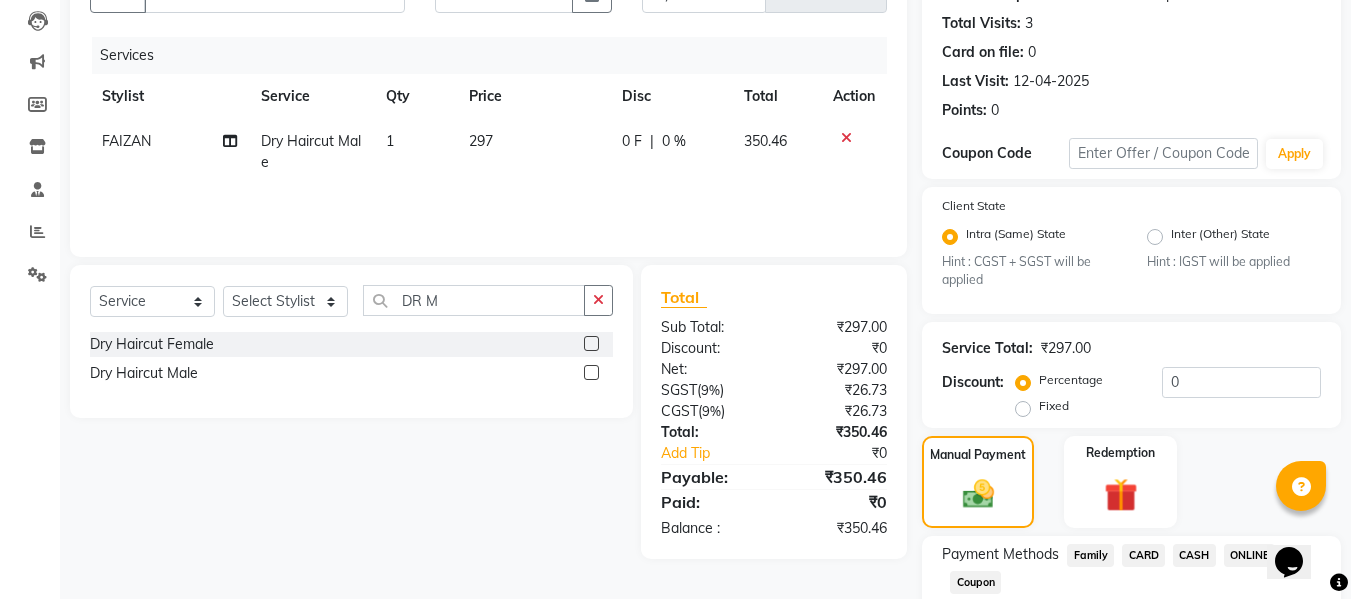 scroll, scrollTop: 339, scrollLeft: 0, axis: vertical 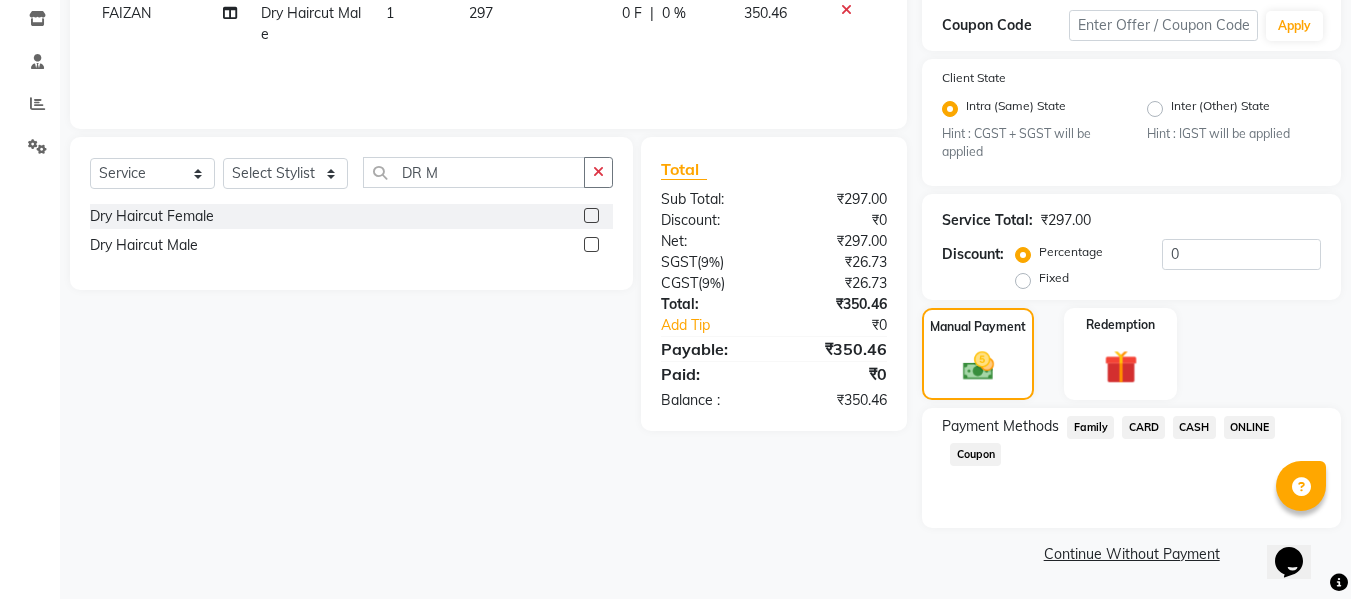 click on "ONLINE" 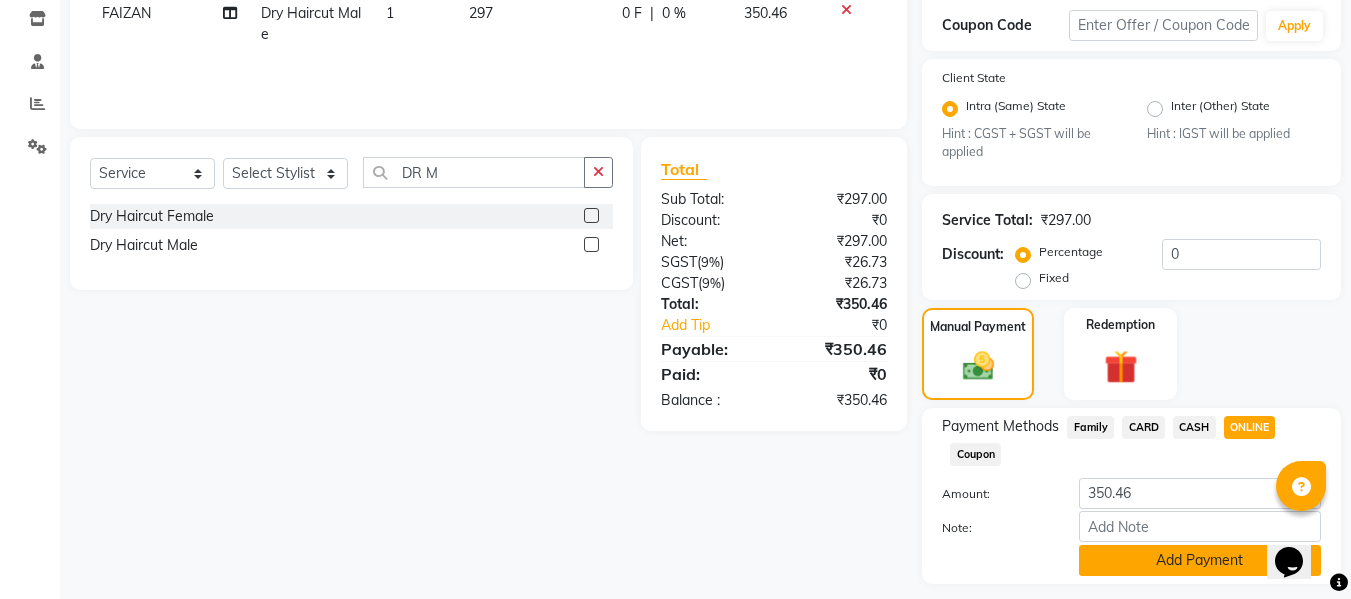 click on "Add Payment" 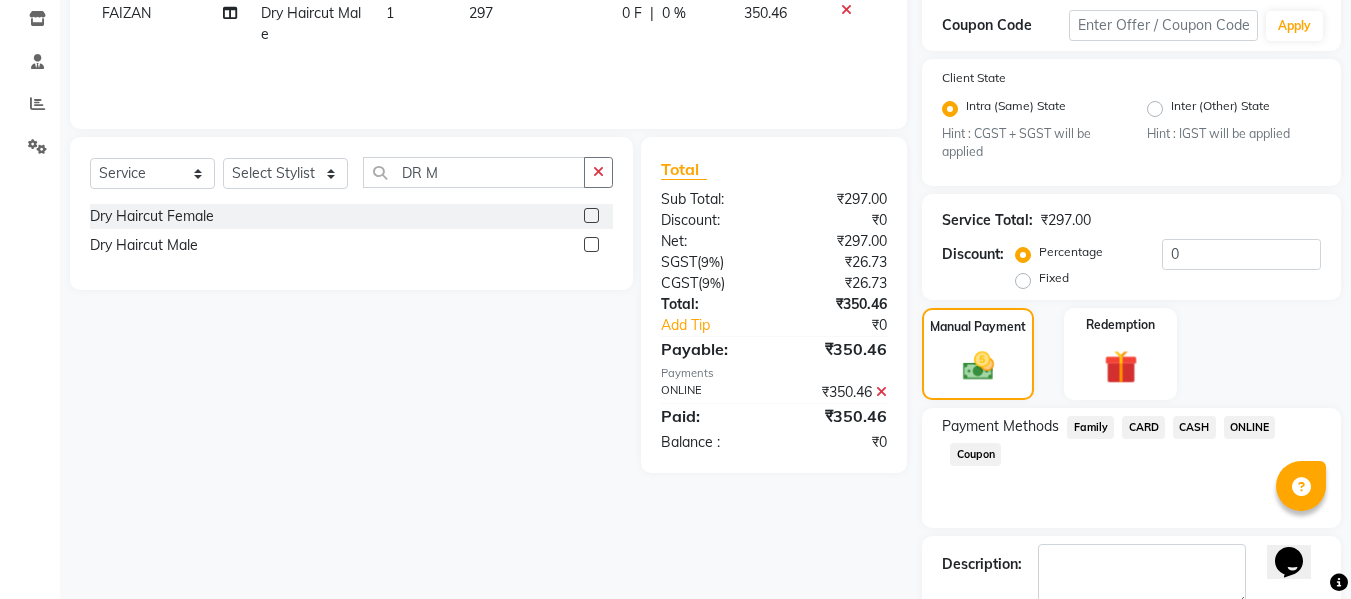 scroll, scrollTop: 445, scrollLeft: 0, axis: vertical 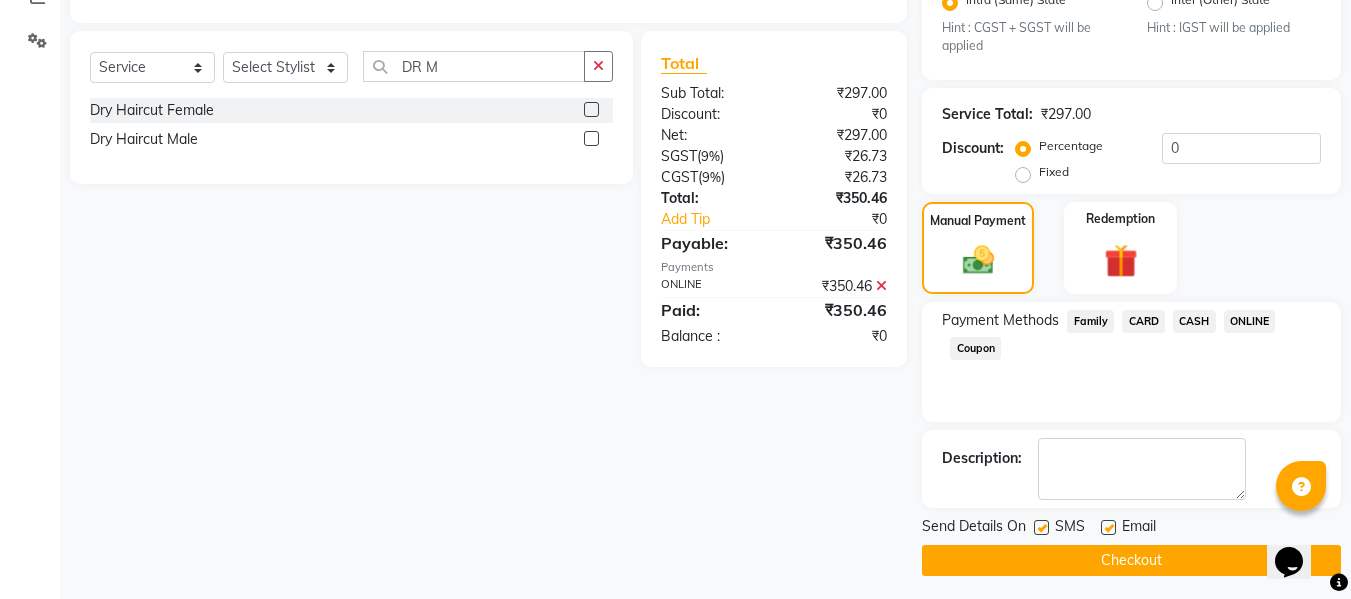 click on "Checkout" 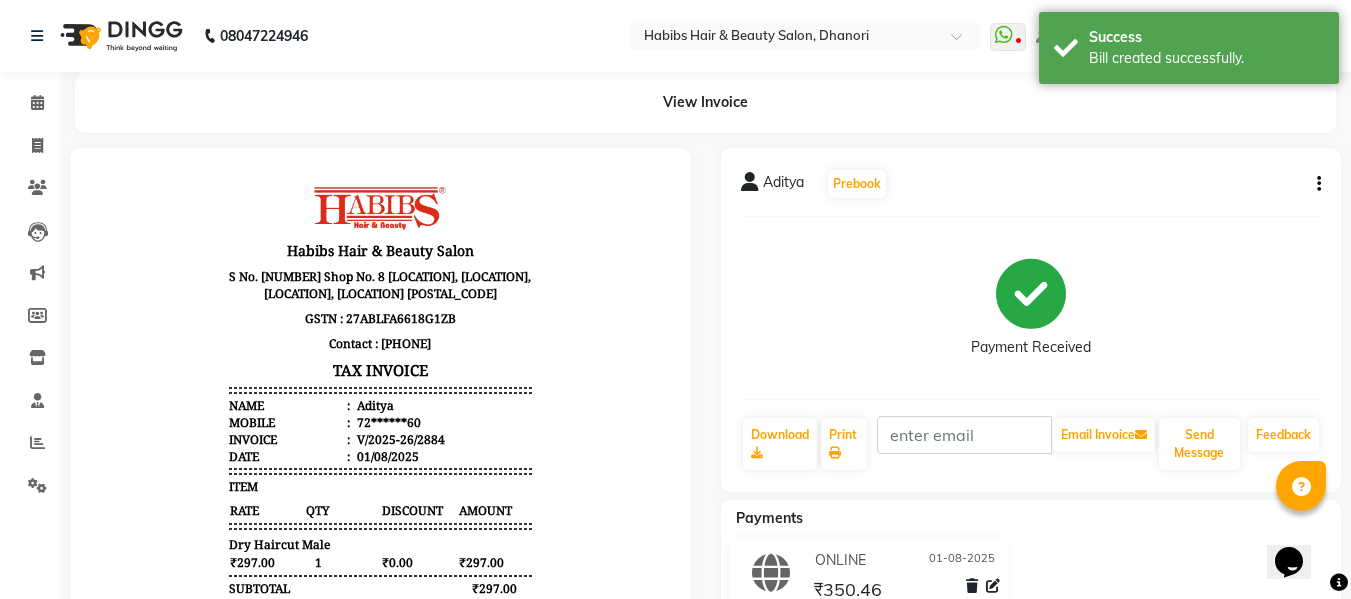 scroll, scrollTop: 0, scrollLeft: 0, axis: both 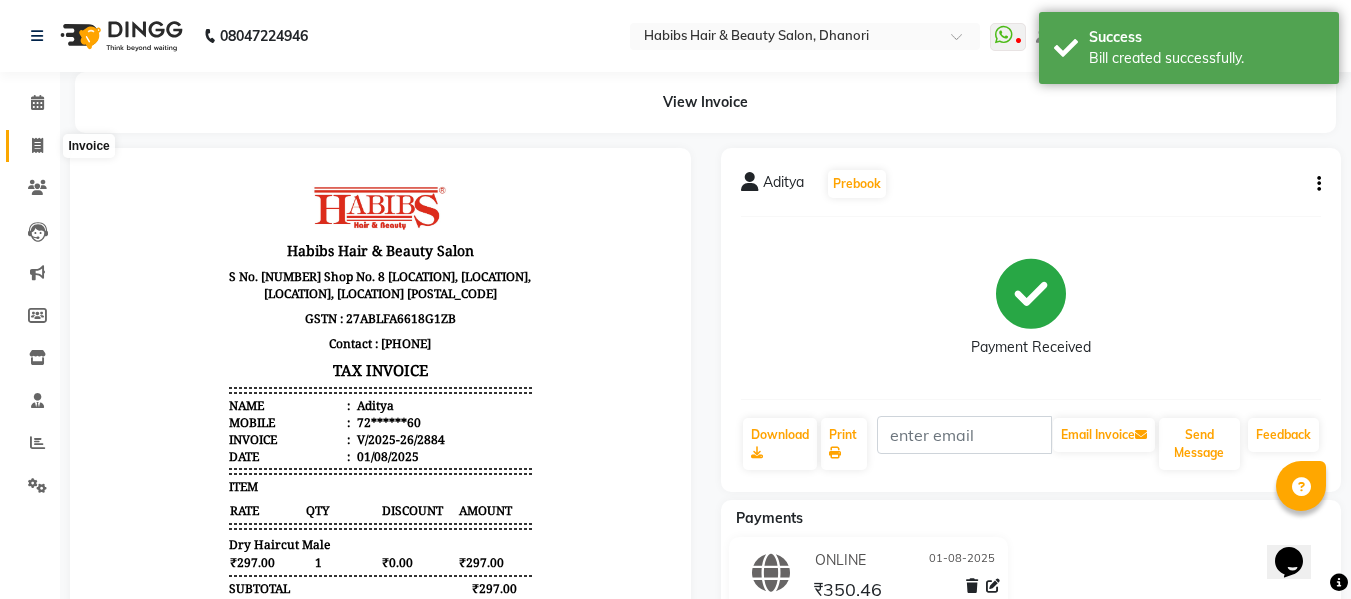 click 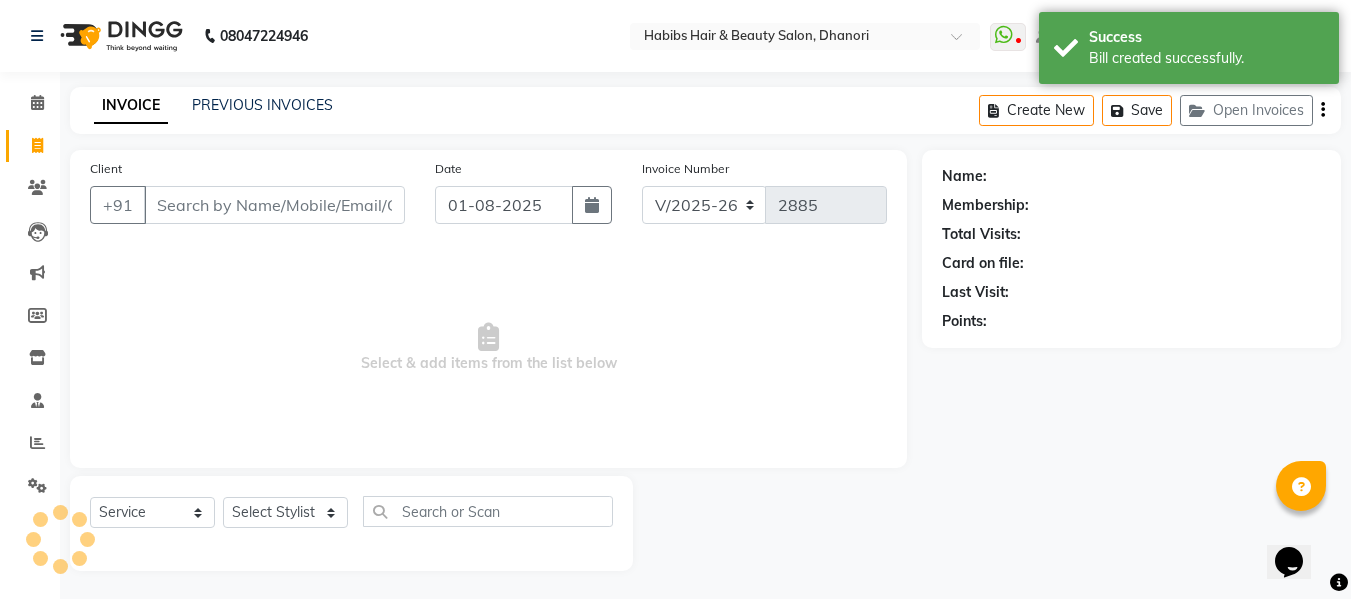 scroll, scrollTop: 2, scrollLeft: 0, axis: vertical 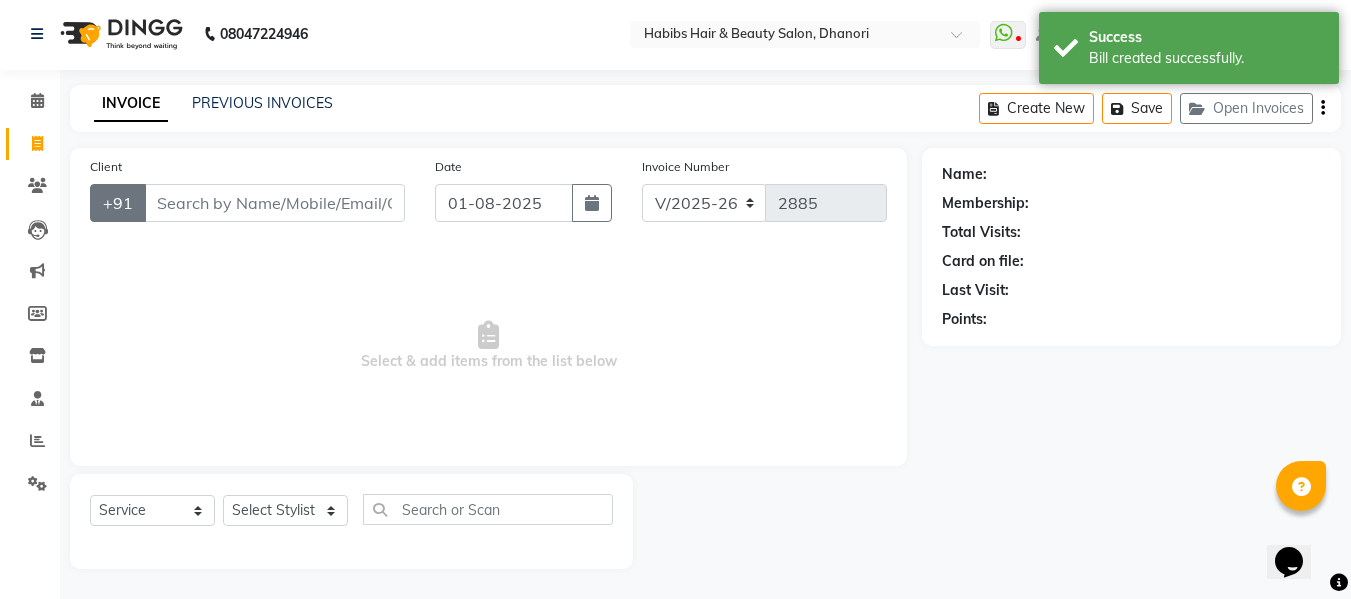 click on "+91" 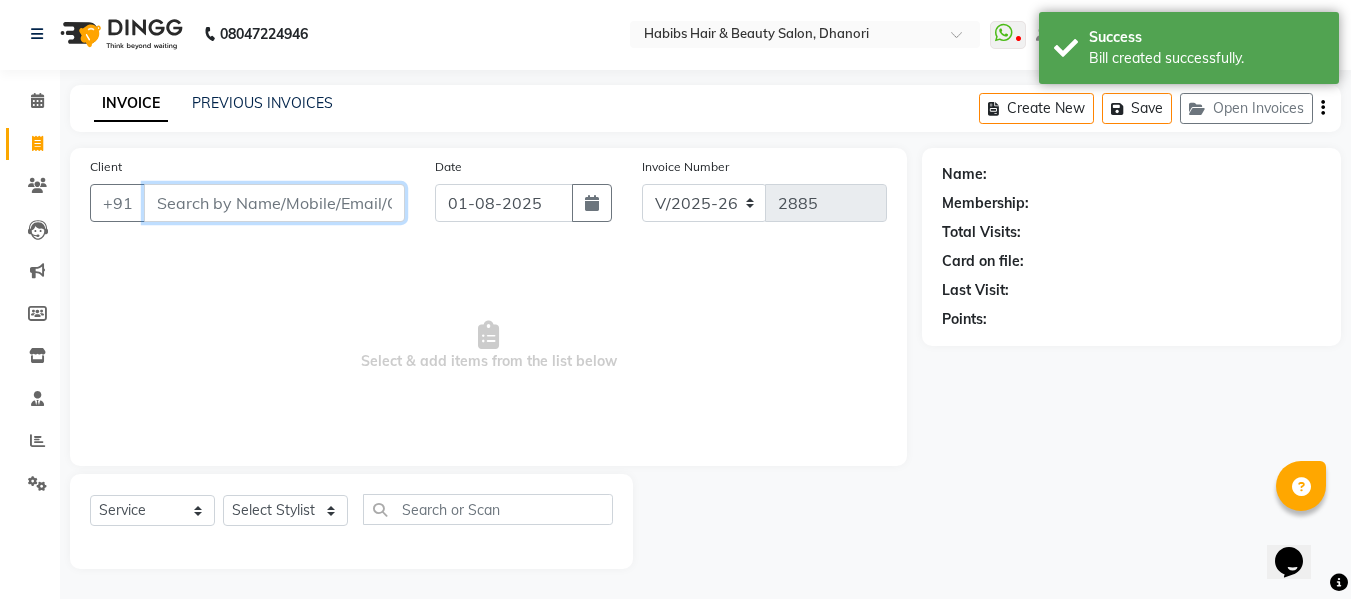 click on "Client" at bounding box center [274, 203] 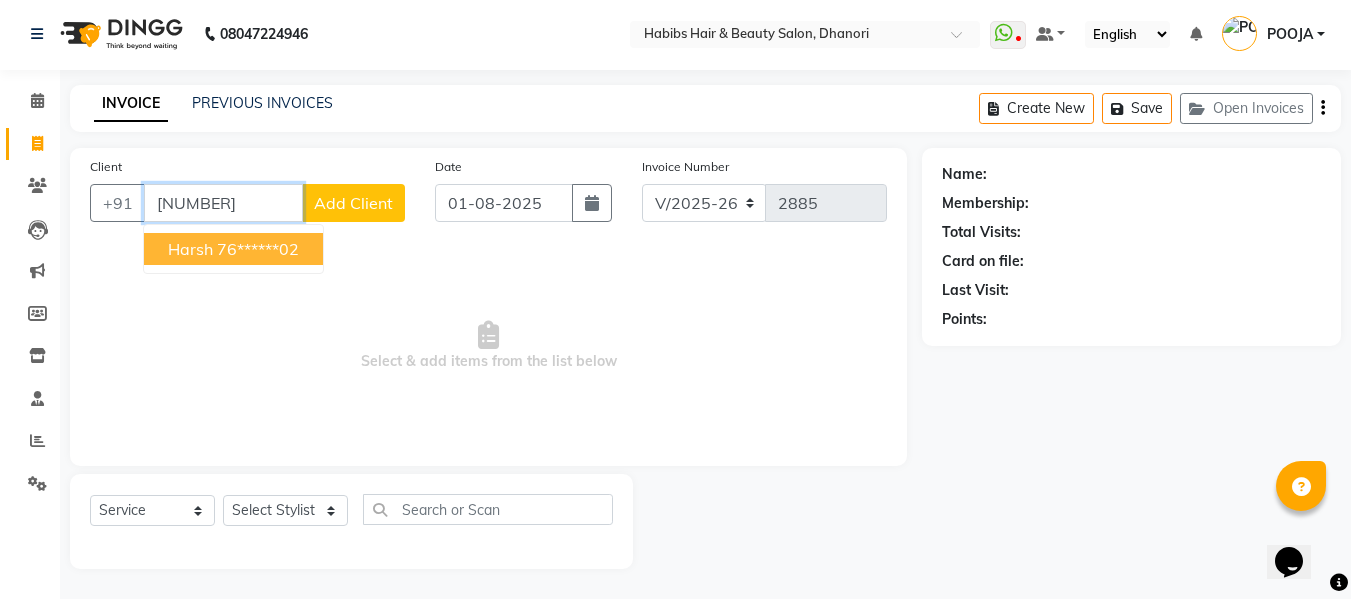 click on "76******02" at bounding box center (258, 249) 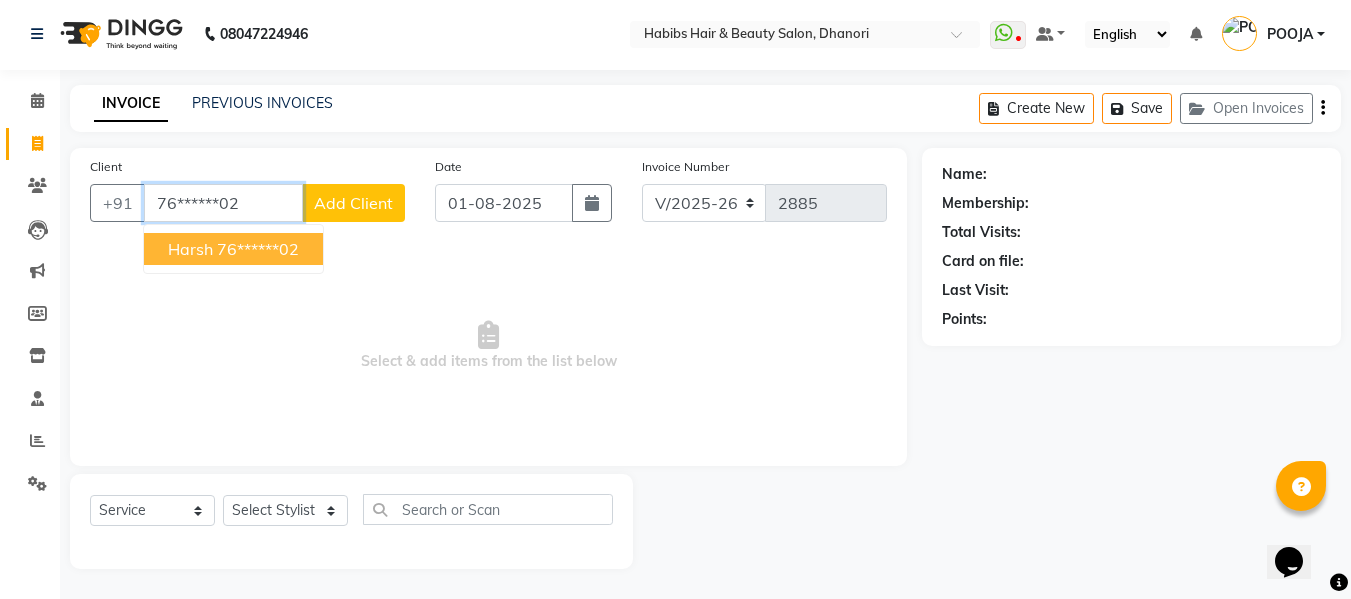 type on "76******02" 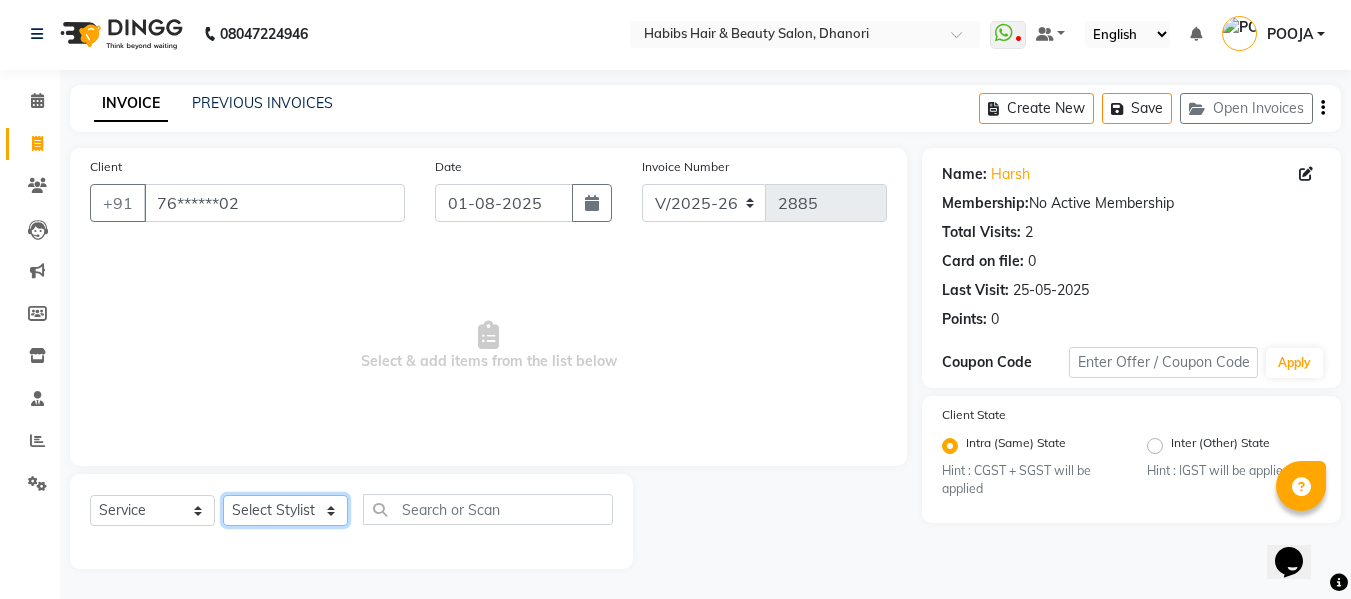 click on "Select Stylist Admin Alishan ARMAN DIVYA [FIRST] IRFAN MUZAMMIL POOJA POOJA J RAKESH SAHIL SHAKEEL SONAL" 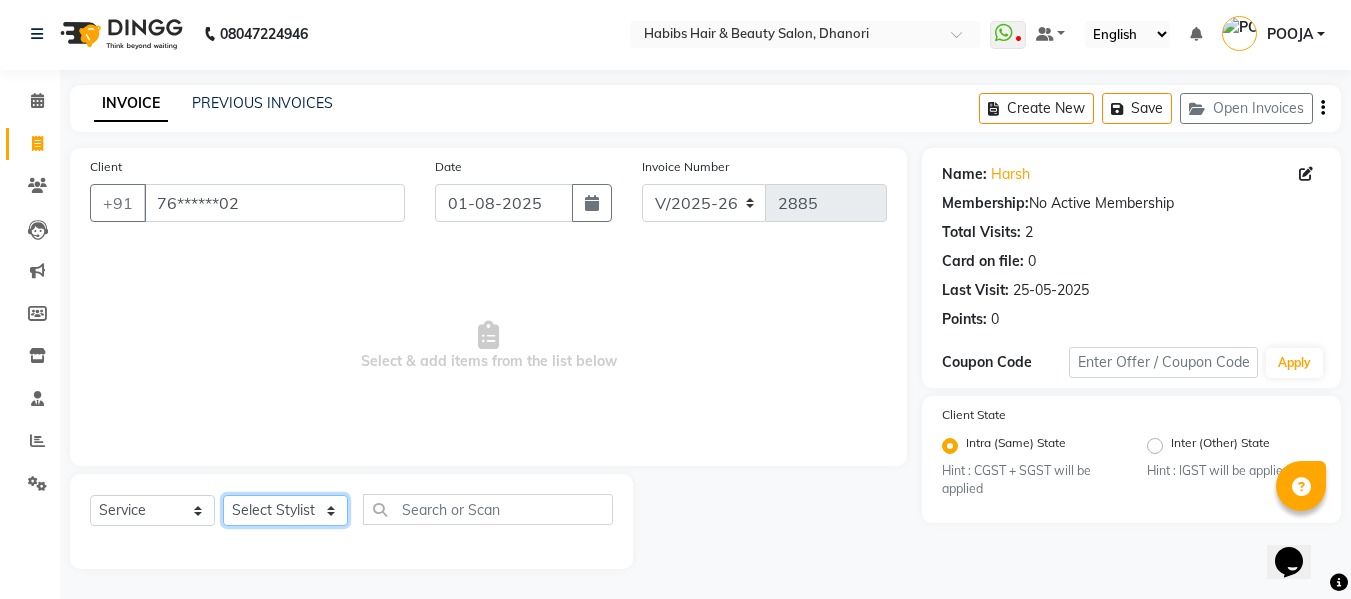select on "[NUMBER]" 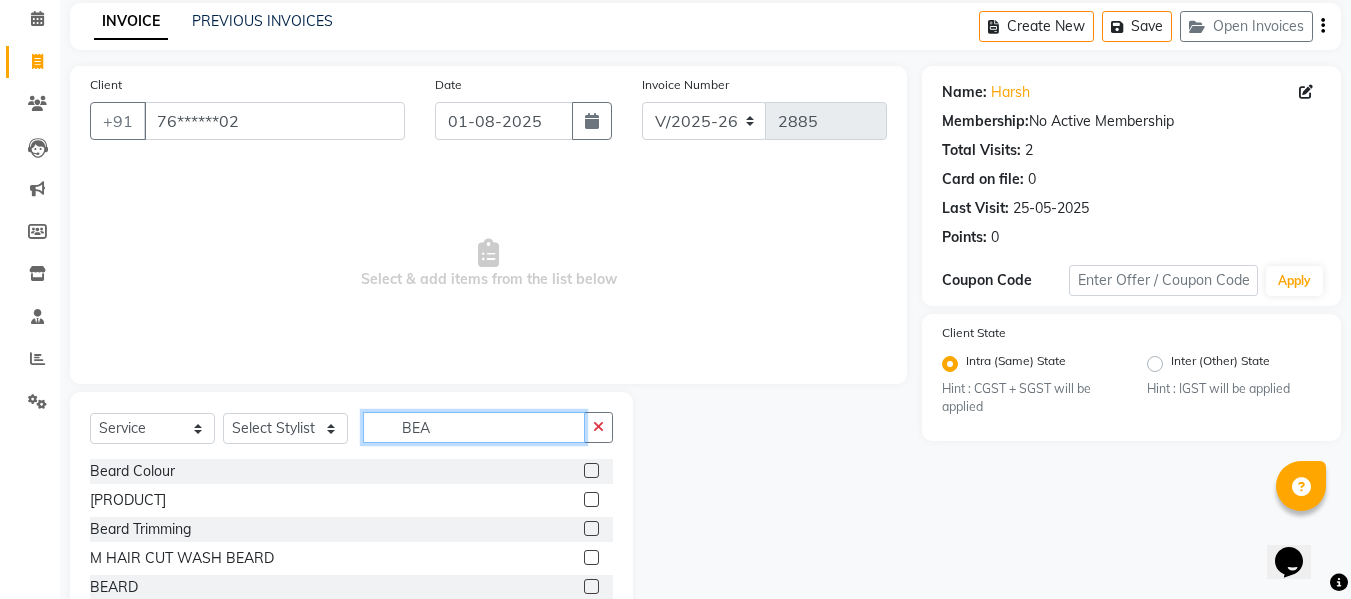 scroll, scrollTop: 147, scrollLeft: 0, axis: vertical 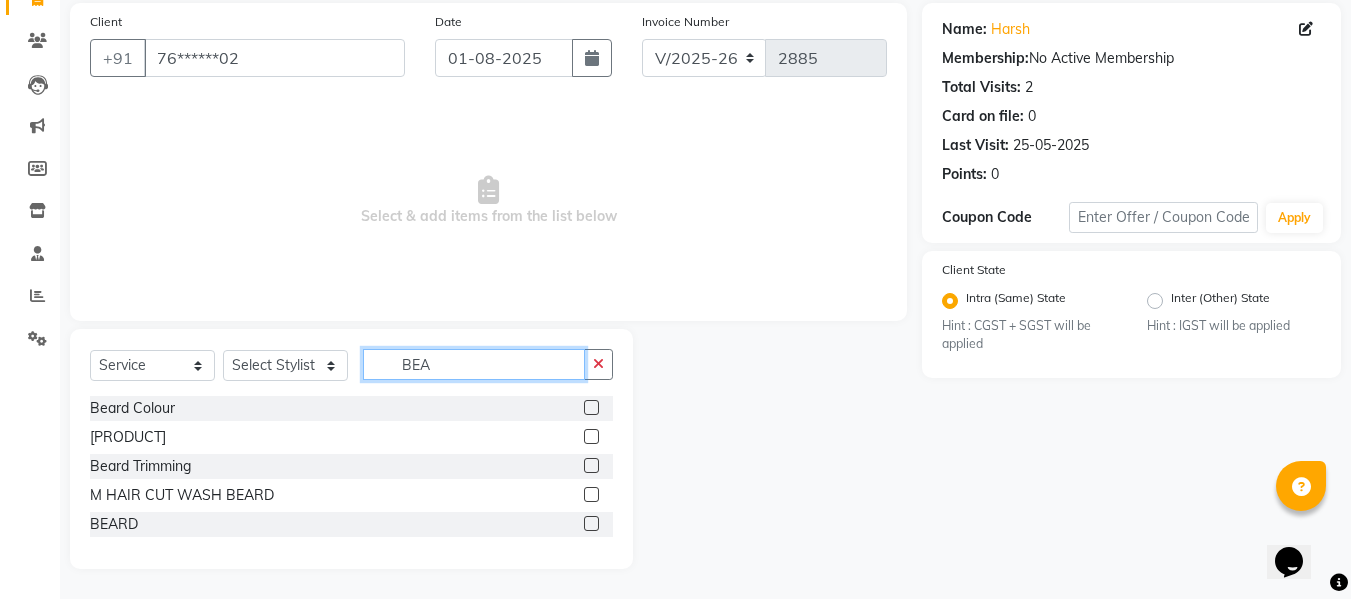 type on "BEA" 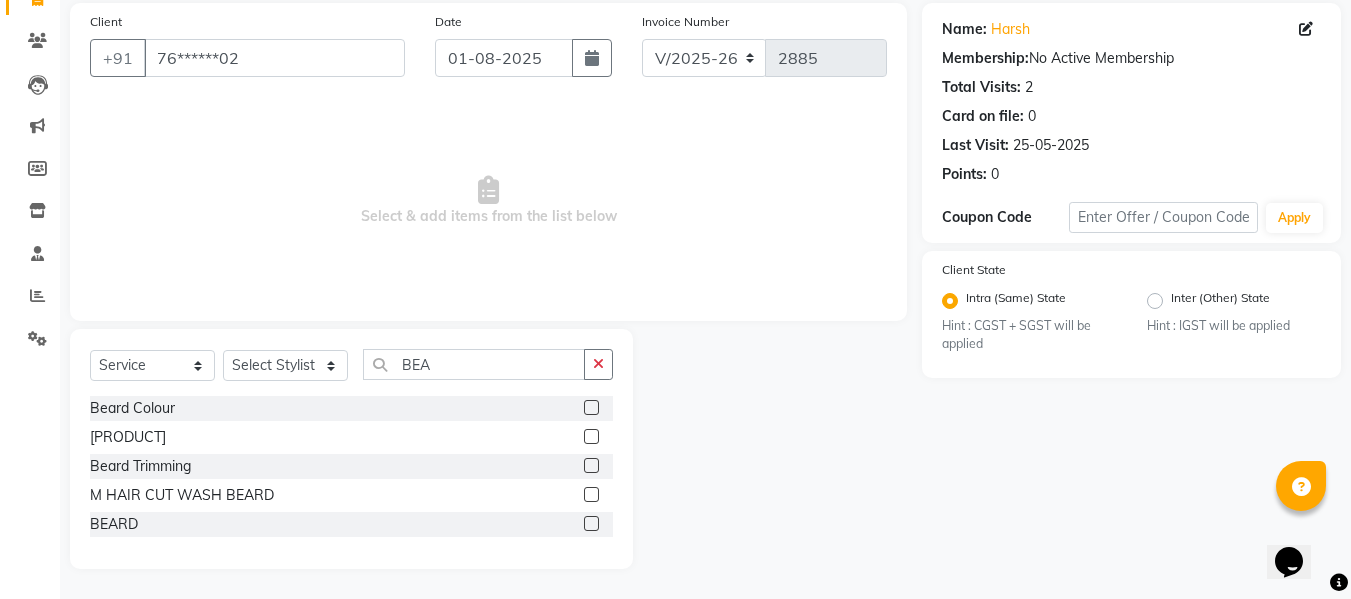 click 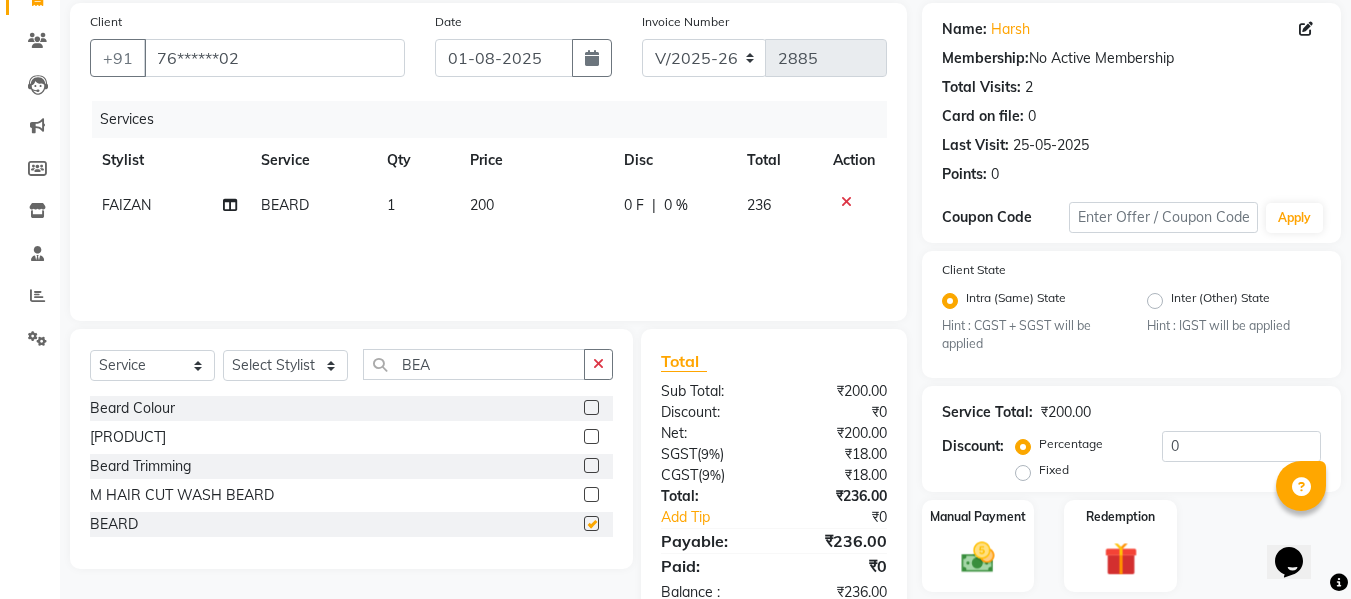 checkbox on "false" 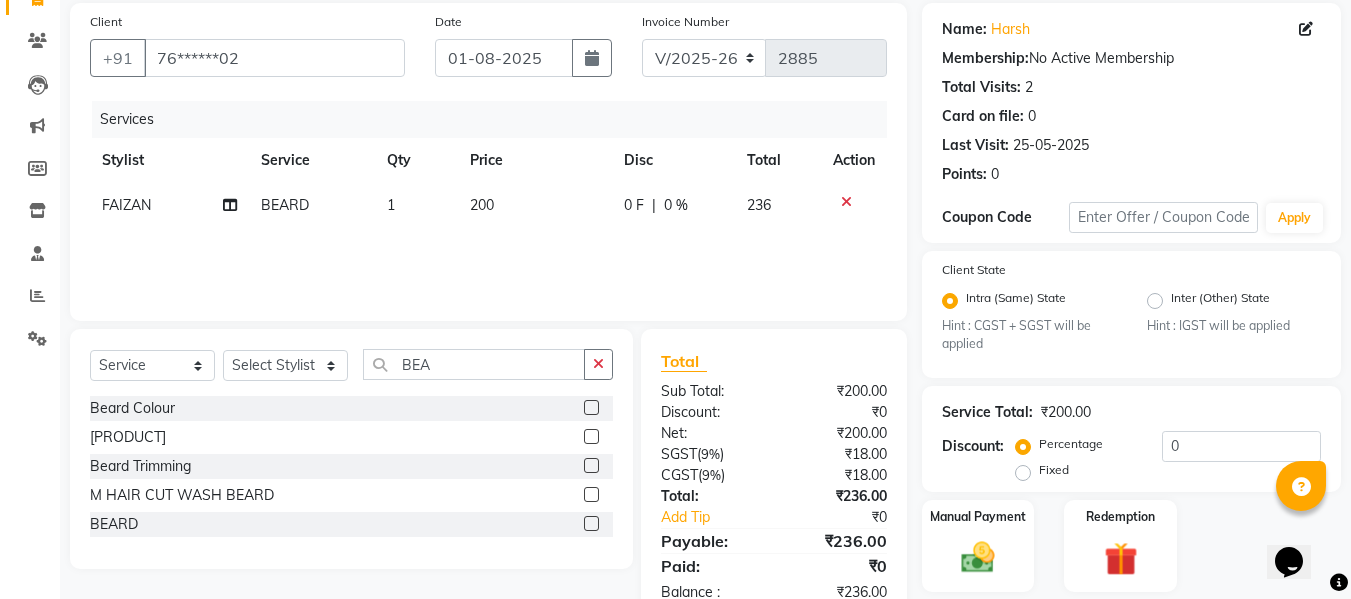 click on "Services Stylist Service Qty Price Disc Total Action [FIRST] BEARD 1 200 0 F | 0 % 236" 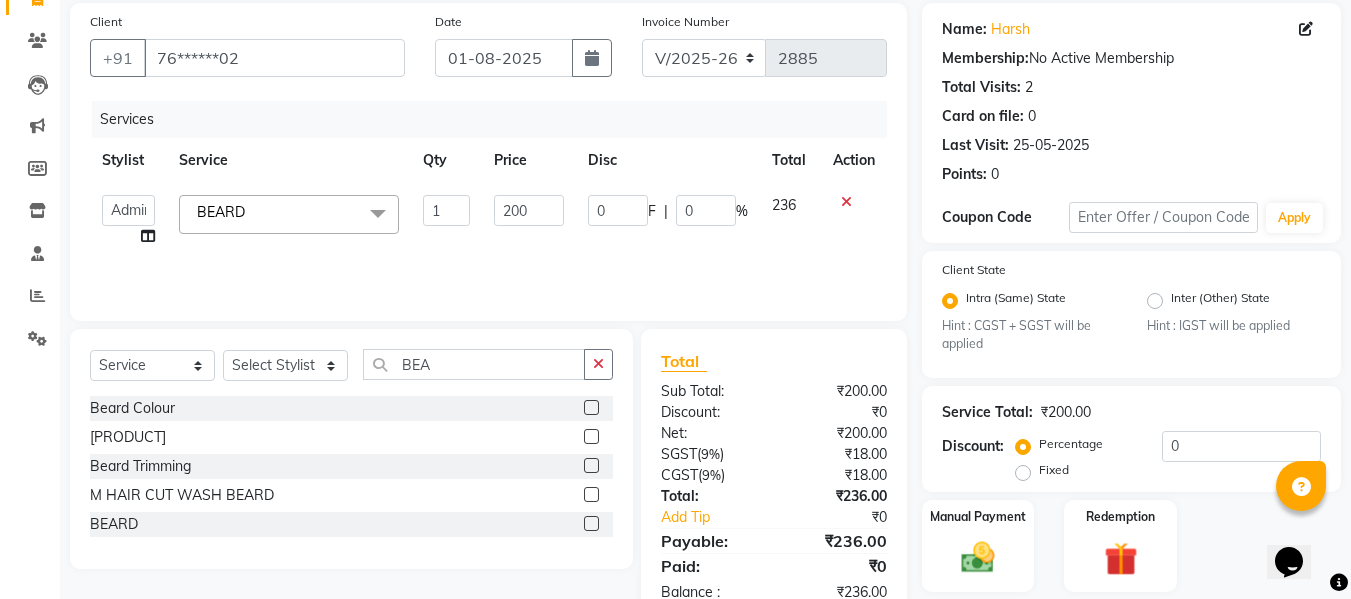 click on "200" 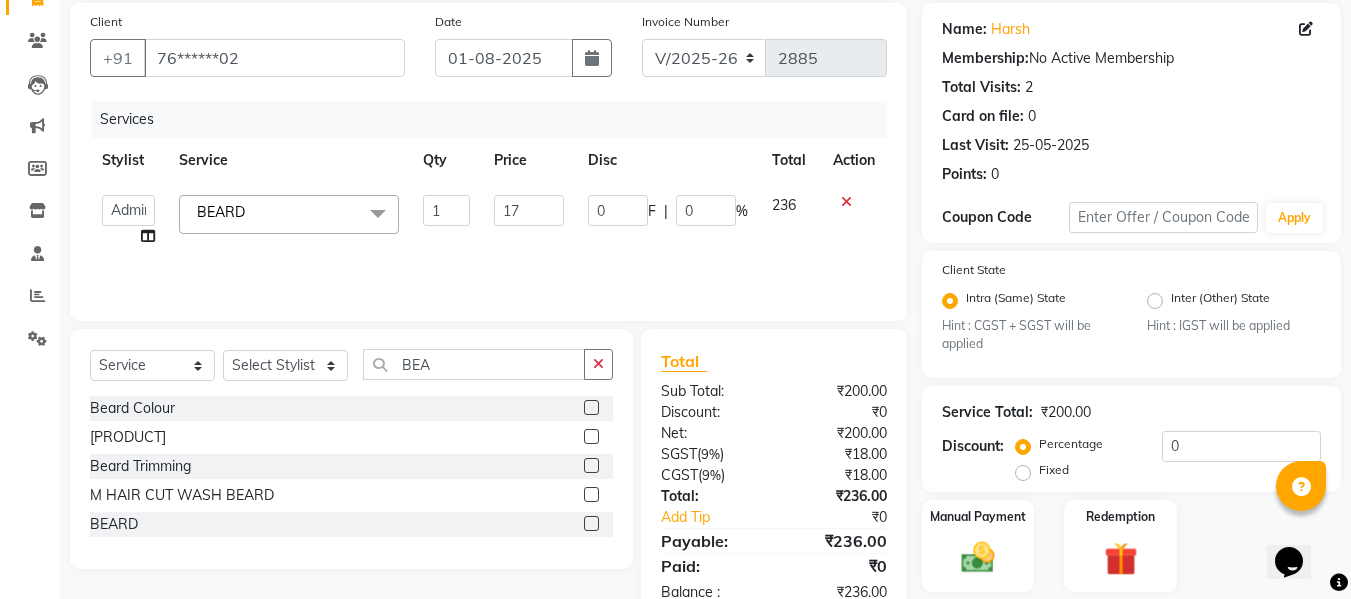 type on "179" 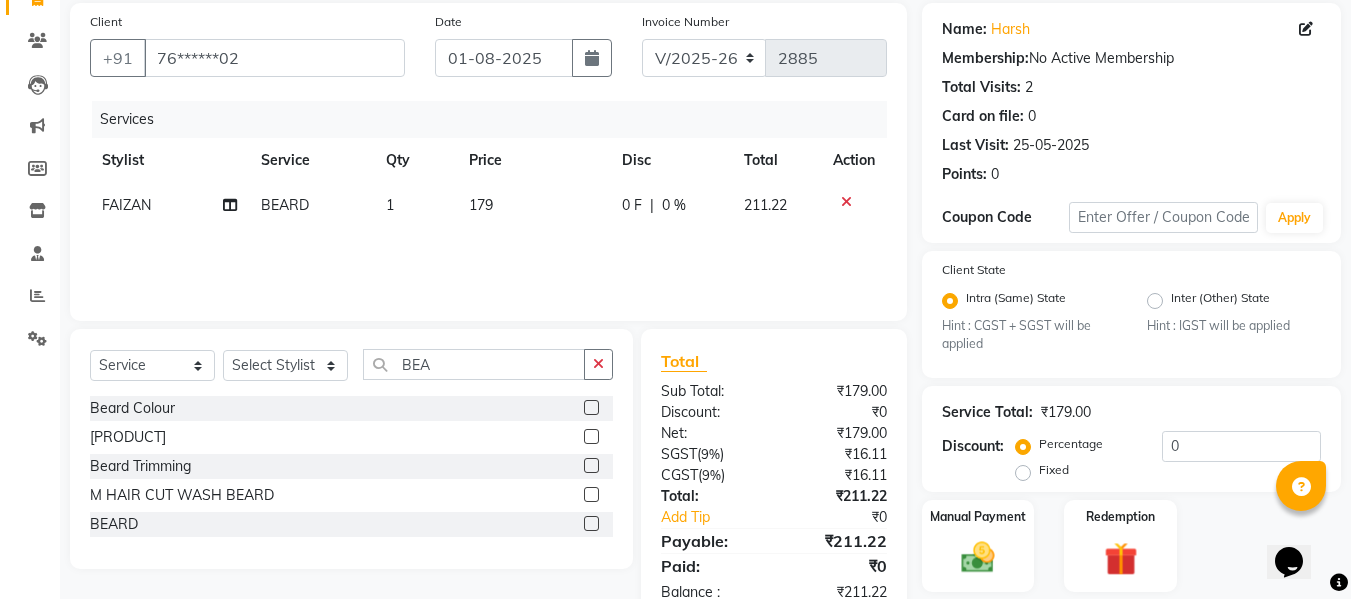 click on "Services Stylist Service Qty Price Disc Total Action [FIRST] BEARD 1 179 0 F | 0 % 211.22" 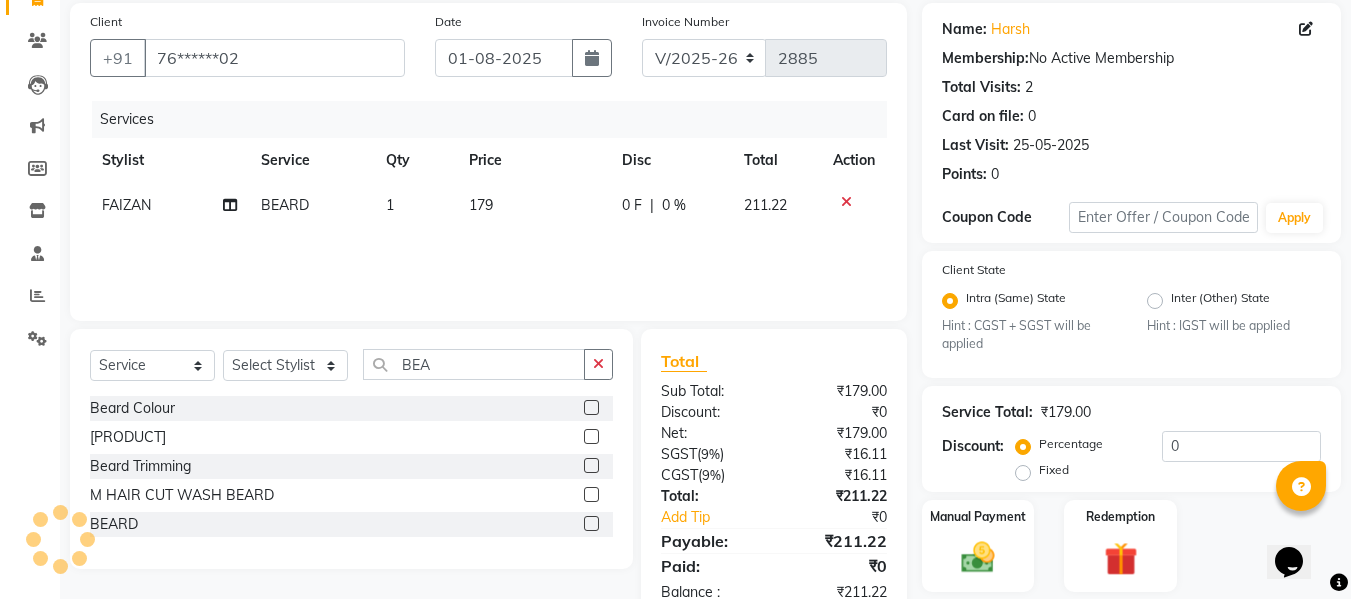 click on "179" 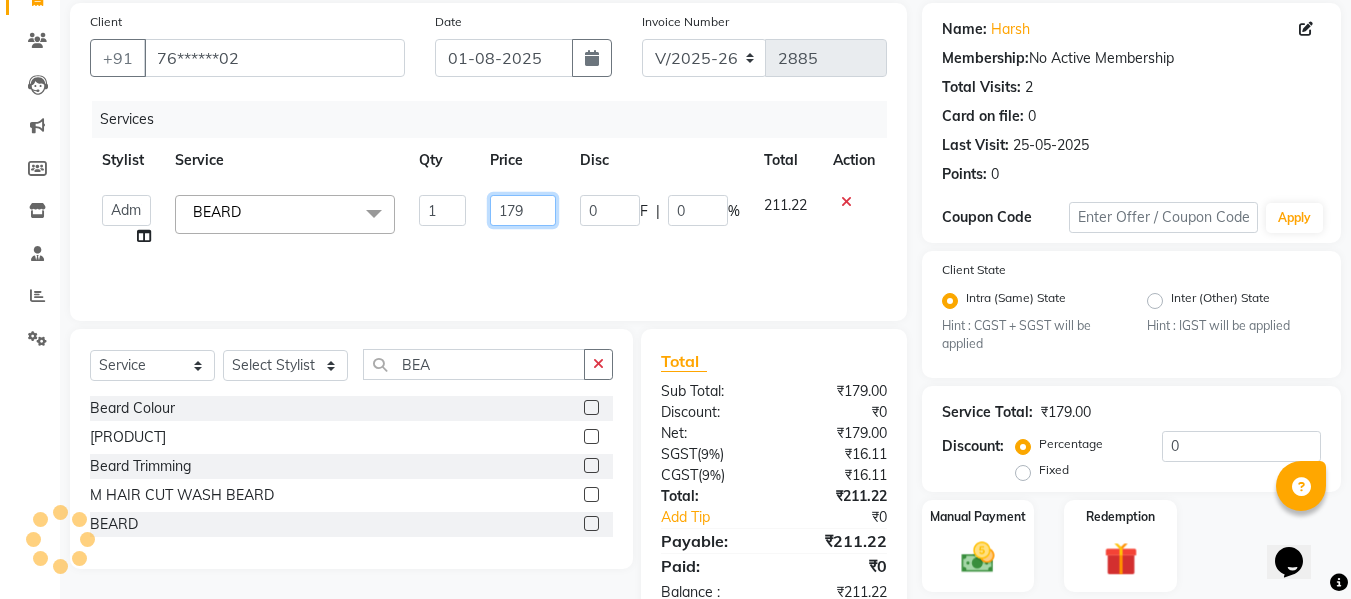 click on "179" 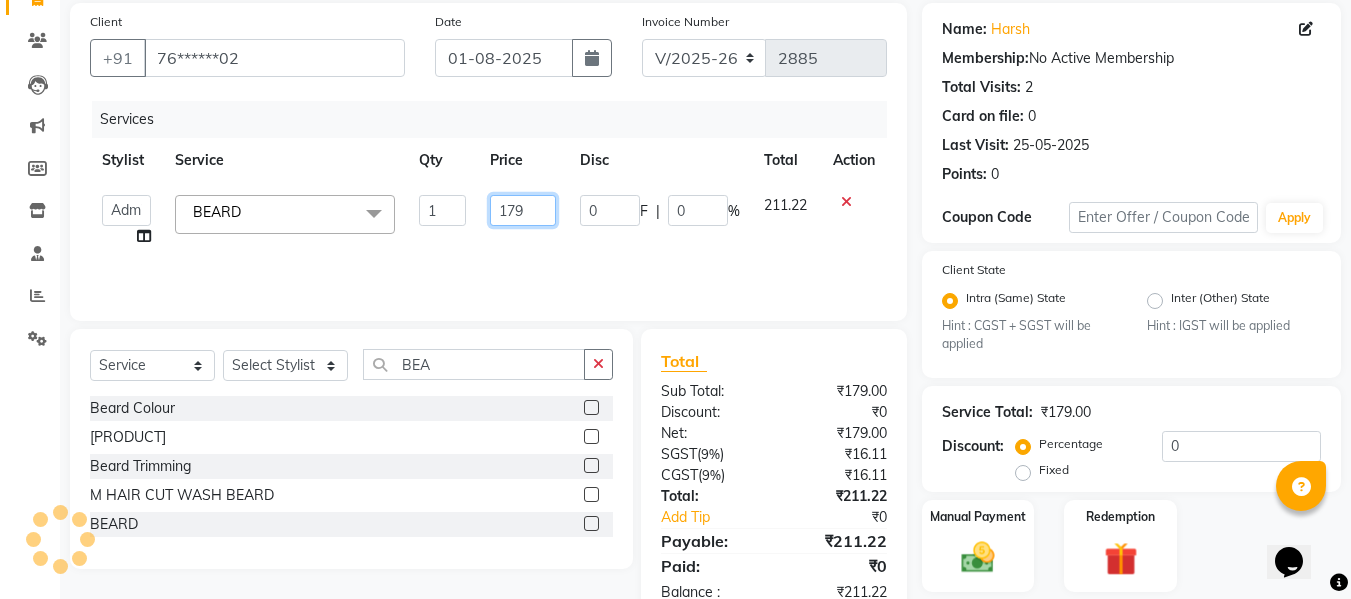 click on "179" 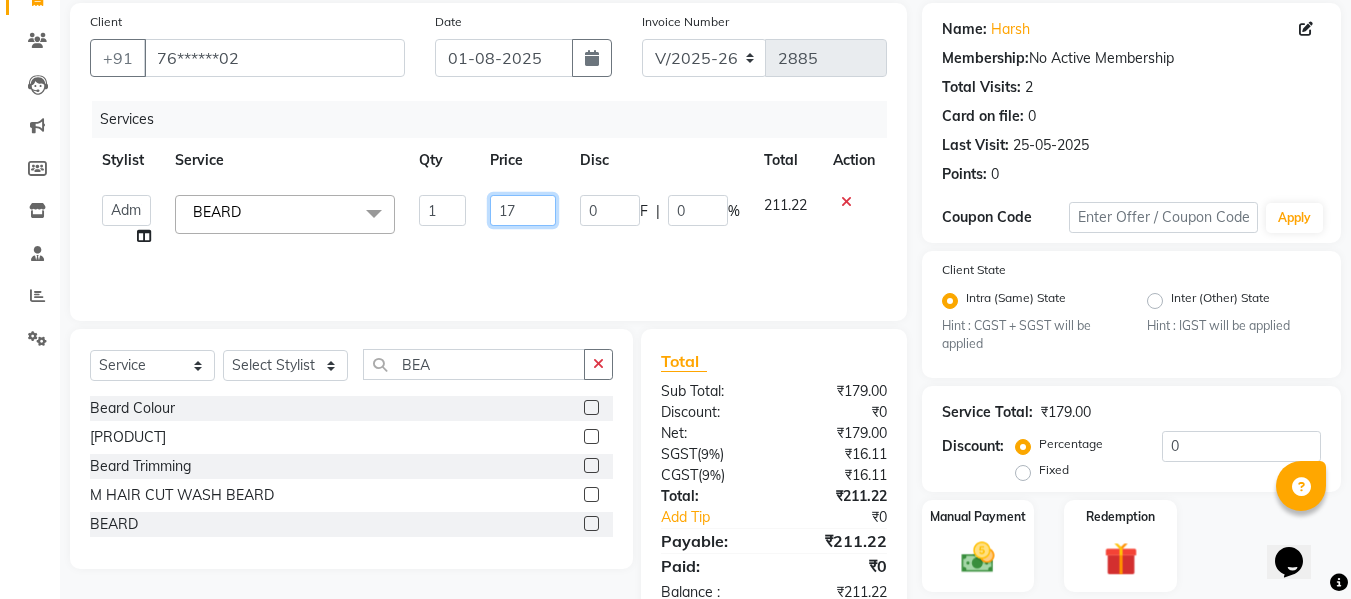 type on "170" 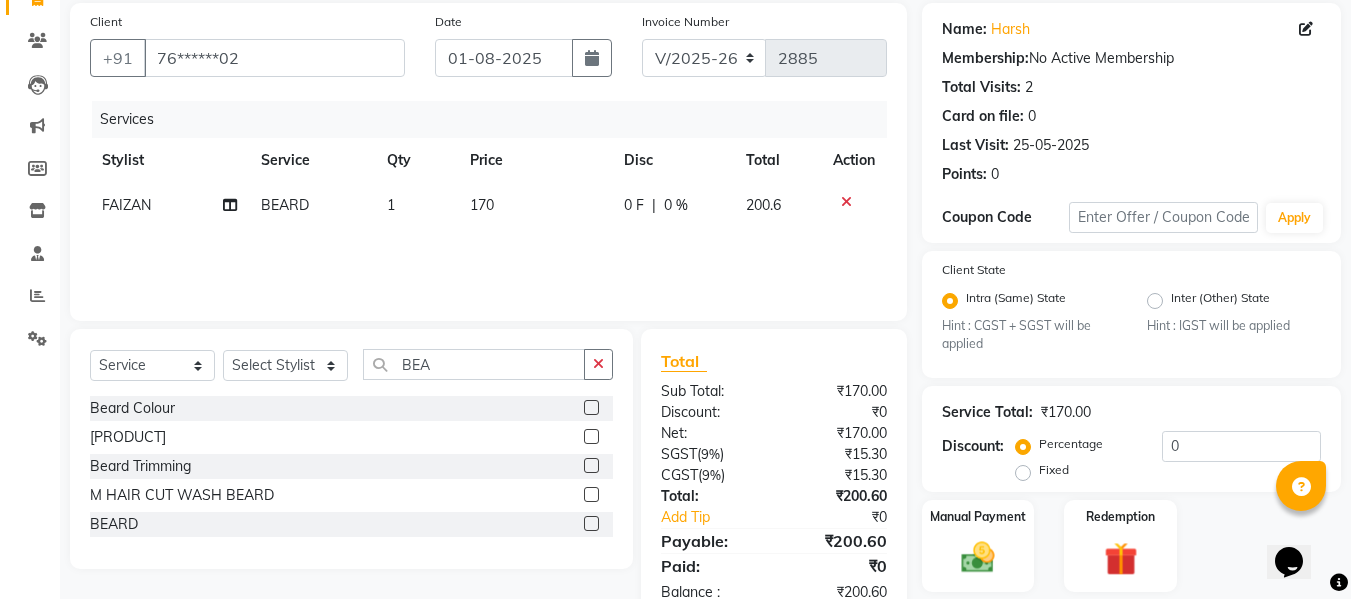 click on "Services Stylist Service Qty Price Disc Total Action [FIRST] BEARD 1 170 0 F | 0 % 200.6" 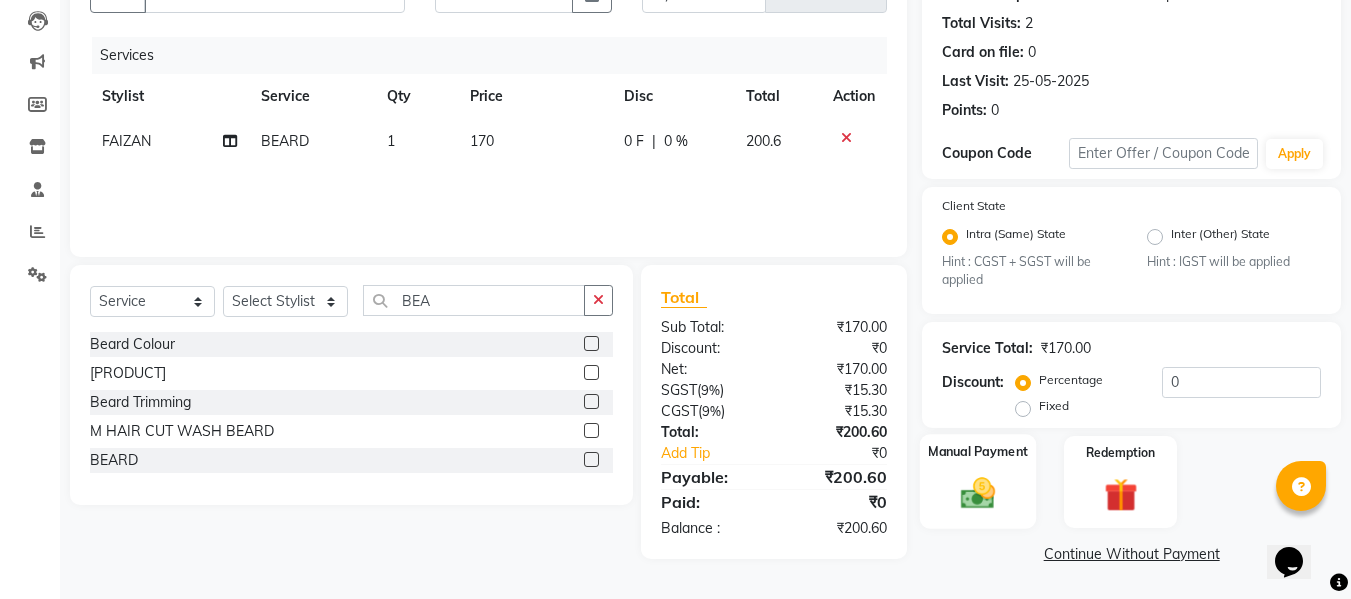 click 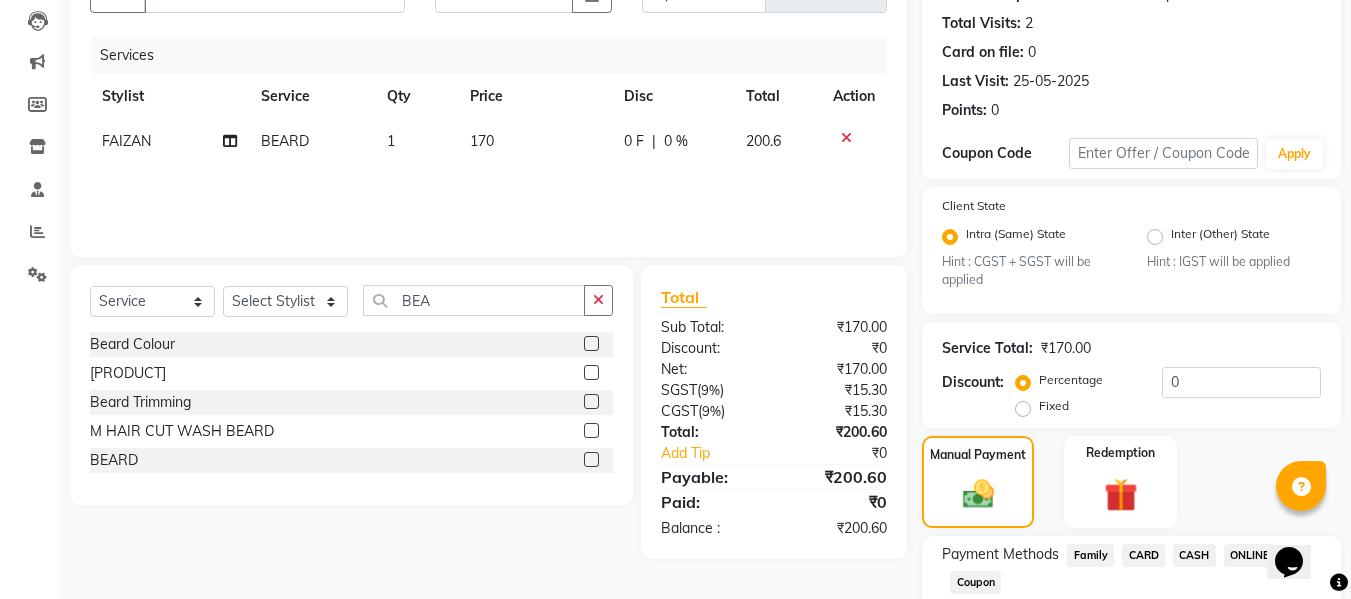 scroll, scrollTop: 339, scrollLeft: 0, axis: vertical 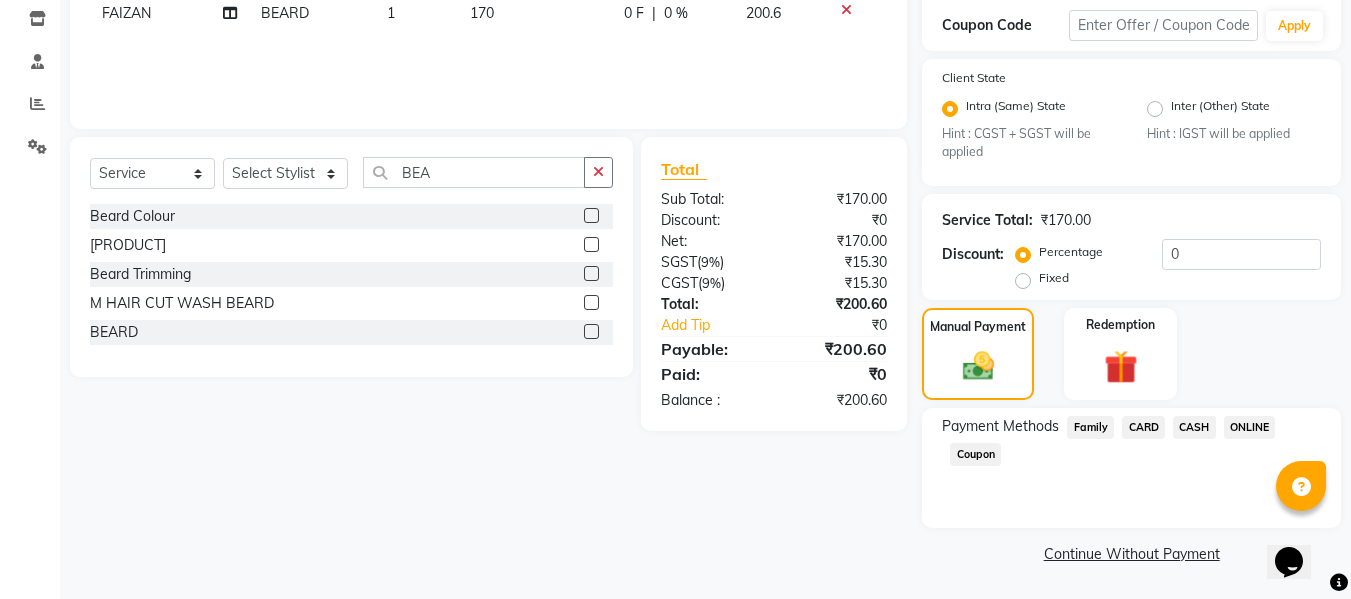 click on "ONLINE" 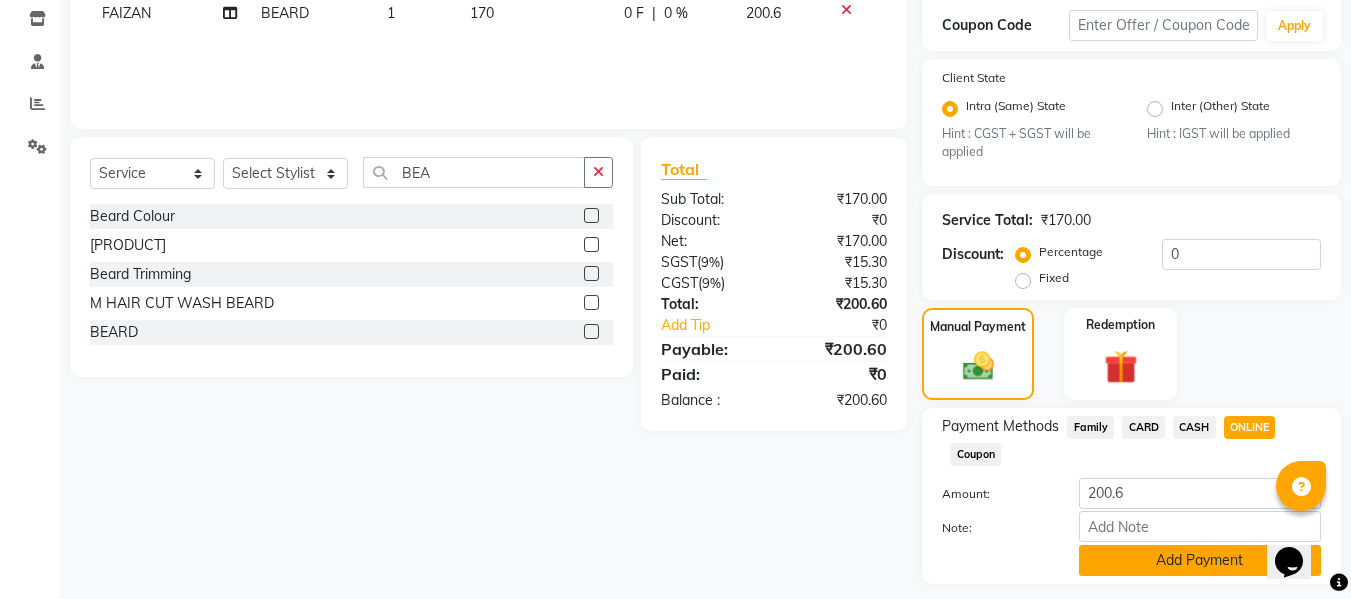 click on "Add Payment" 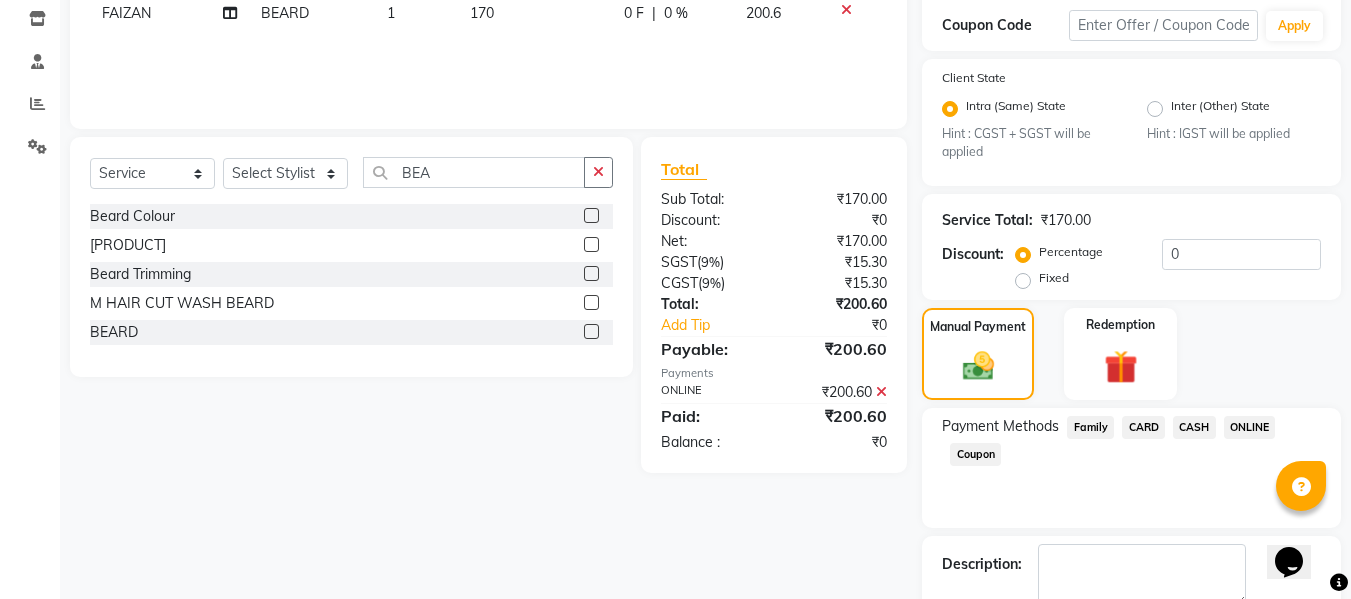 scroll, scrollTop: 452, scrollLeft: 0, axis: vertical 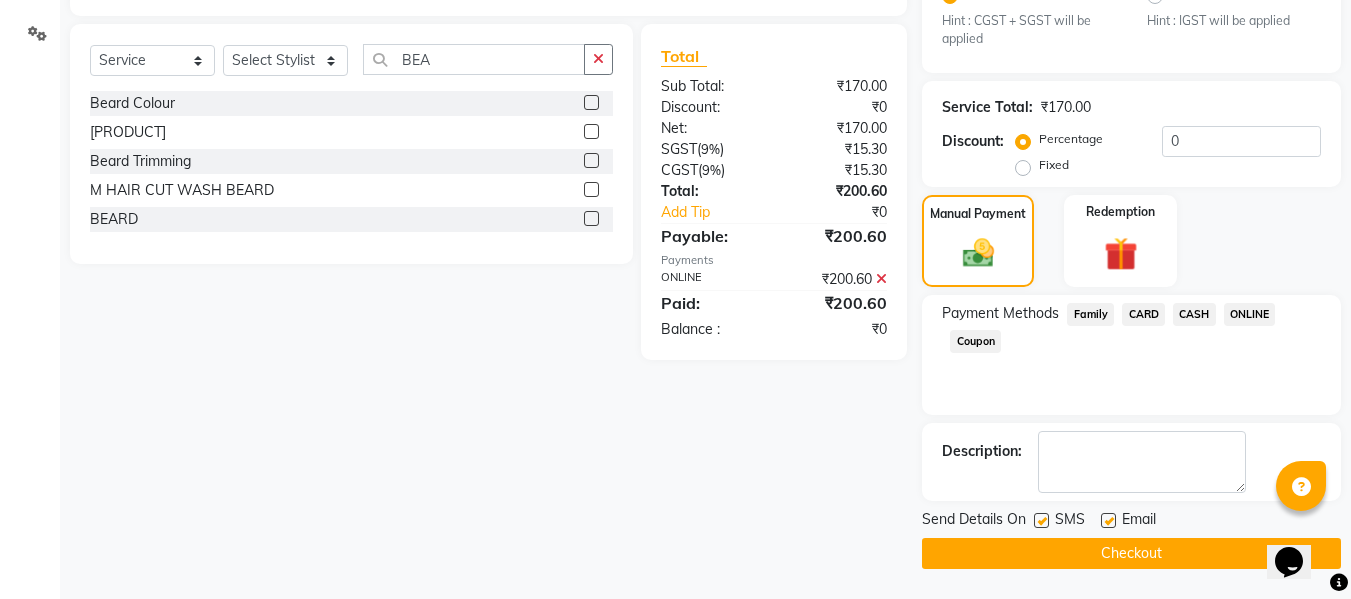 click on "Checkout" 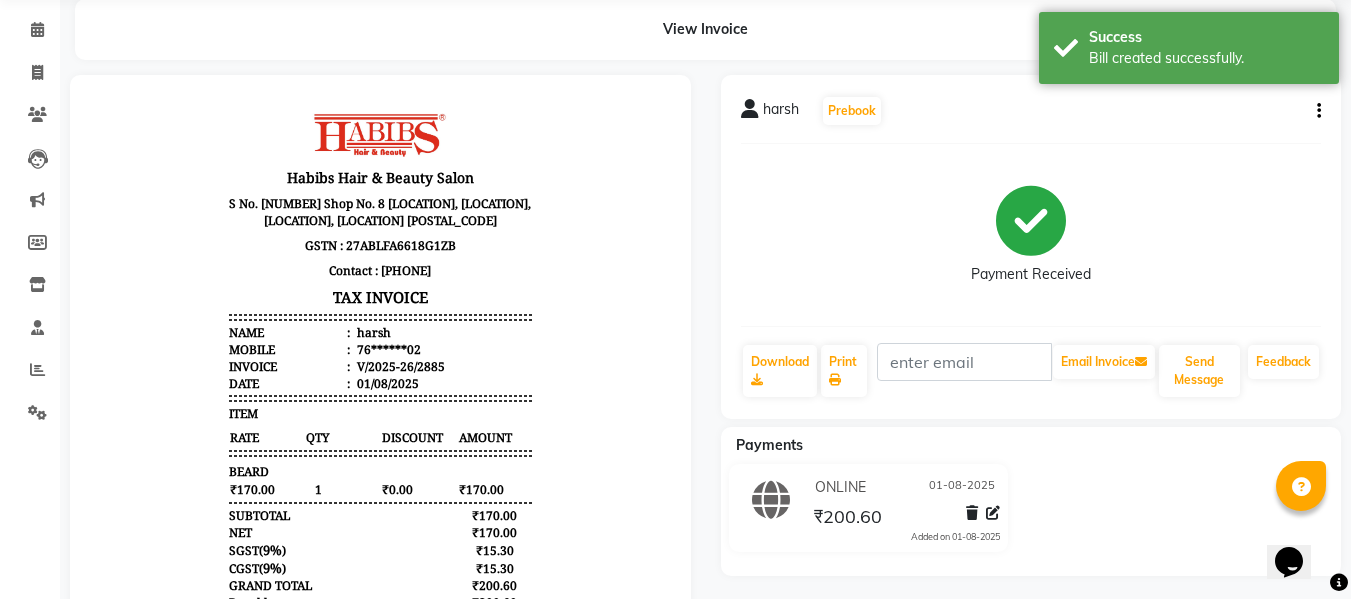scroll, scrollTop: 40, scrollLeft: 0, axis: vertical 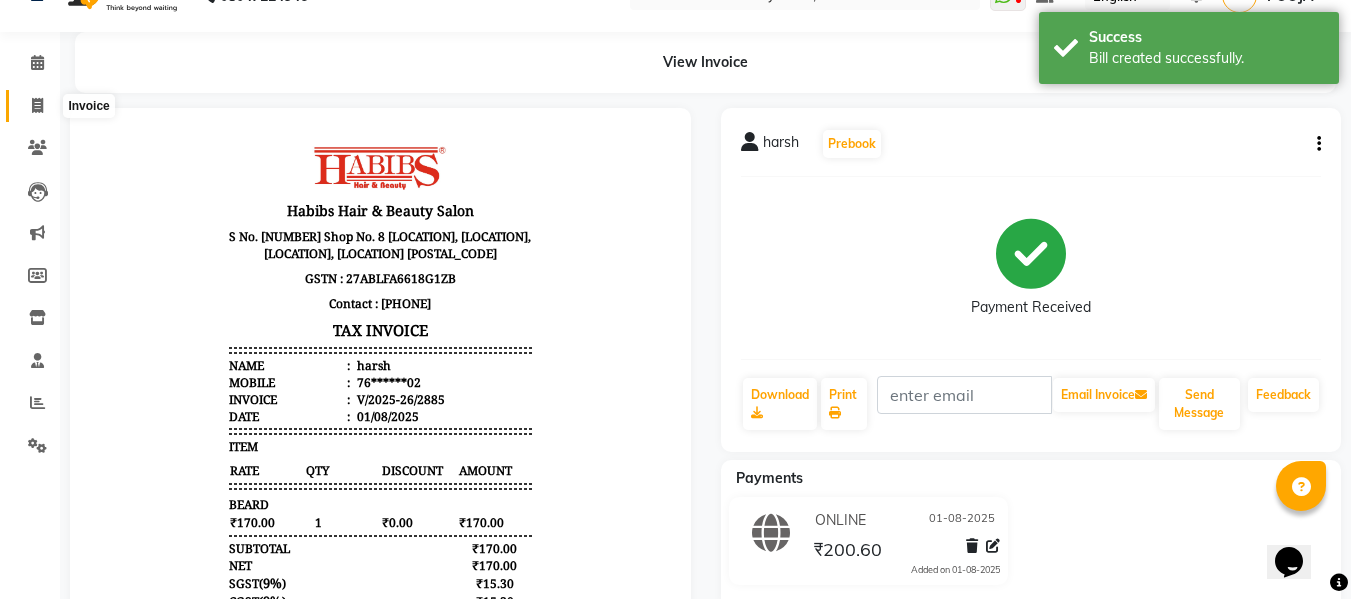 click 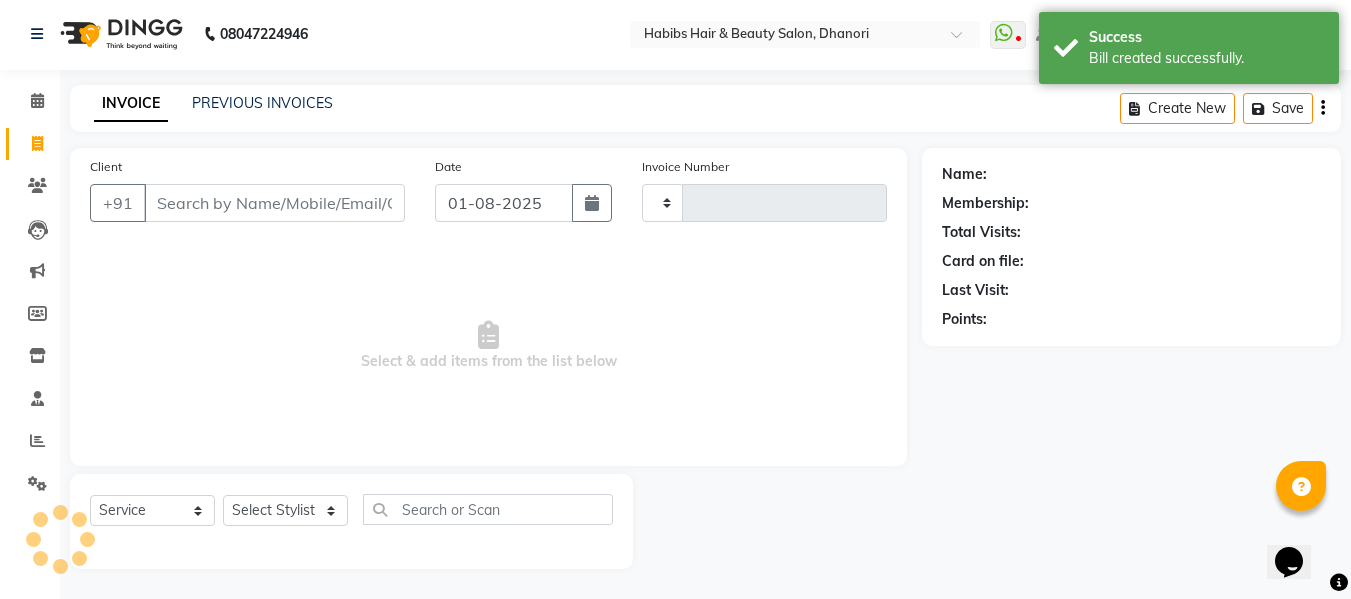 scroll, scrollTop: 2, scrollLeft: 0, axis: vertical 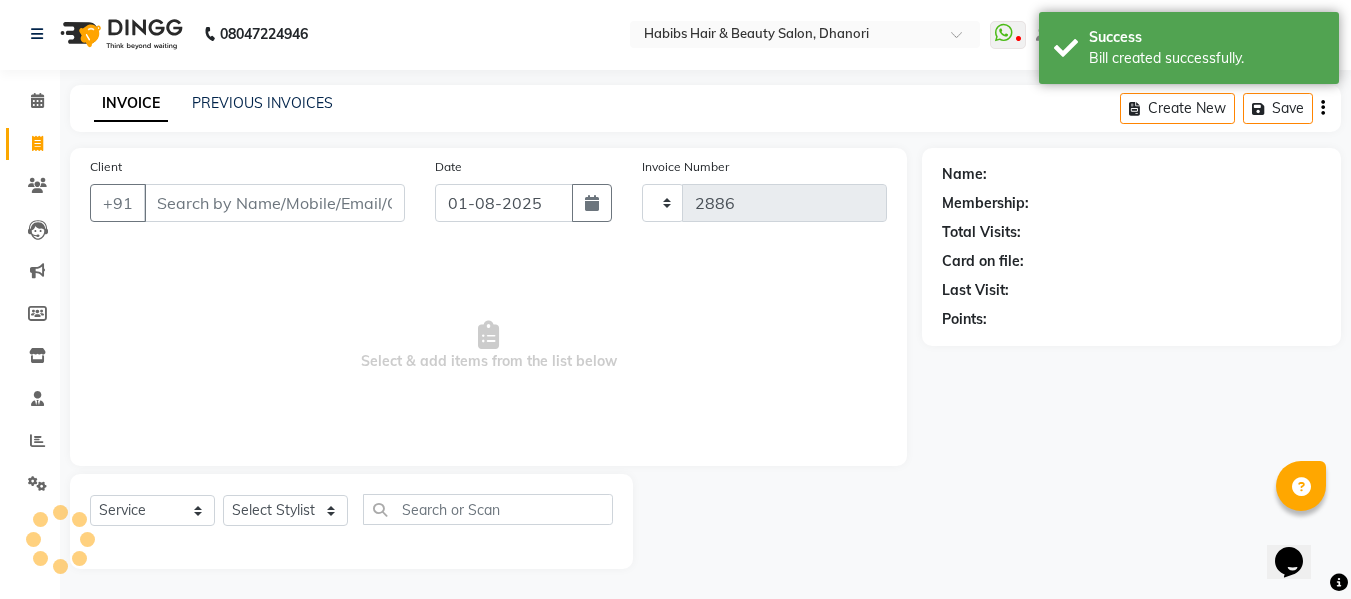 select on "4967" 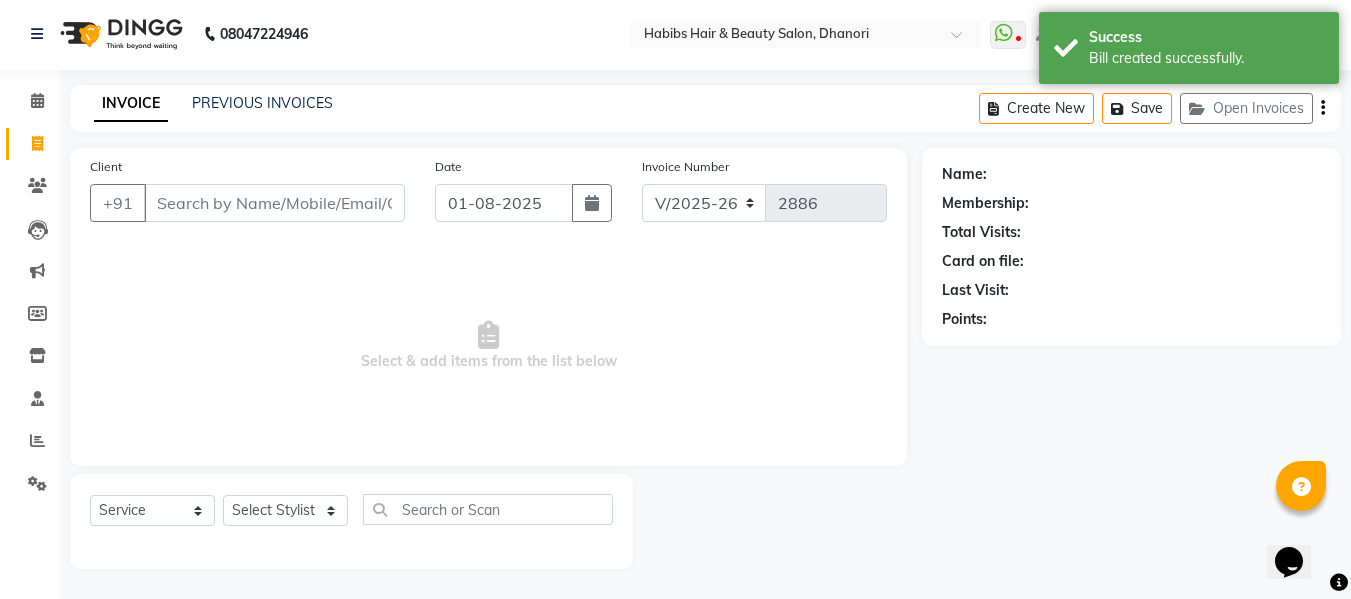 click on "Client" at bounding box center (274, 203) 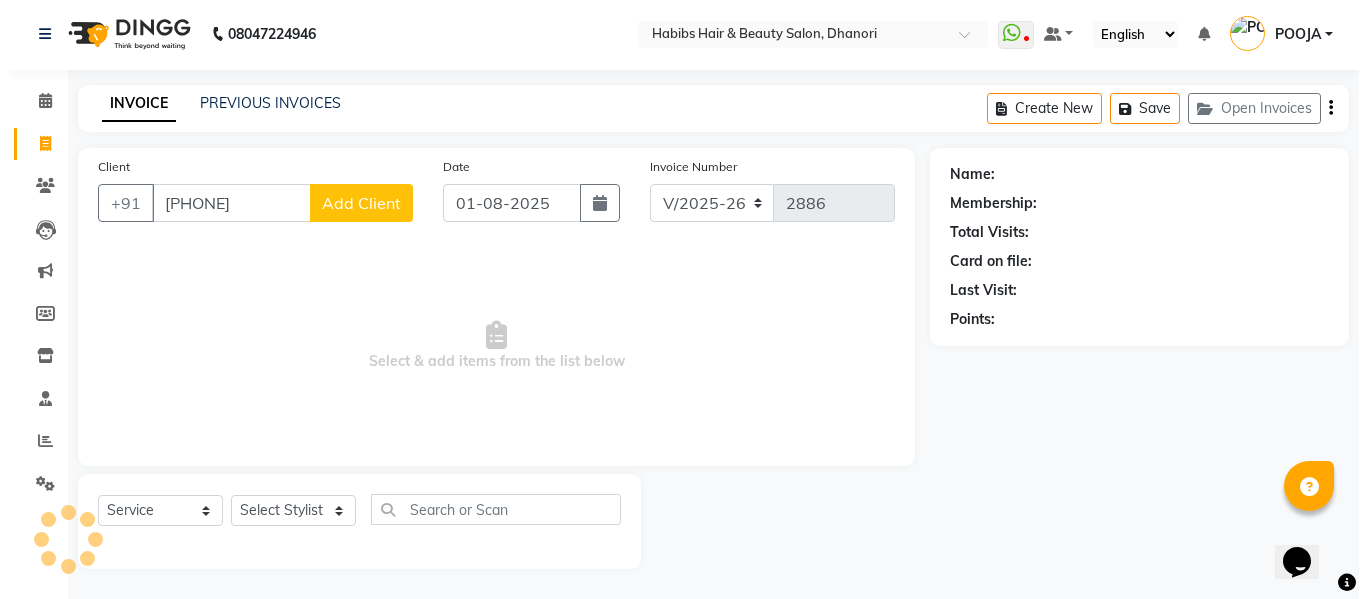 scroll, scrollTop: 2, scrollLeft: 0, axis: vertical 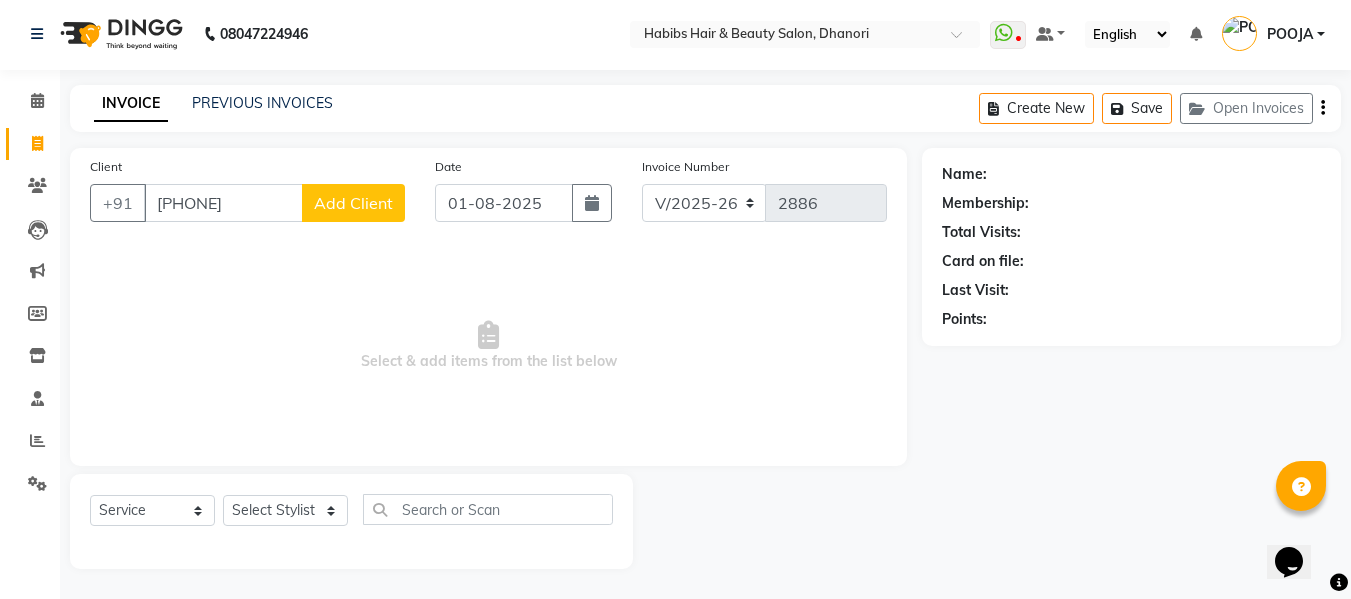 type on "[PHONE]" 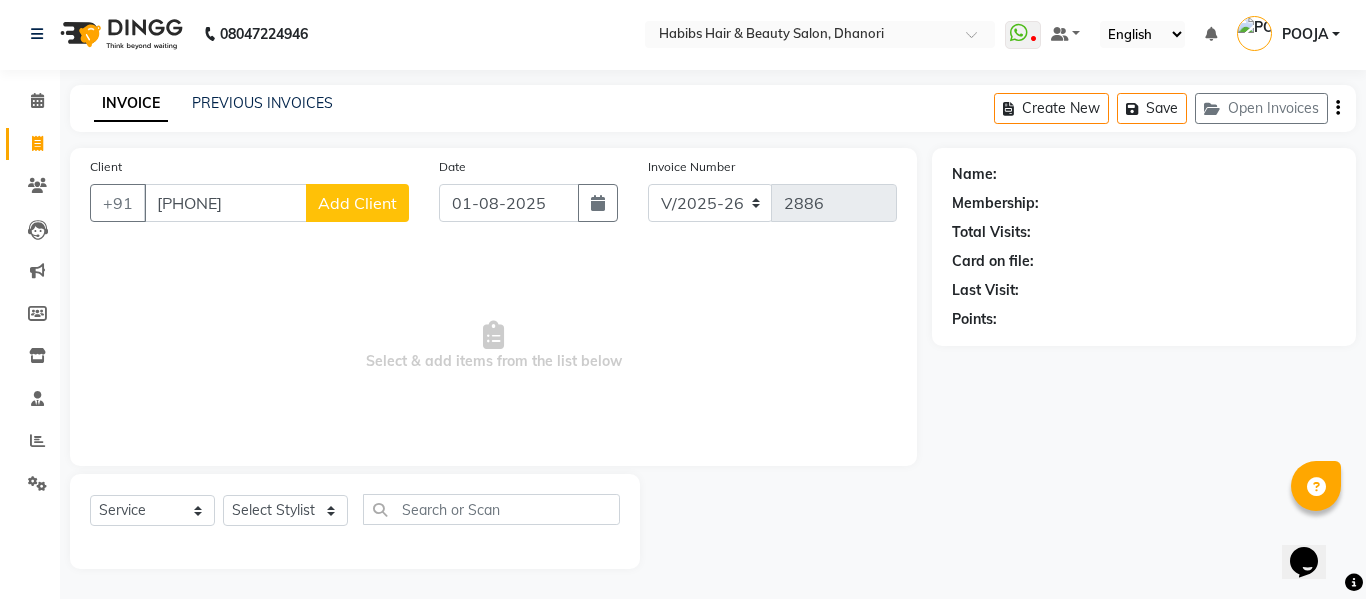 select on "22" 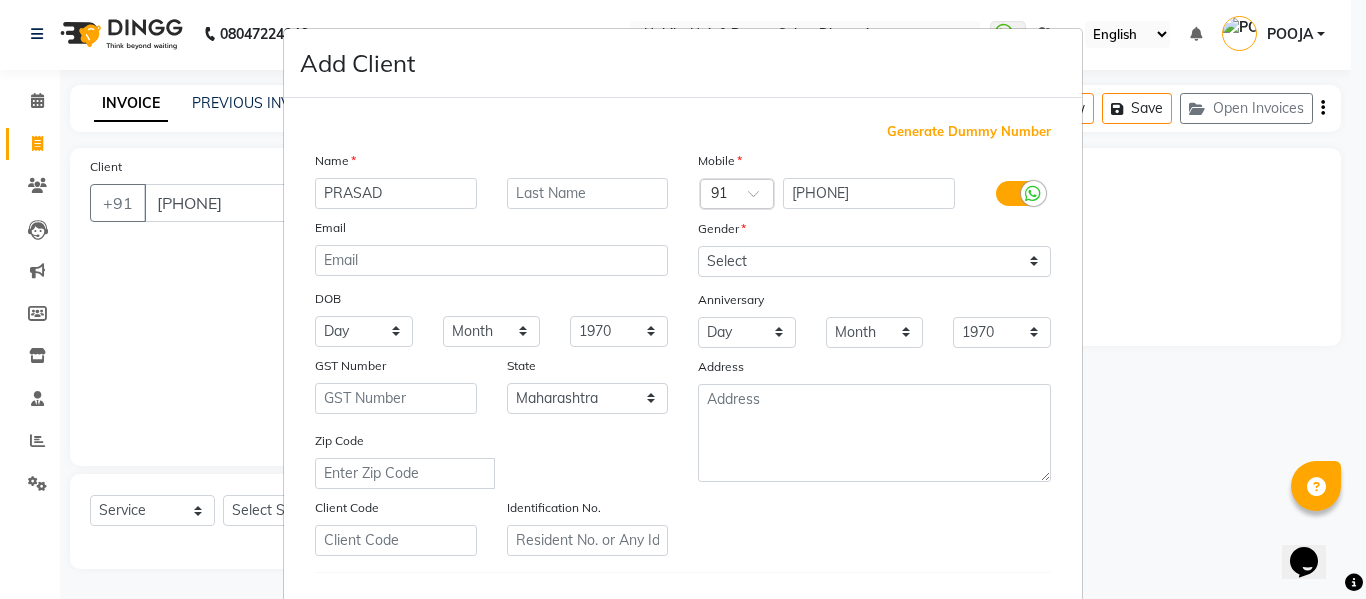 type on "PRASAD" 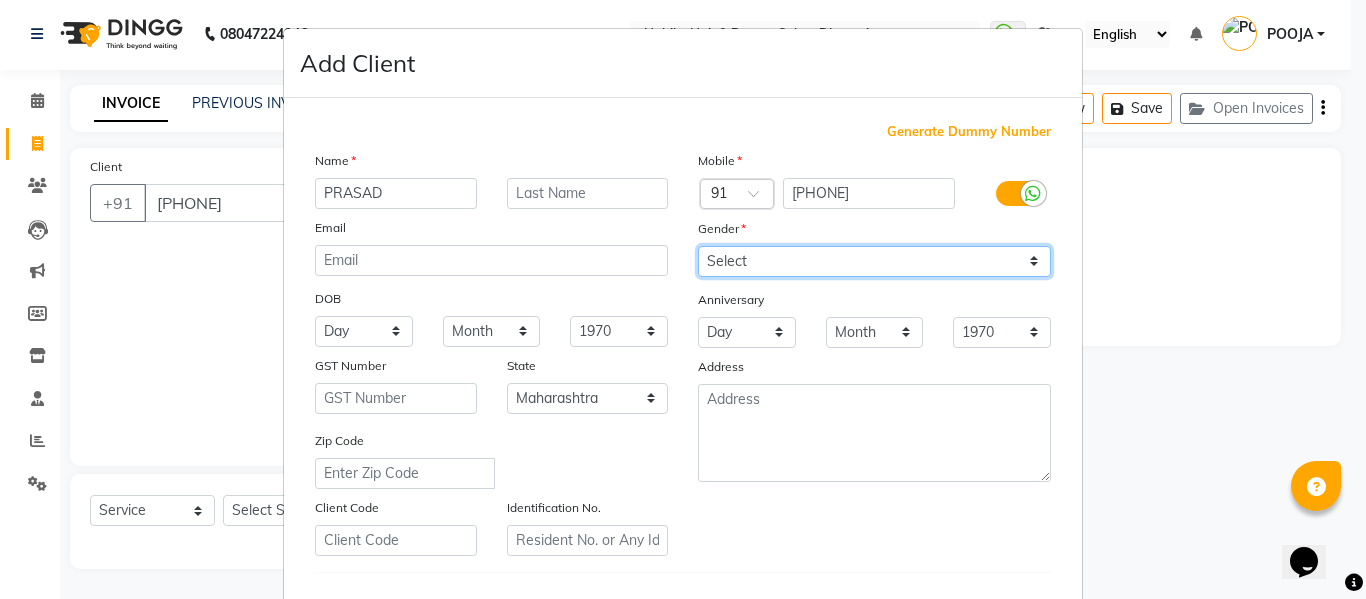 click on "Select Male Female Other Prefer Not To Say" at bounding box center [874, 261] 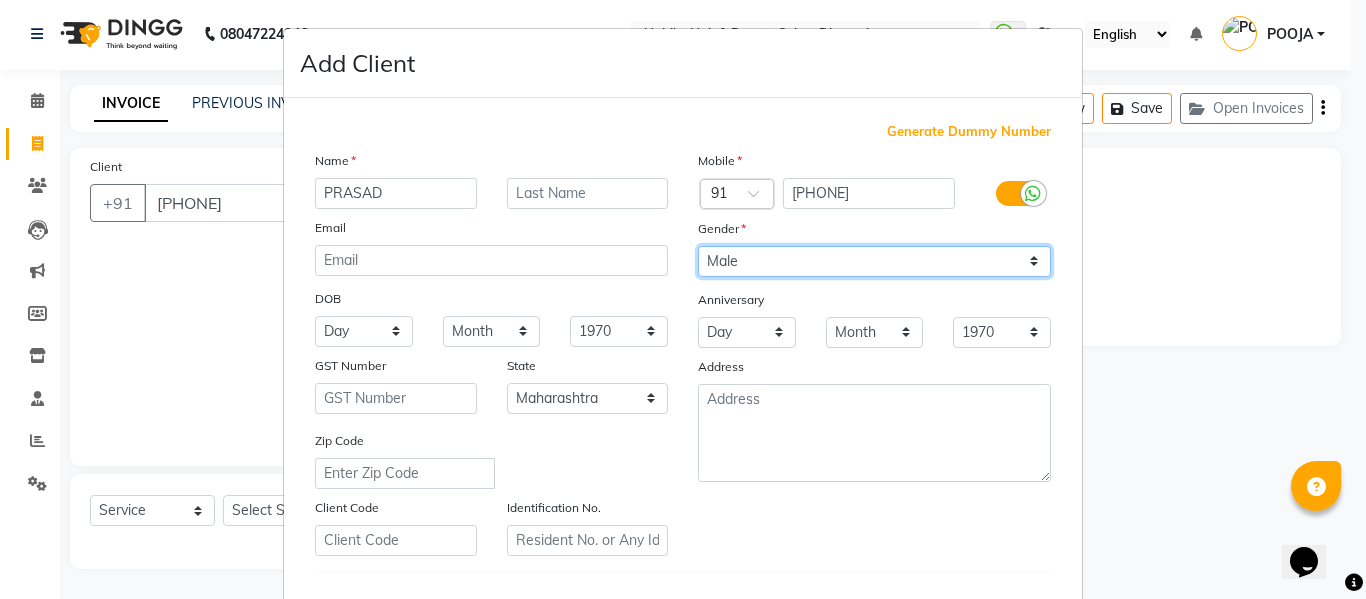 click on "Select Male Female Other Prefer Not To Say" at bounding box center (874, 261) 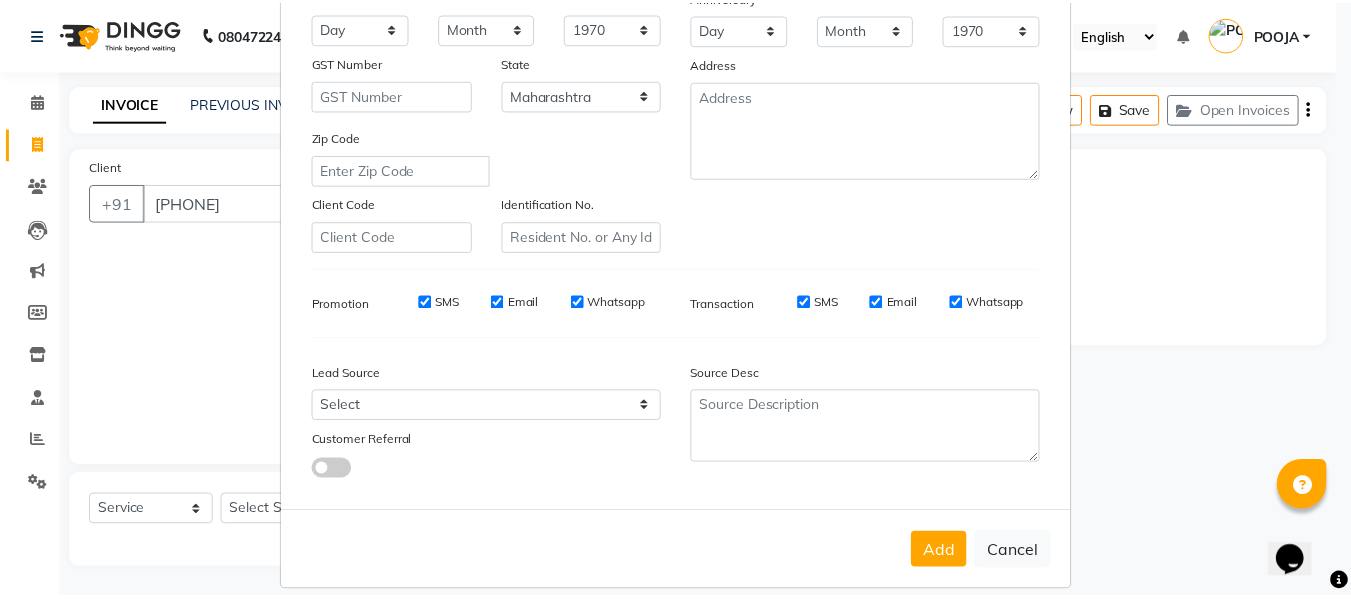 scroll, scrollTop: 324, scrollLeft: 0, axis: vertical 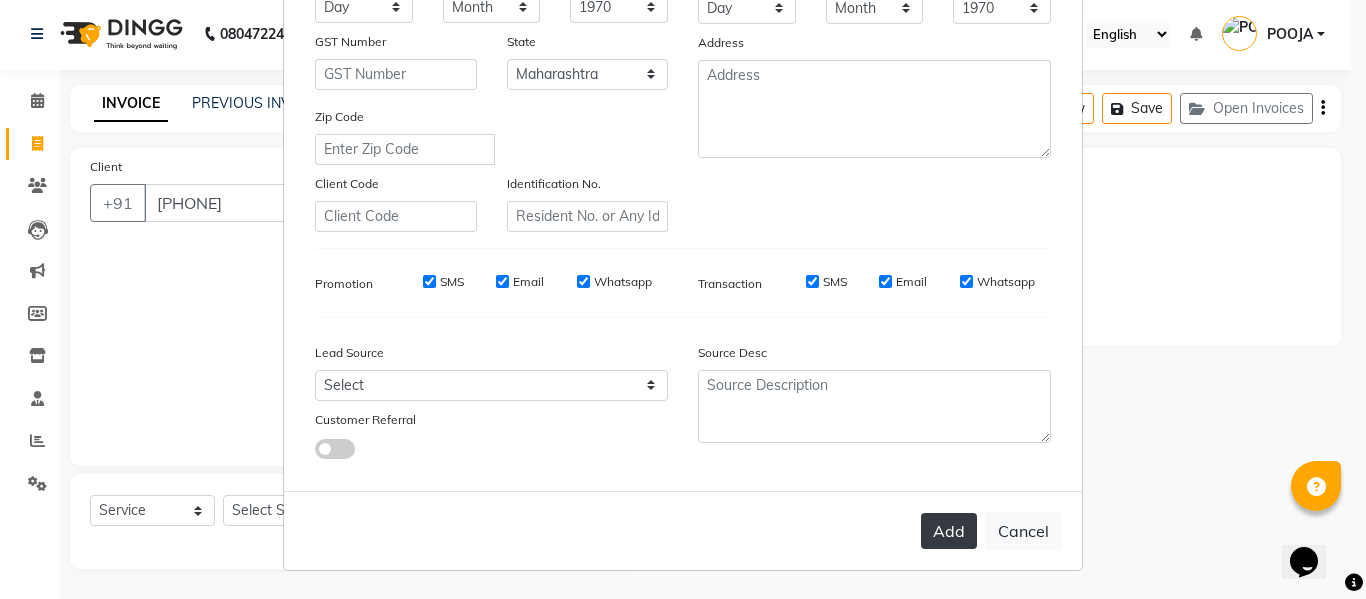 click on "Add" at bounding box center [949, 531] 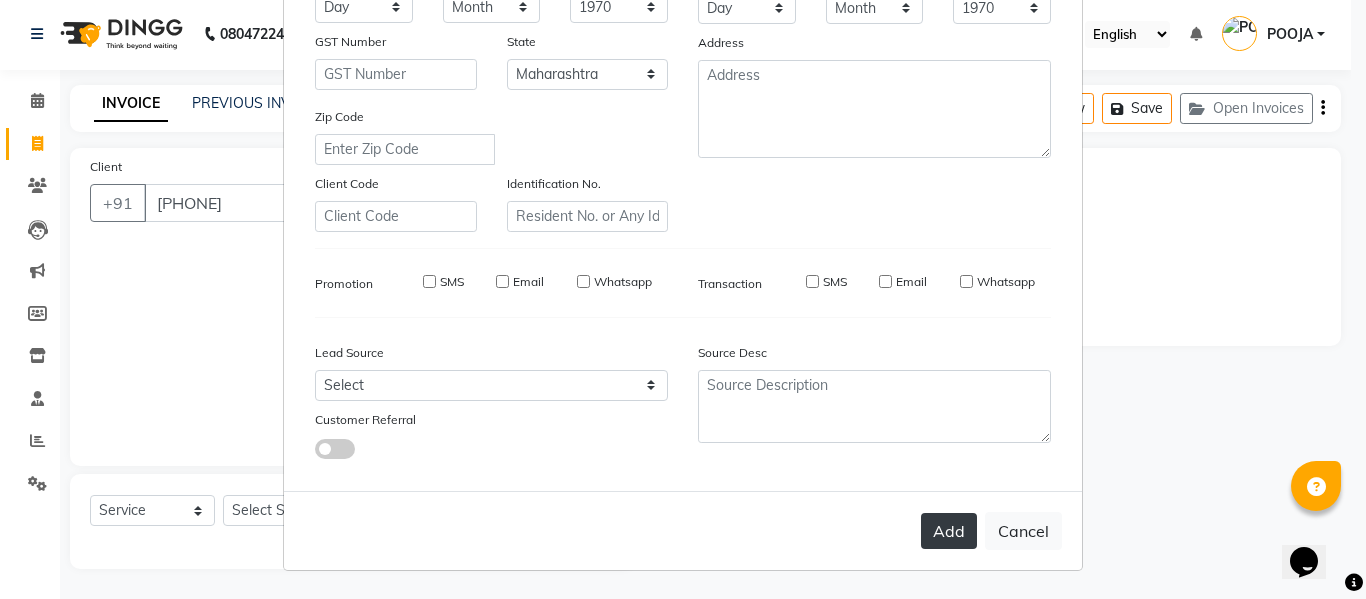 type on "87******12" 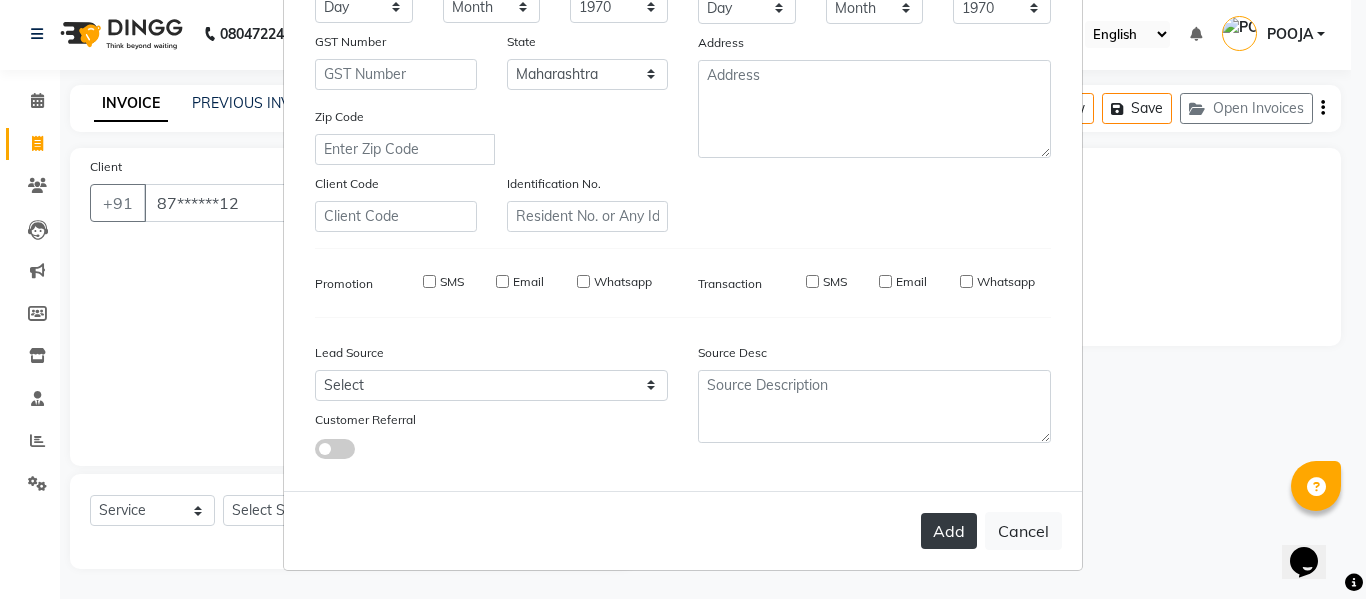 select 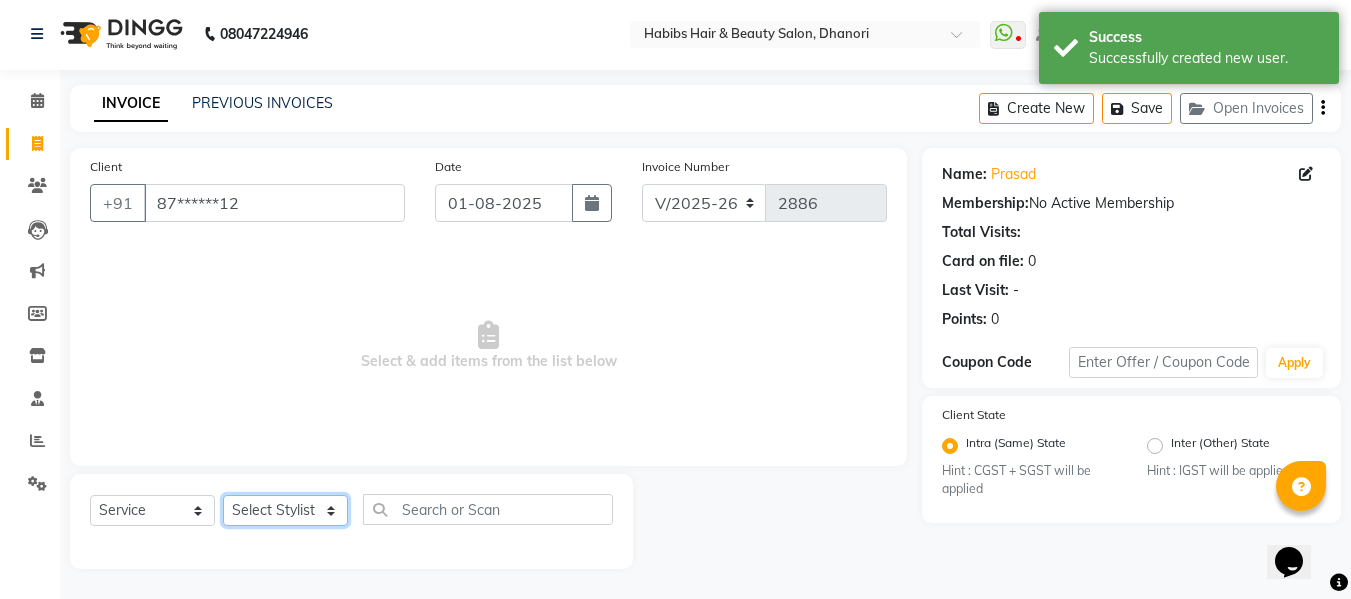 click on "Select Stylist Admin Alishan ARMAN DIVYA [FIRST] IRFAN MUZAMMIL POOJA POOJA J RAKESH SAHIL SHAKEEL SONAL" 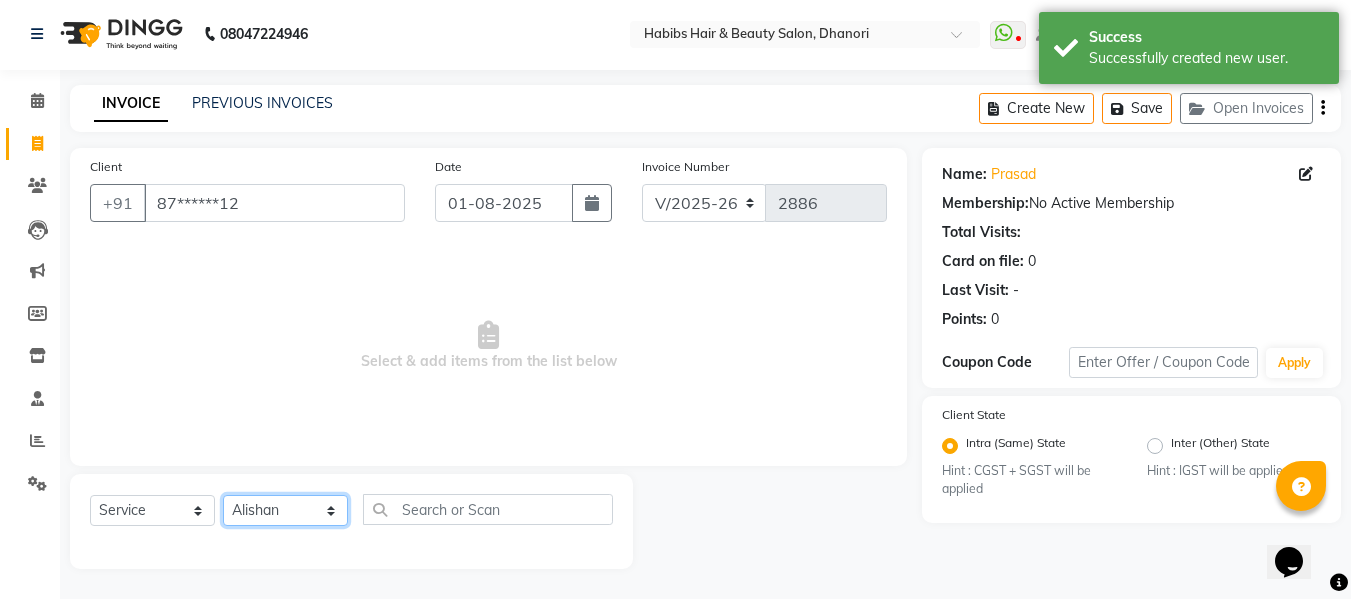 click on "Select Stylist Admin Alishan ARMAN DIVYA [FIRST] IRFAN MUZAMMIL POOJA POOJA J RAKESH SAHIL SHAKEEL SONAL" 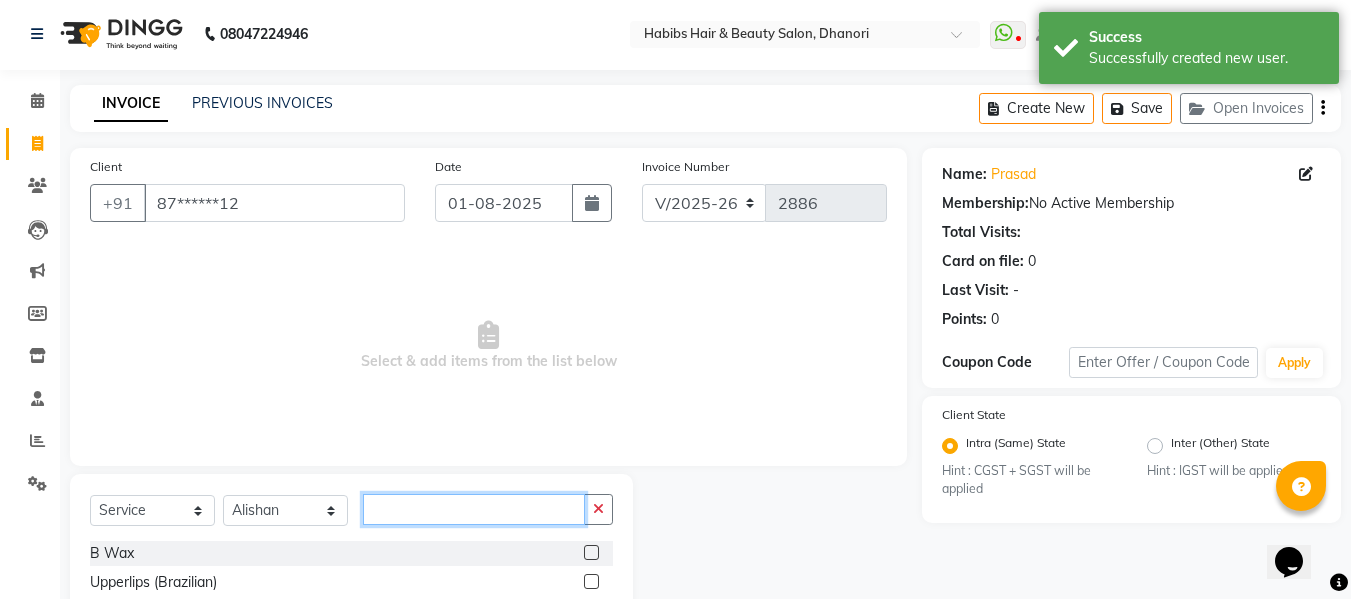 type on "T" 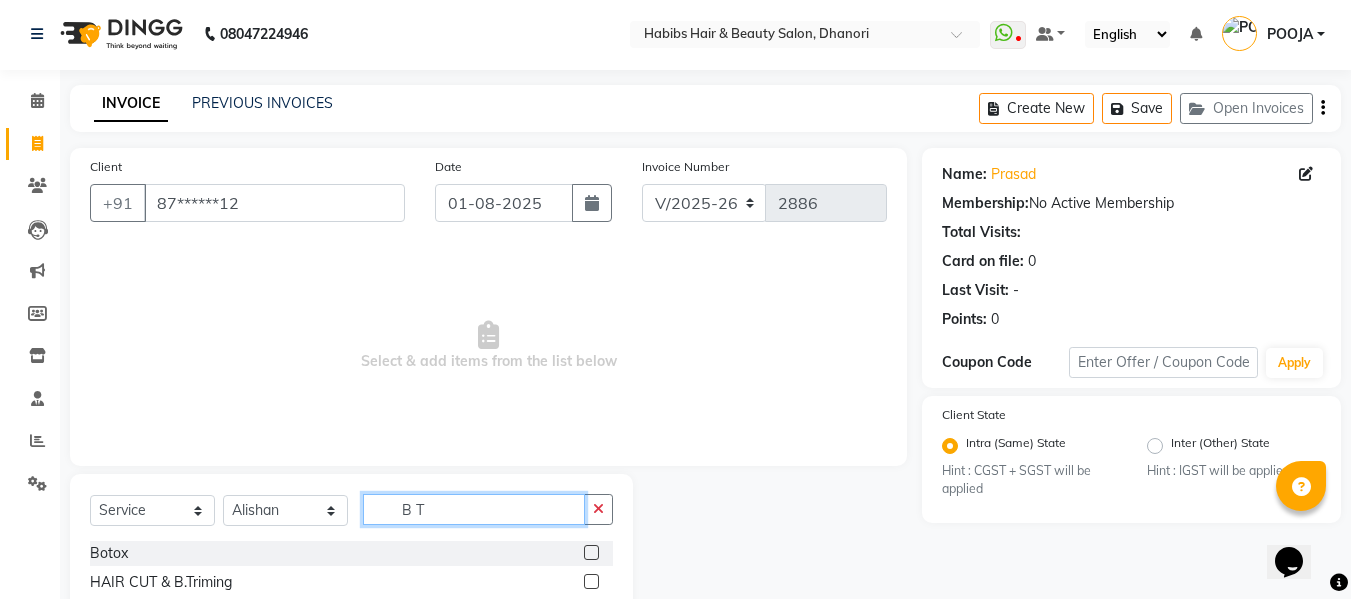 type on "B T" 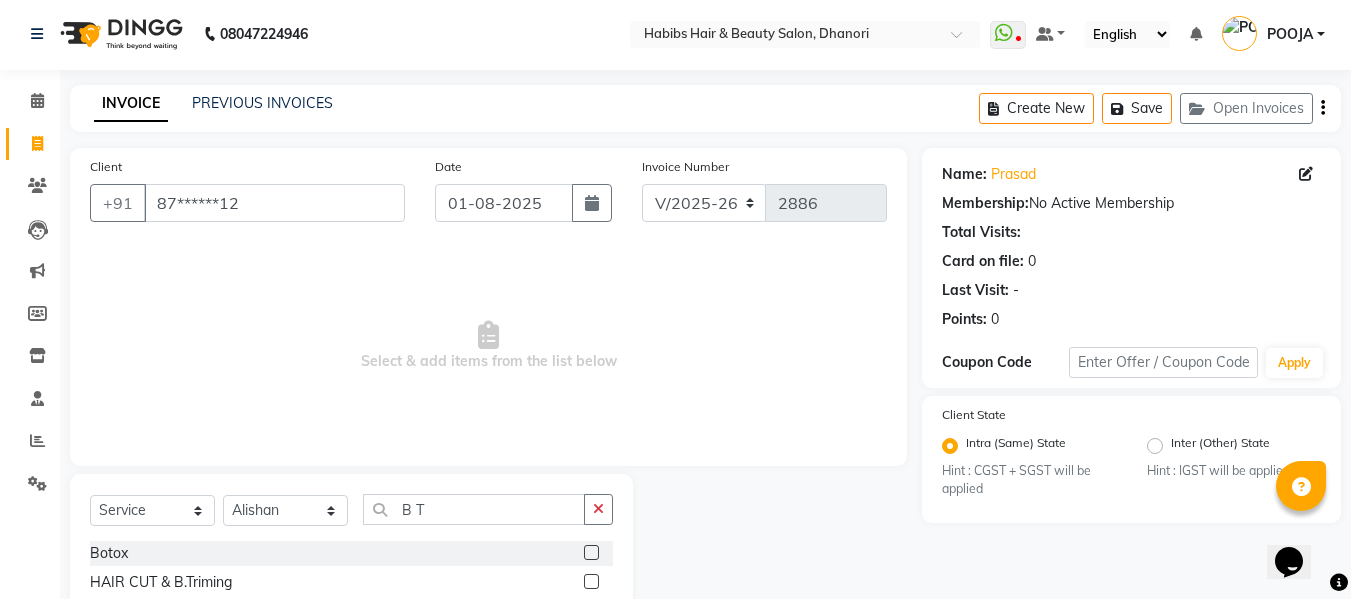click 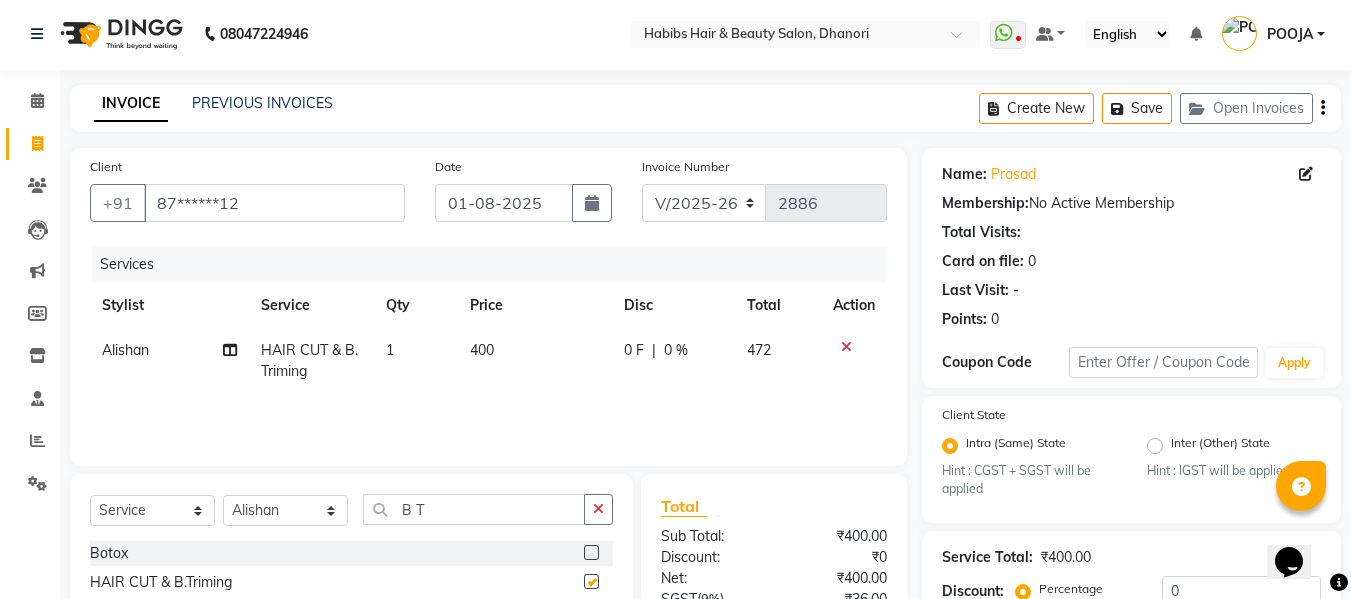 checkbox on "false" 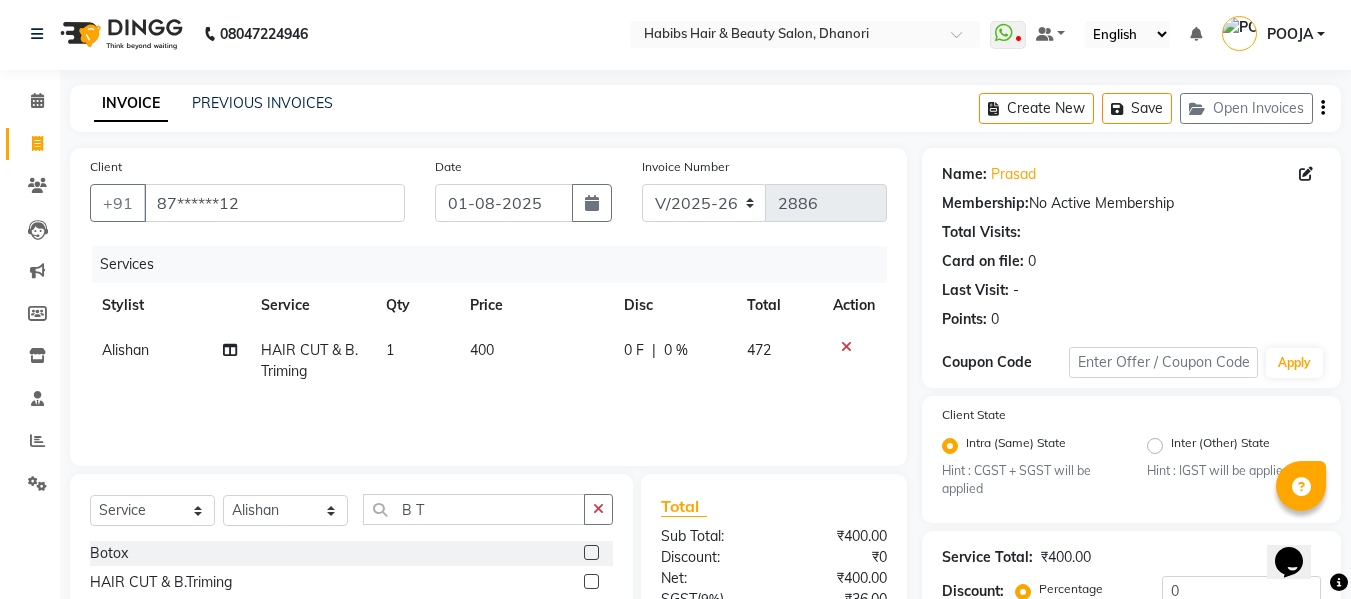 click on "400" 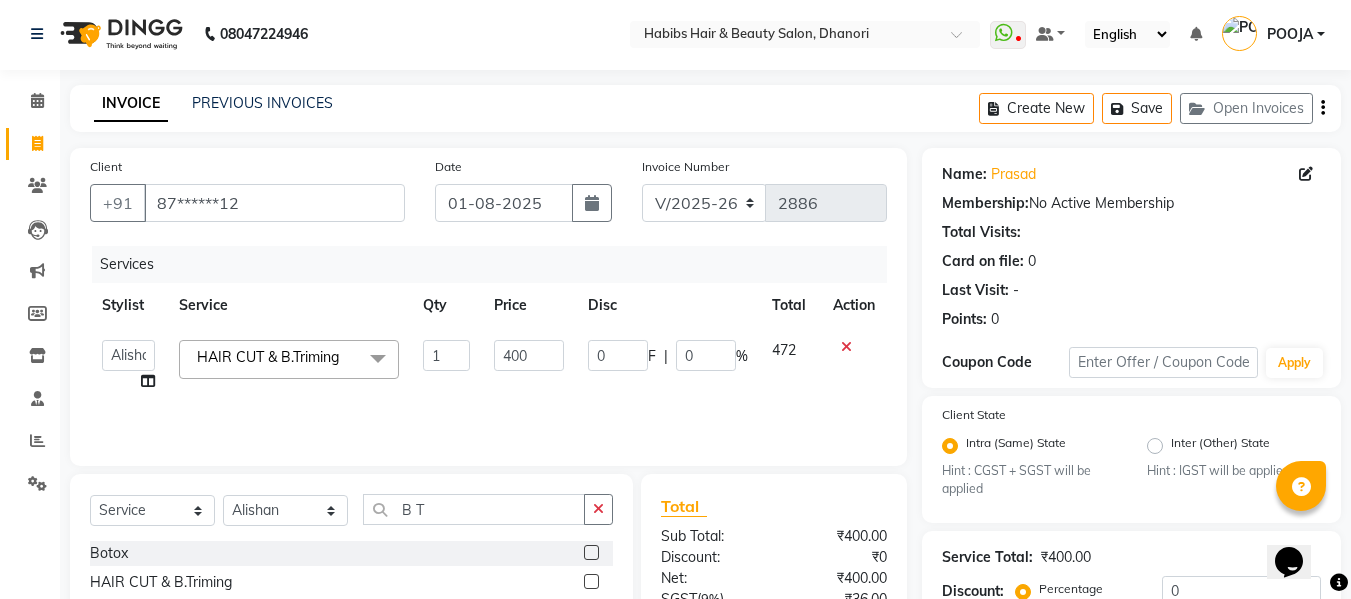 click on "400" 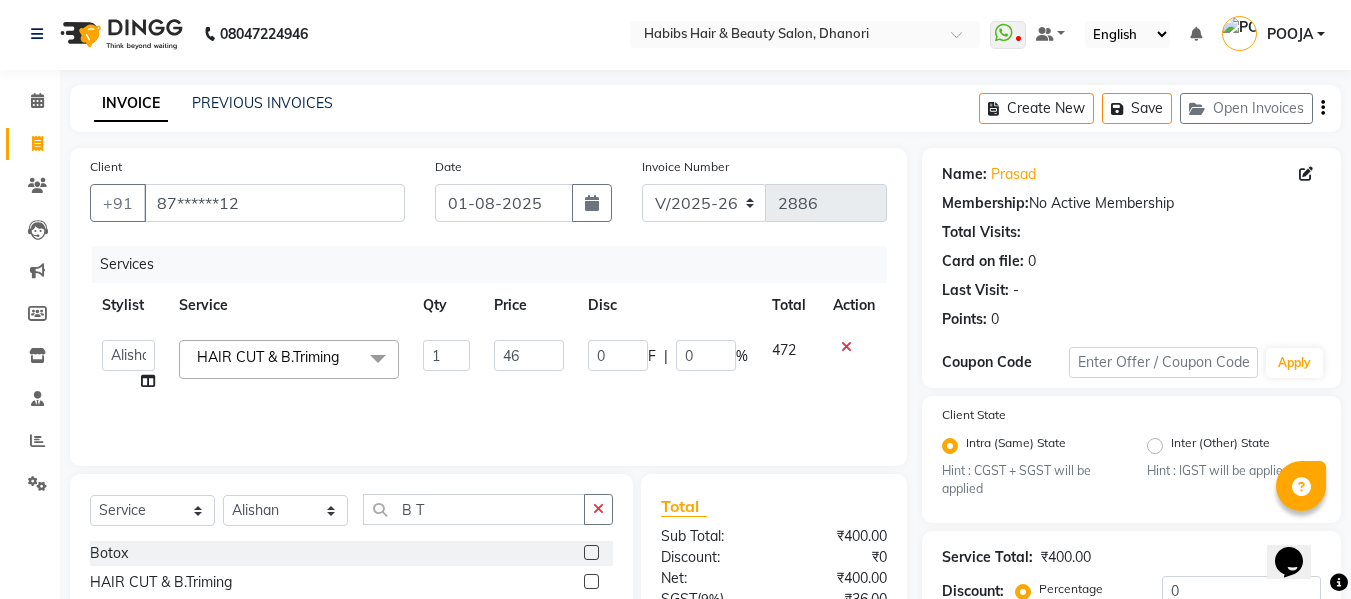type on "466" 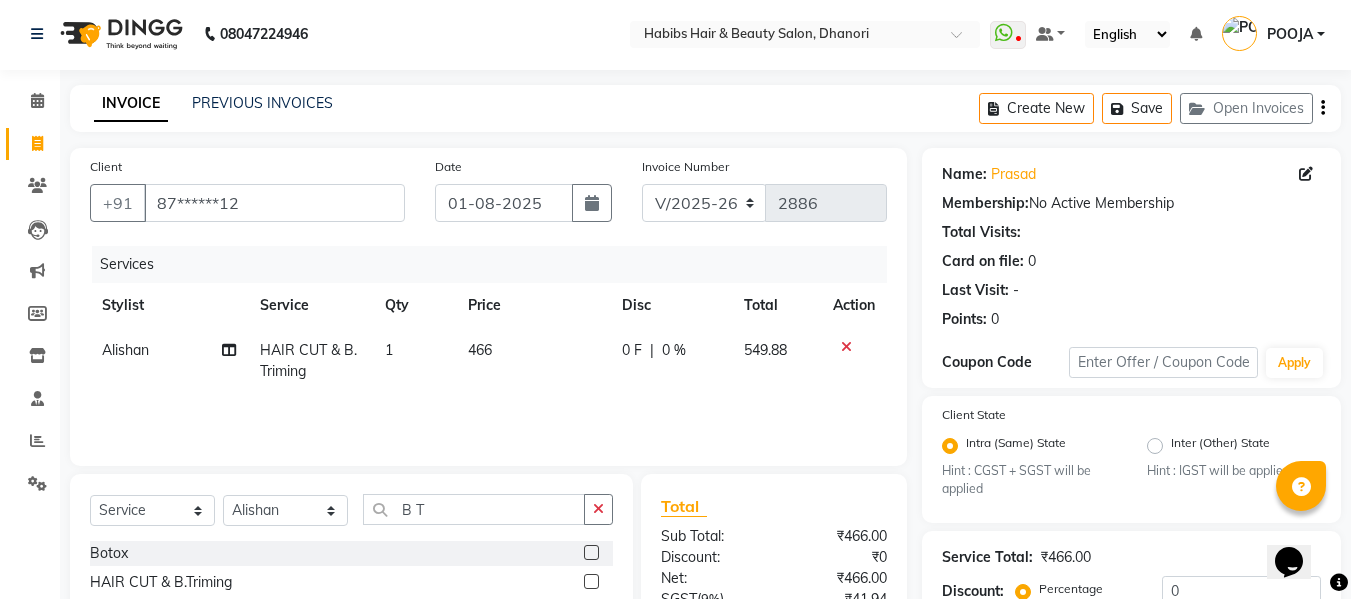 click on "466" 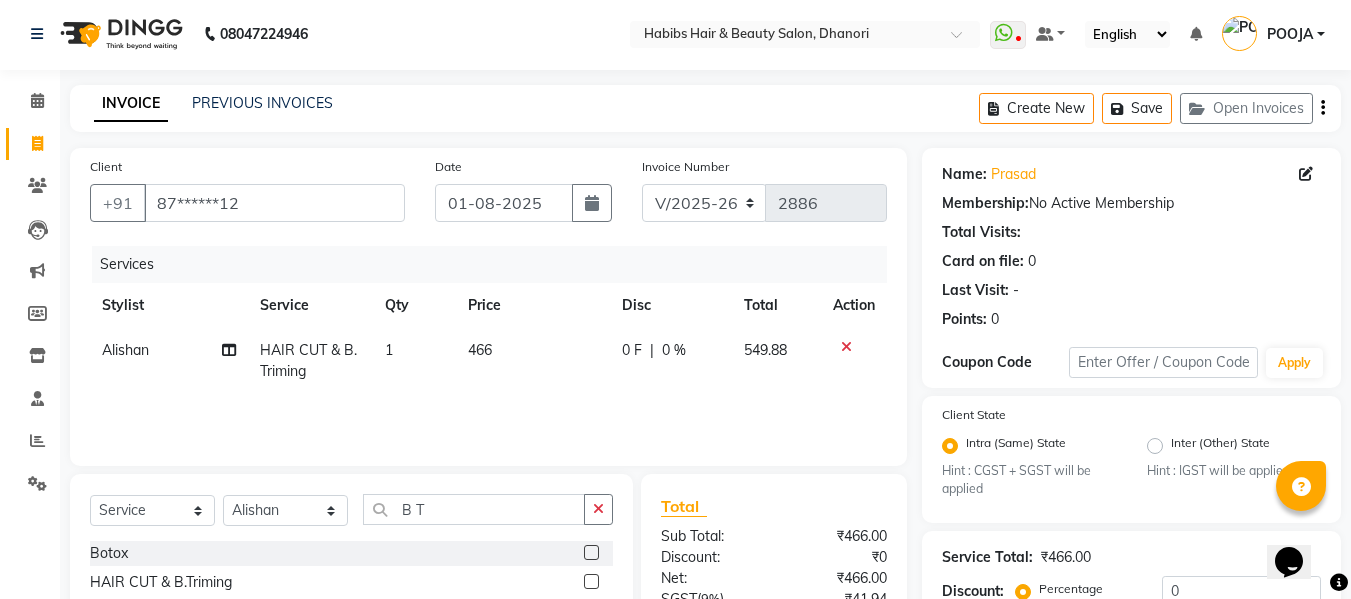 select on "31280" 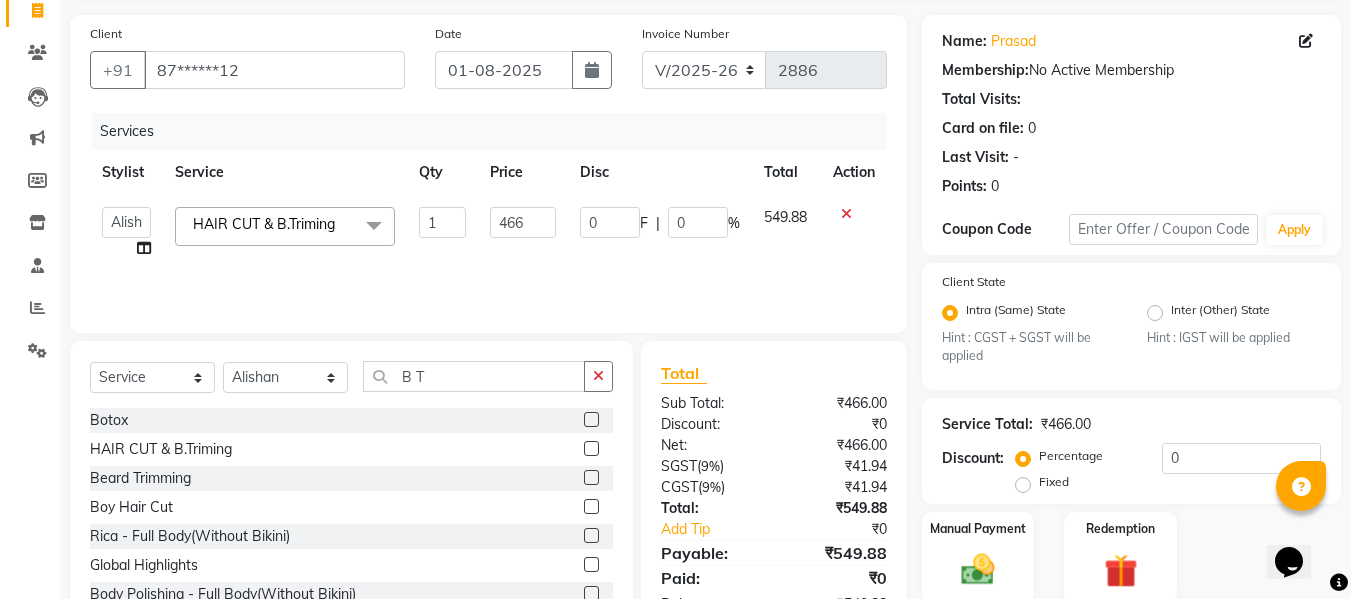 scroll, scrollTop: 211, scrollLeft: 0, axis: vertical 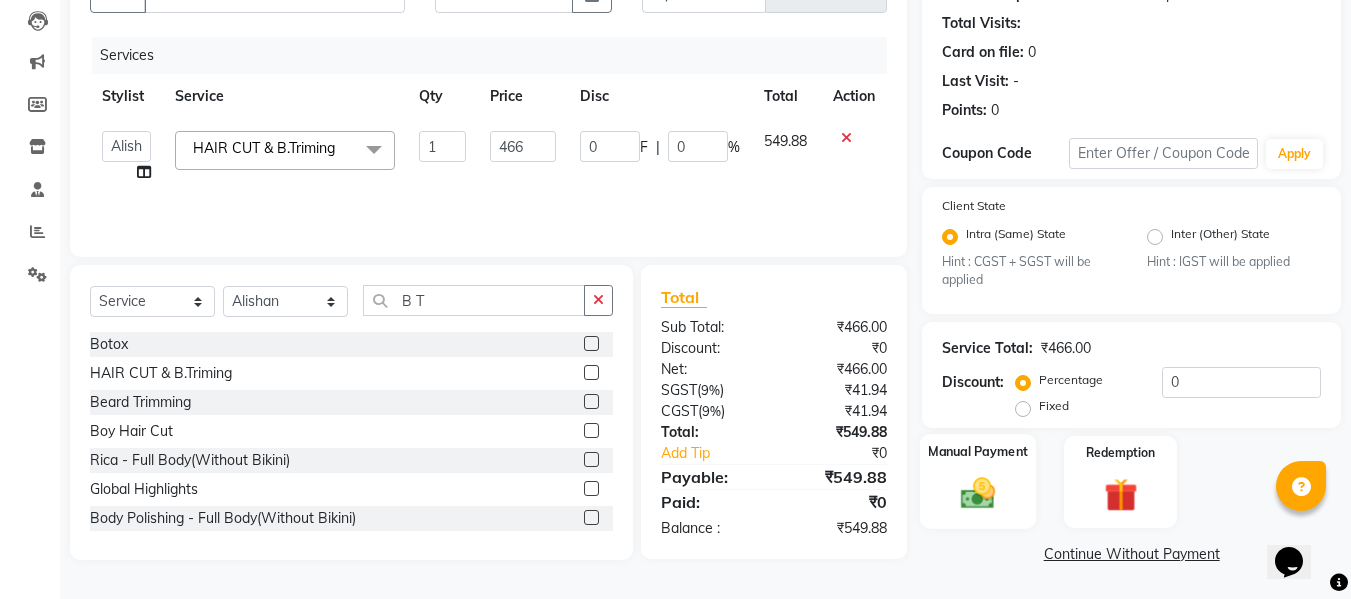 click 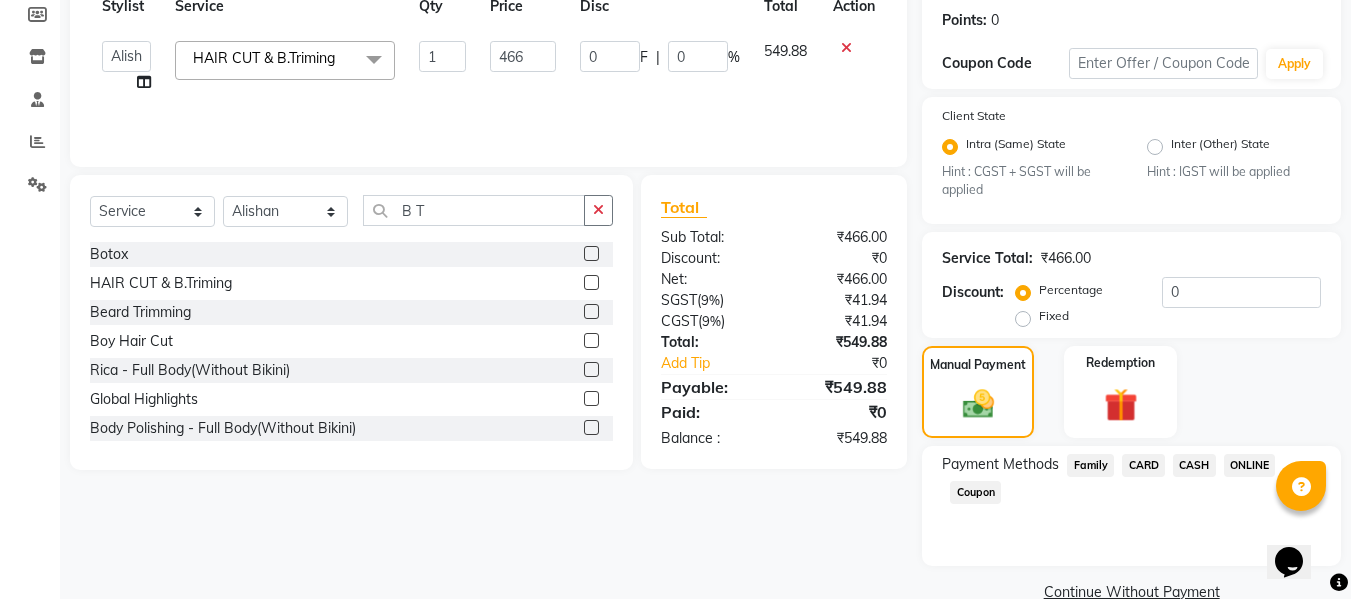 scroll, scrollTop: 339, scrollLeft: 0, axis: vertical 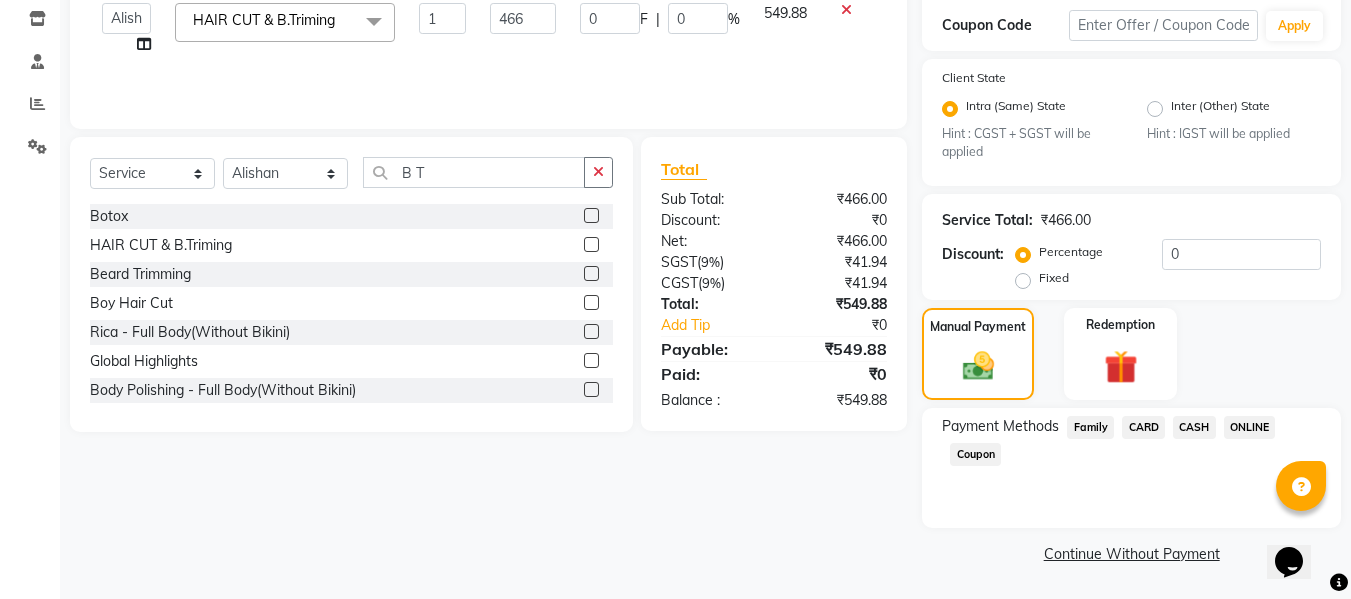 click on "ONLINE" 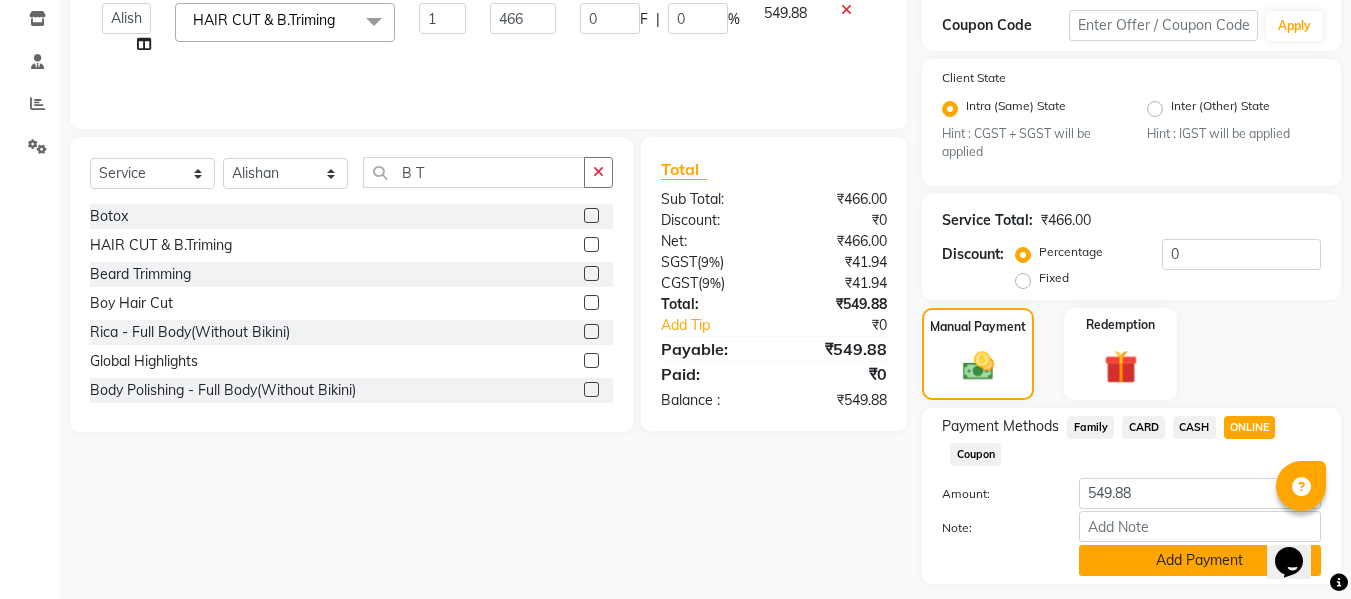 click on "Add Payment" 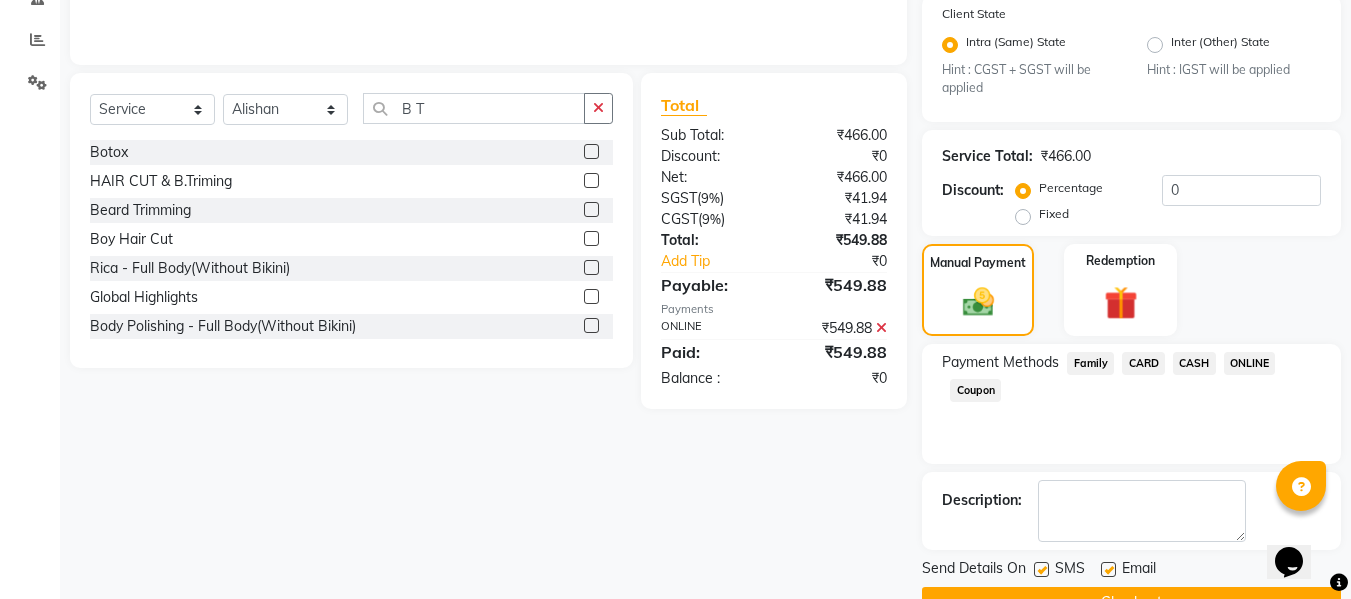 scroll, scrollTop: 452, scrollLeft: 0, axis: vertical 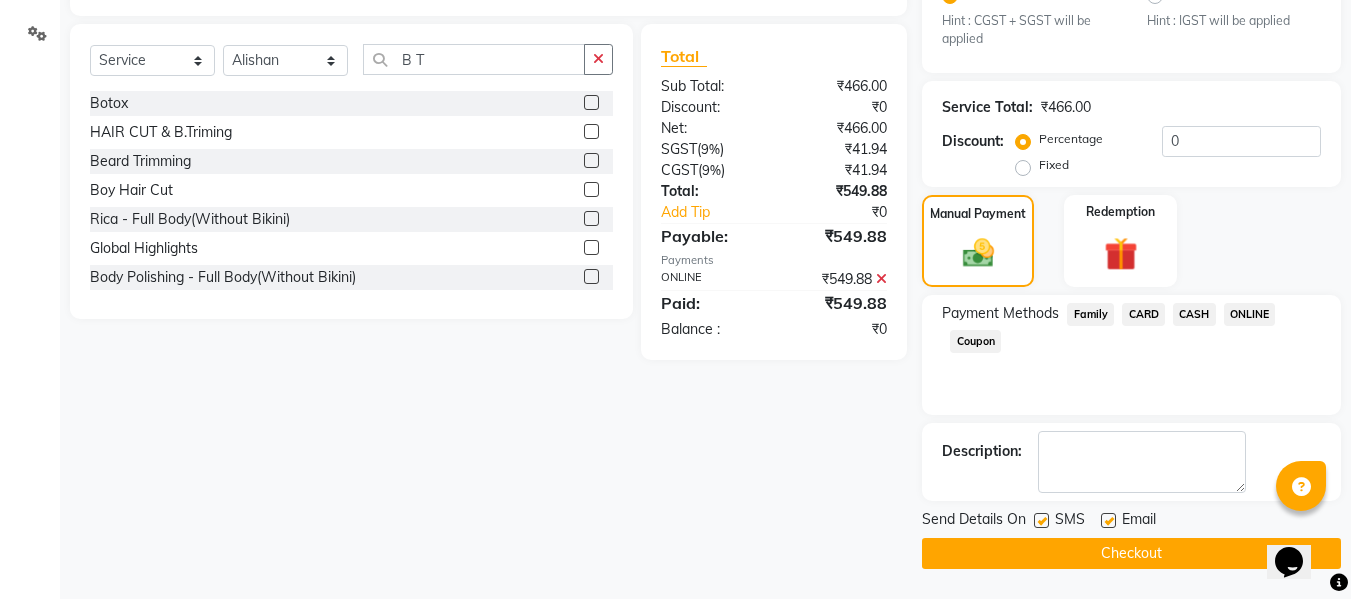 click on "Checkout" 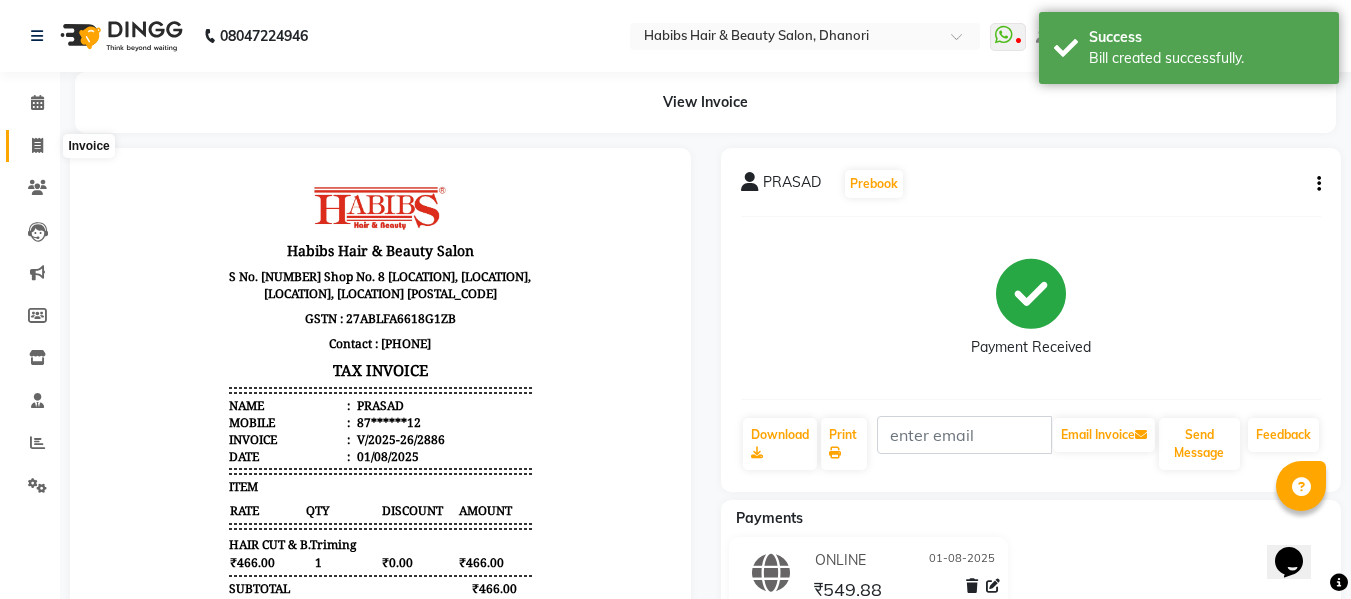 scroll, scrollTop: 0, scrollLeft: 0, axis: both 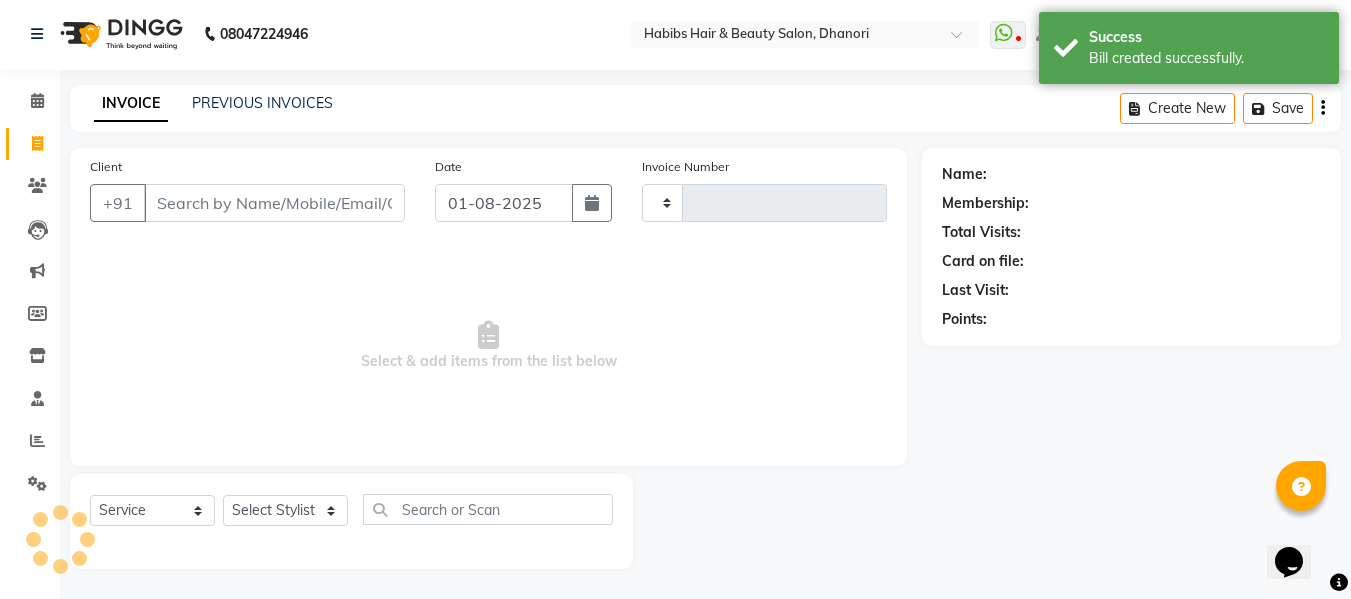 type on "2887" 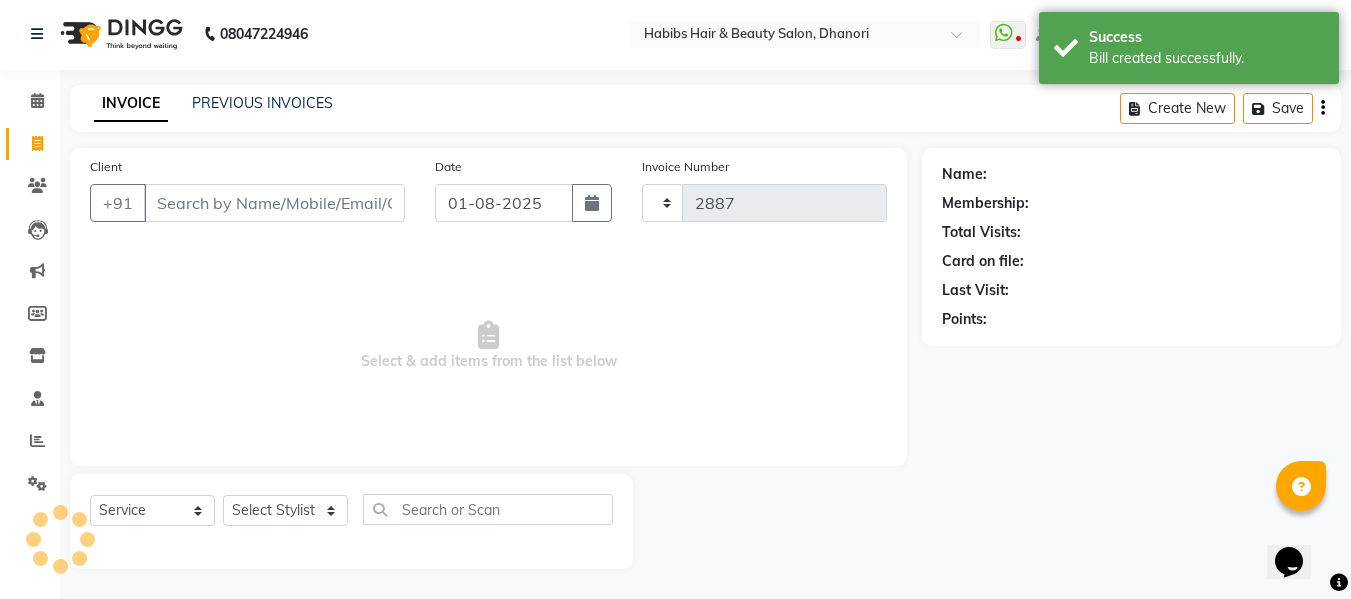 select on "4967" 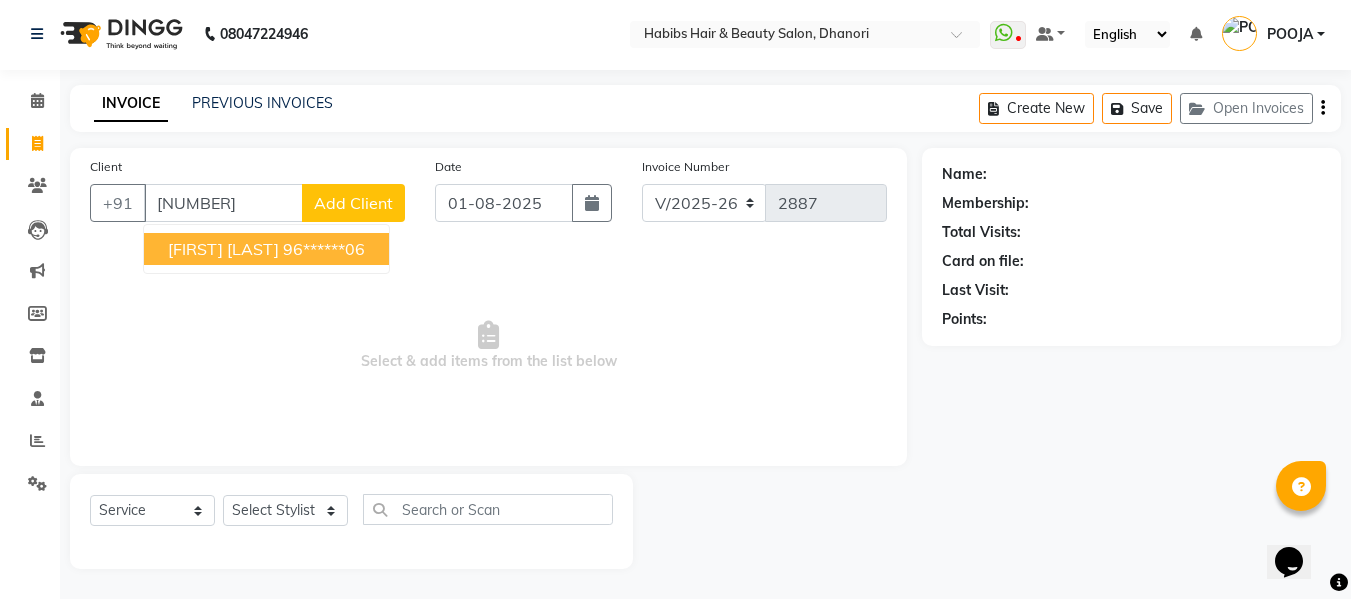 click on "[FIRST] [LAST] [PHONE]" at bounding box center (266, 249) 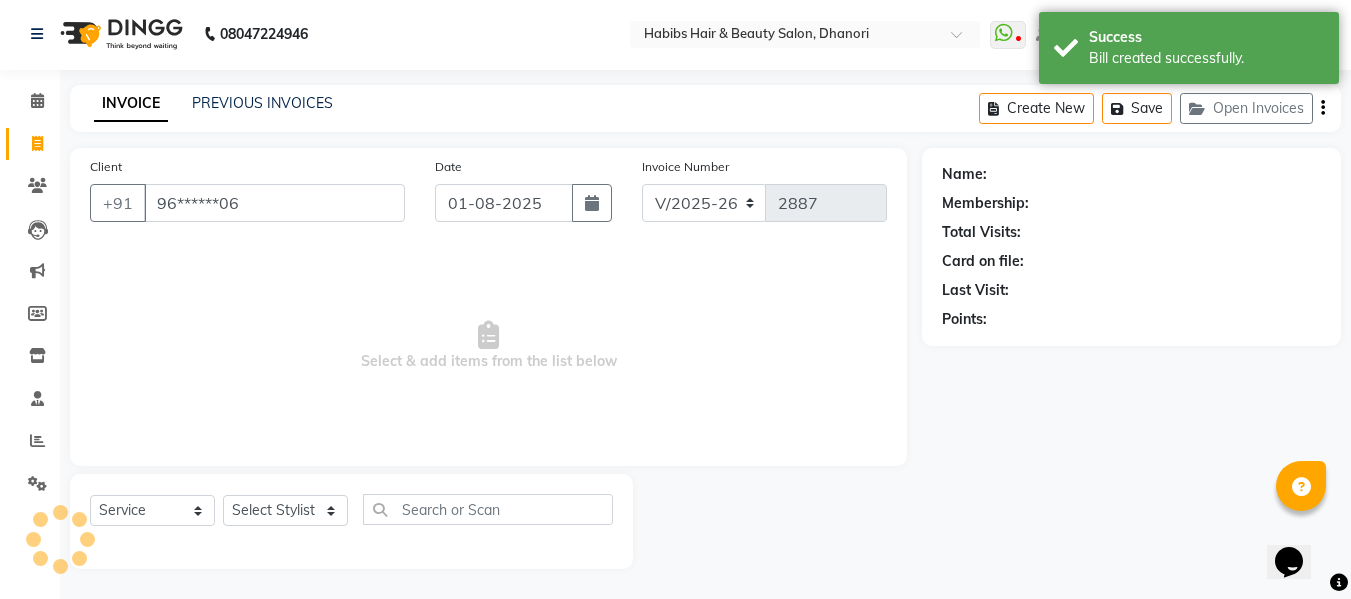 type on "96******06" 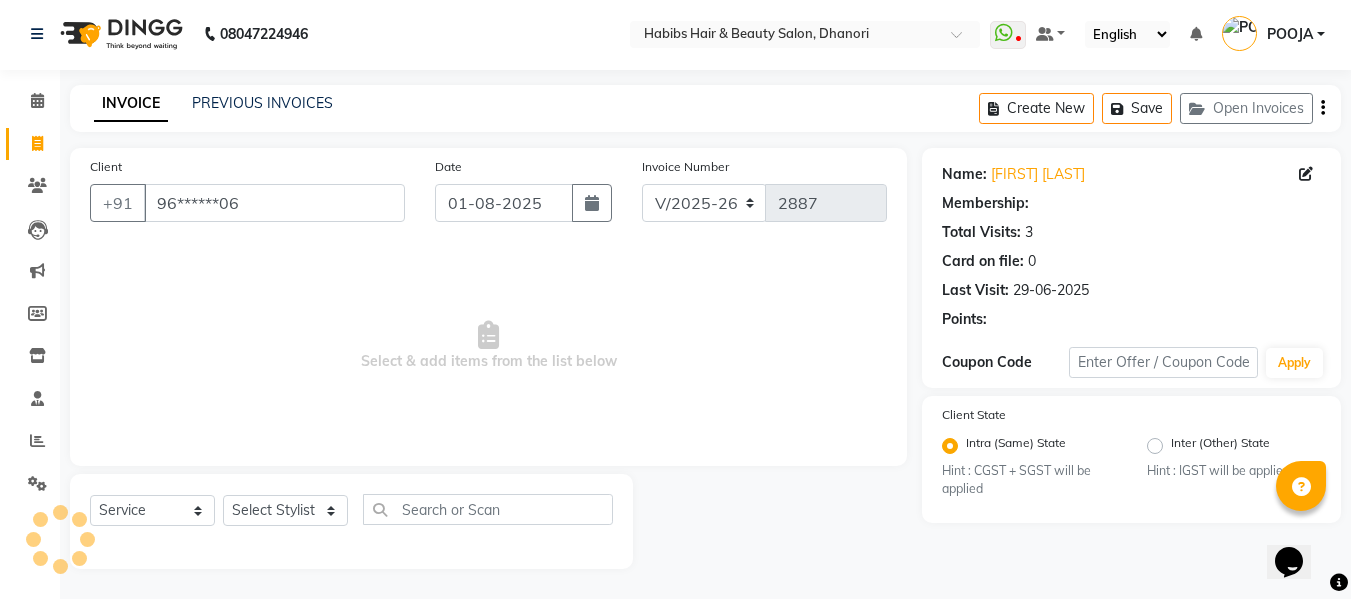 select on "1: Object" 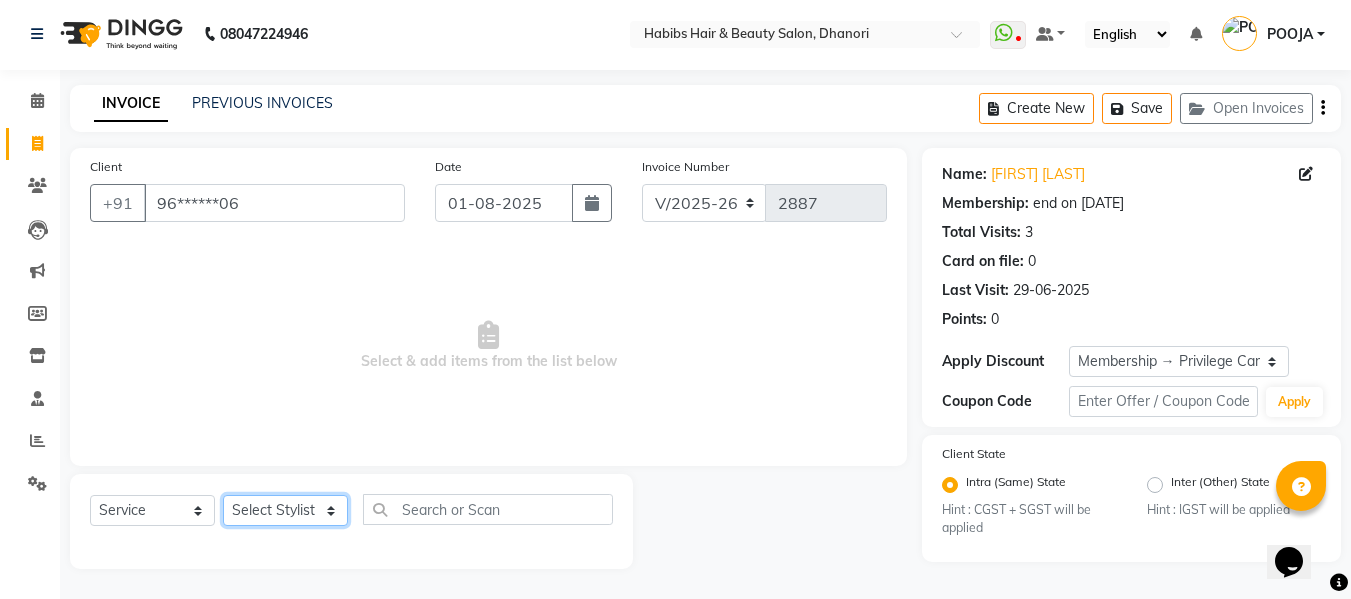 click on "Select Stylist Admin Alishan ARMAN DIVYA [FIRST] IRFAN MUZAMMIL POOJA POOJA J RAKESH SAHIL SHAKEEL SONAL" 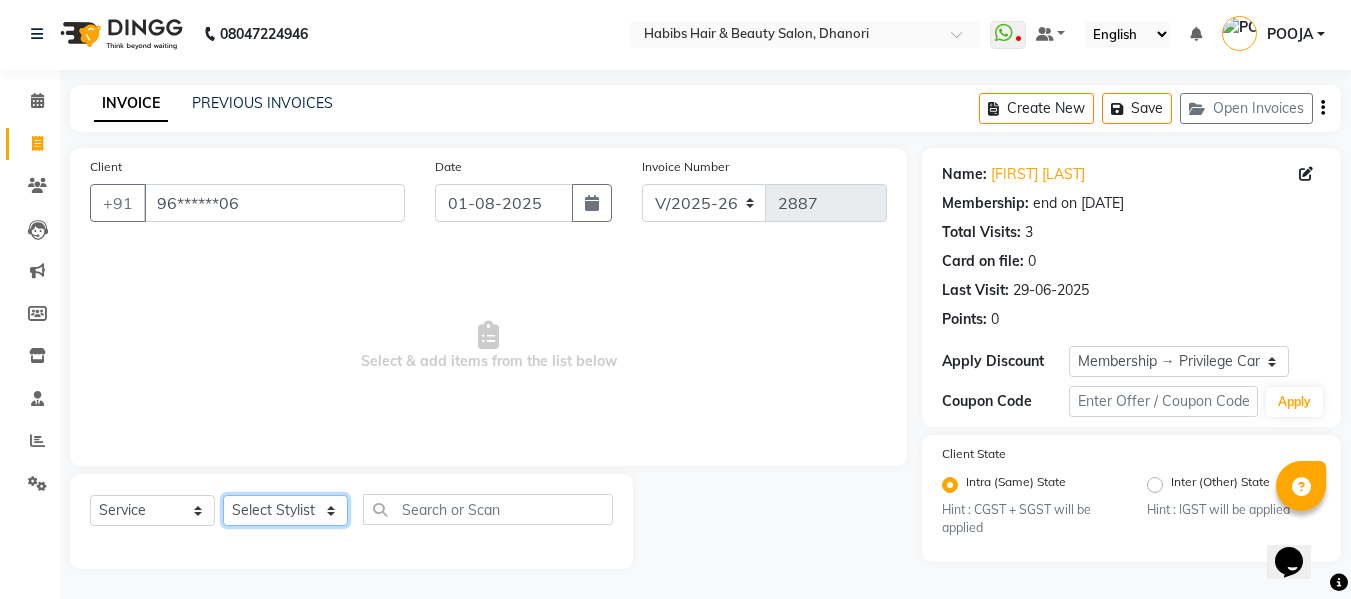 select on "[NUMBER]" 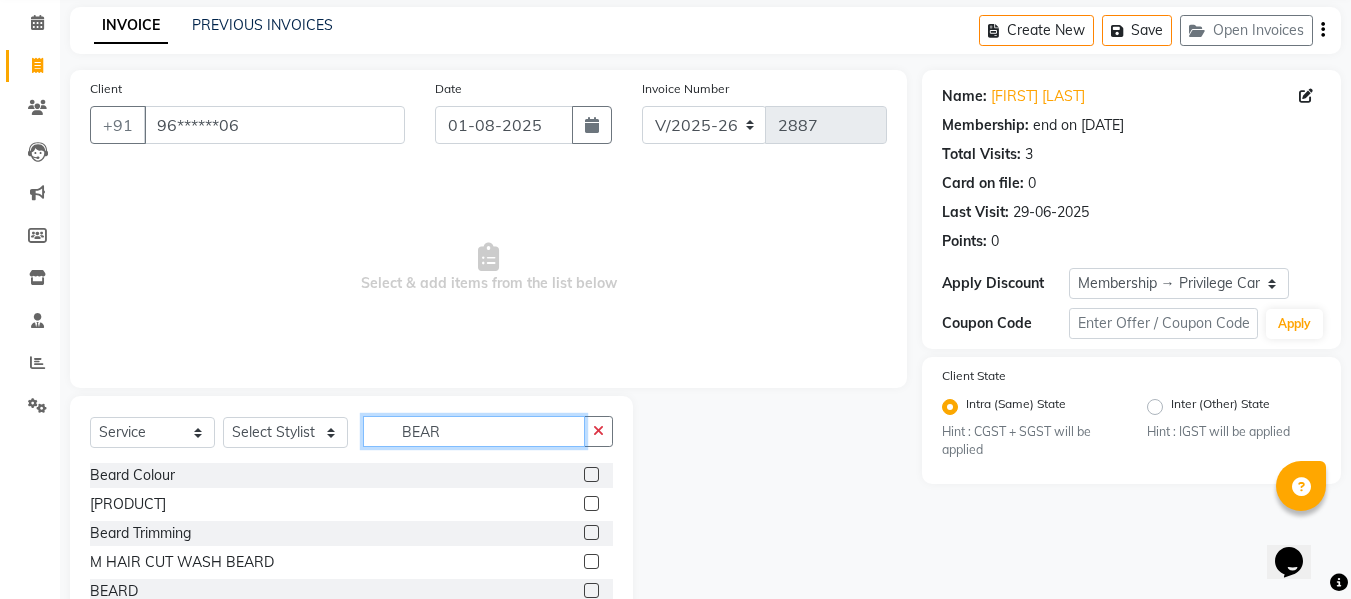 scroll, scrollTop: 147, scrollLeft: 0, axis: vertical 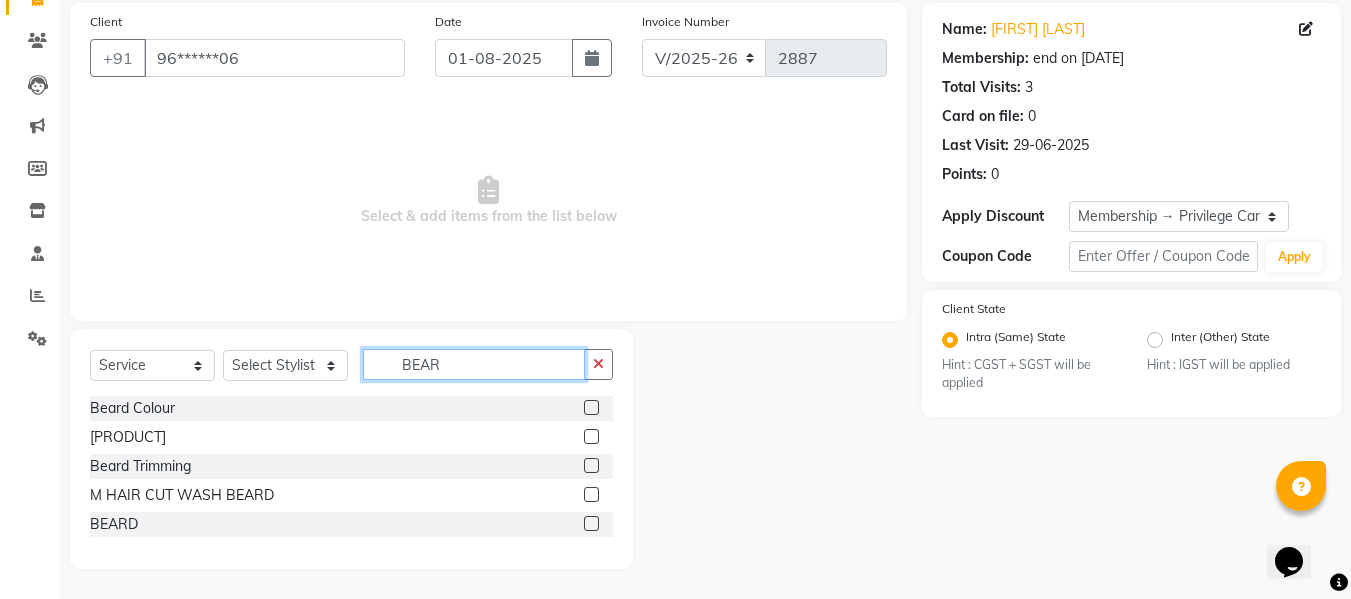 type on "BEAR" 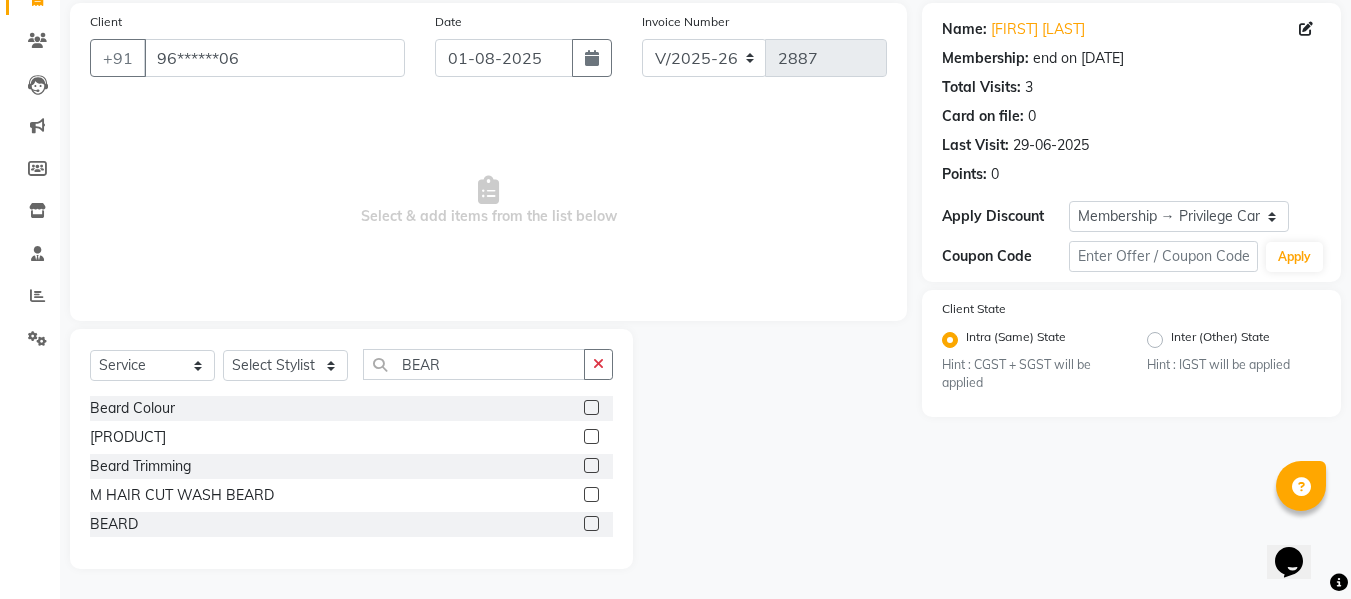 click 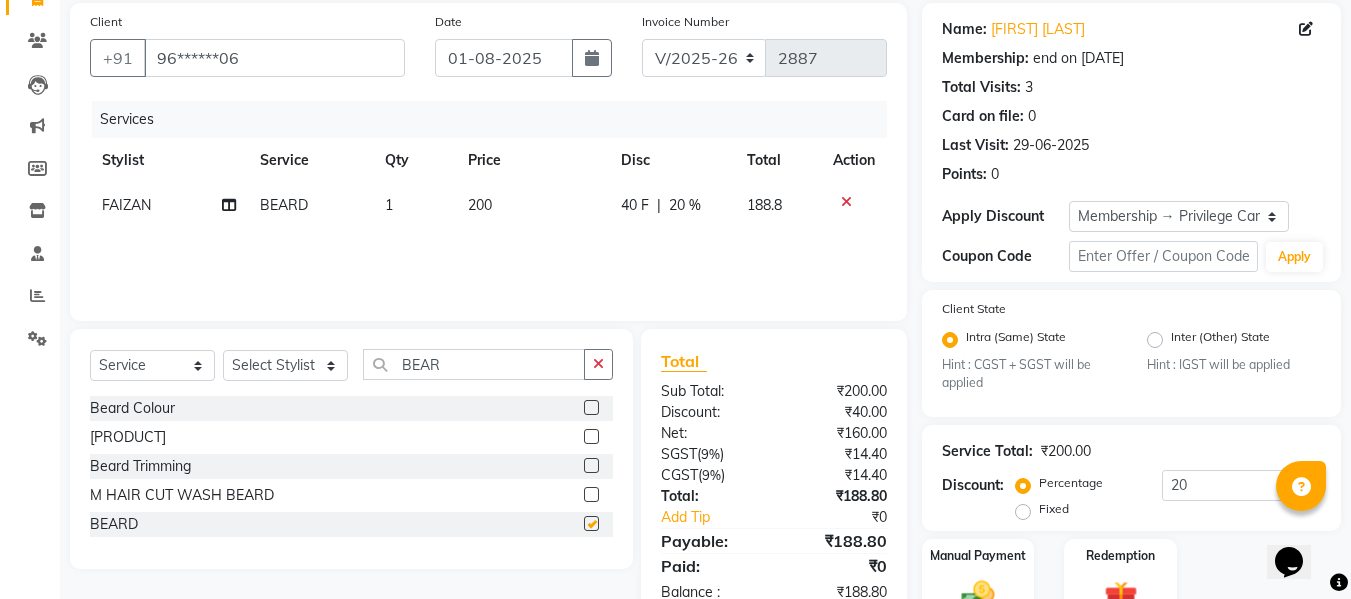 checkbox on "false" 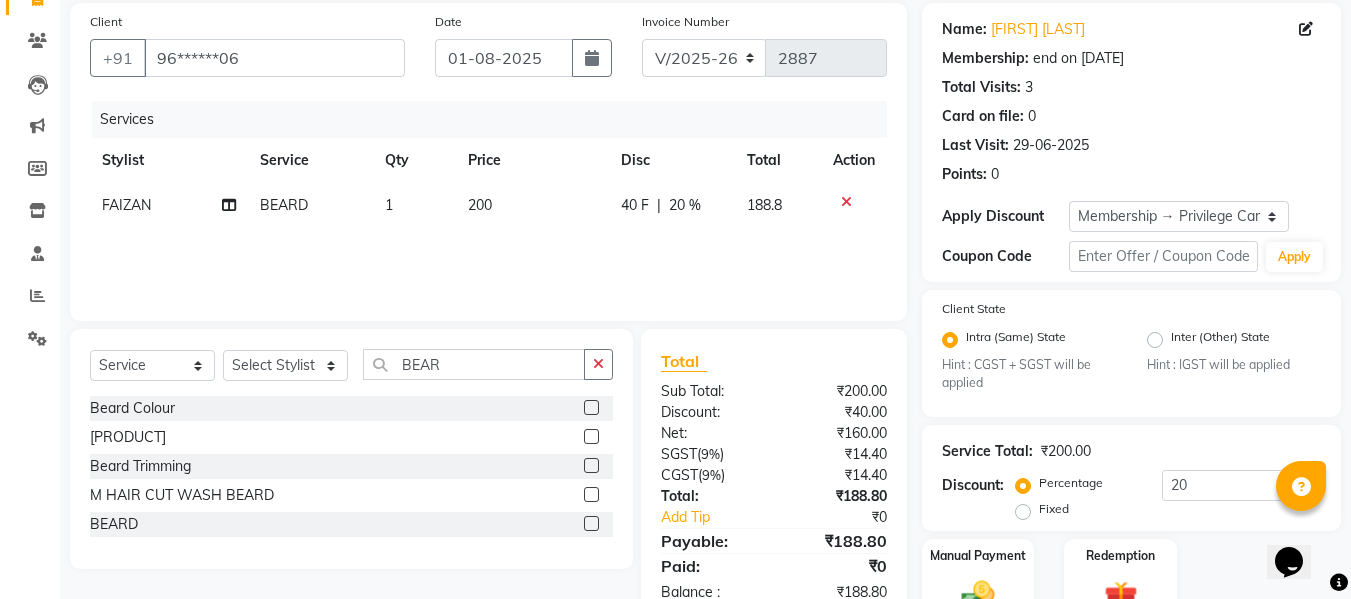 click on "200" 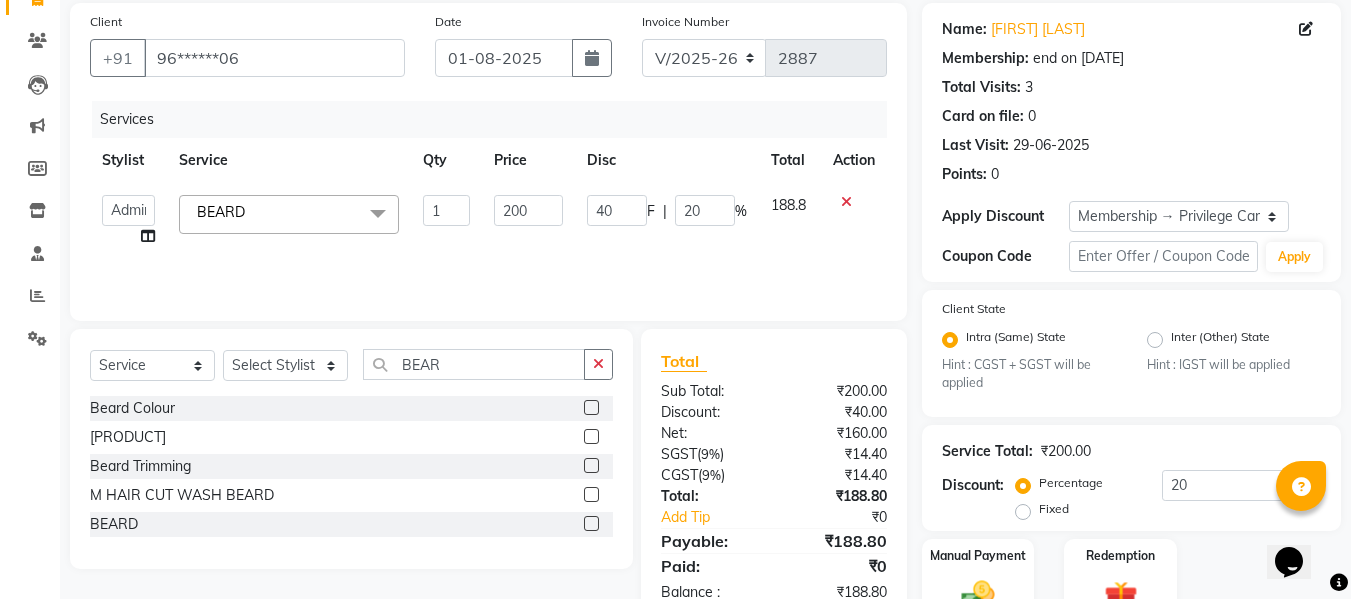 click on "200" 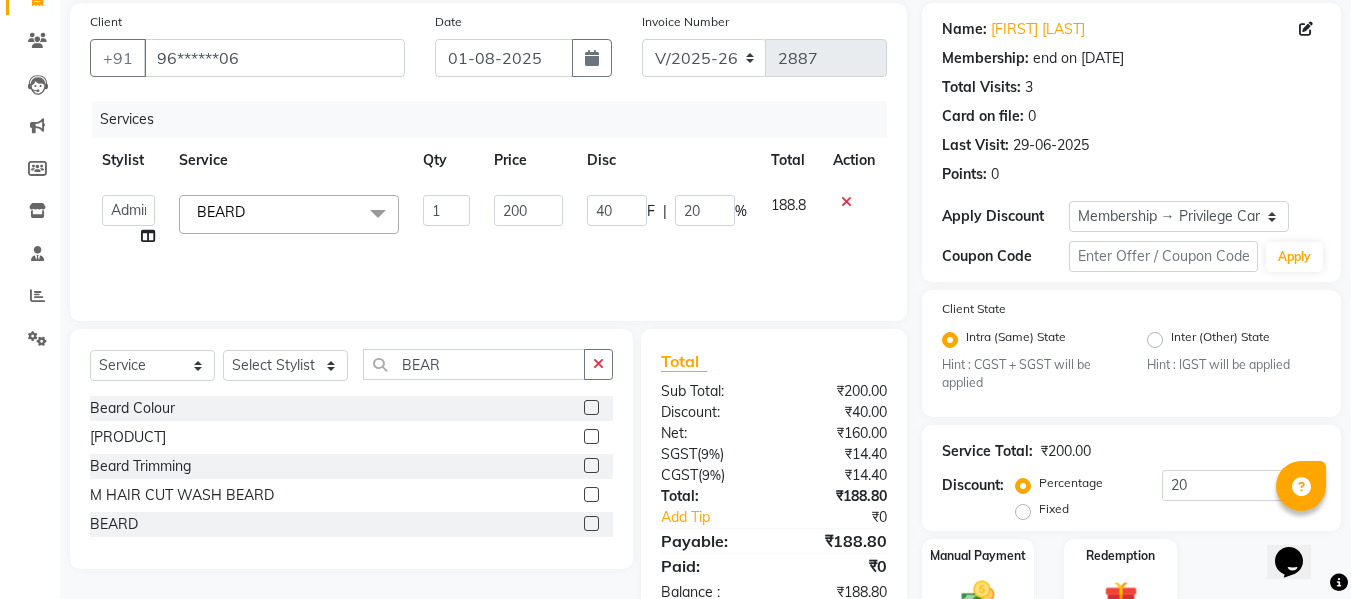 click on "200" 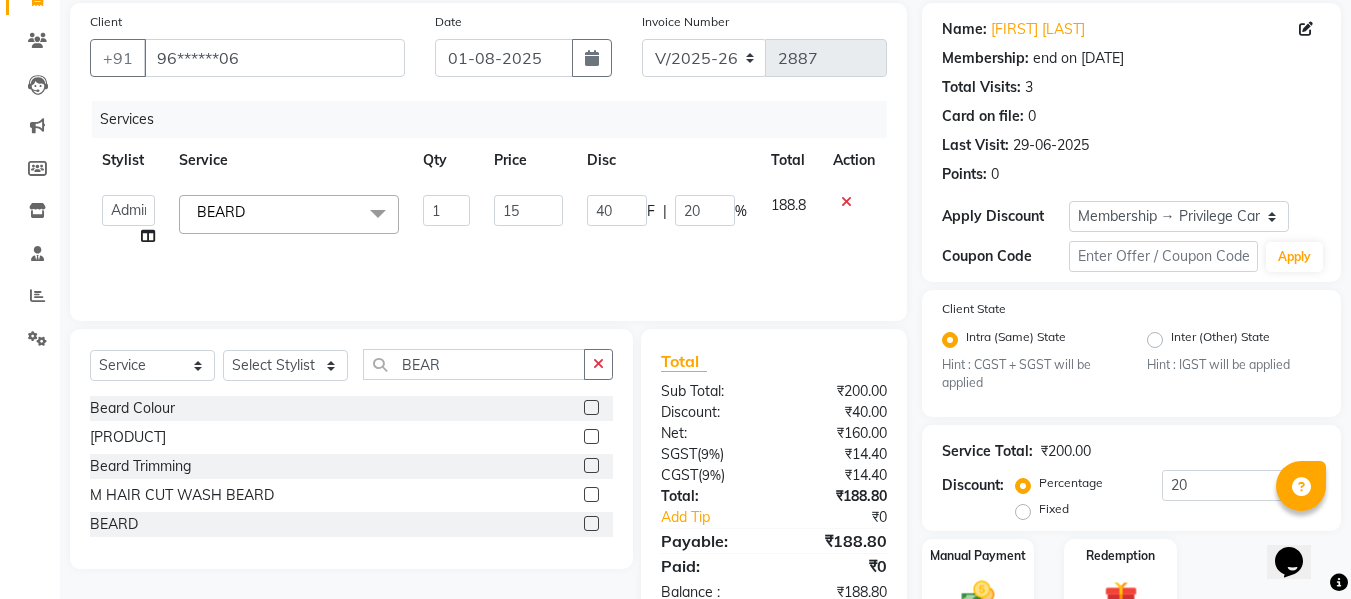 type on "150" 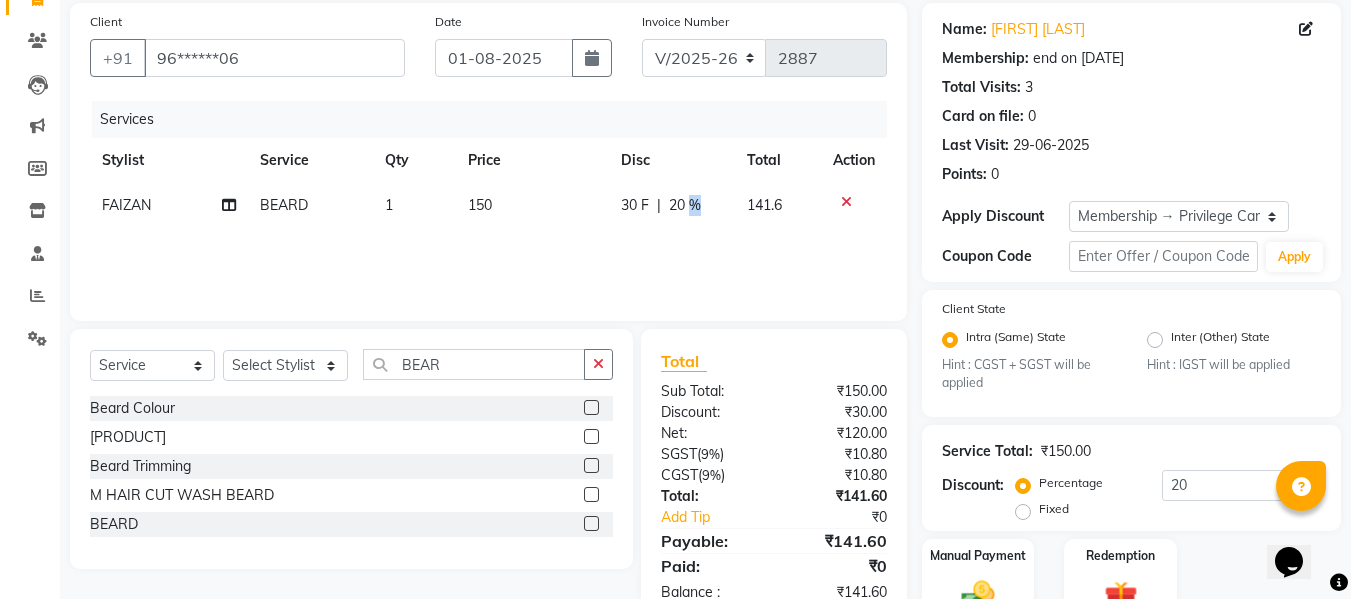 click on "20 %" 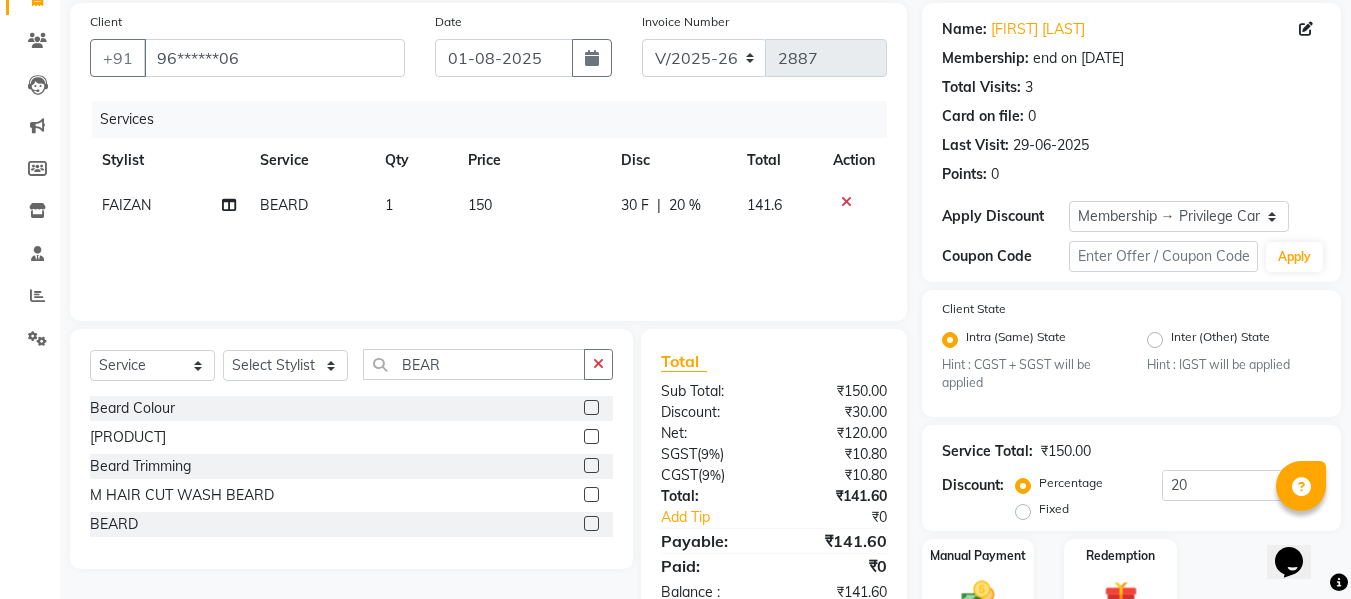 select on "[NUMBER]" 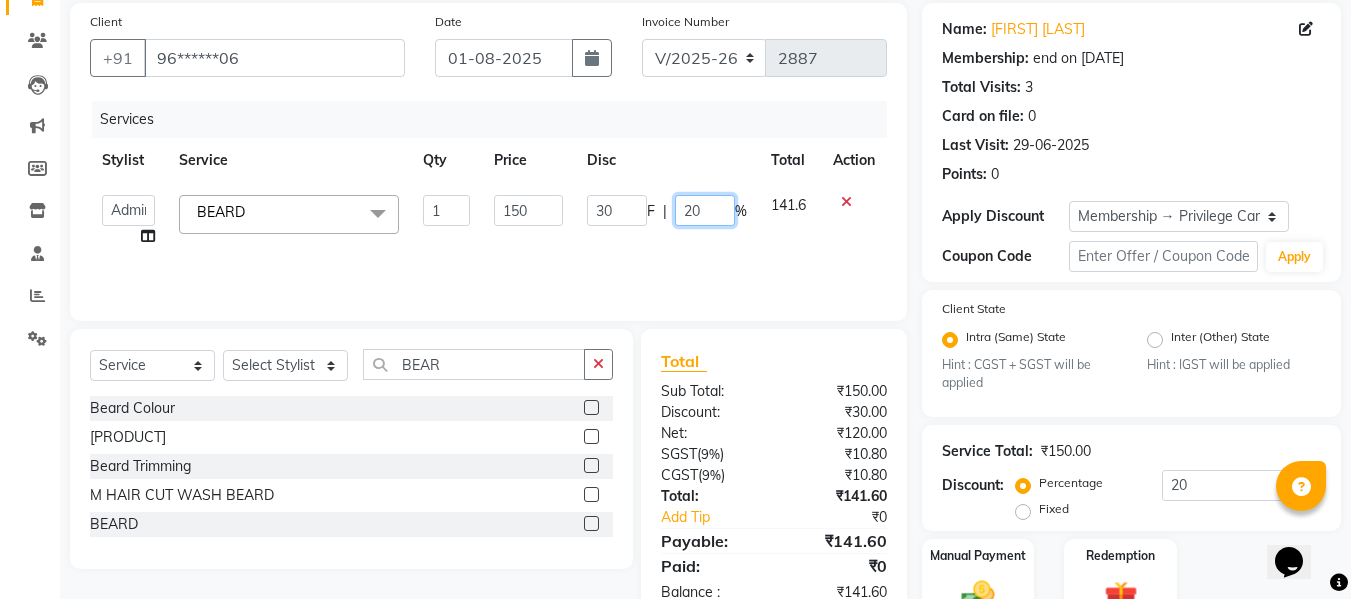click on "20" 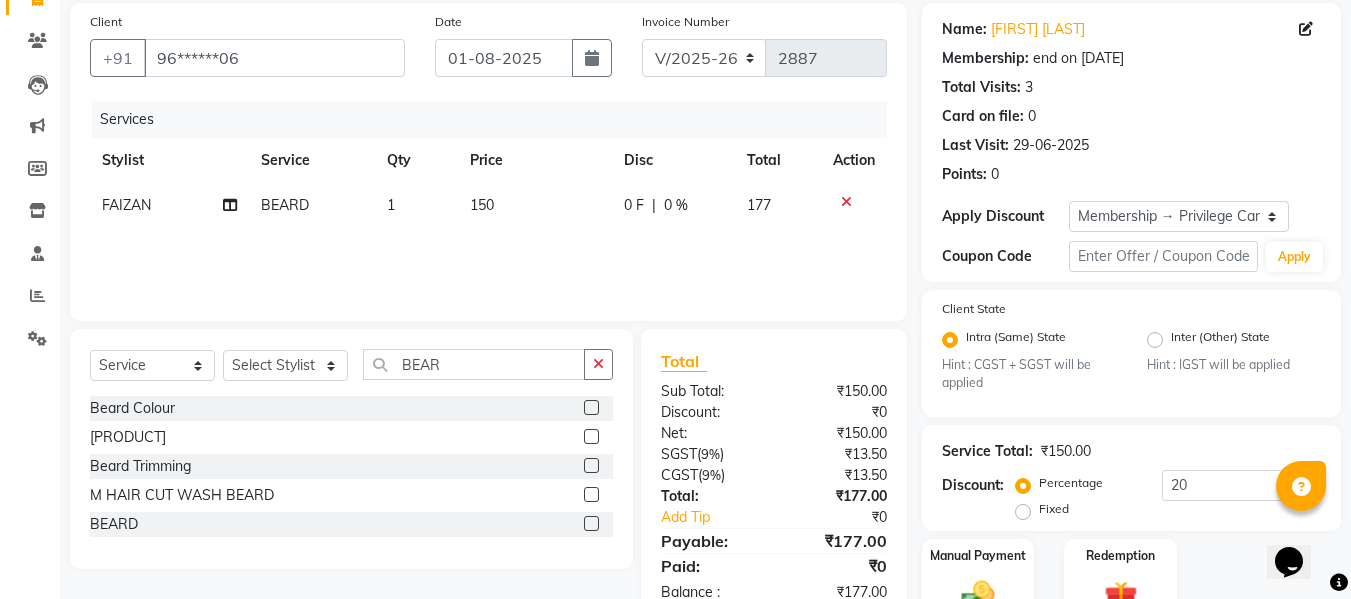 click on "Services Stylist Service Qty Price Disc Total Action [FIRST] BEARD 1 150 0 F | 0 % 177" 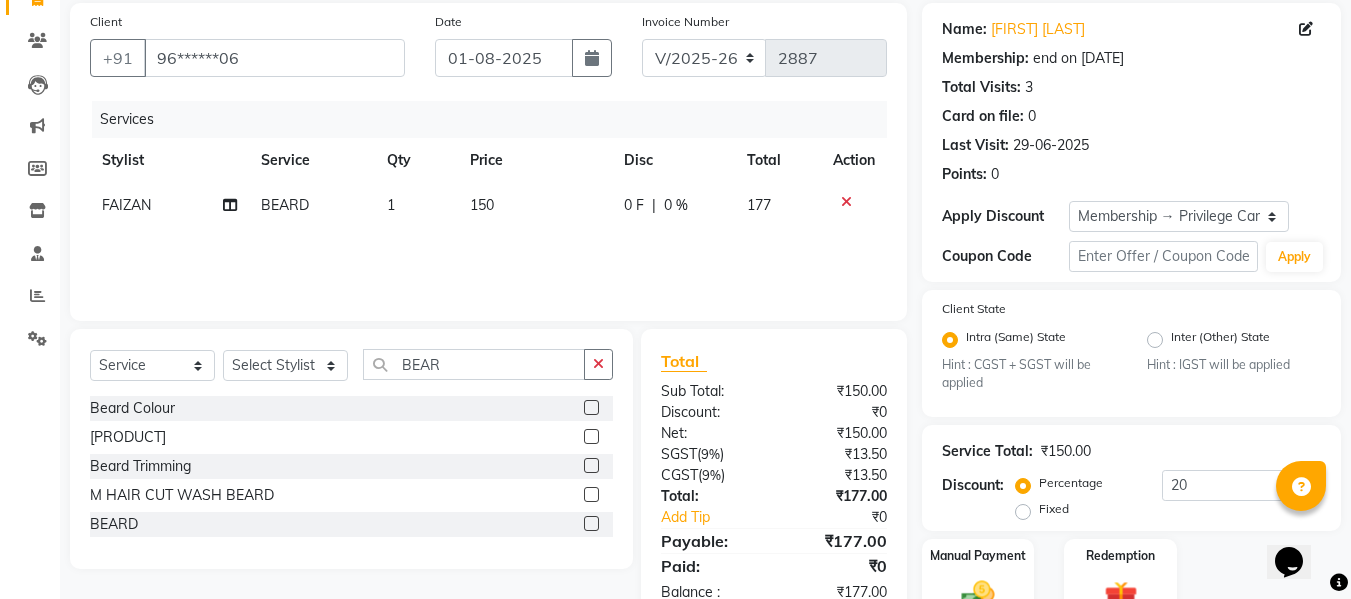 scroll, scrollTop: 250, scrollLeft: 0, axis: vertical 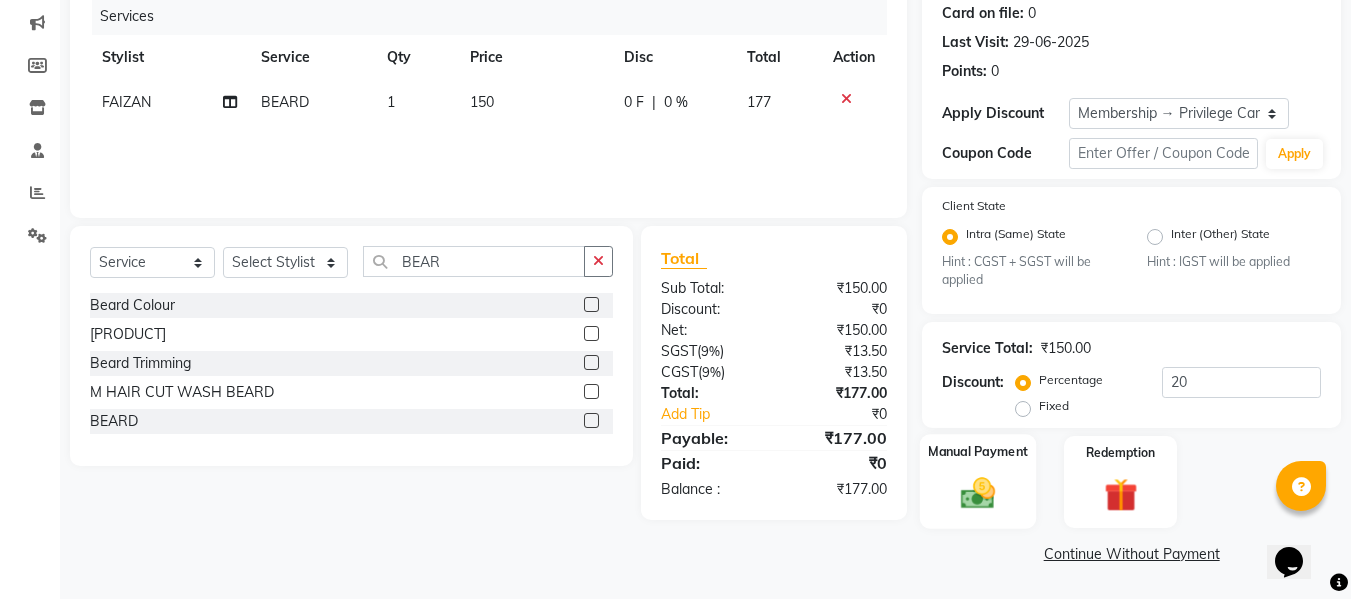 click 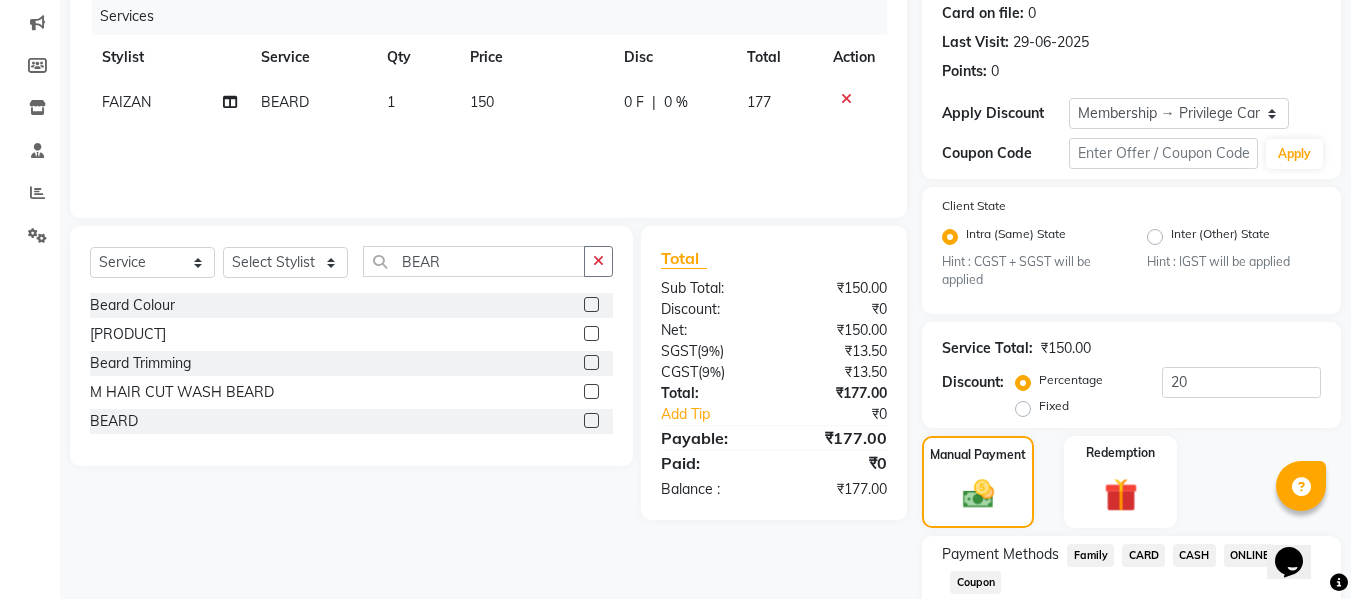 scroll, scrollTop: 378, scrollLeft: 0, axis: vertical 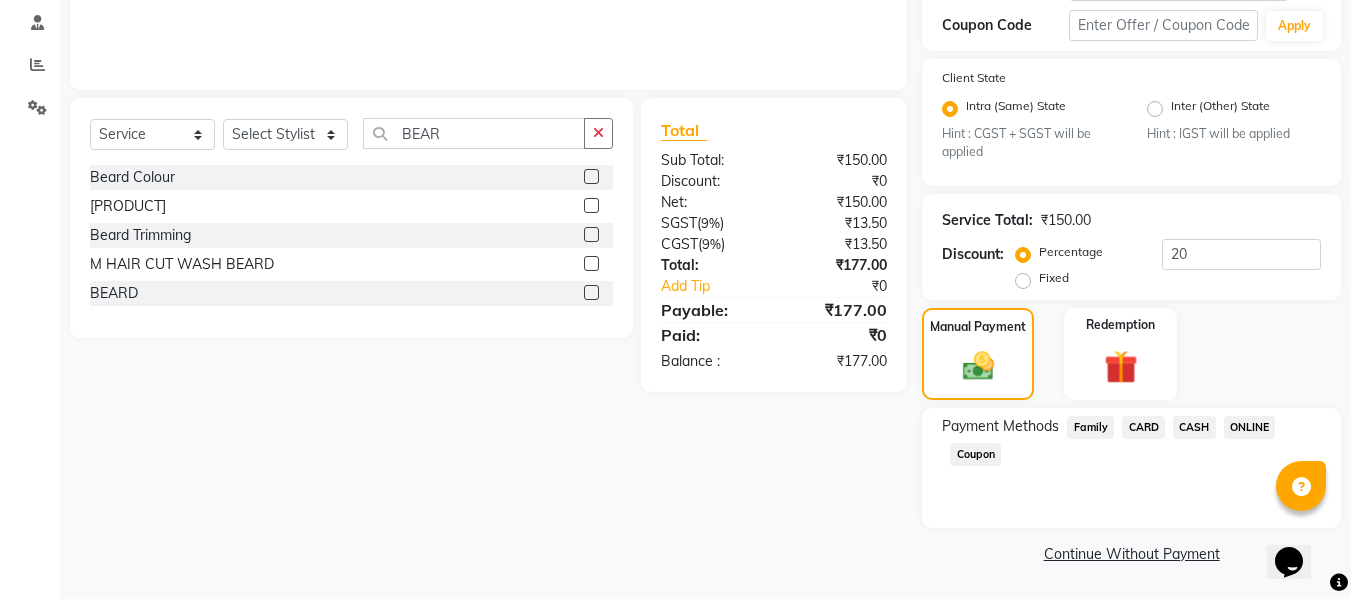 click on "ONLINE" 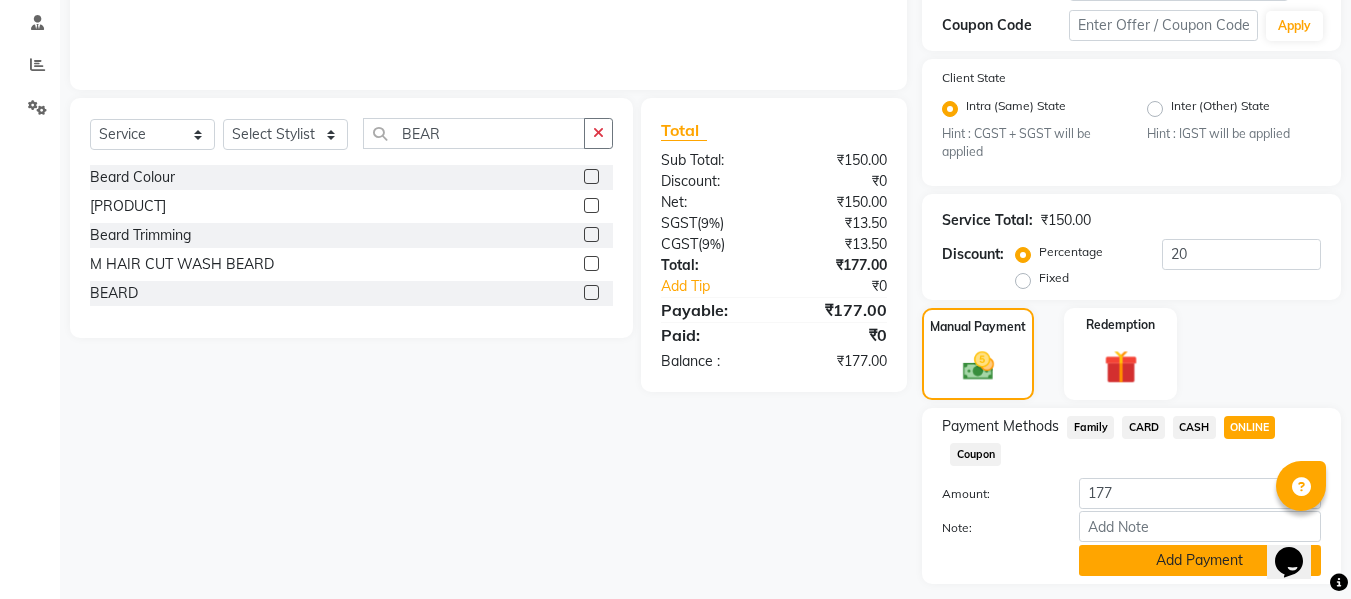click on "Add Payment" 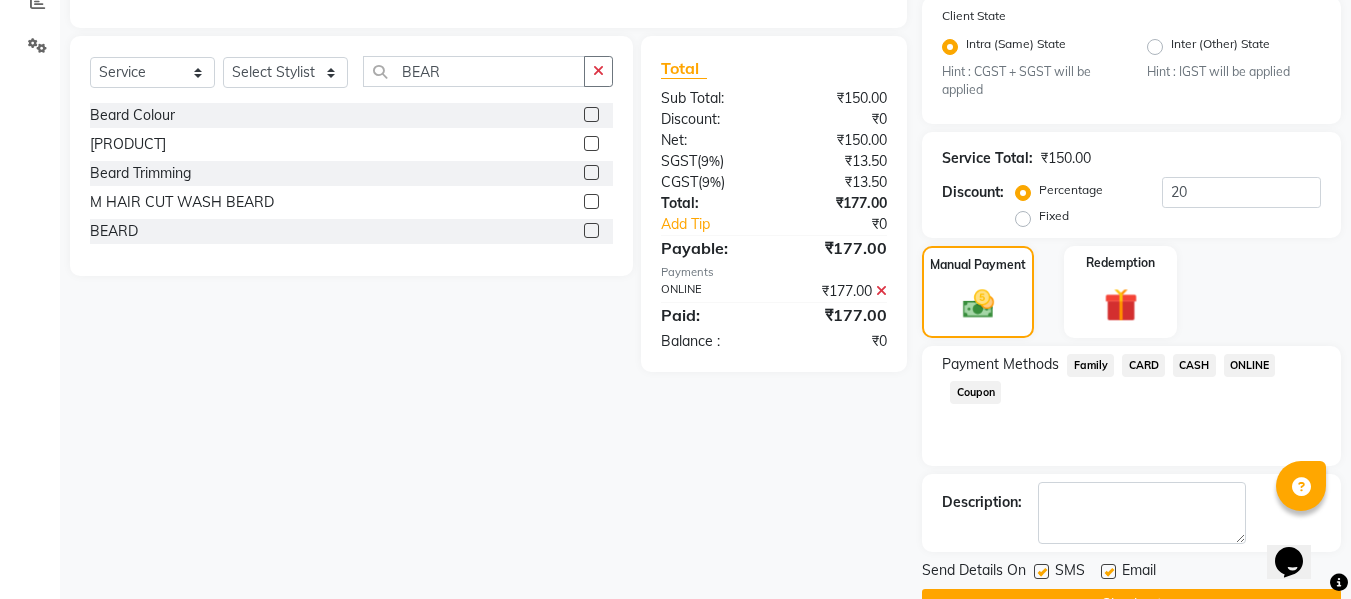 scroll, scrollTop: 491, scrollLeft: 0, axis: vertical 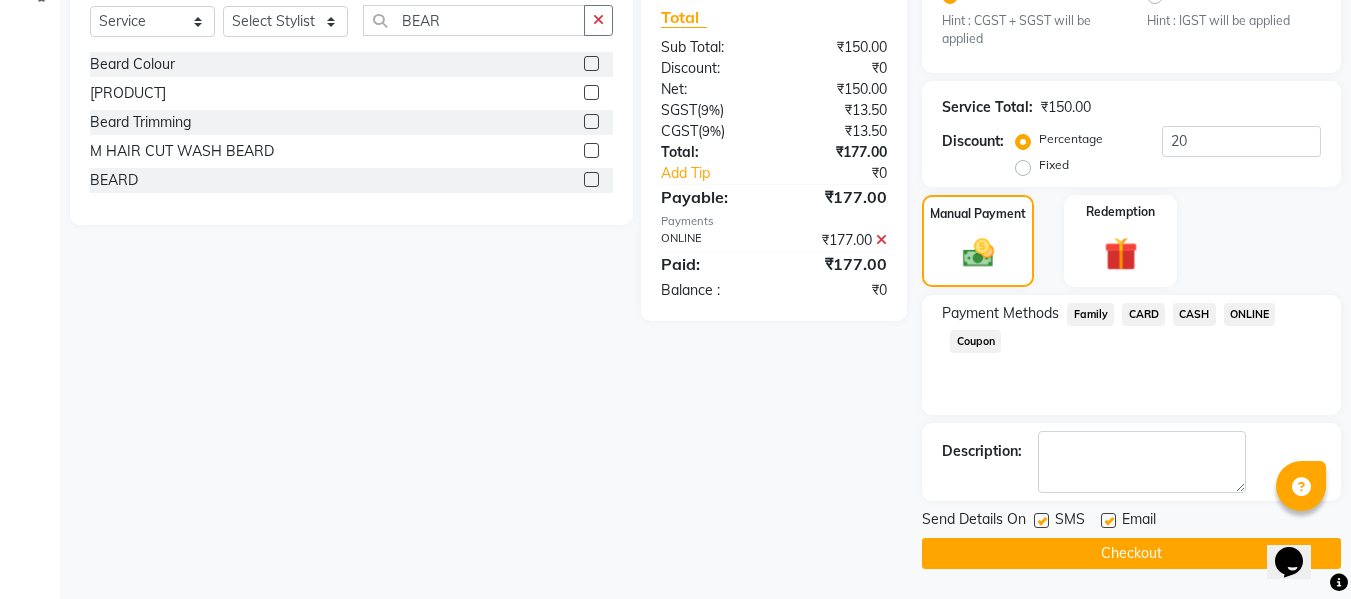 click on "Checkout" 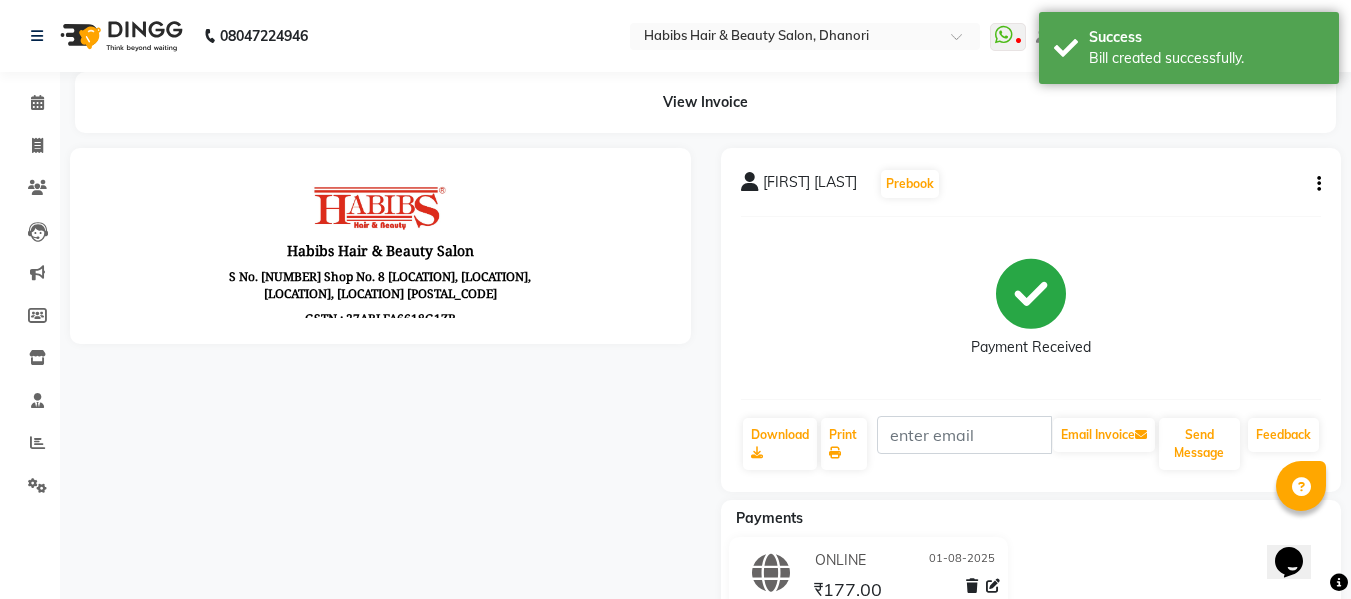 scroll, scrollTop: 0, scrollLeft: 0, axis: both 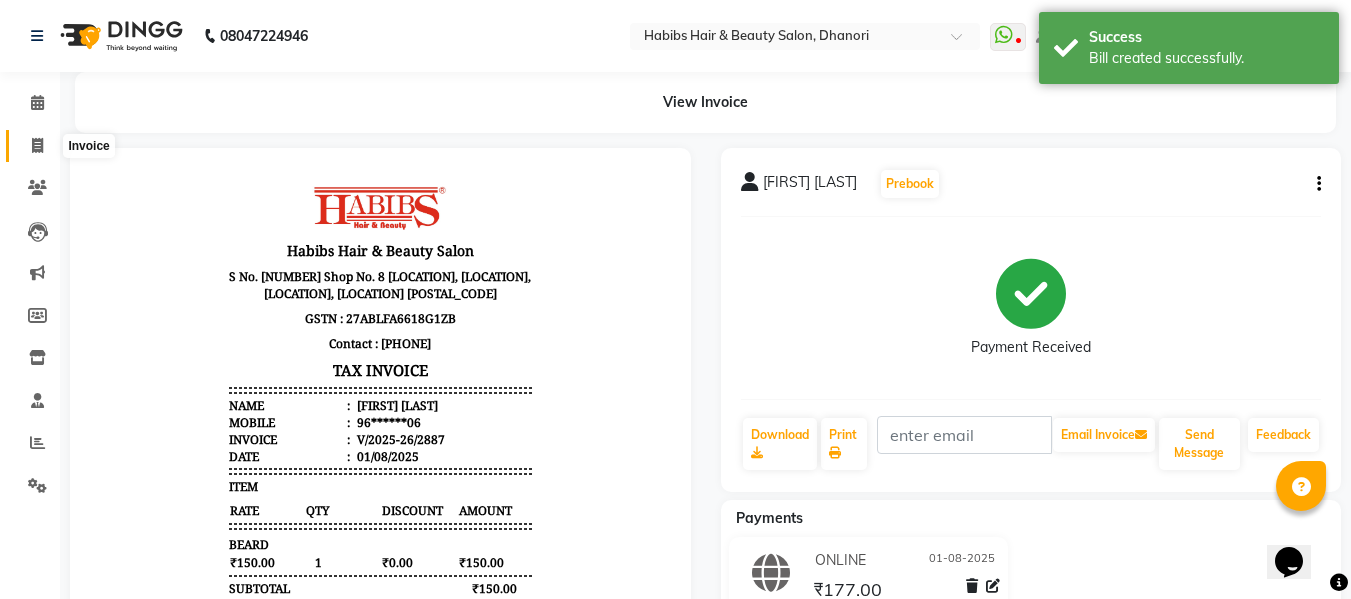 click 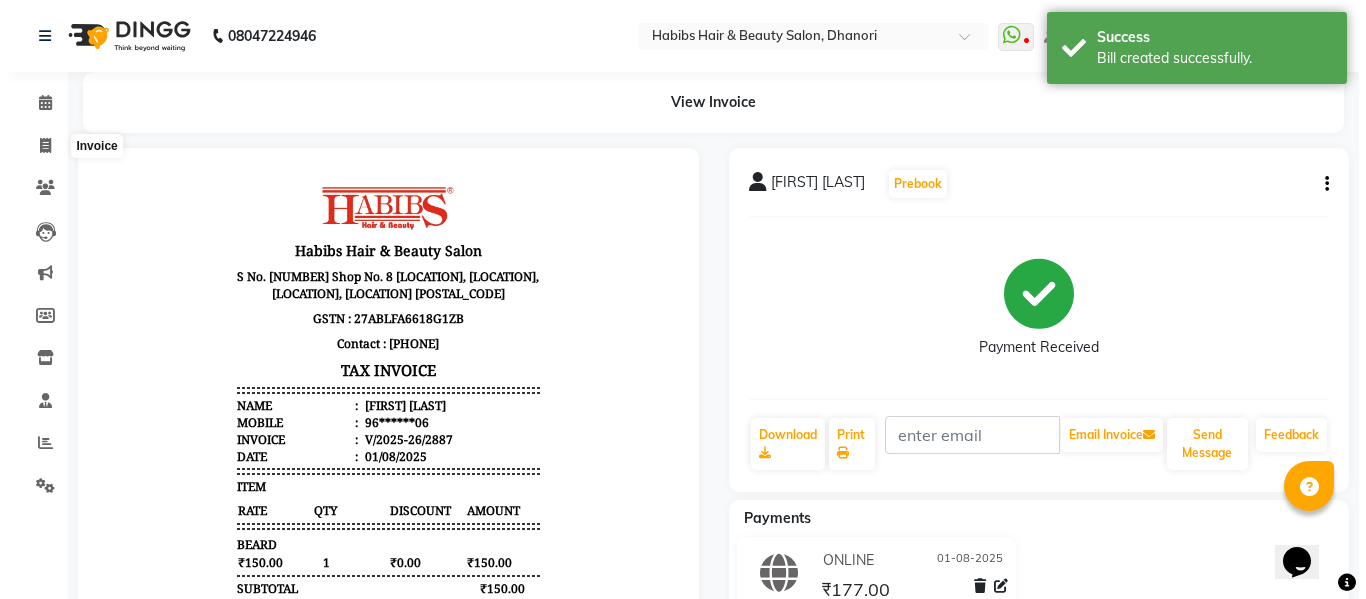 scroll, scrollTop: 2, scrollLeft: 0, axis: vertical 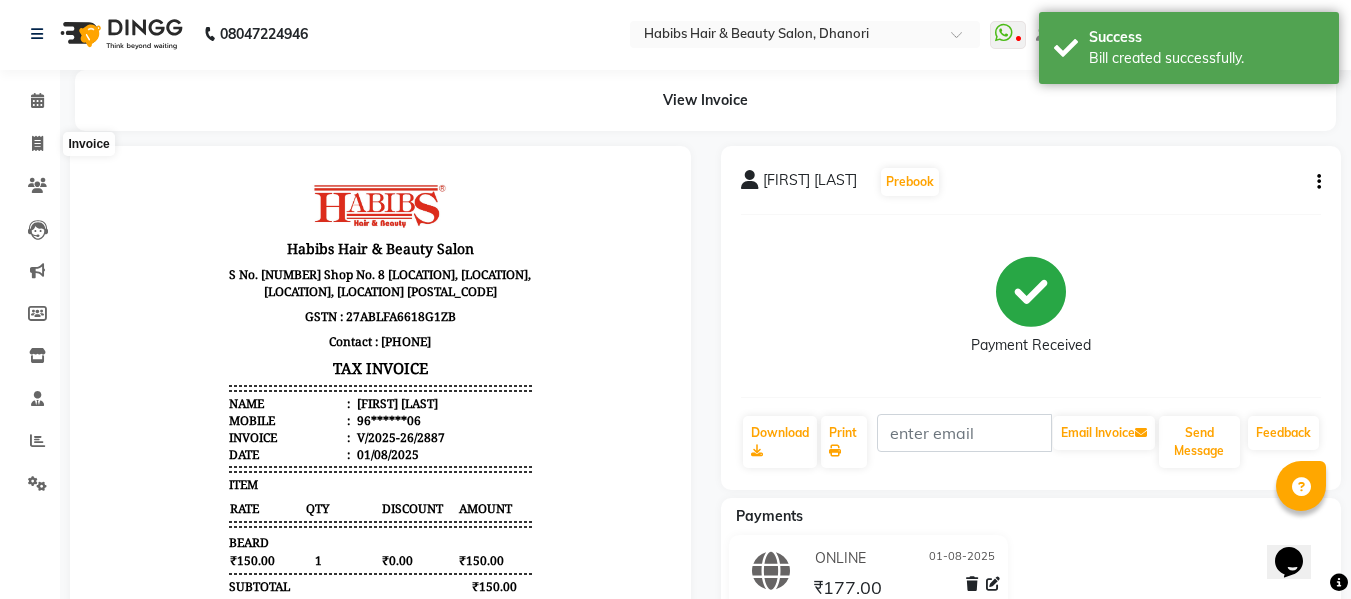 select on "4967" 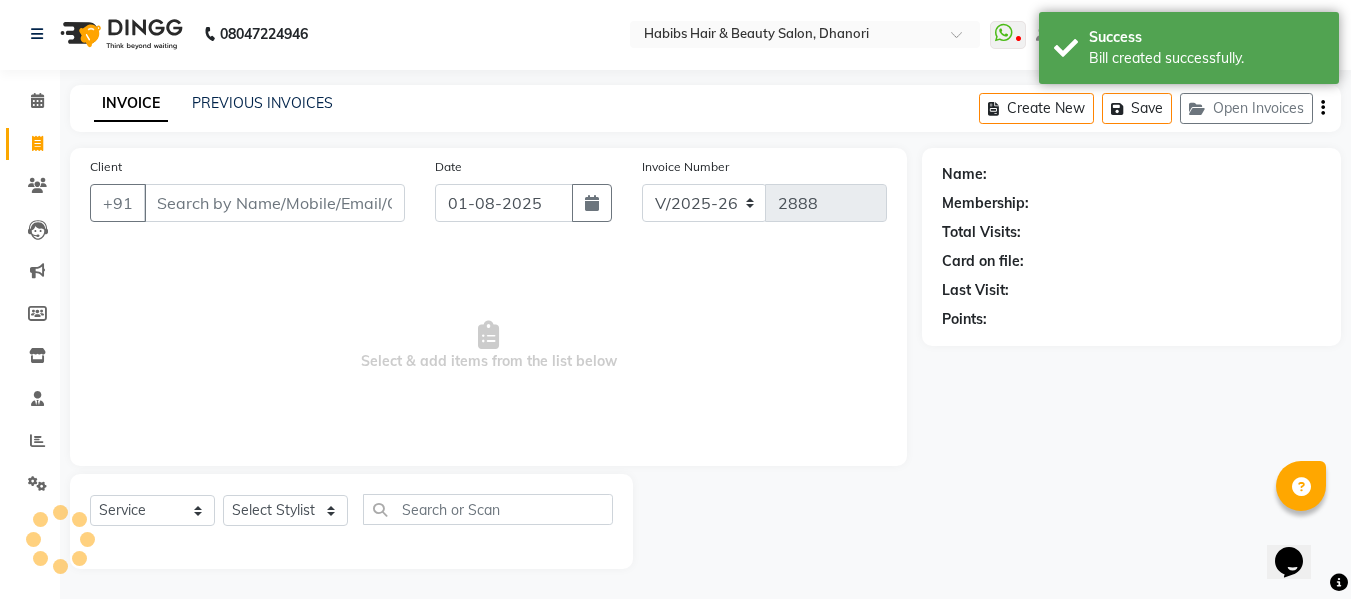 click on "Client" at bounding box center (274, 203) 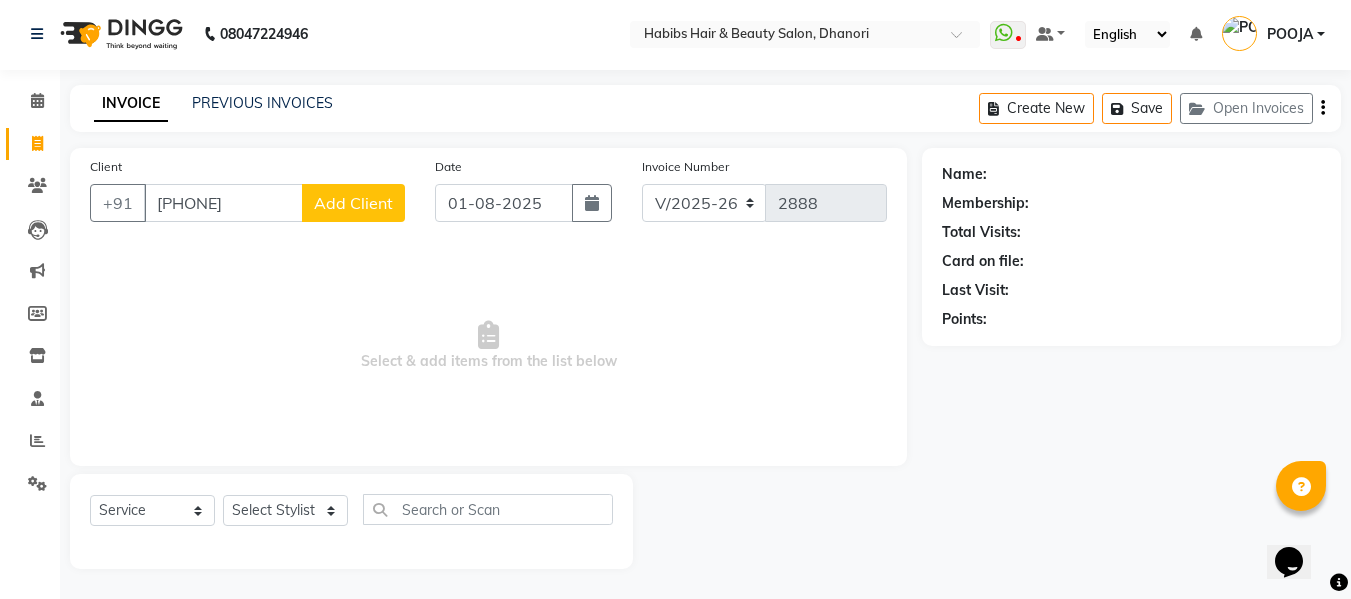 type on "[PHONE]" 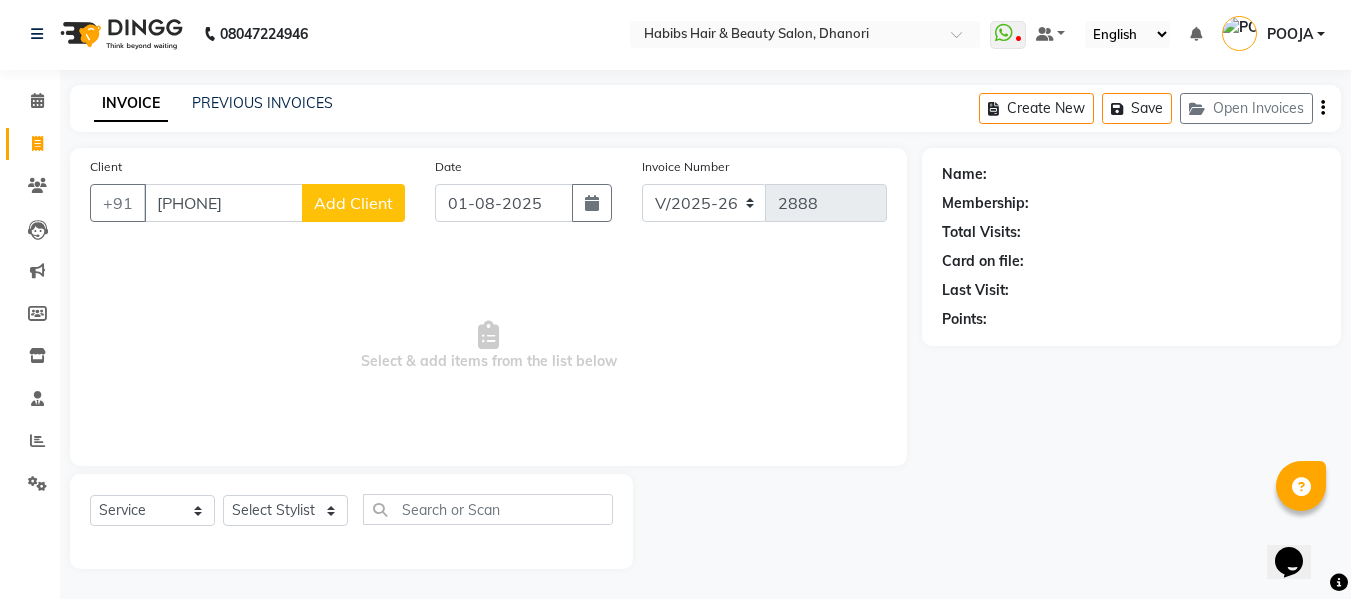 select on "22" 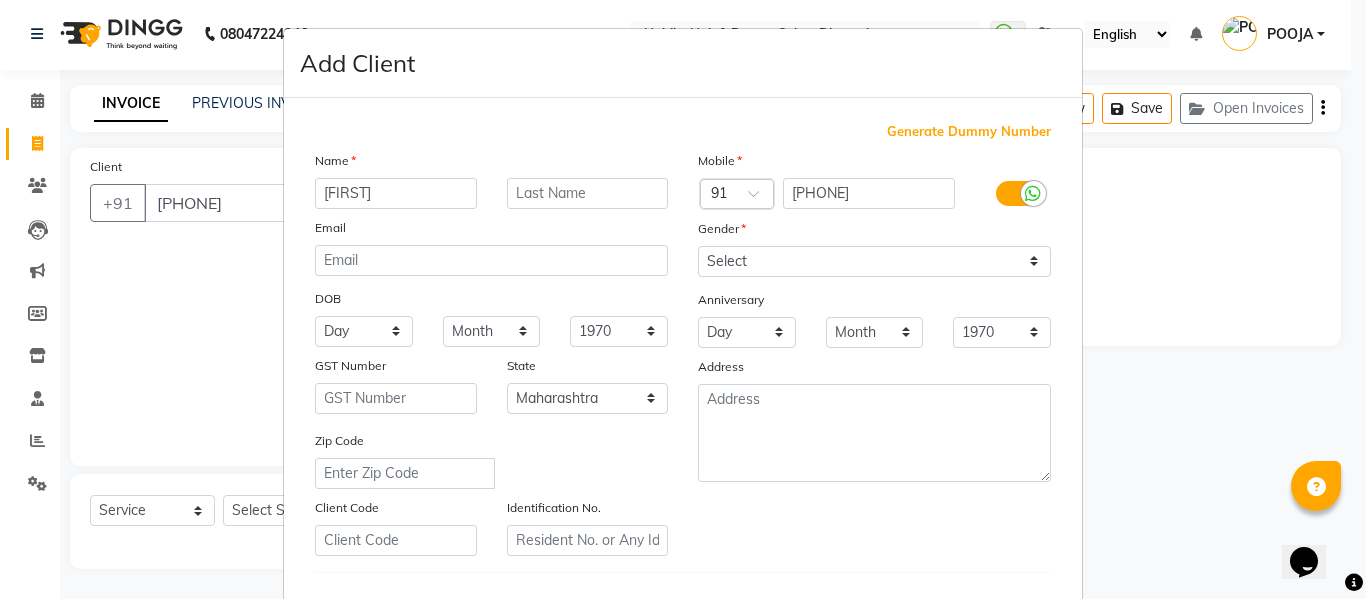type on "[FIRST]" 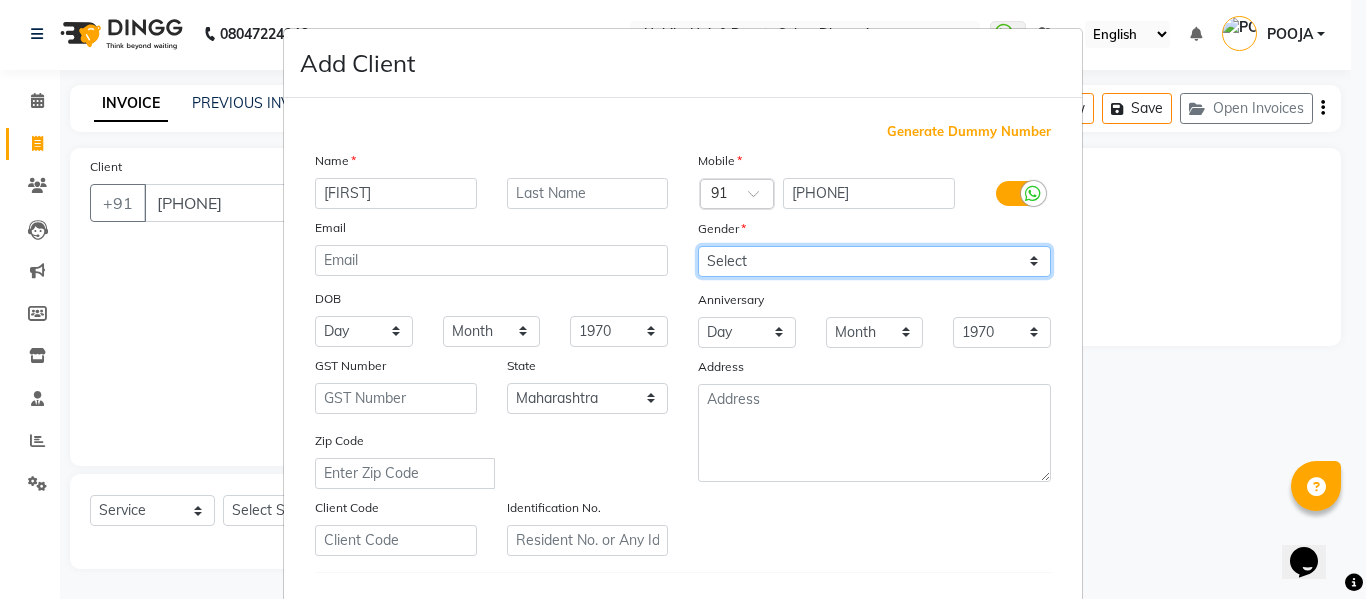 click on "Select Male Female Other Prefer Not To Say" at bounding box center (874, 261) 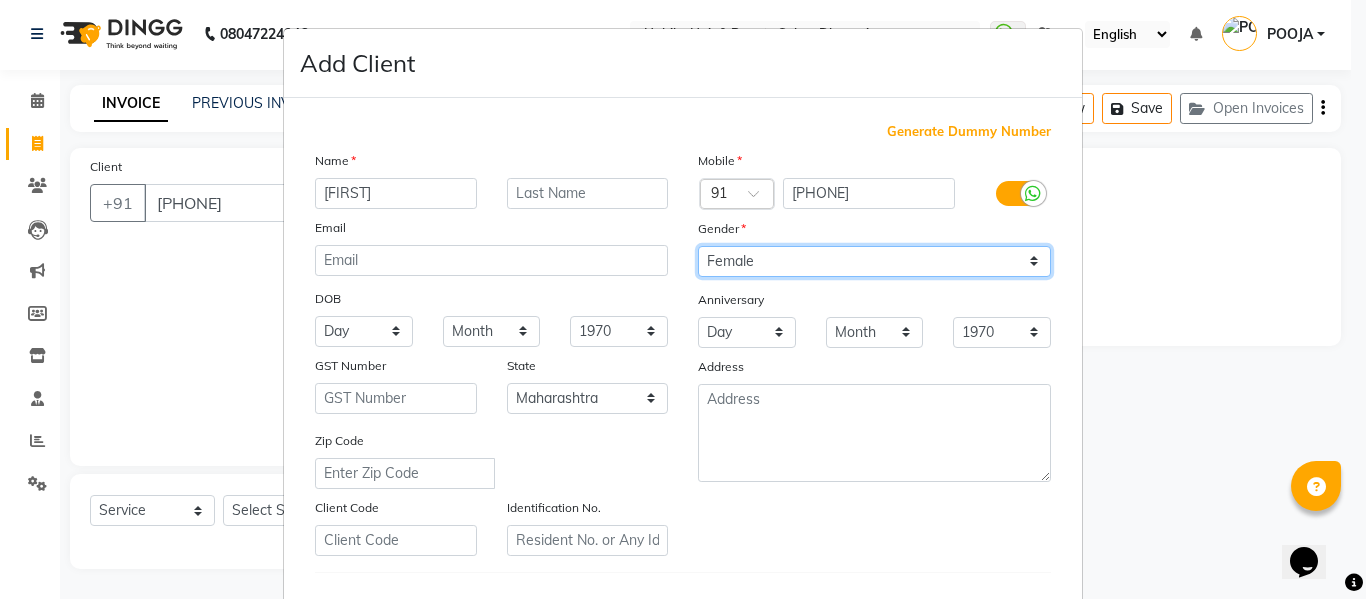 click on "Select Male Female Other Prefer Not To Say" at bounding box center [874, 261] 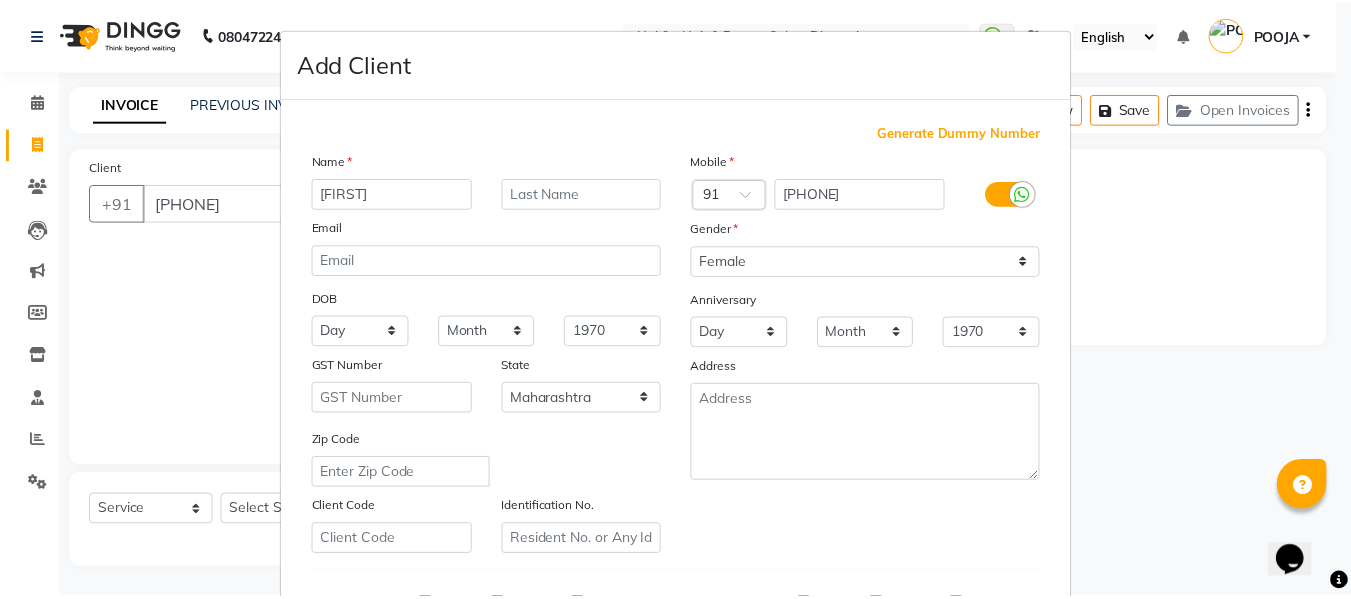 scroll, scrollTop: 324, scrollLeft: 0, axis: vertical 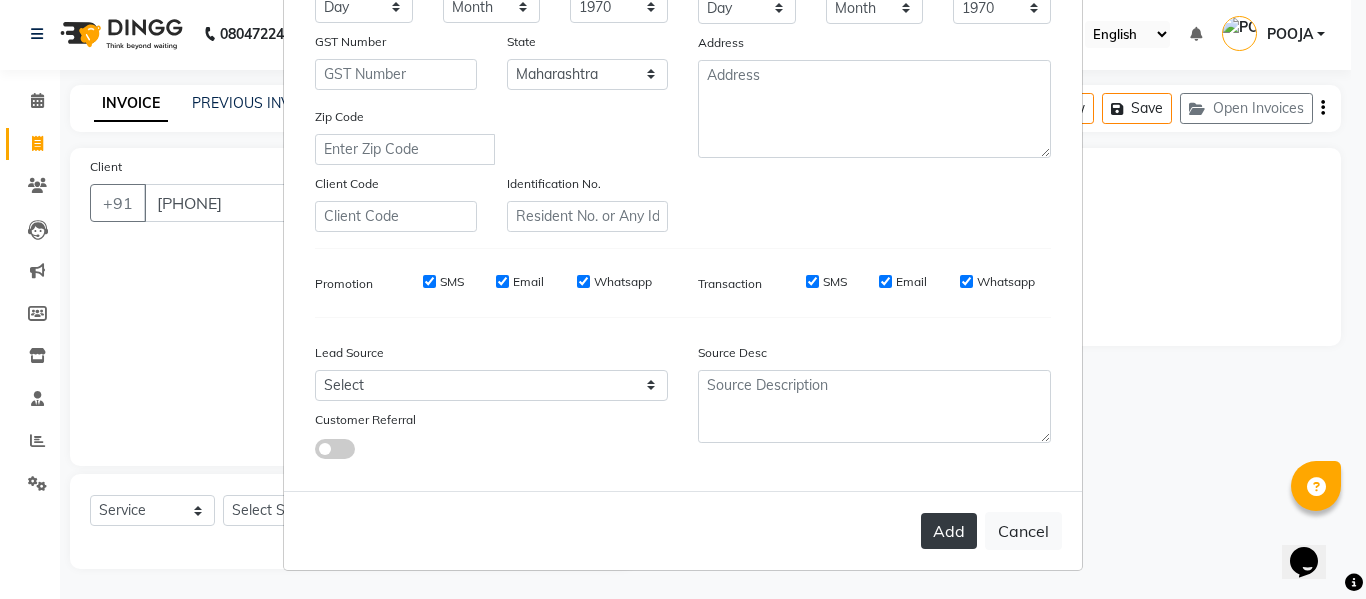 click on "Add" at bounding box center (949, 531) 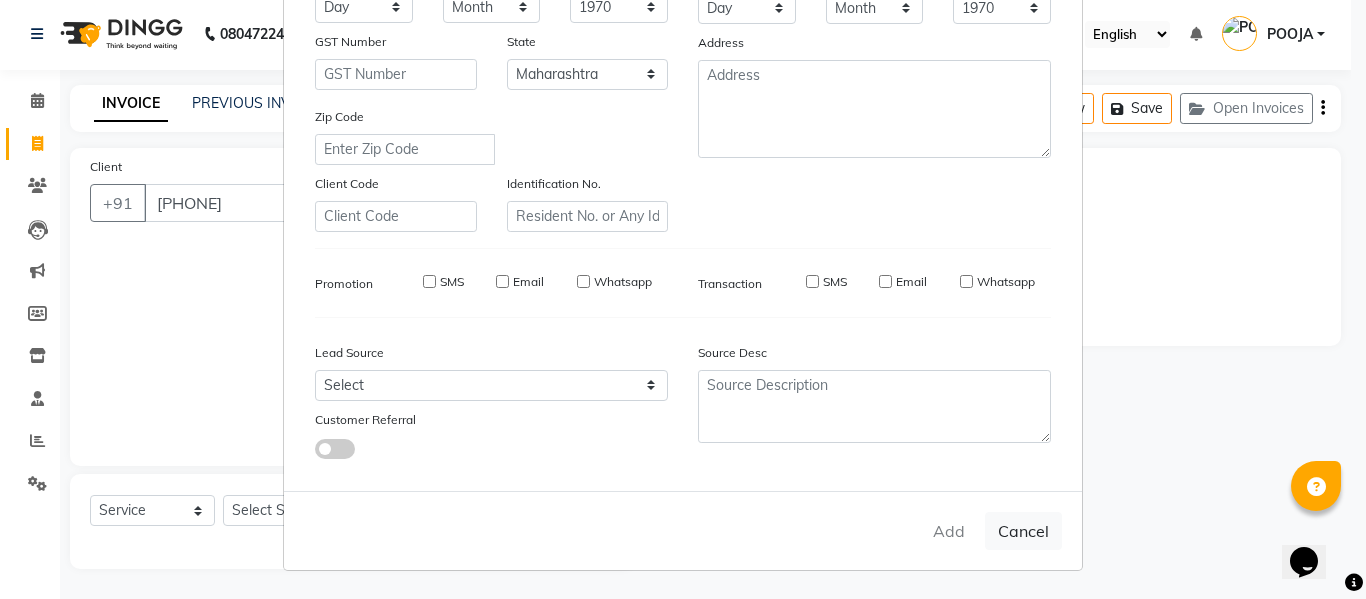 type on "83******55" 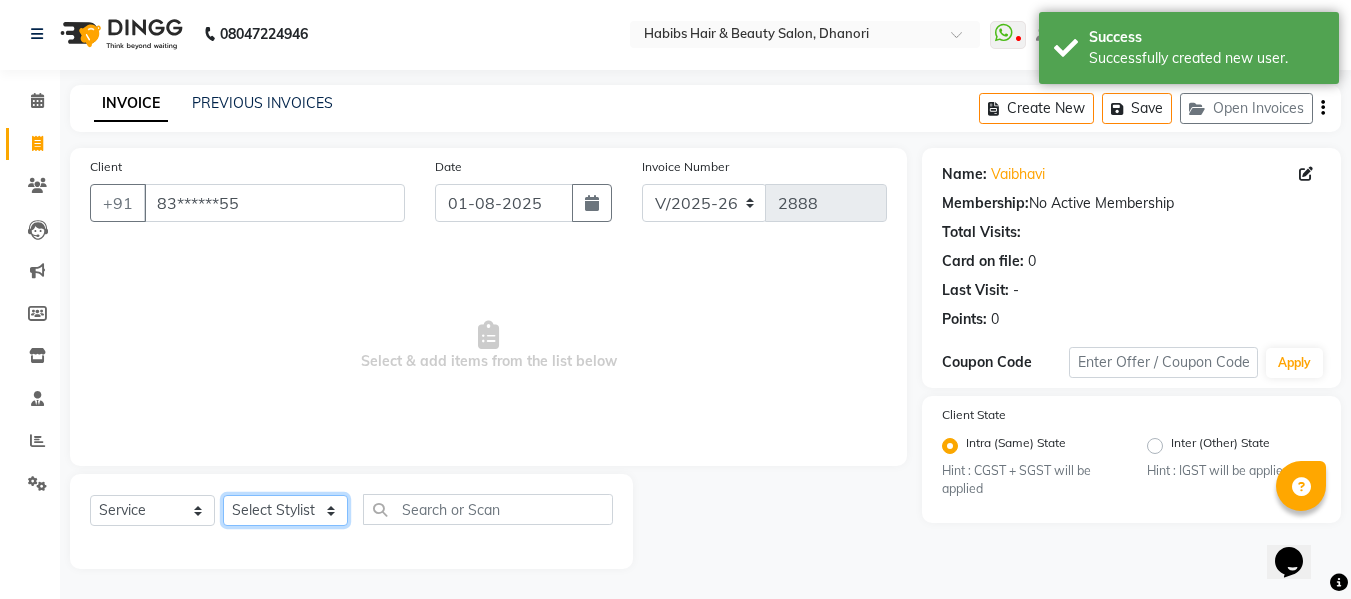 click on "Select Stylist Admin Alishan ARMAN DIVYA [FIRST] IRFAN MUZAMMIL POOJA POOJA J RAKESH SAHIL SHAKEEL SONAL" 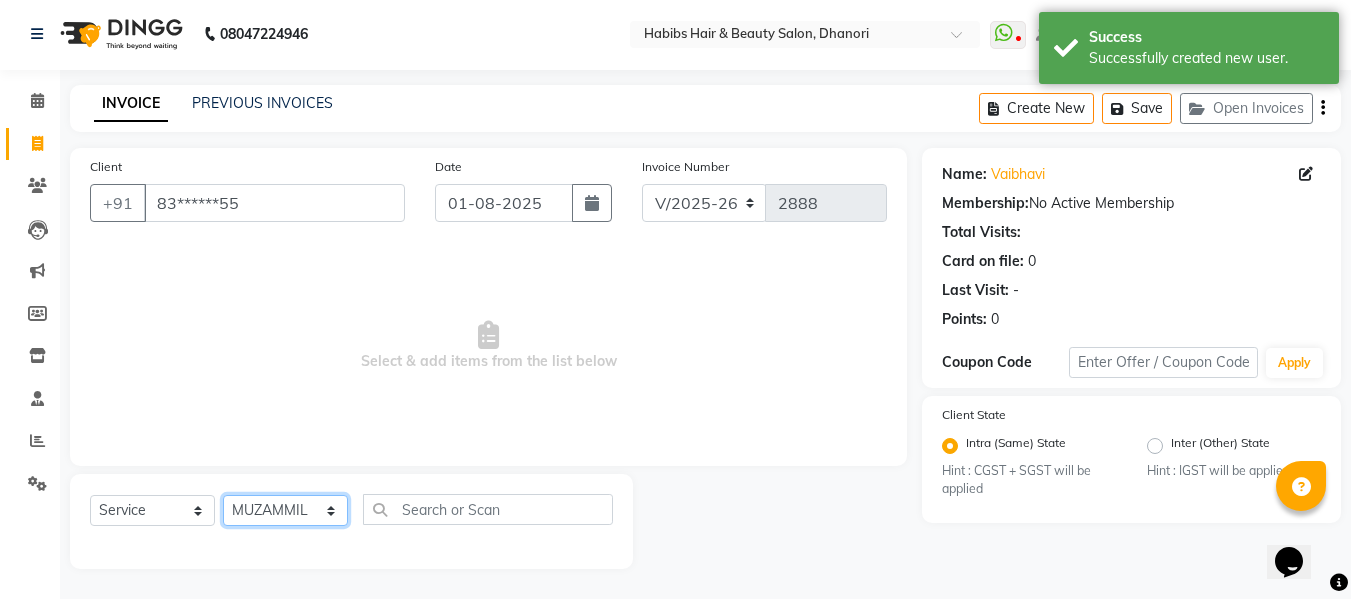 click on "Select Stylist Admin Alishan ARMAN DIVYA [FIRST] IRFAN MUZAMMIL POOJA POOJA J RAKESH SAHIL SHAKEEL SONAL" 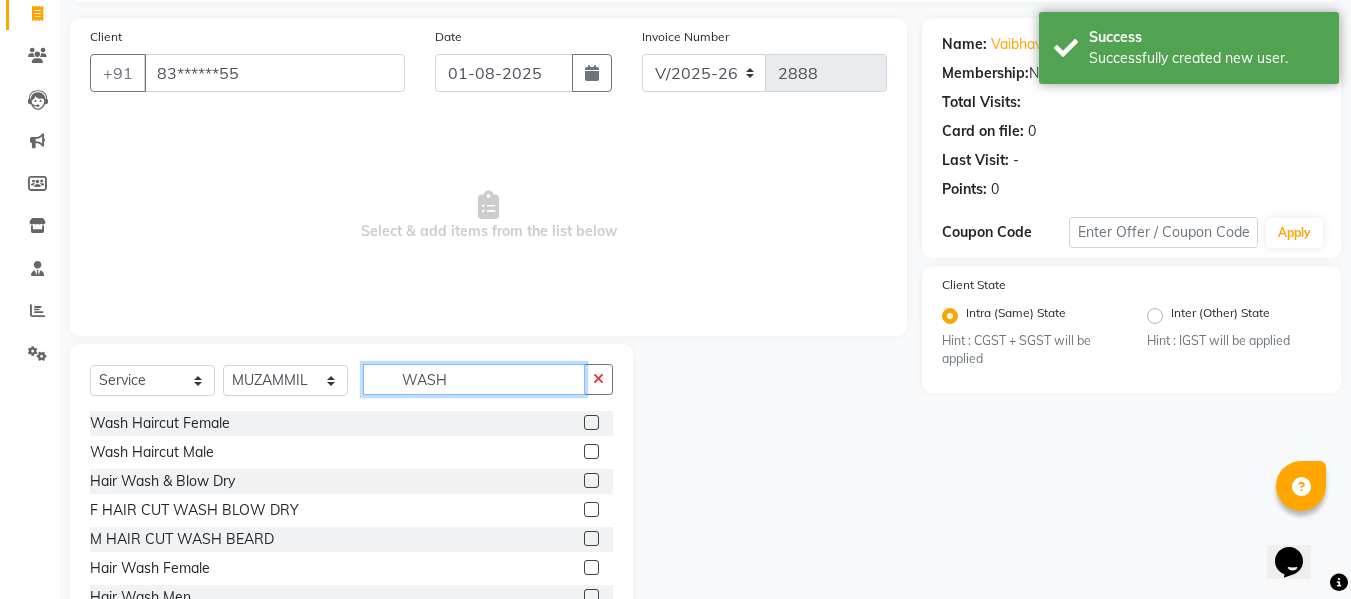 scroll, scrollTop: 202, scrollLeft: 0, axis: vertical 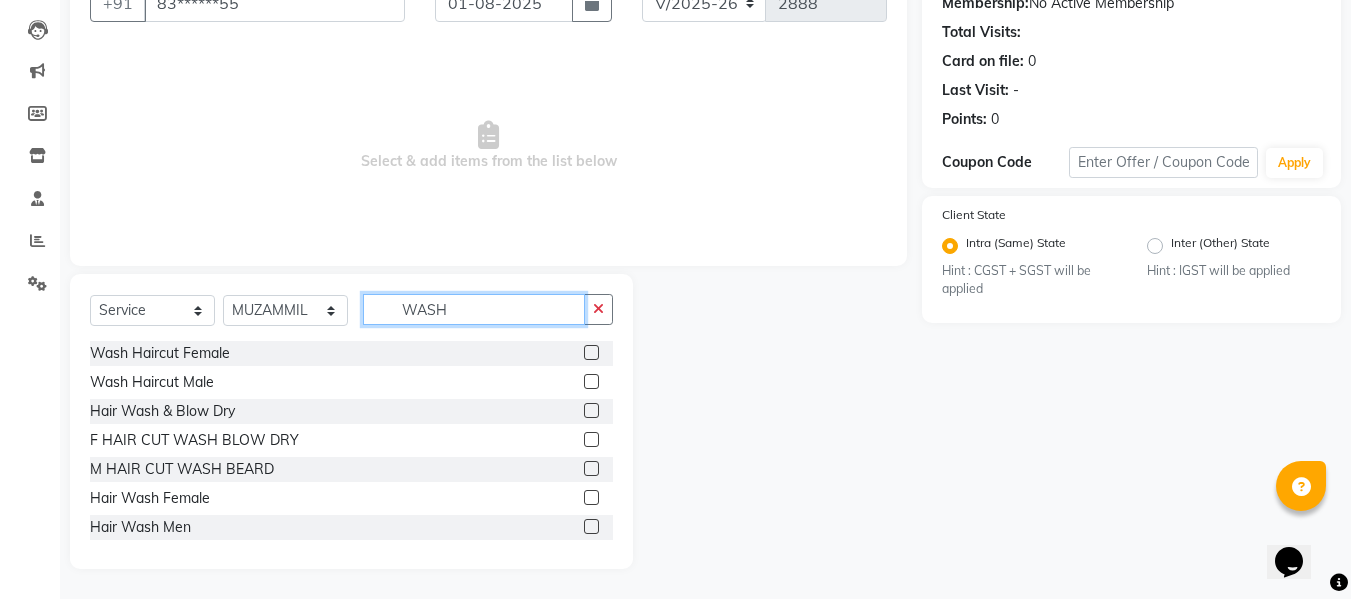 type on "WASH" 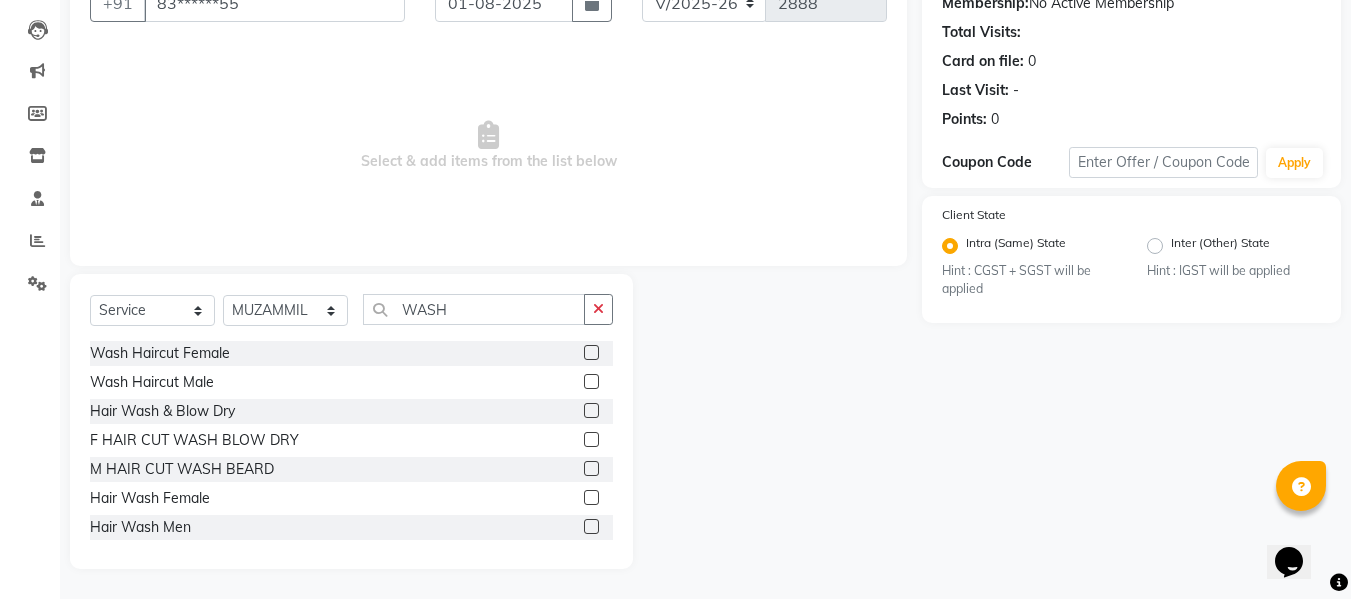 click 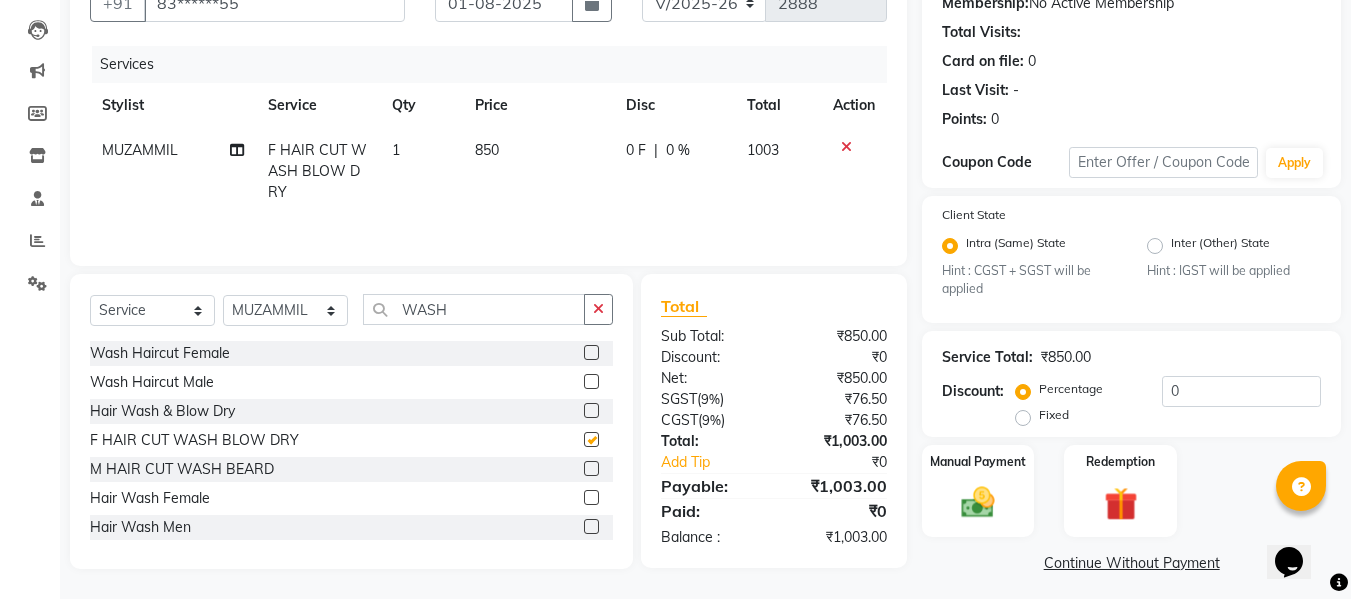 checkbox on "false" 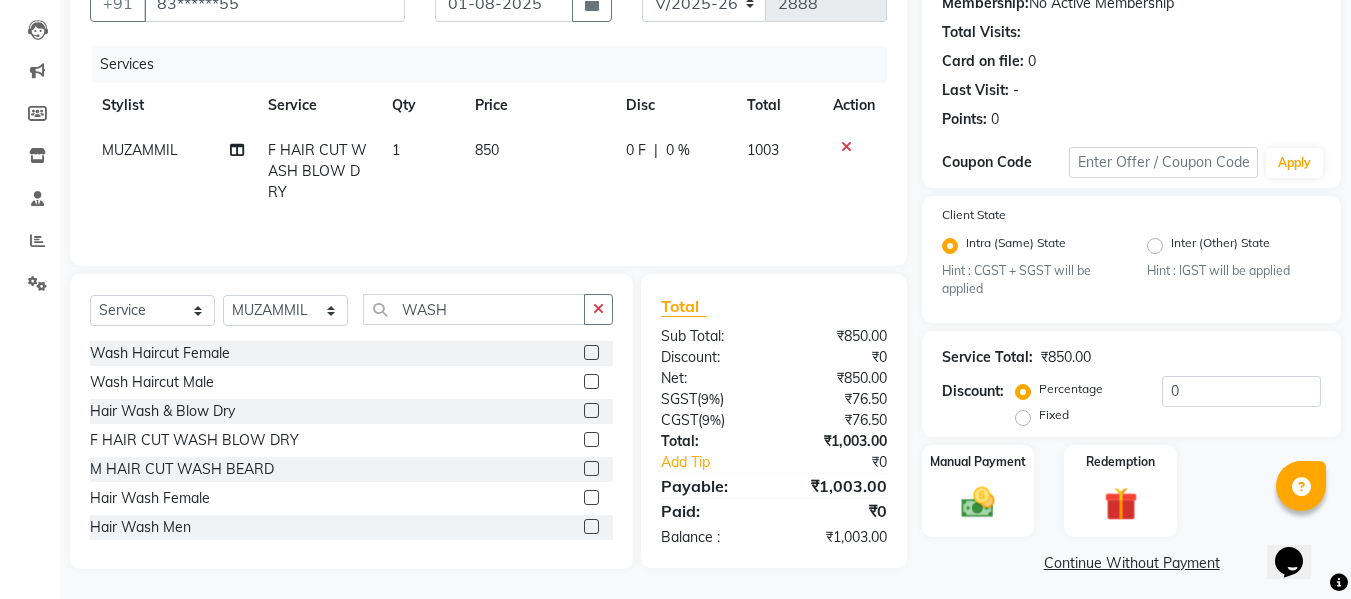 click on "850" 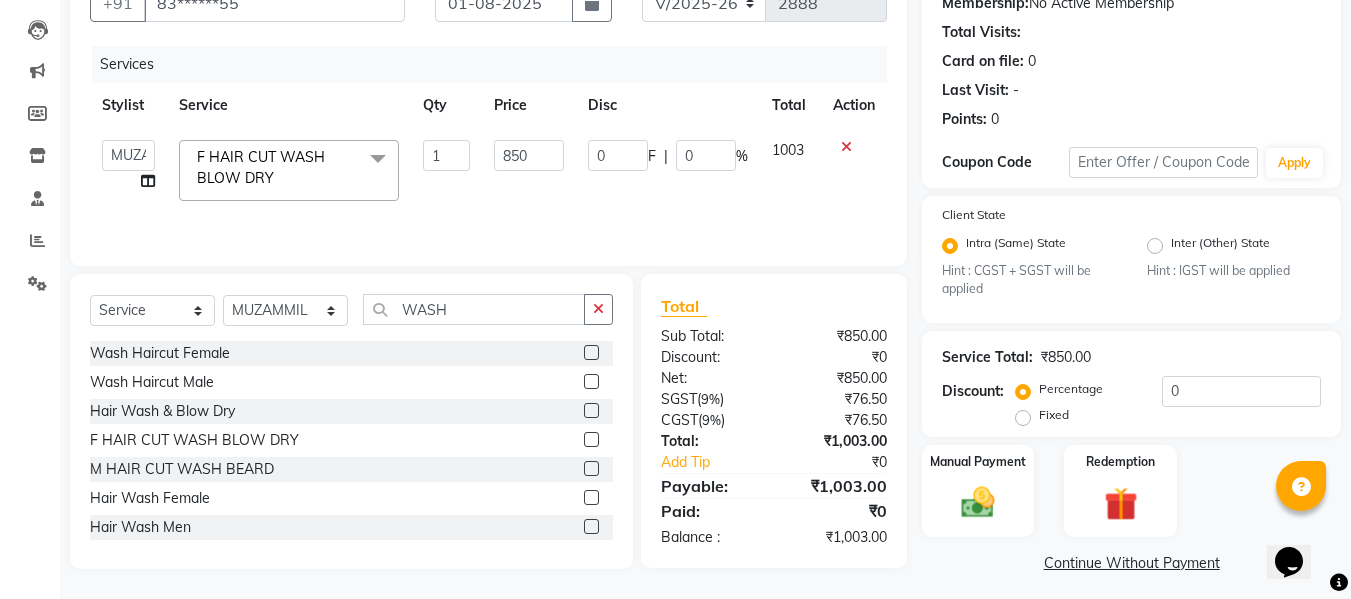 click on "850" 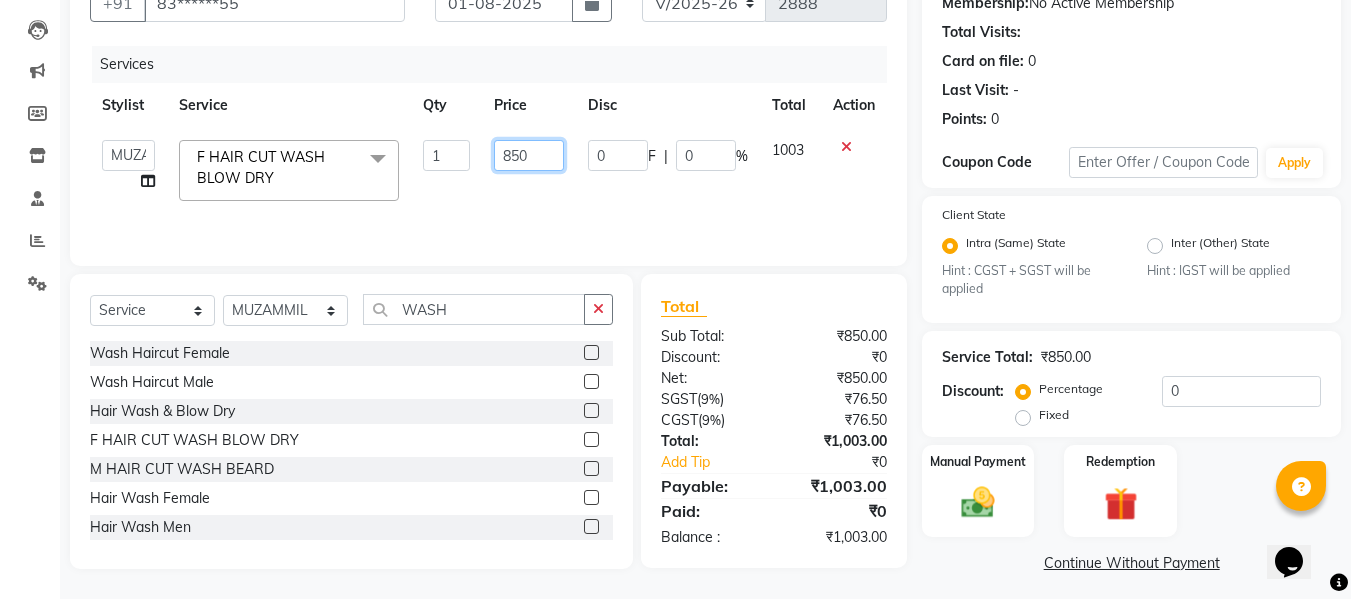 click on "850" 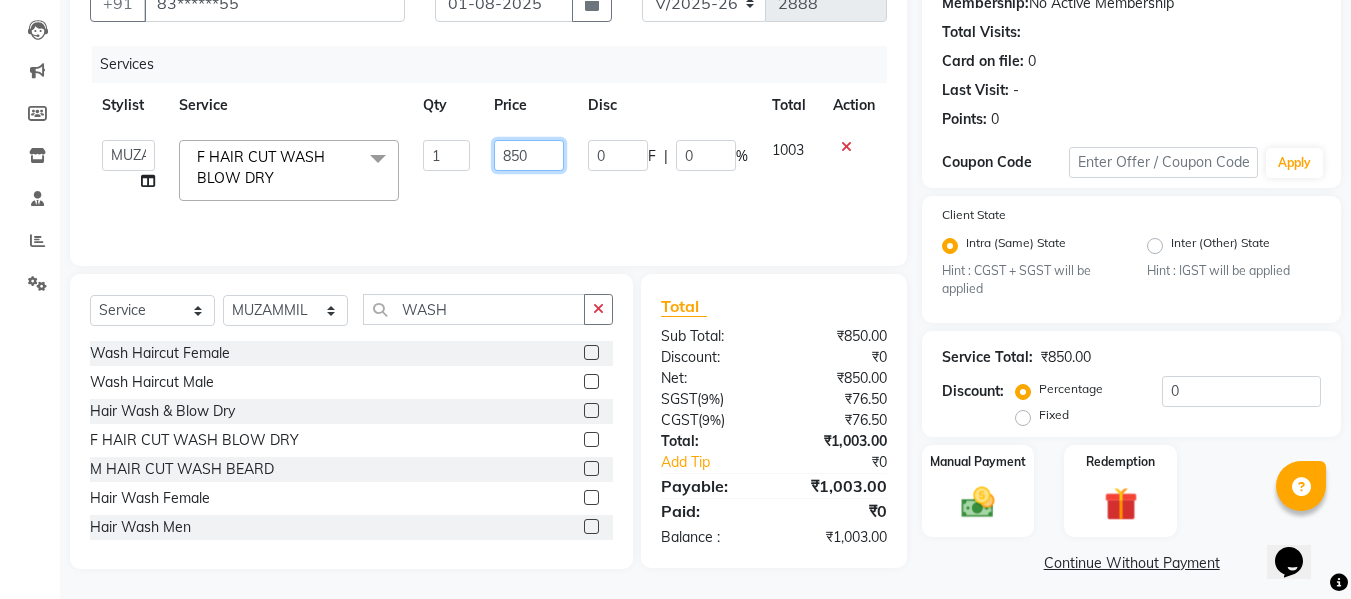 click on "850" 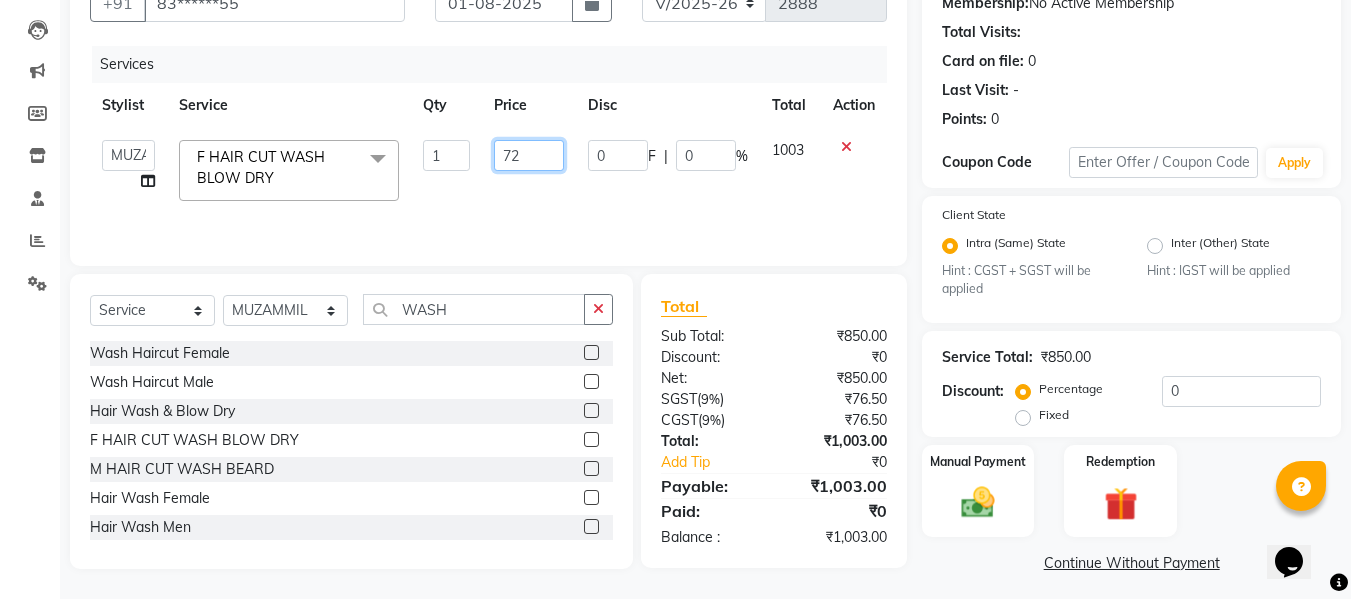 type on "720" 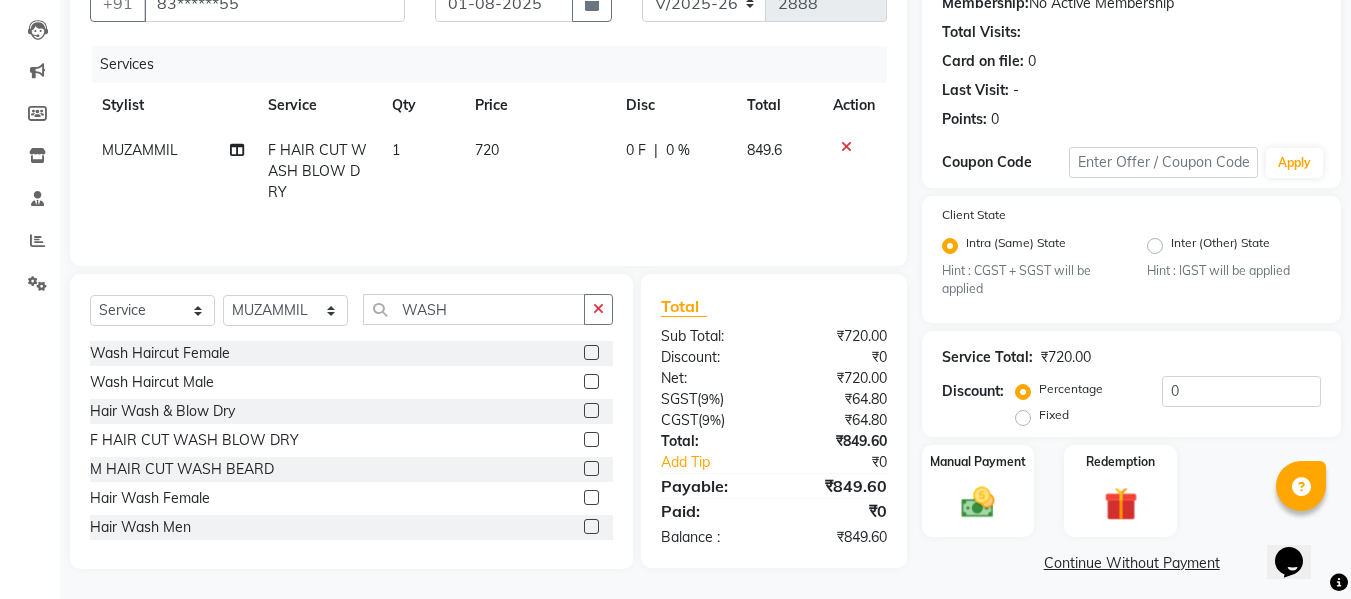 click on "720" 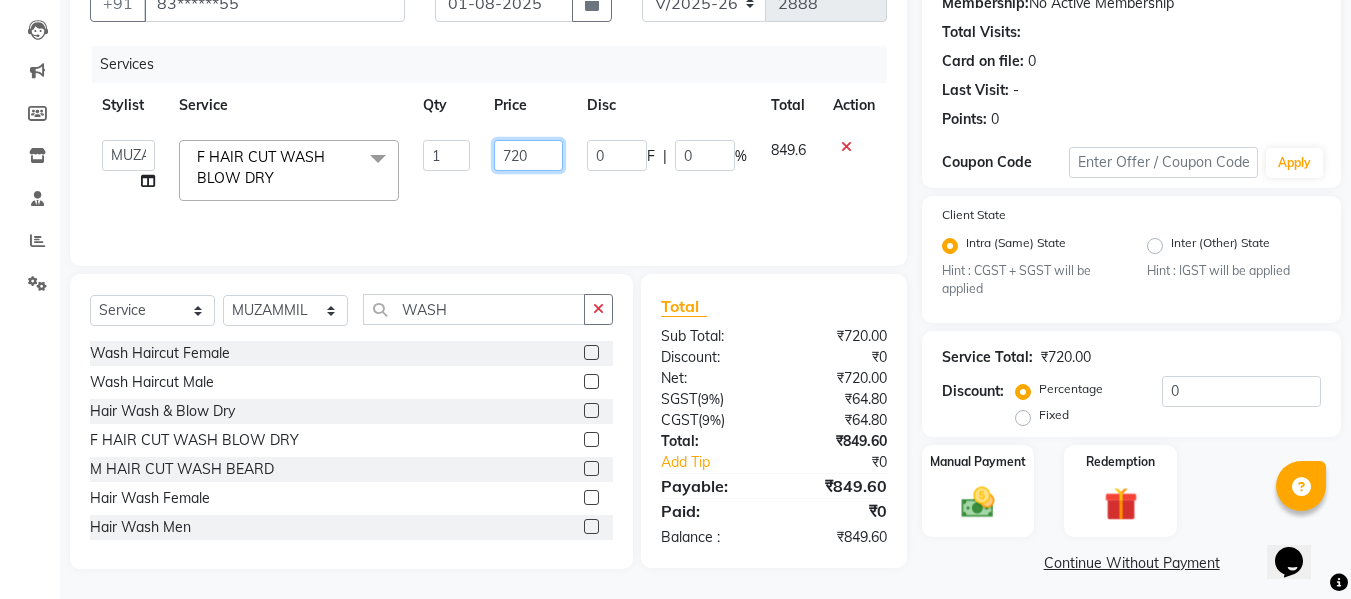 click on "720" 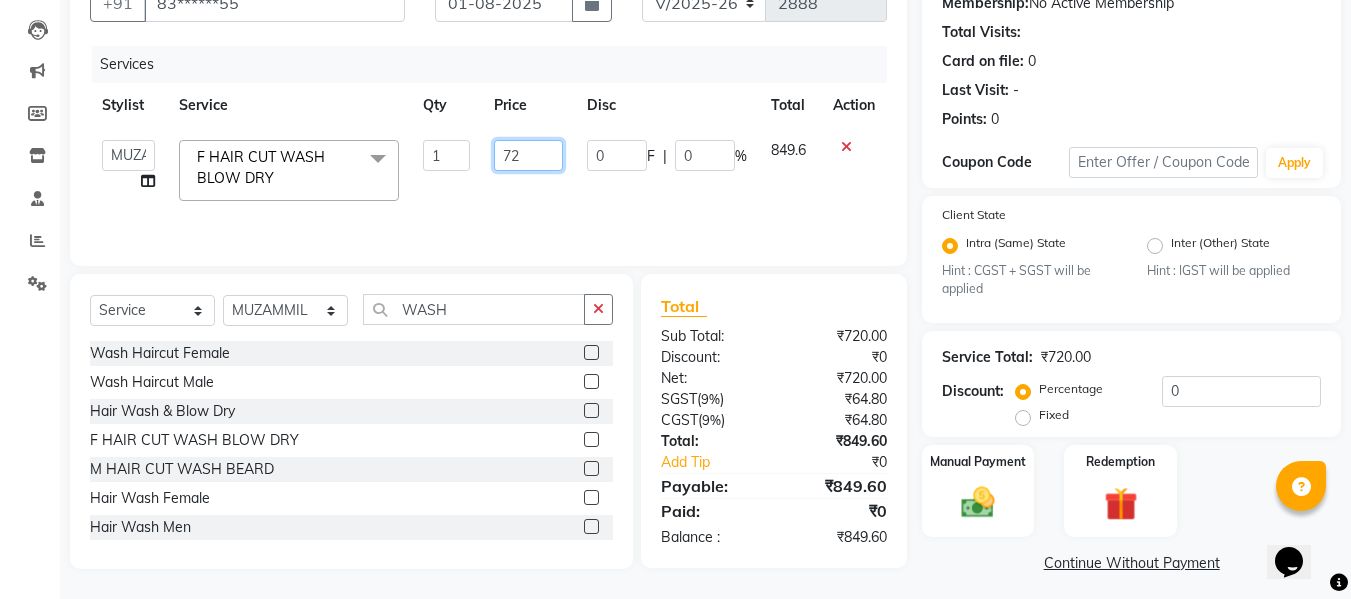type on "721" 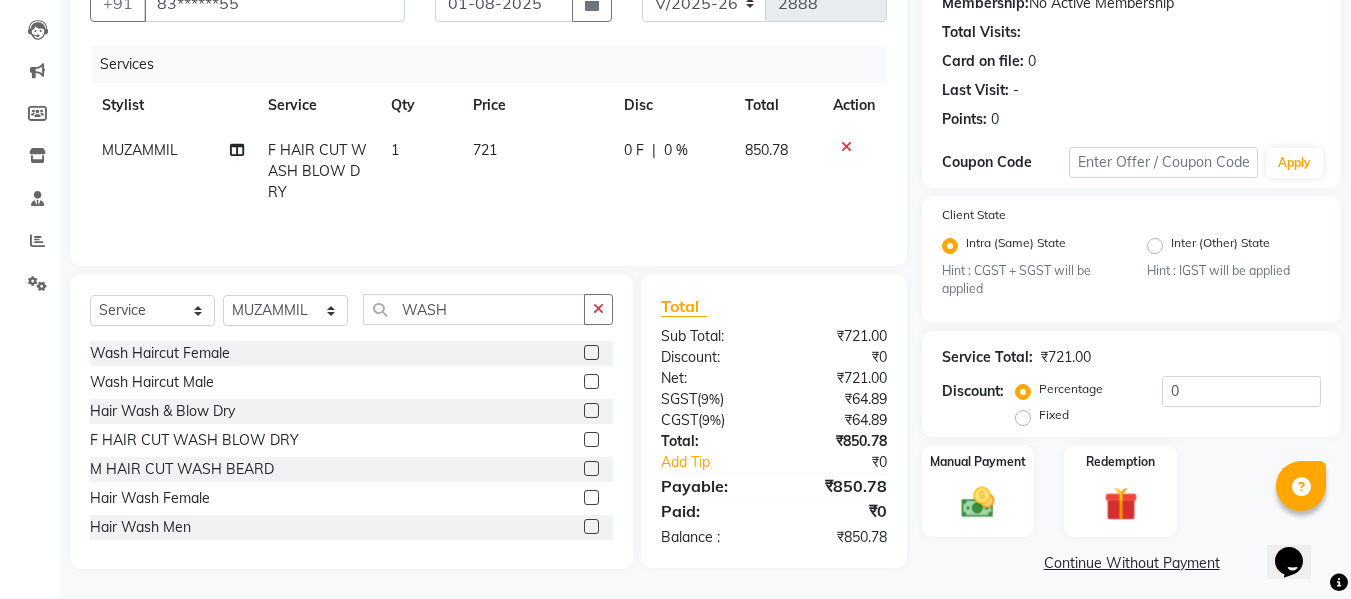 click on "721" 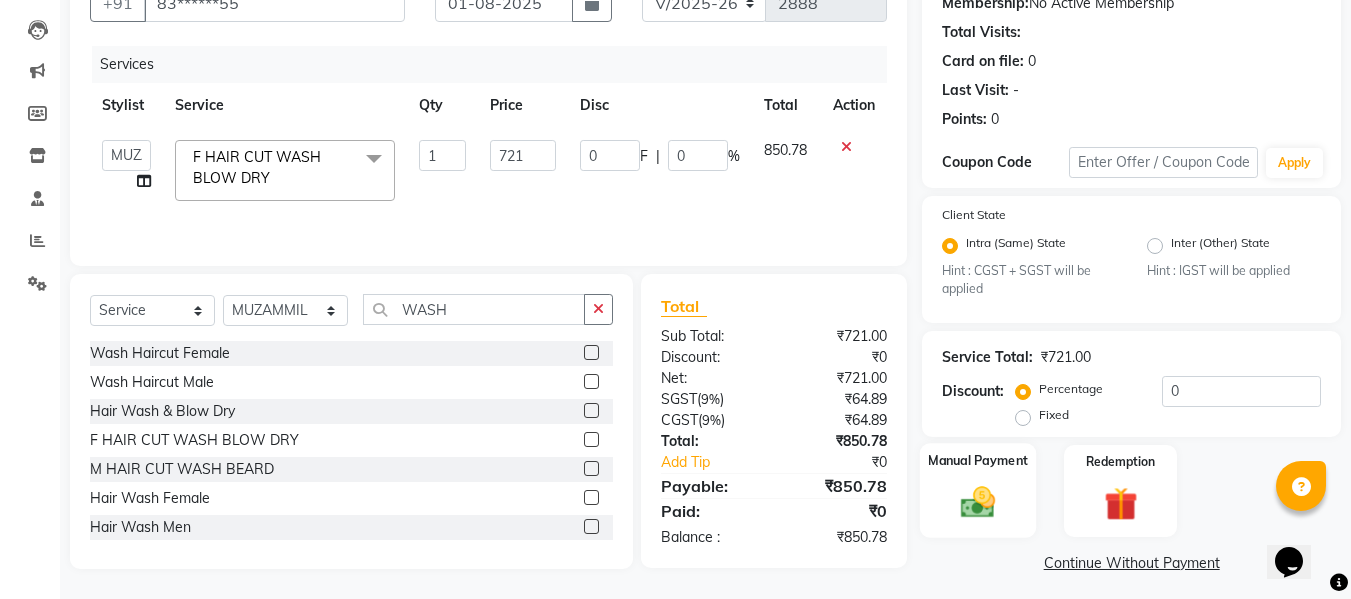 click on "Manual Payment" 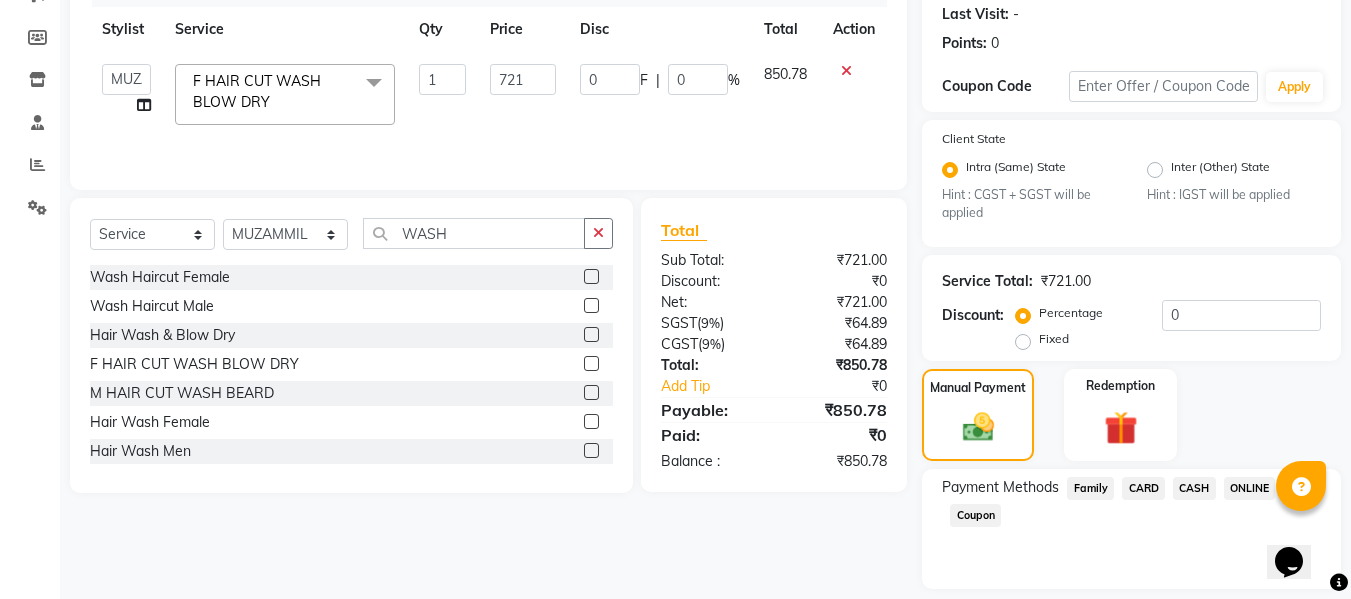 scroll, scrollTop: 339, scrollLeft: 0, axis: vertical 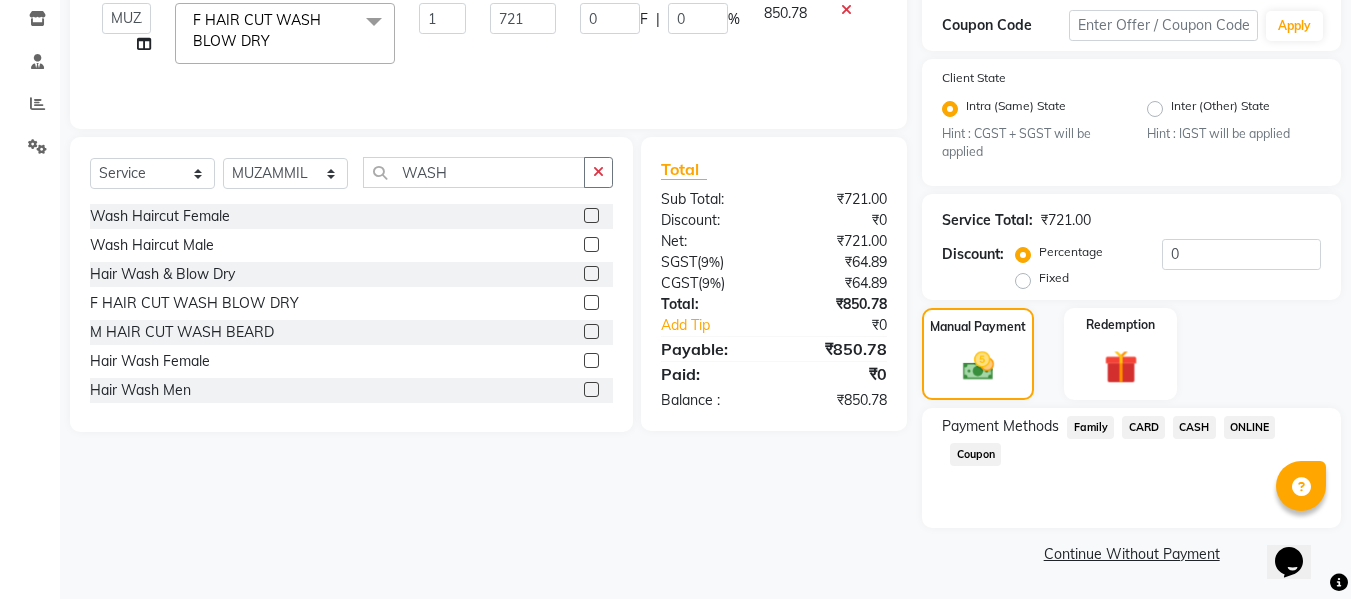 click on "ONLINE" 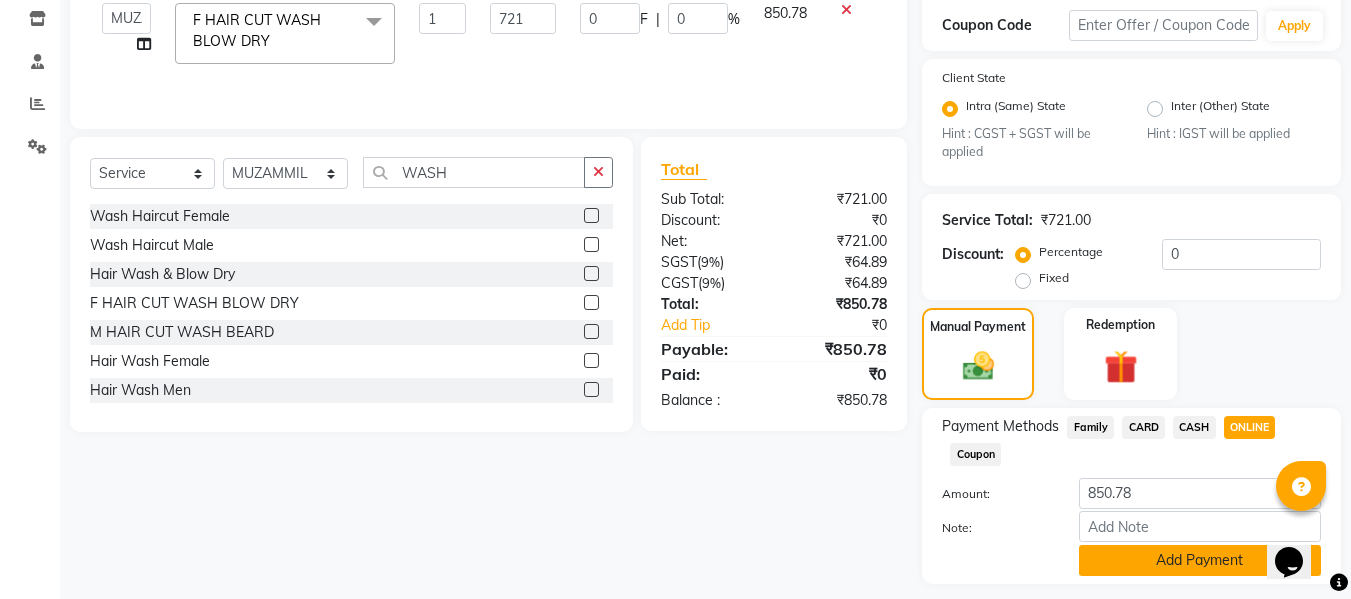 click on "Add Payment" 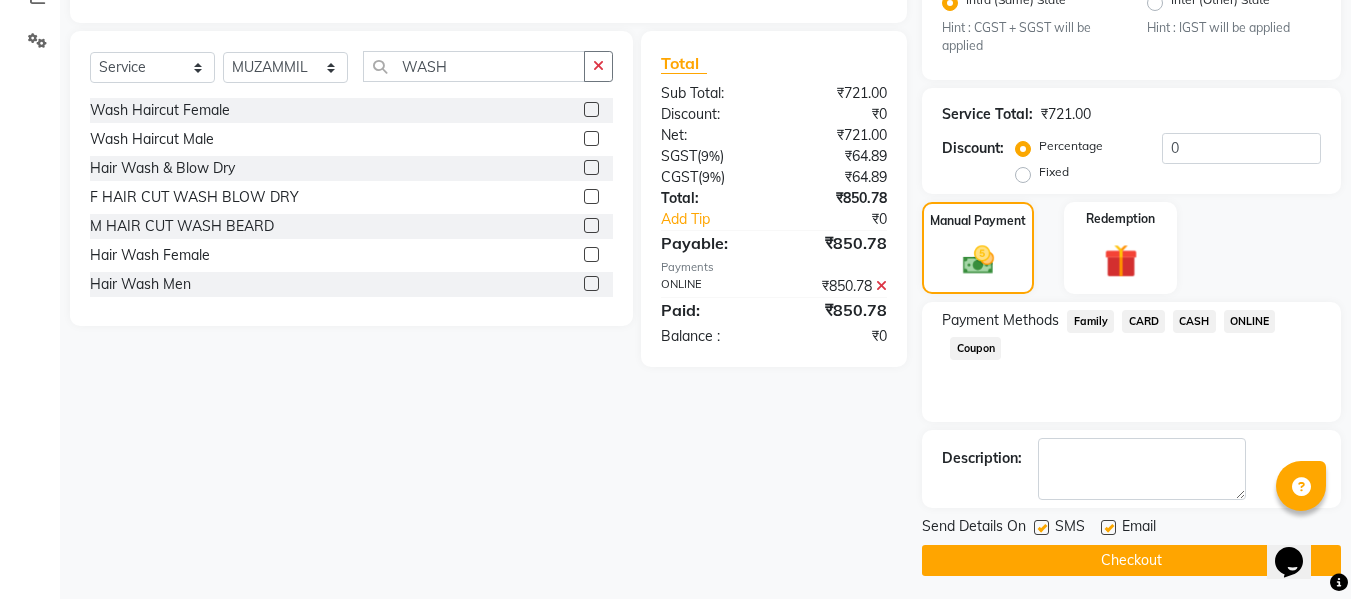 scroll, scrollTop: 452, scrollLeft: 0, axis: vertical 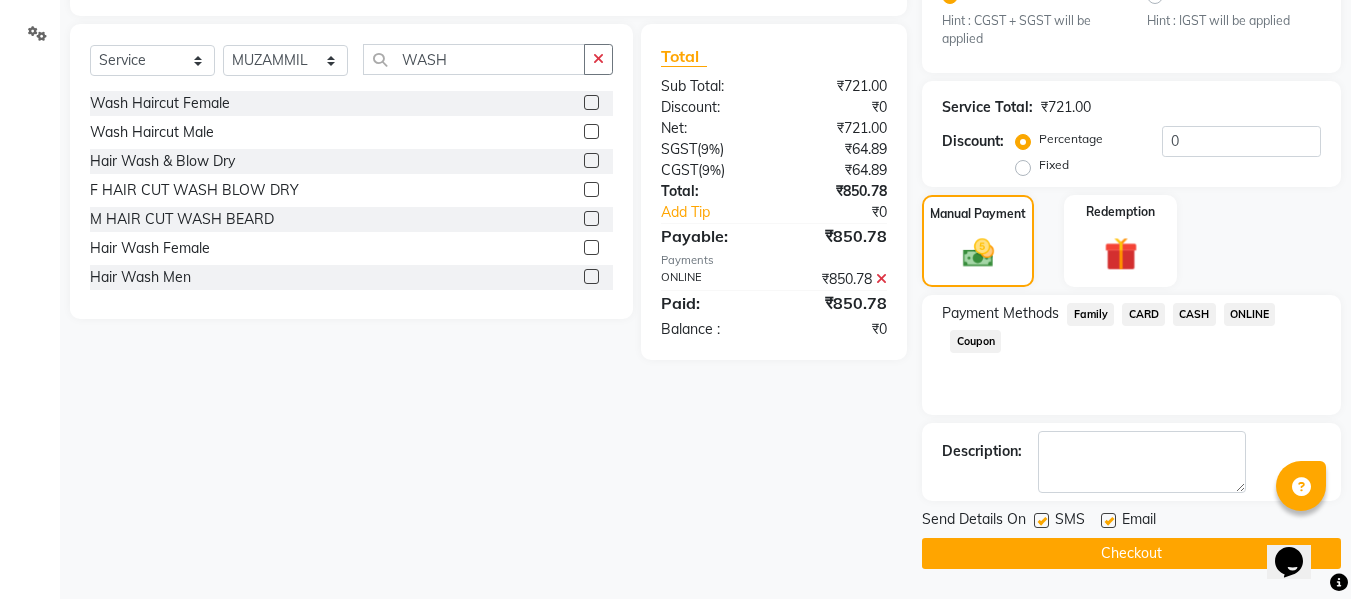 click on "Checkout" 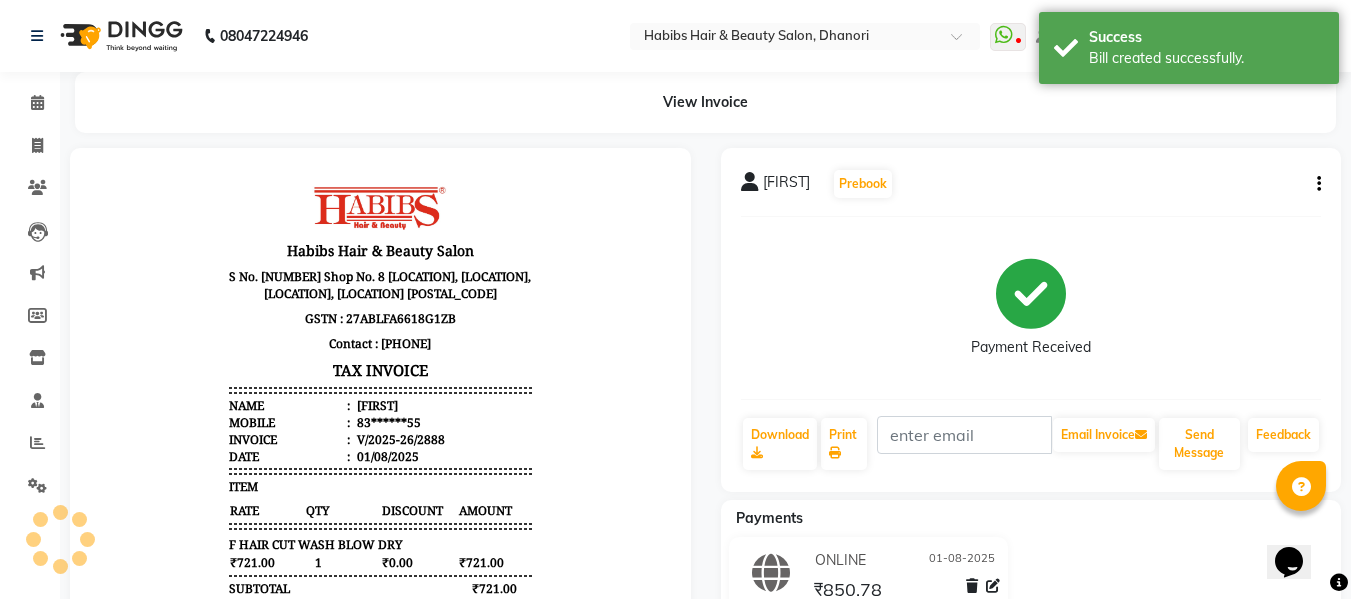 scroll, scrollTop: 0, scrollLeft: 0, axis: both 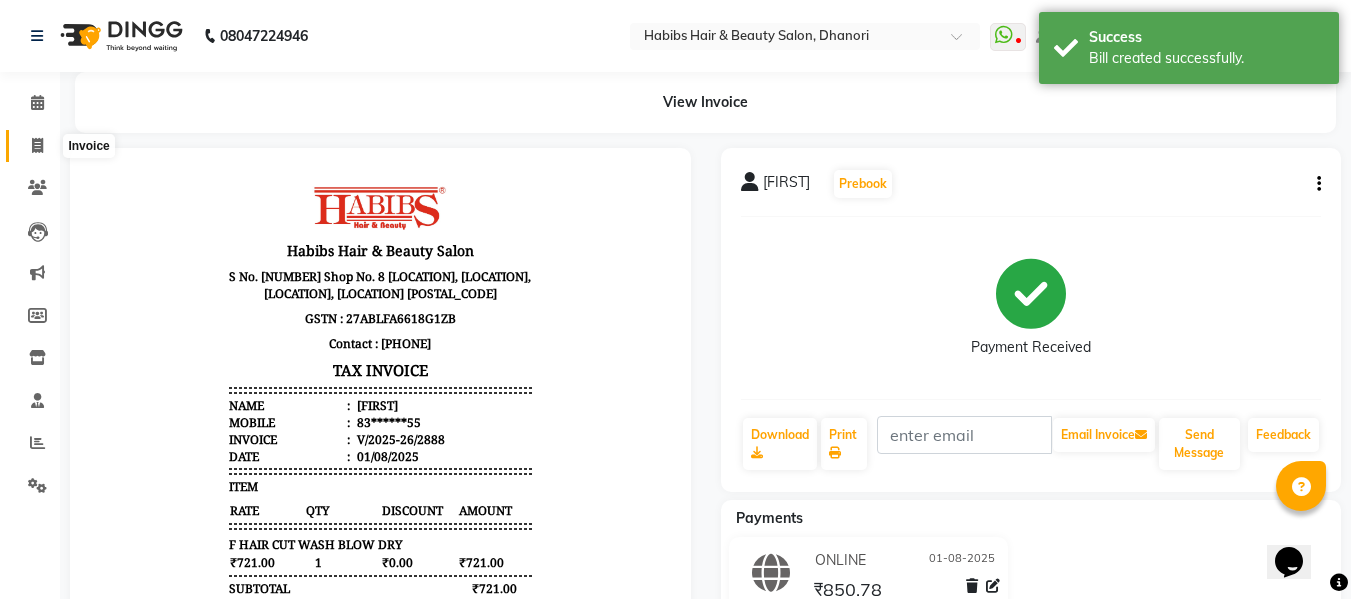 click 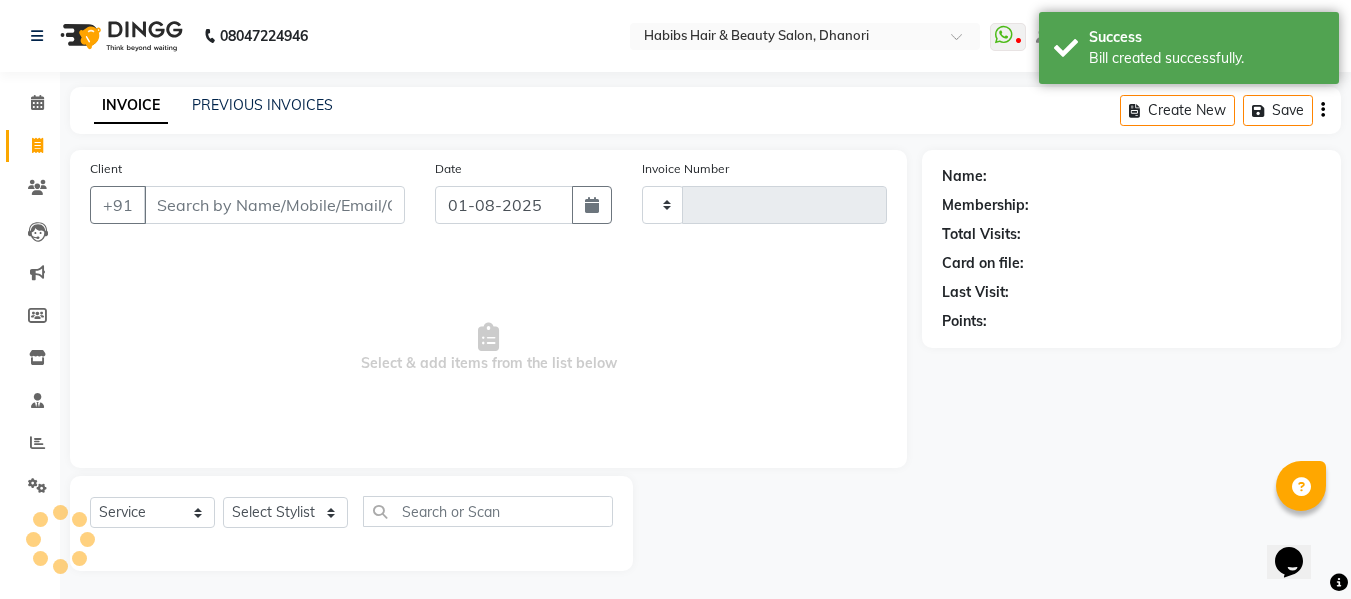 scroll, scrollTop: 2, scrollLeft: 0, axis: vertical 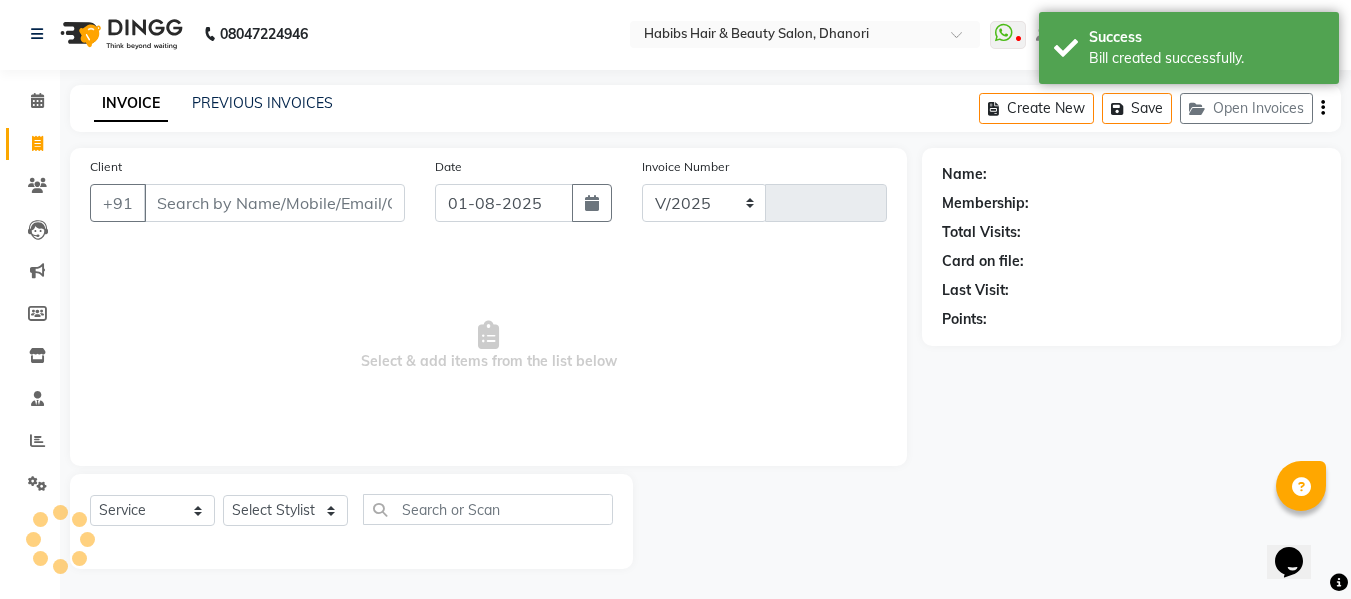select on "4967" 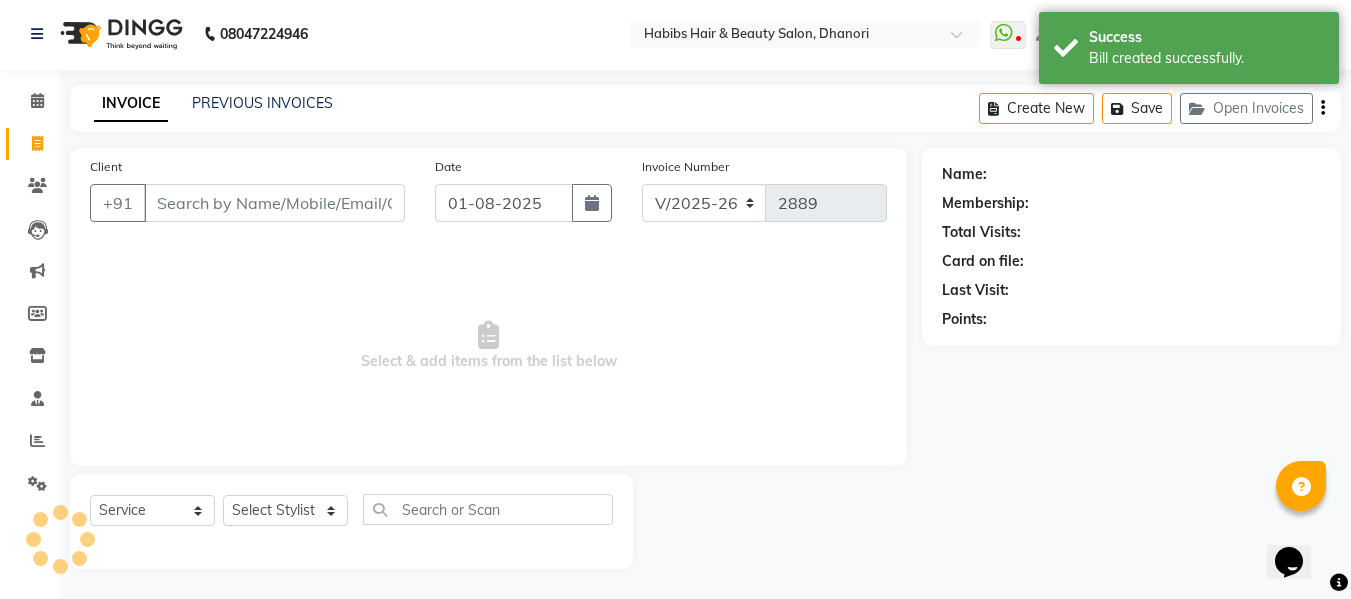 click on "Client" at bounding box center (274, 203) 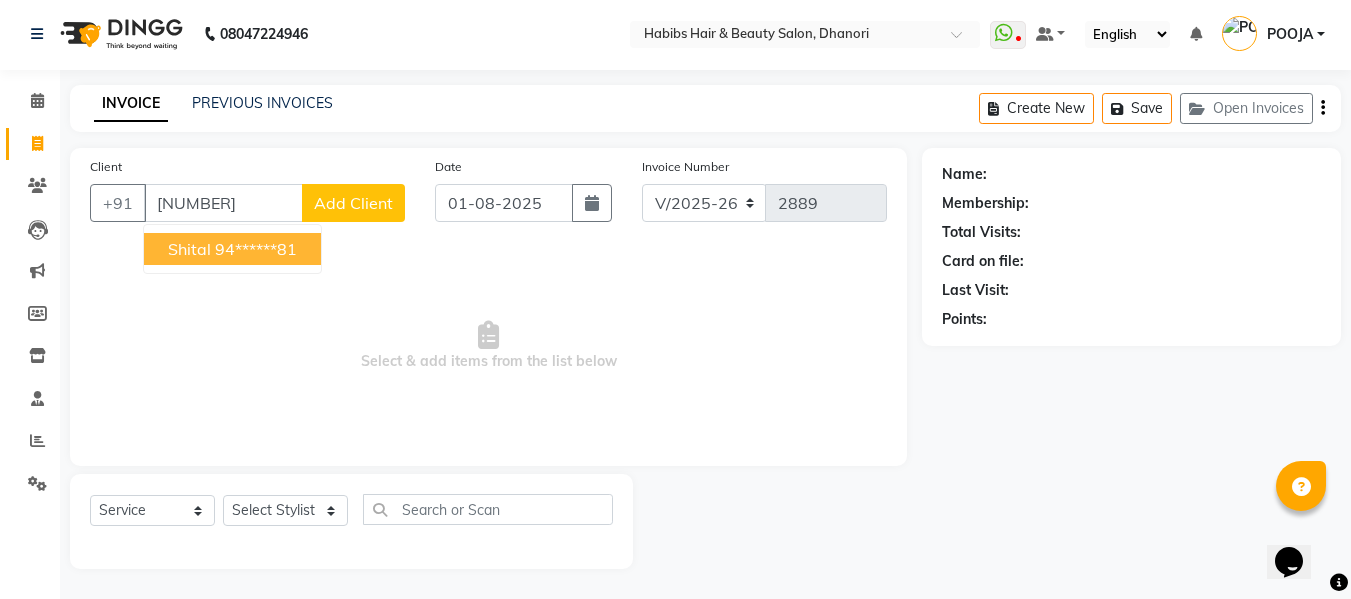 click on "94******81" at bounding box center [256, 249] 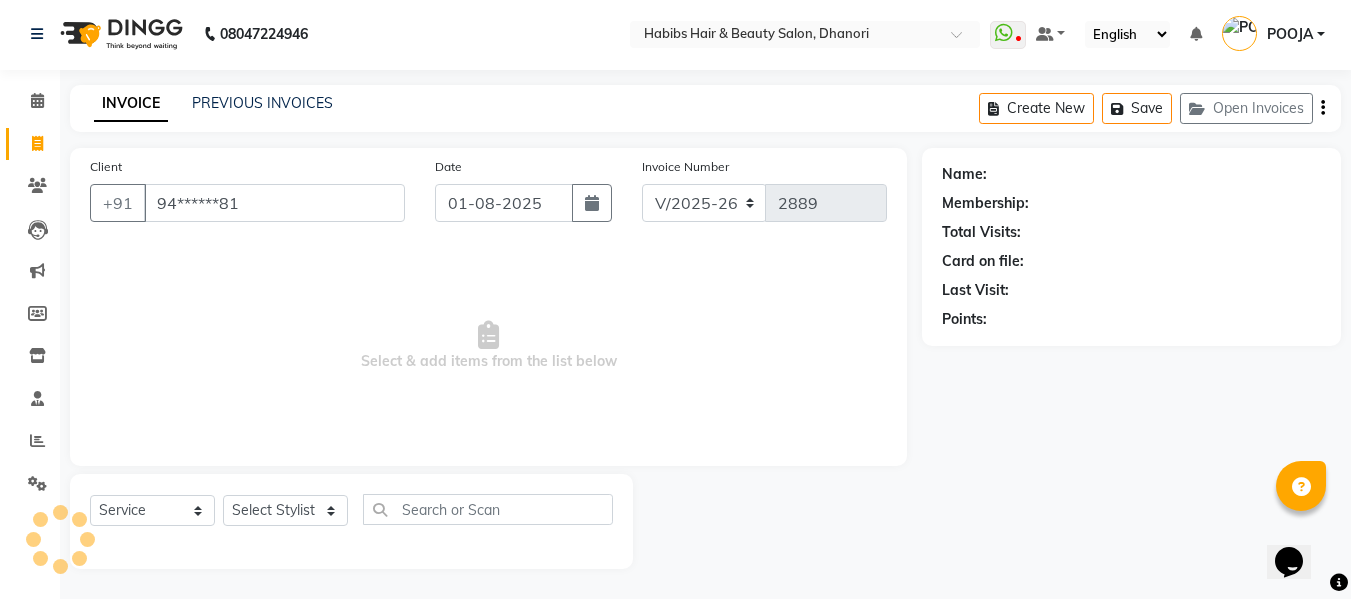 type on "94******81" 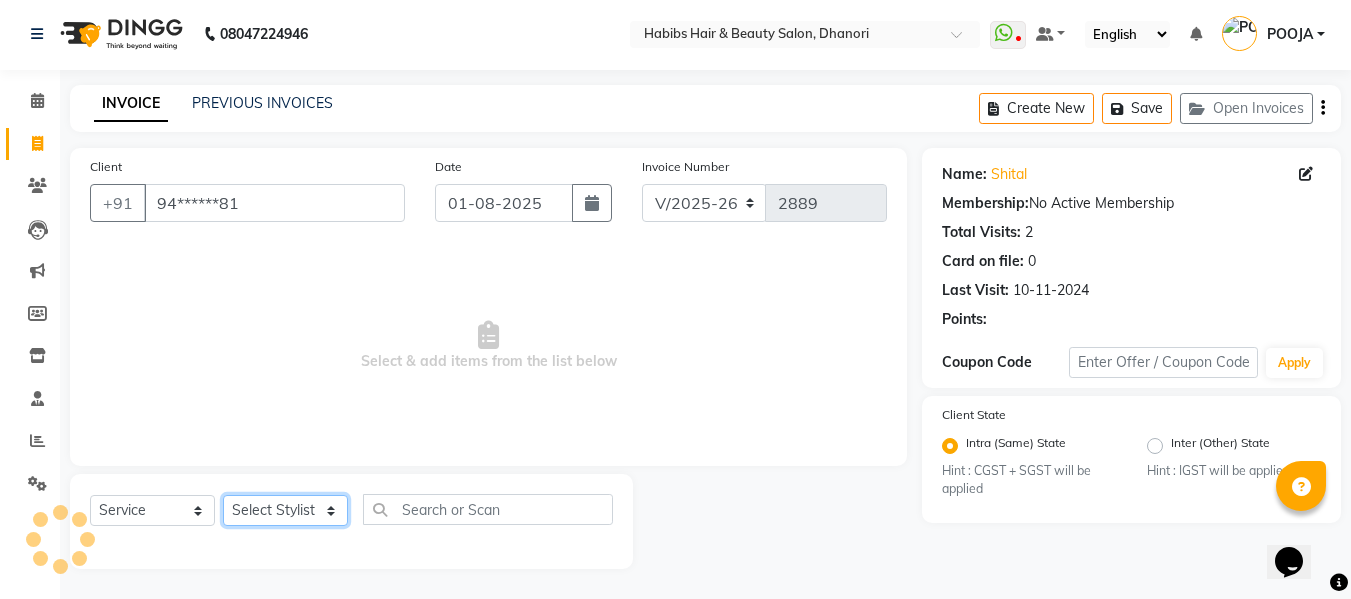 click on "Select Stylist Admin Alishan ARMAN DIVYA [FIRST] IRFAN MUZAMMIL POOJA POOJA J RAKESH SAHIL SHAKEEL SONAL" 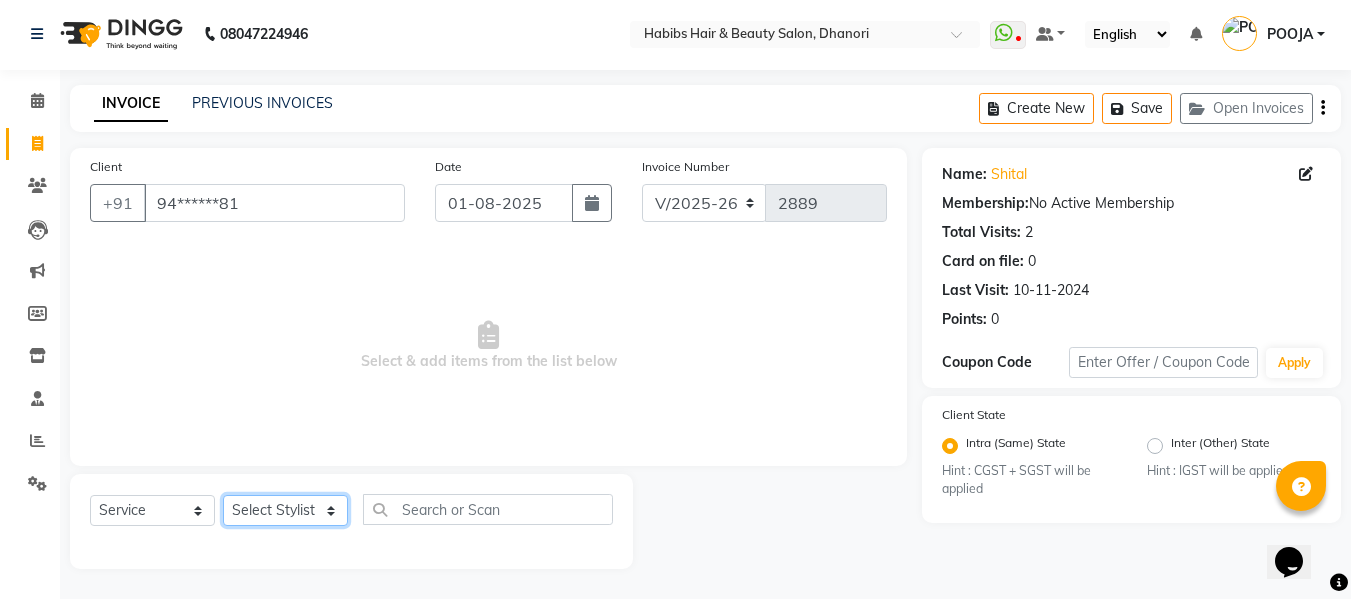 select on "[NUMBER]" 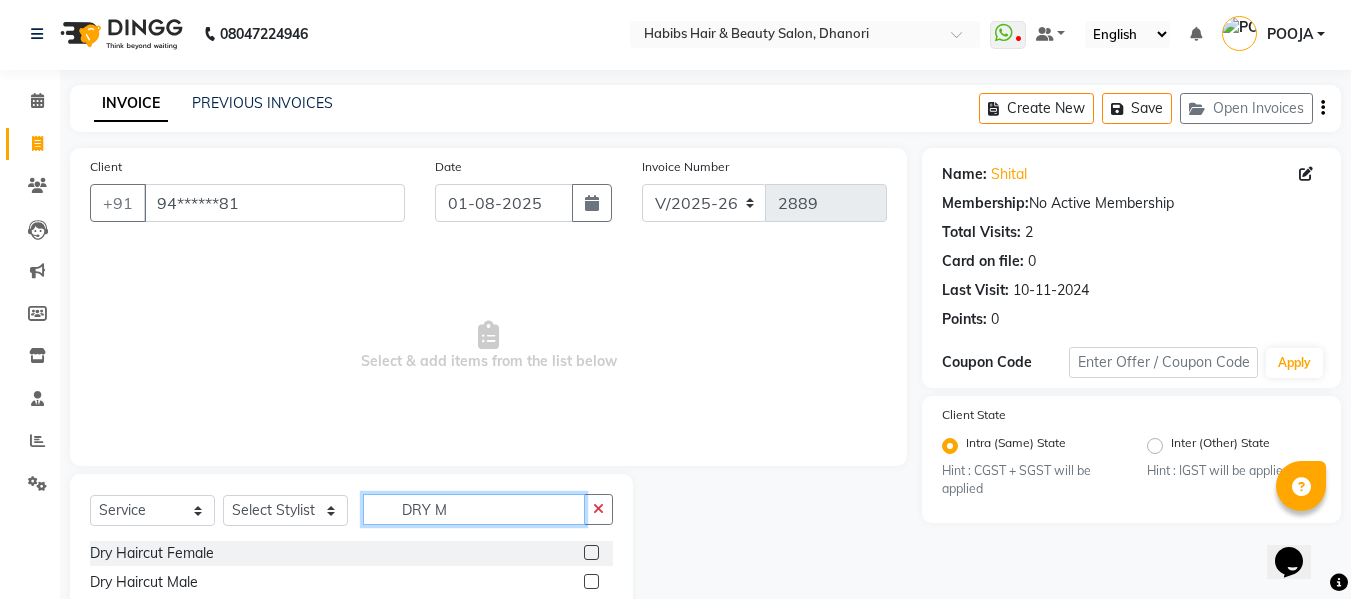 type on "DRY M" 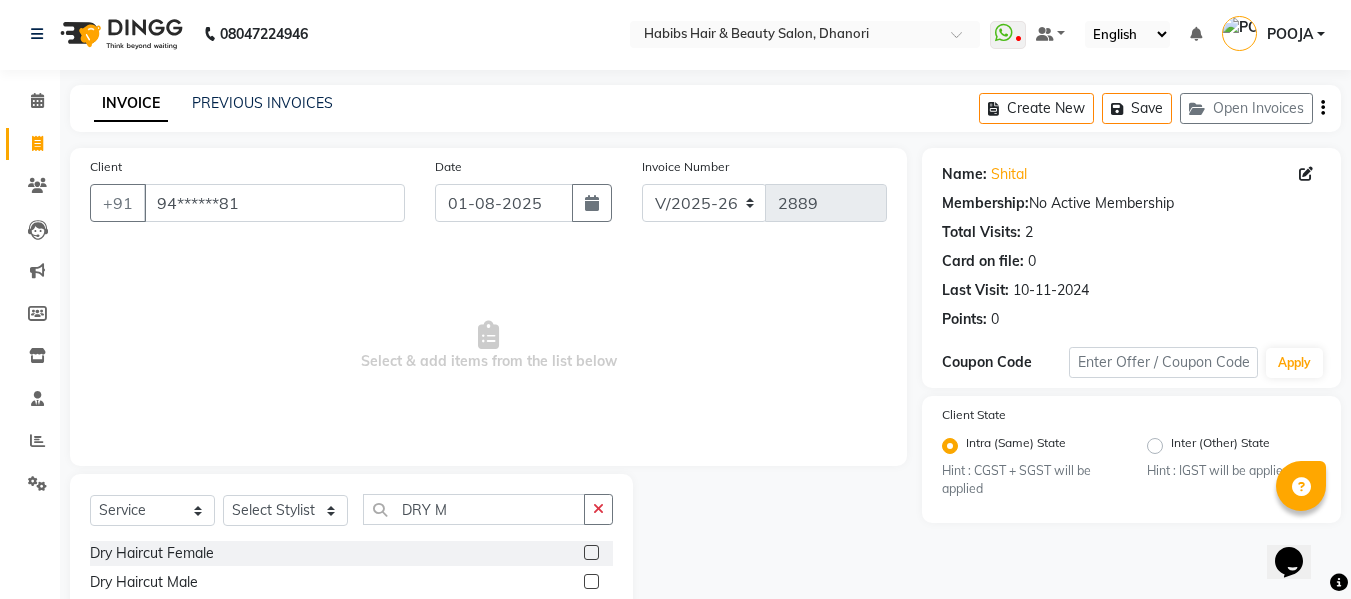 click 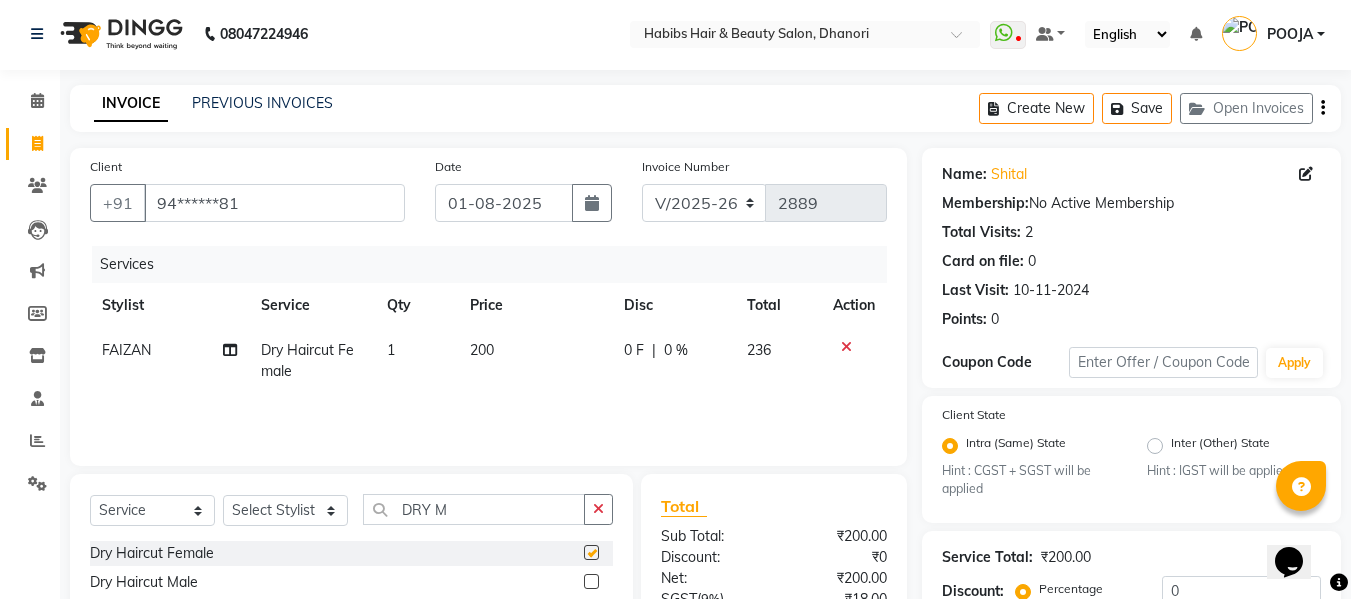 checkbox on "false" 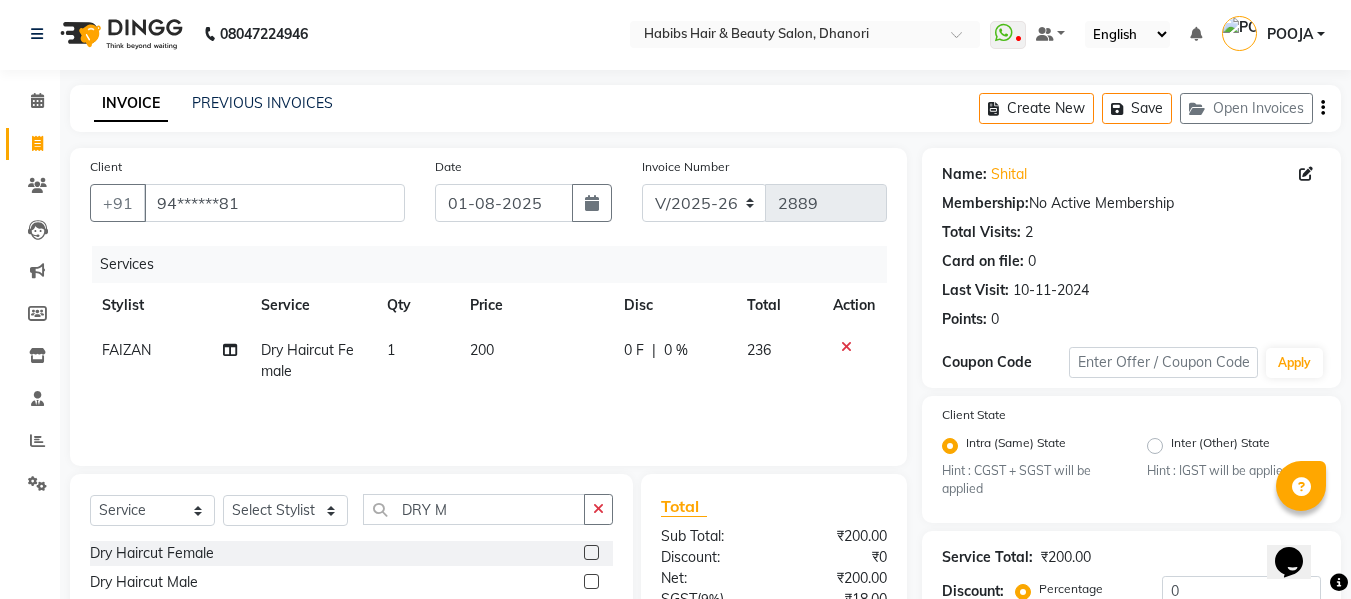 click on "200" 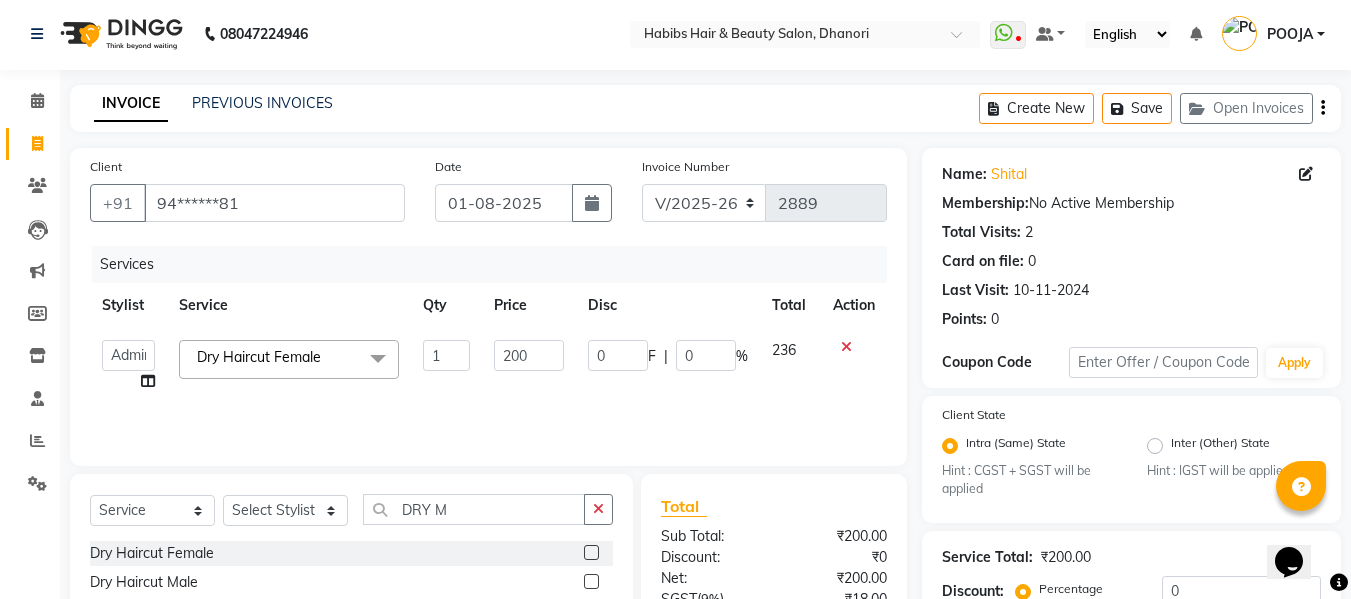 click on "200" 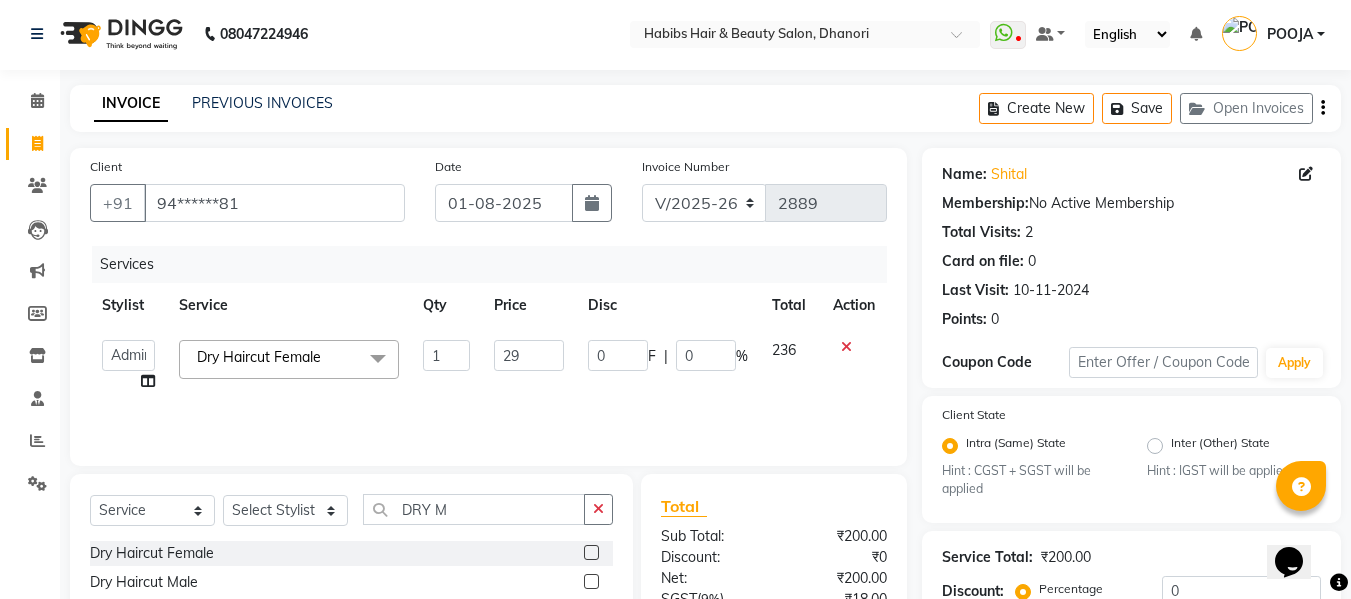 type on "297" 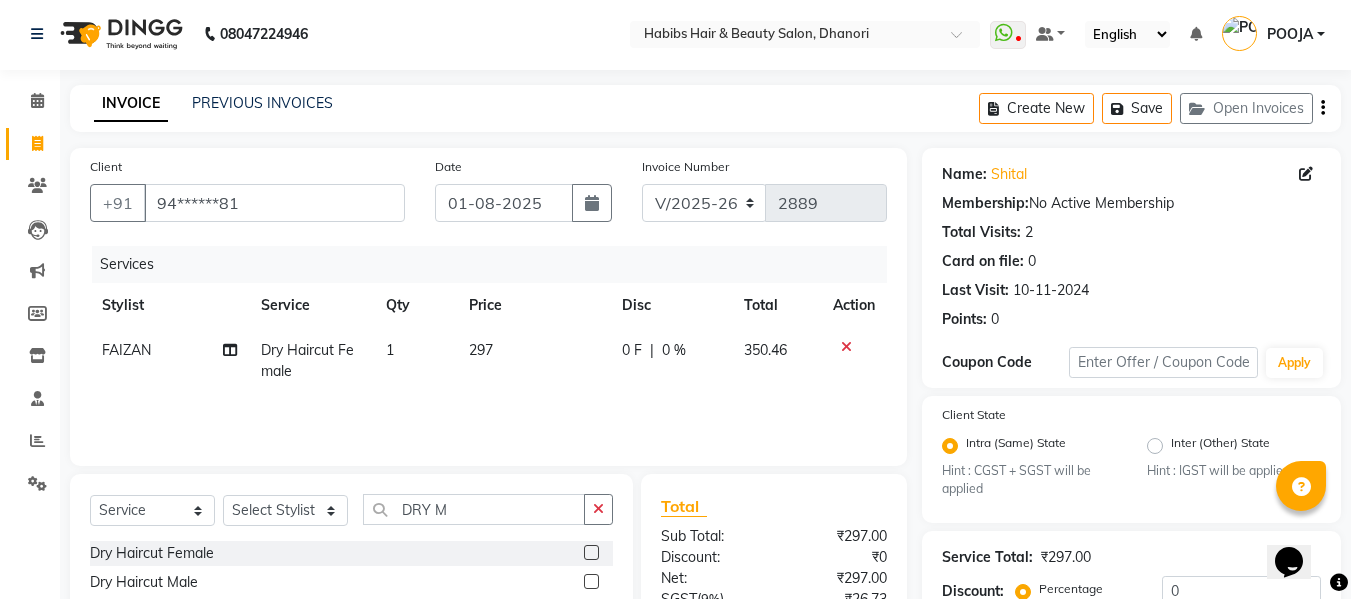 click on "297" 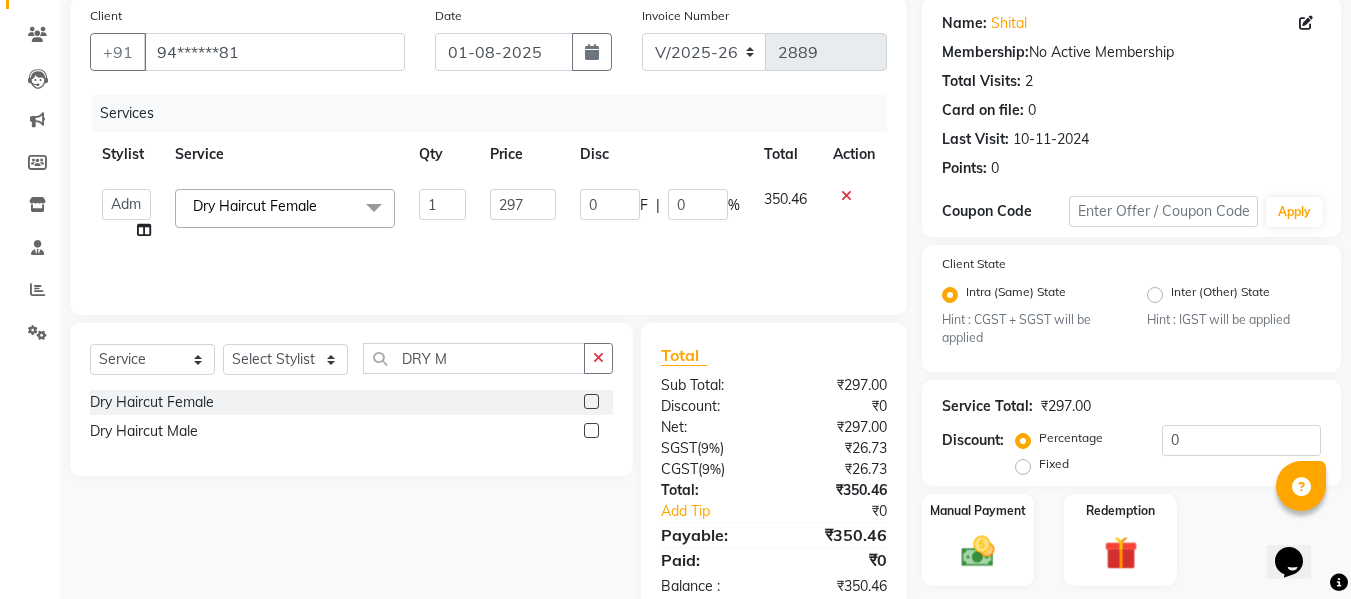 scroll, scrollTop: 211, scrollLeft: 0, axis: vertical 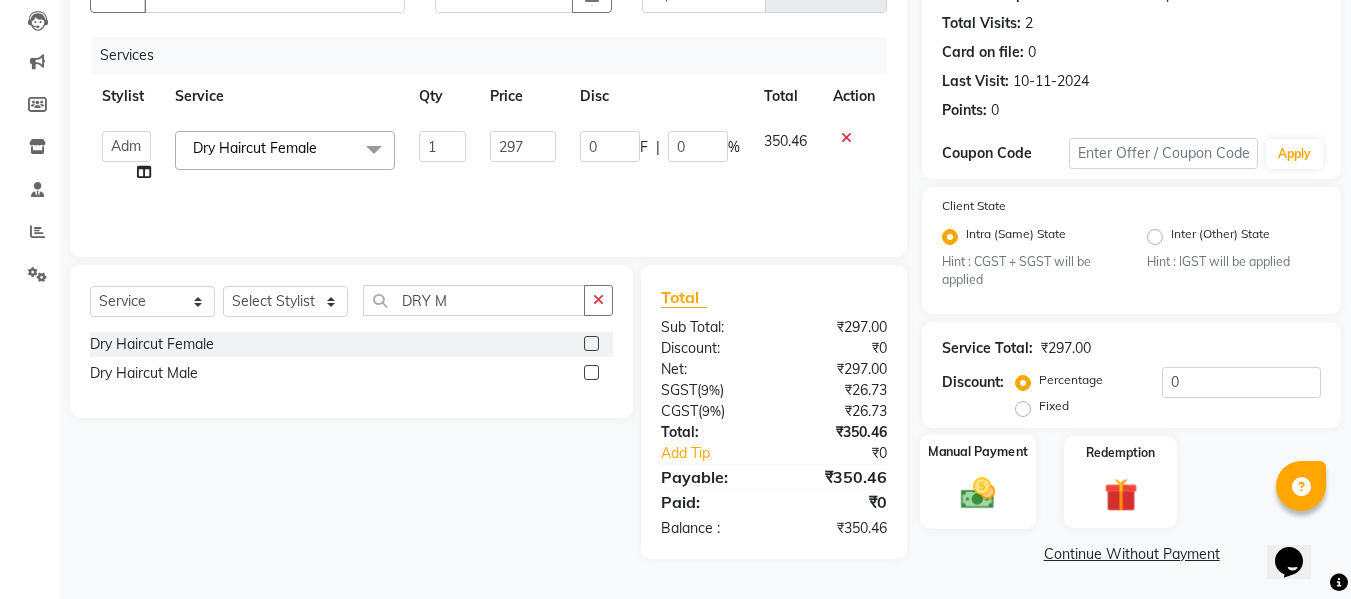 click 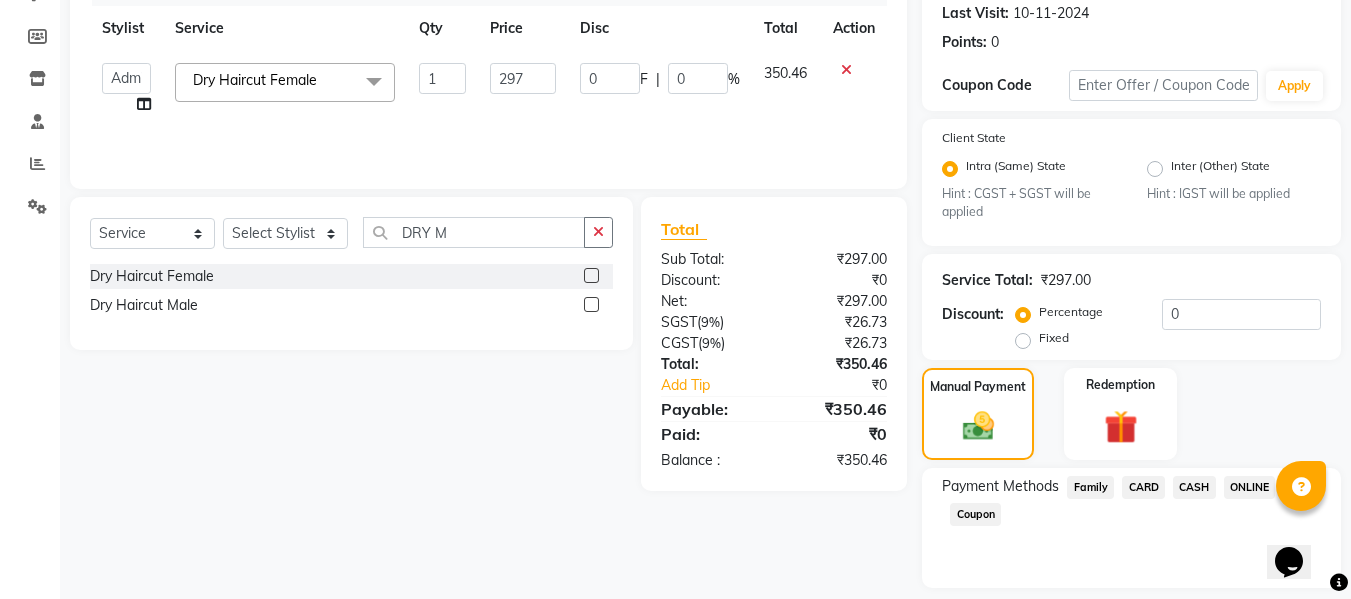scroll, scrollTop: 339, scrollLeft: 0, axis: vertical 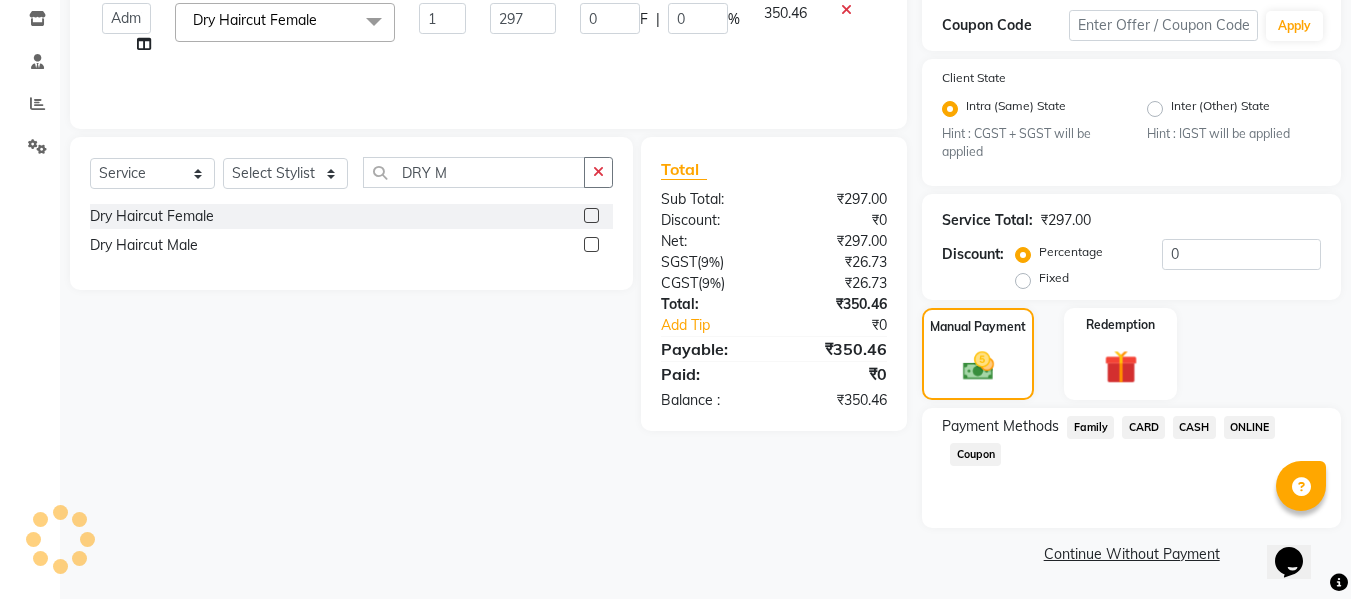 click on "ONLINE" 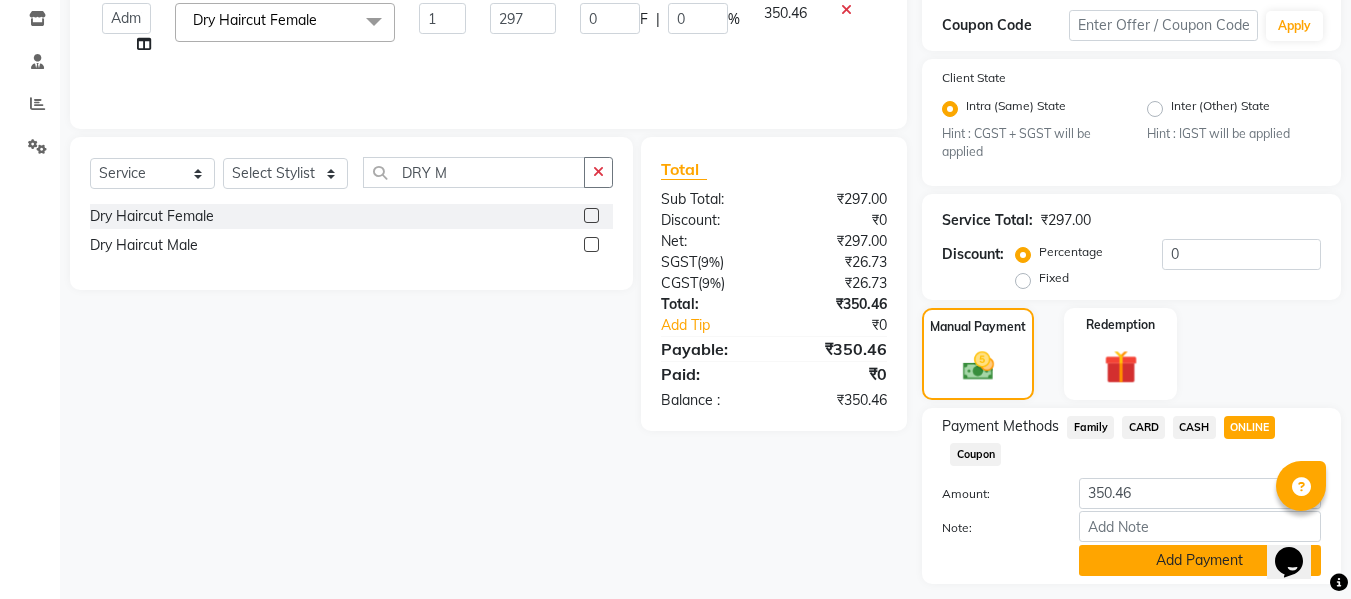 click on "Add Payment" 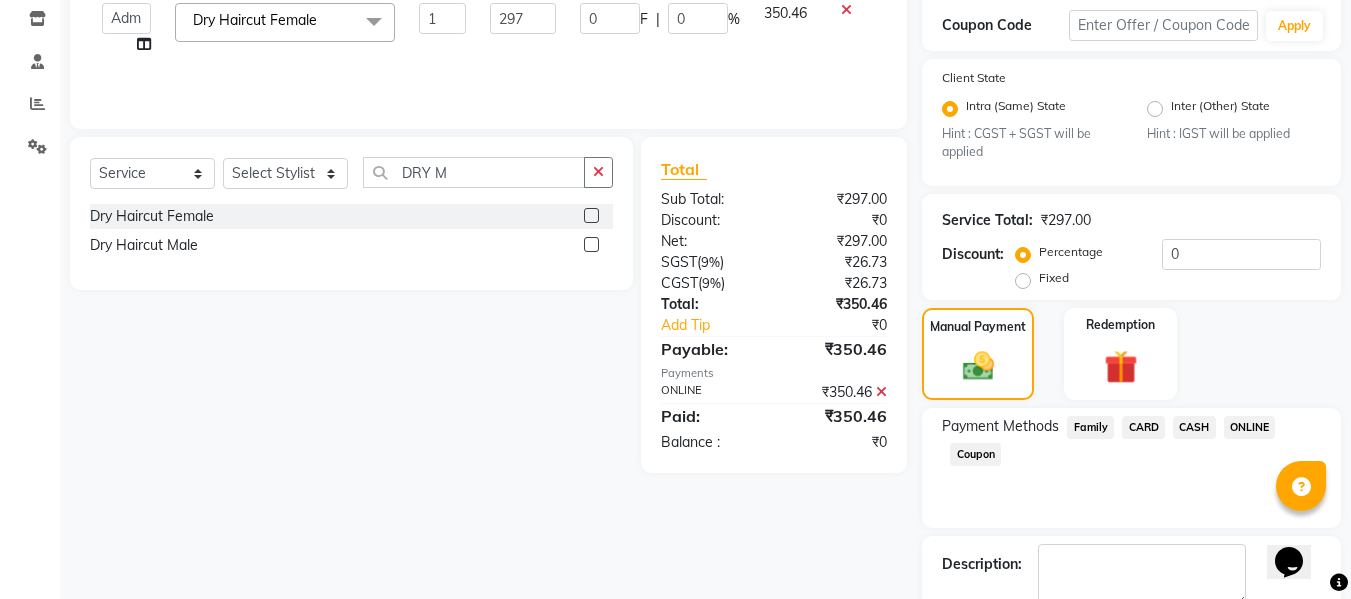 scroll, scrollTop: 452, scrollLeft: 0, axis: vertical 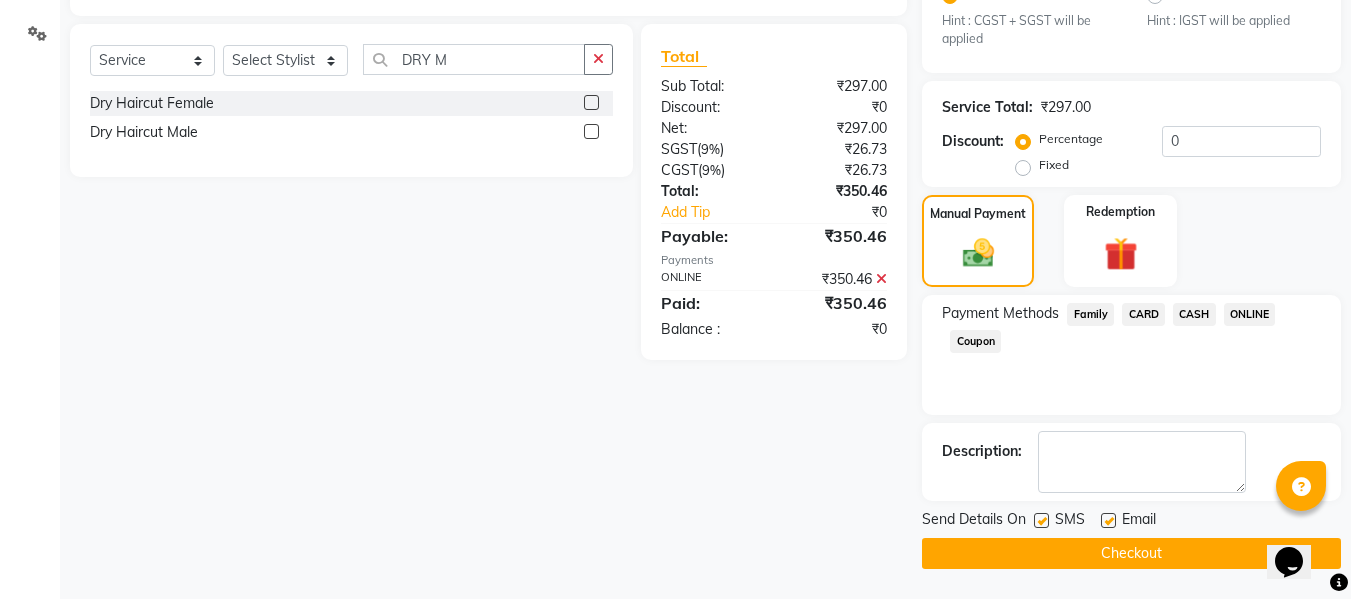 click on "Checkout" 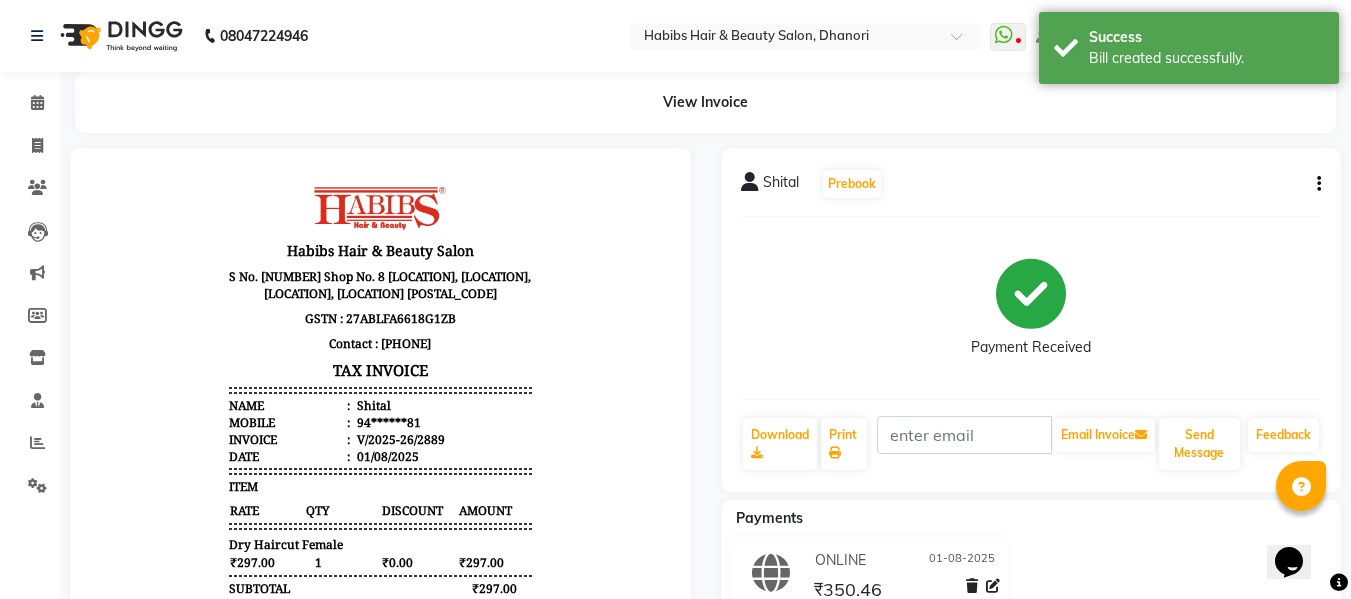 scroll, scrollTop: 0, scrollLeft: 0, axis: both 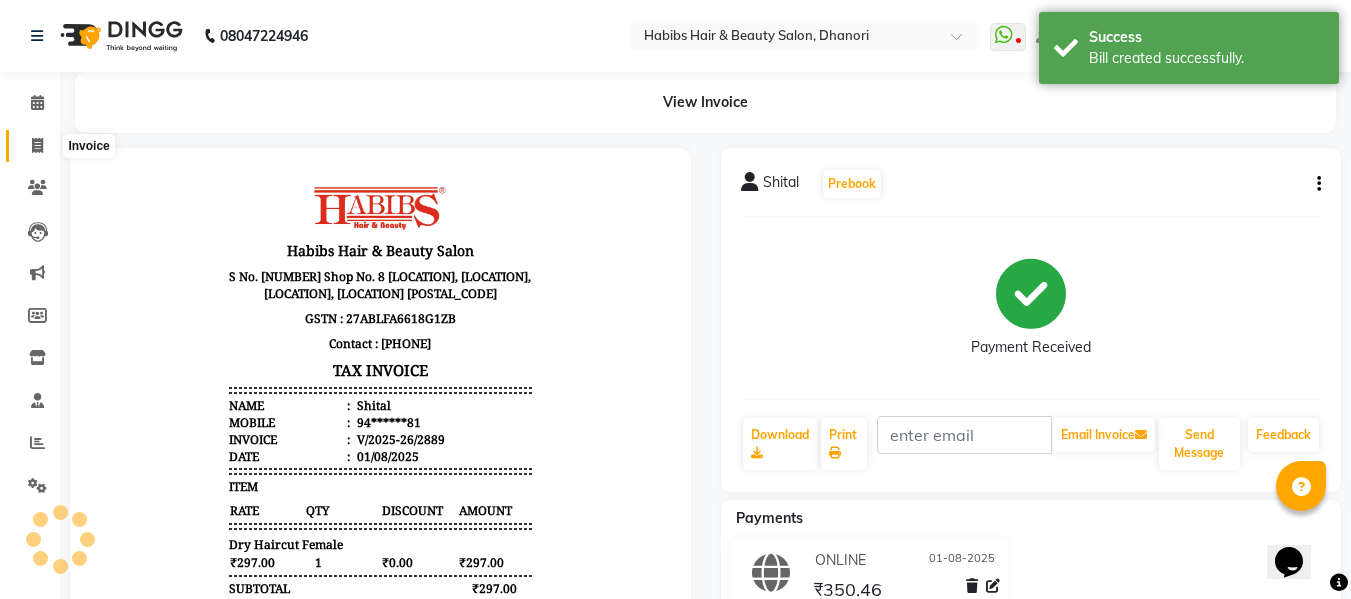 click 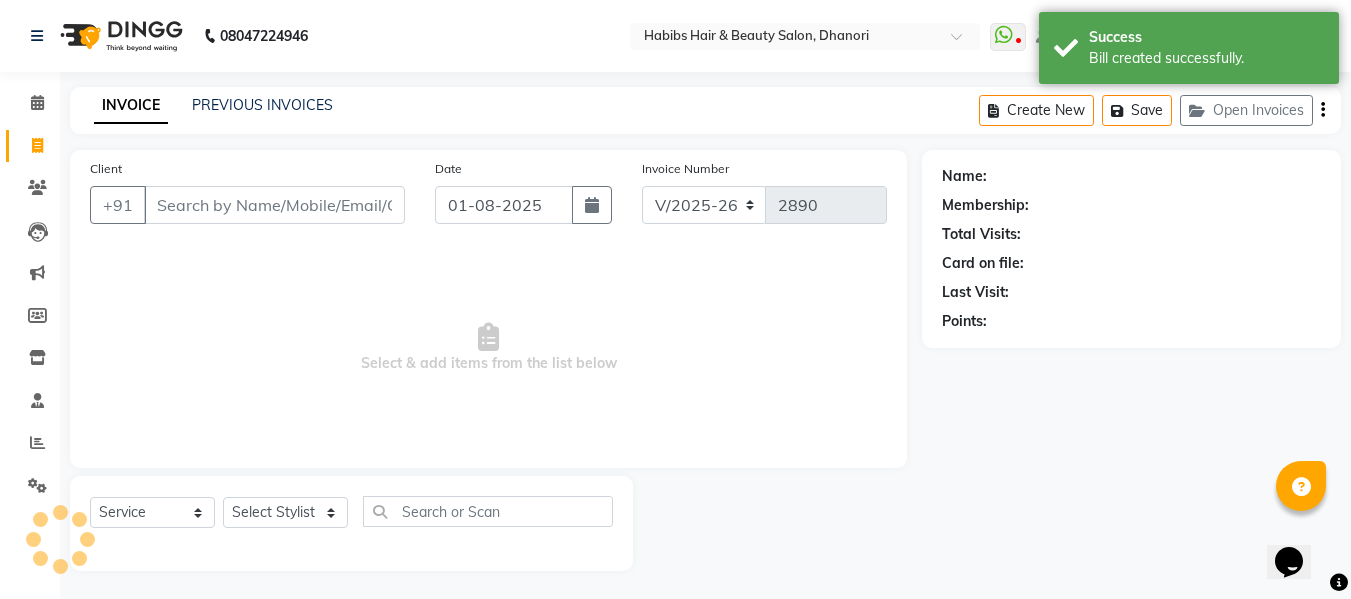 scroll, scrollTop: 2, scrollLeft: 0, axis: vertical 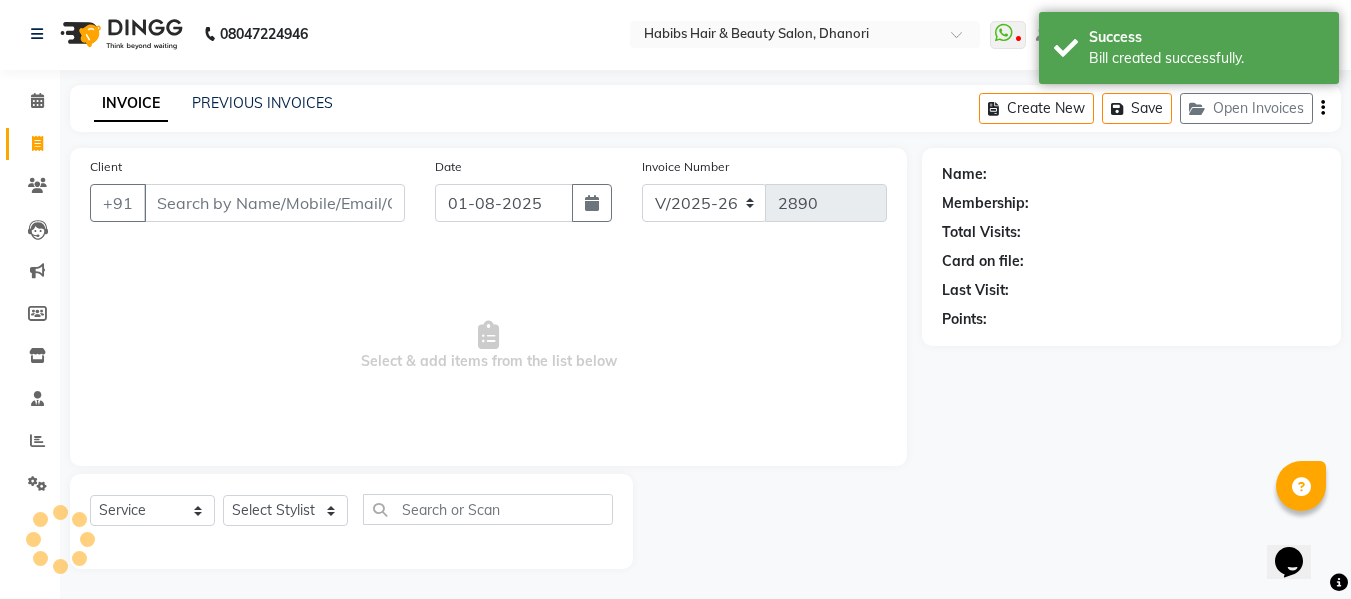 click on "Client" at bounding box center [274, 203] 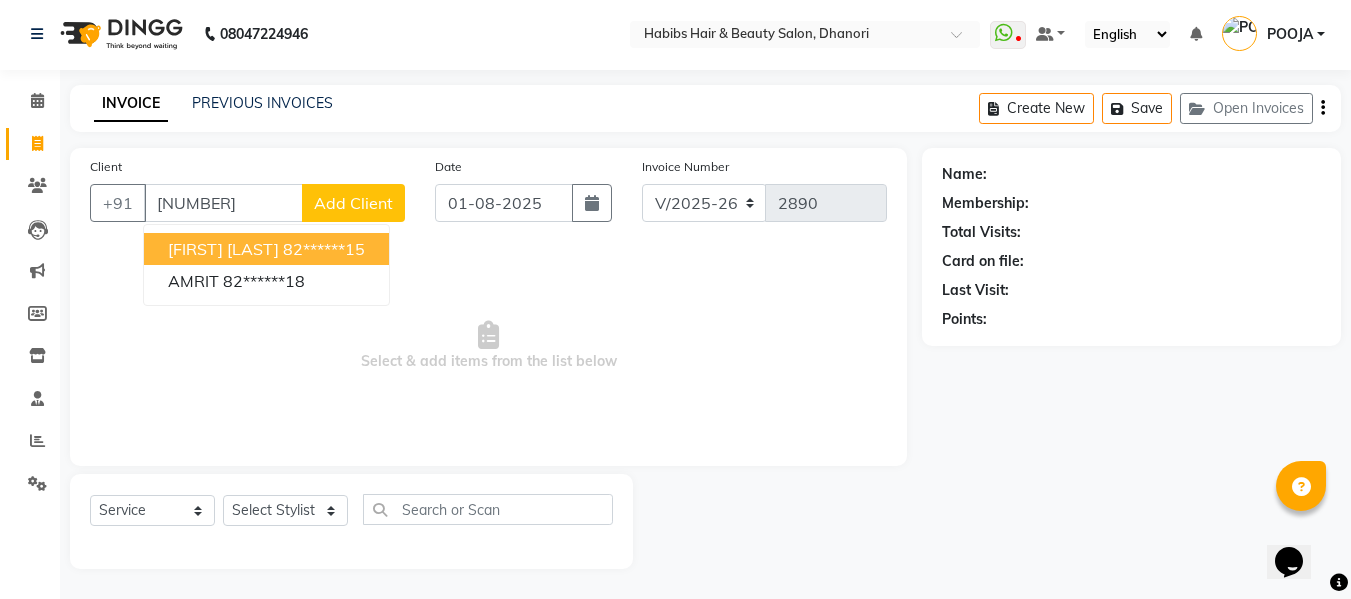 click on "[FIRST] [LAST]" at bounding box center [223, 249] 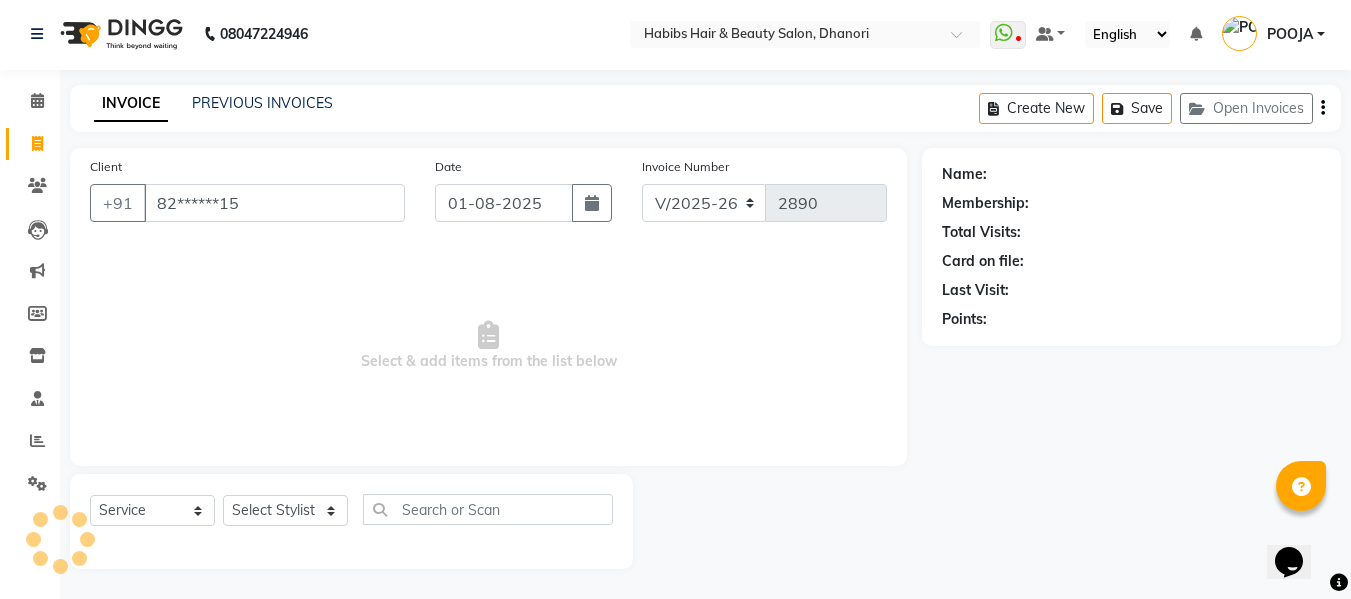 type on "82******15" 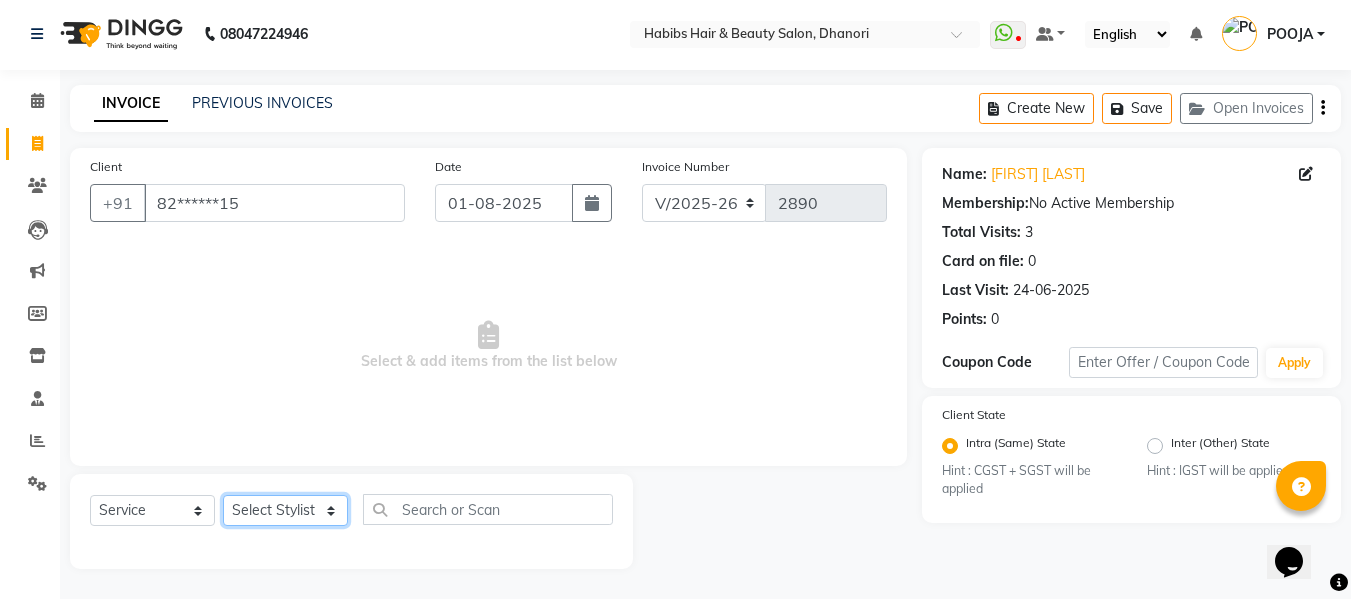 click on "Select Stylist Admin Alishan ARMAN DIVYA [FIRST] IRFAN MUZAMMIL POOJA POOJA J RAKESH SAHIL SHAKEEL SONAL" 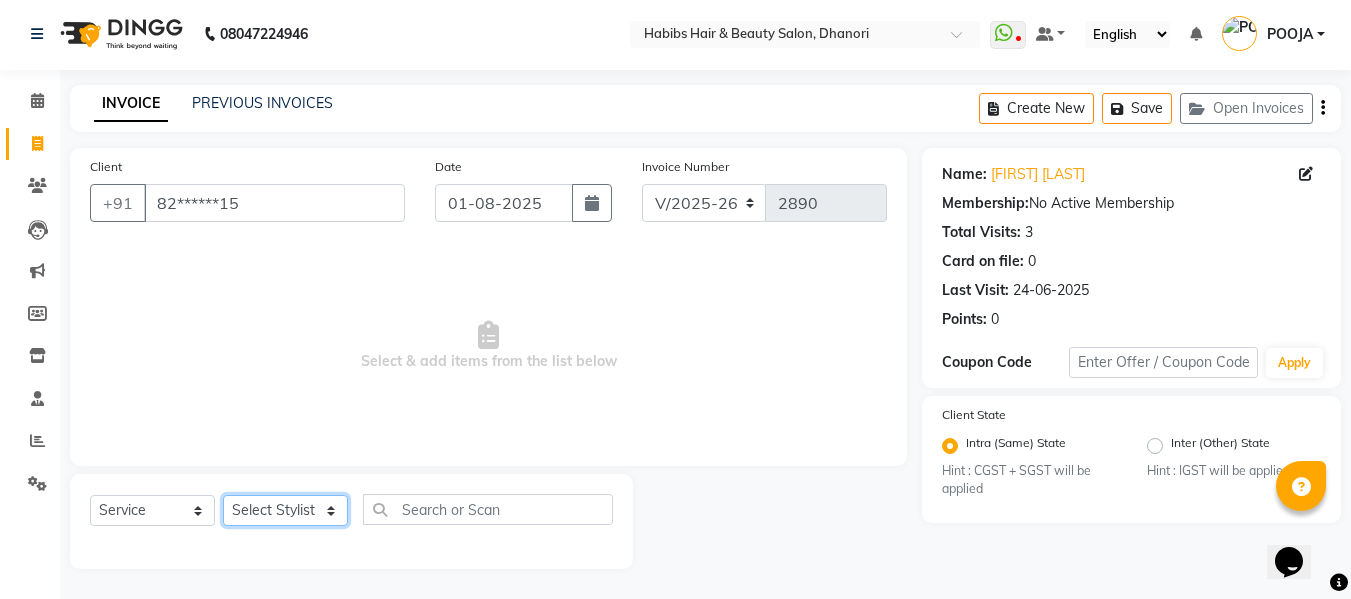 select on "41588" 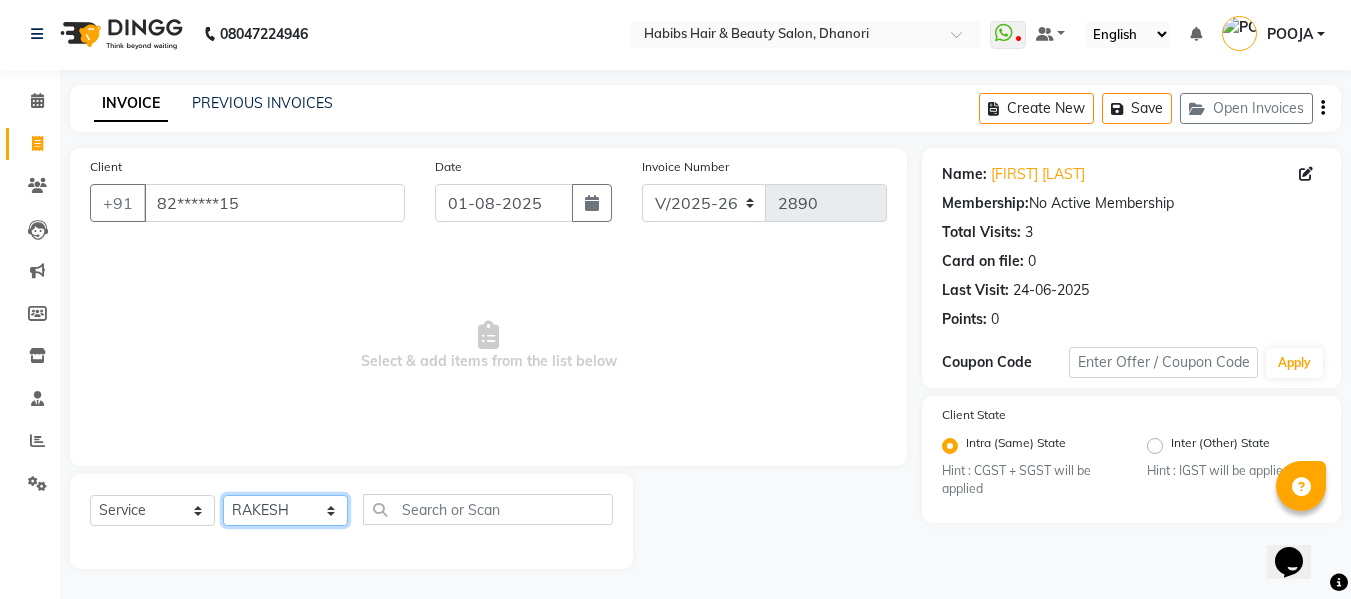 click on "Select Stylist Admin Alishan ARMAN DIVYA [FIRST] IRFAN MUZAMMIL POOJA POOJA J RAKESH SAHIL SHAKEEL SONAL" 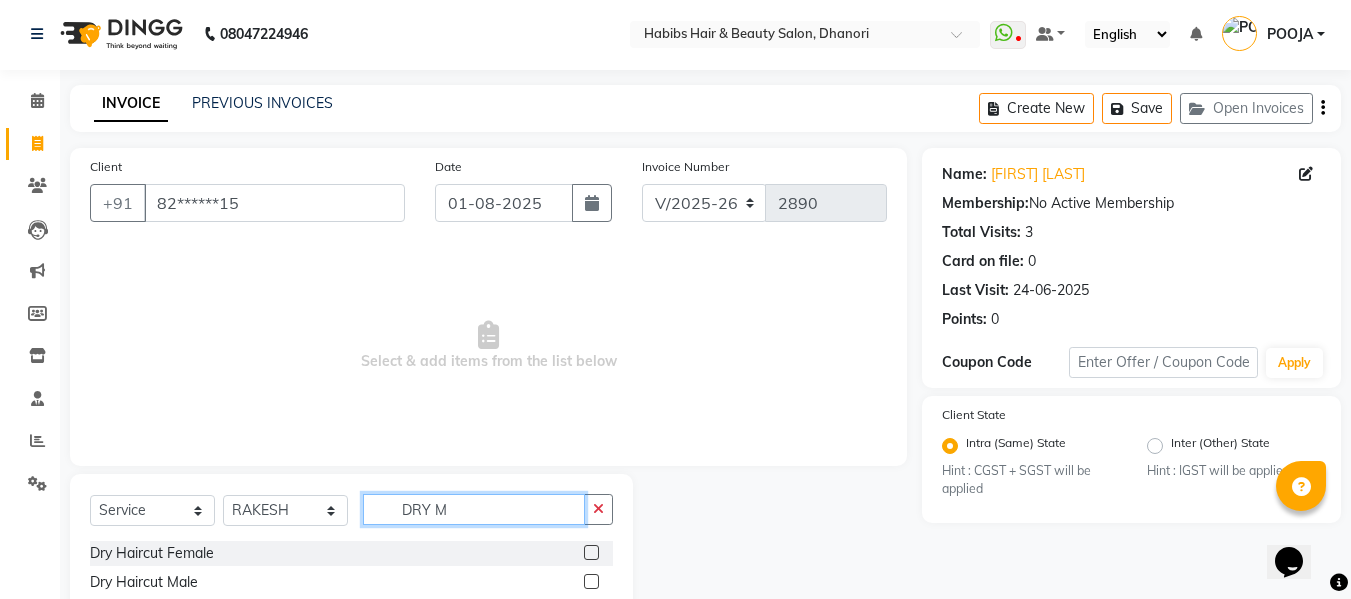 type on "DRY M" 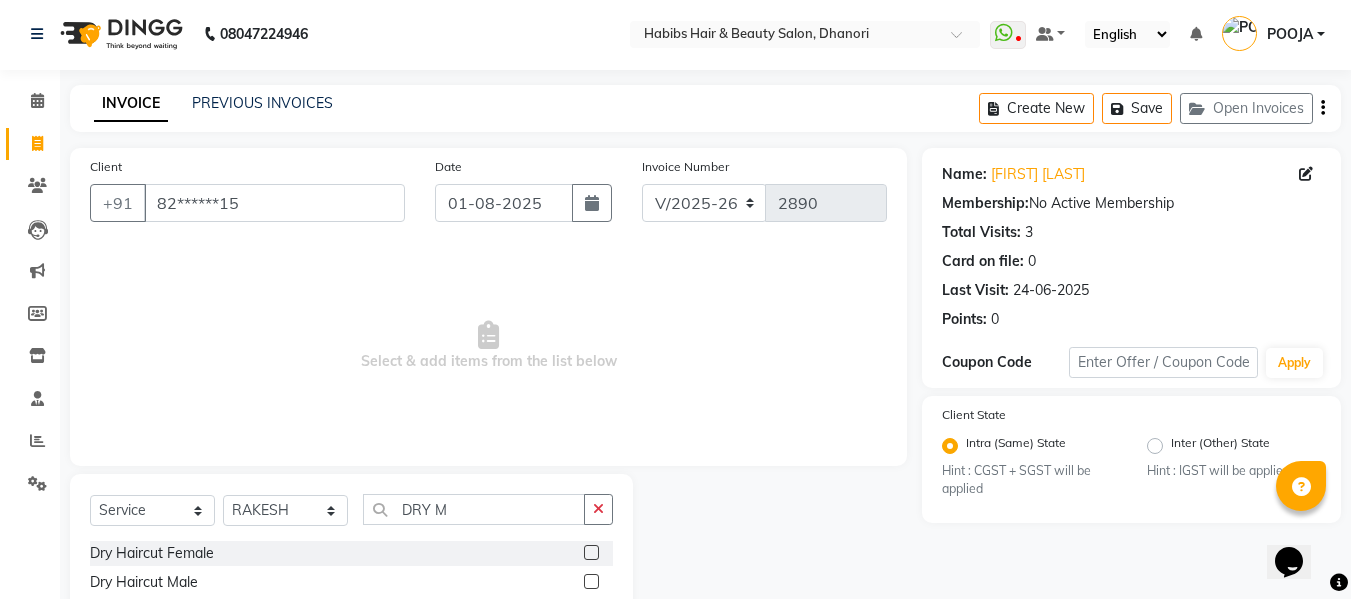 click 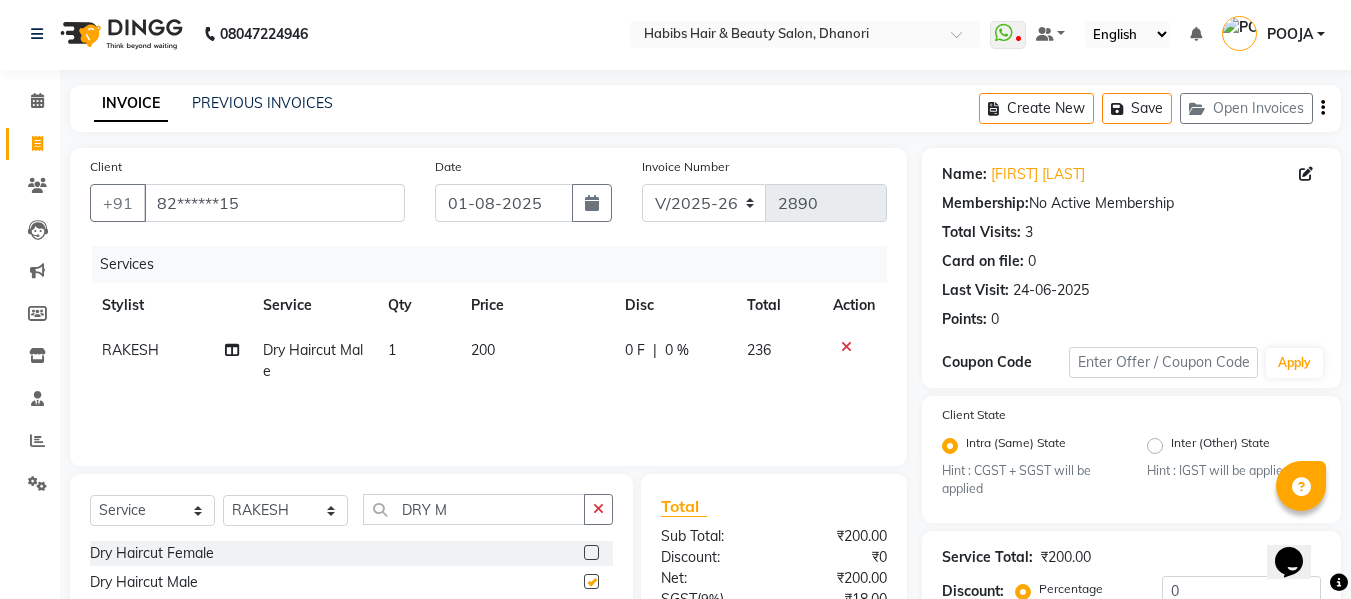 checkbox on "false" 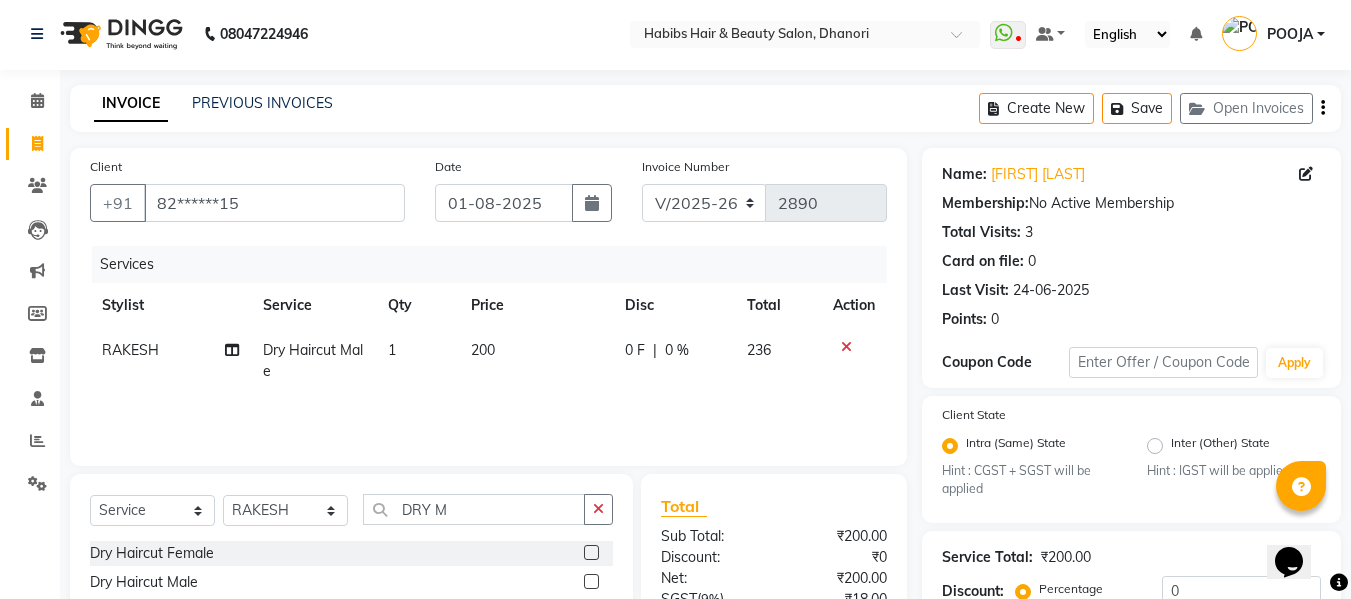click on "200" 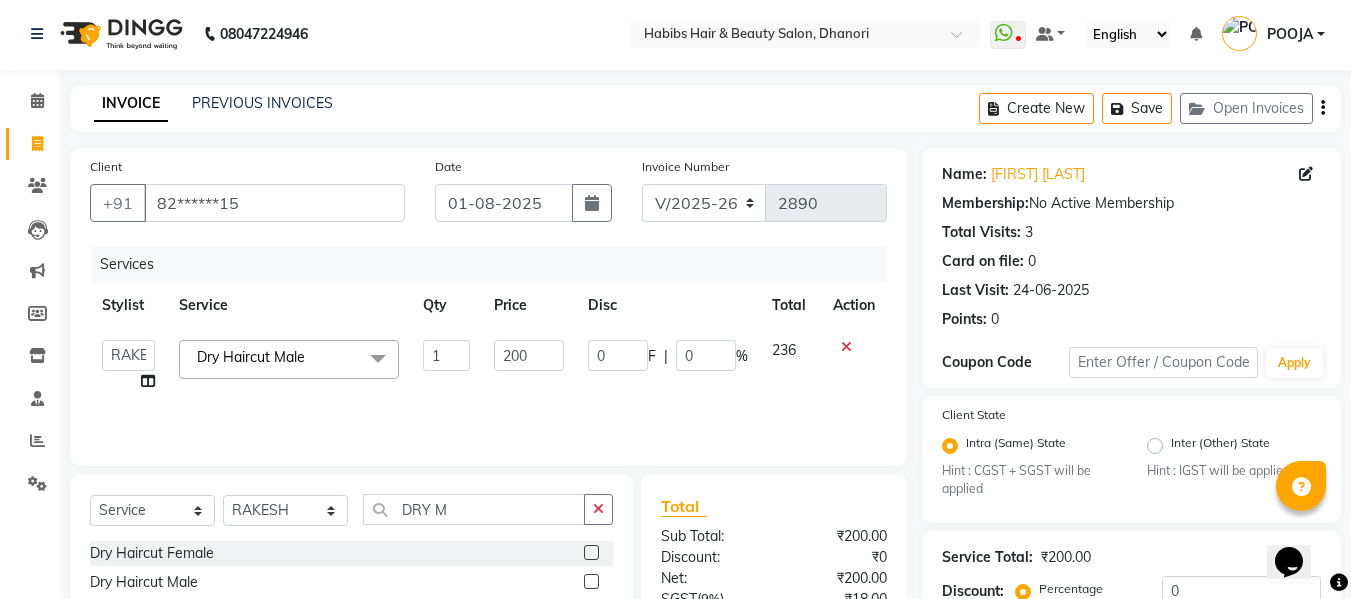 click on "200" 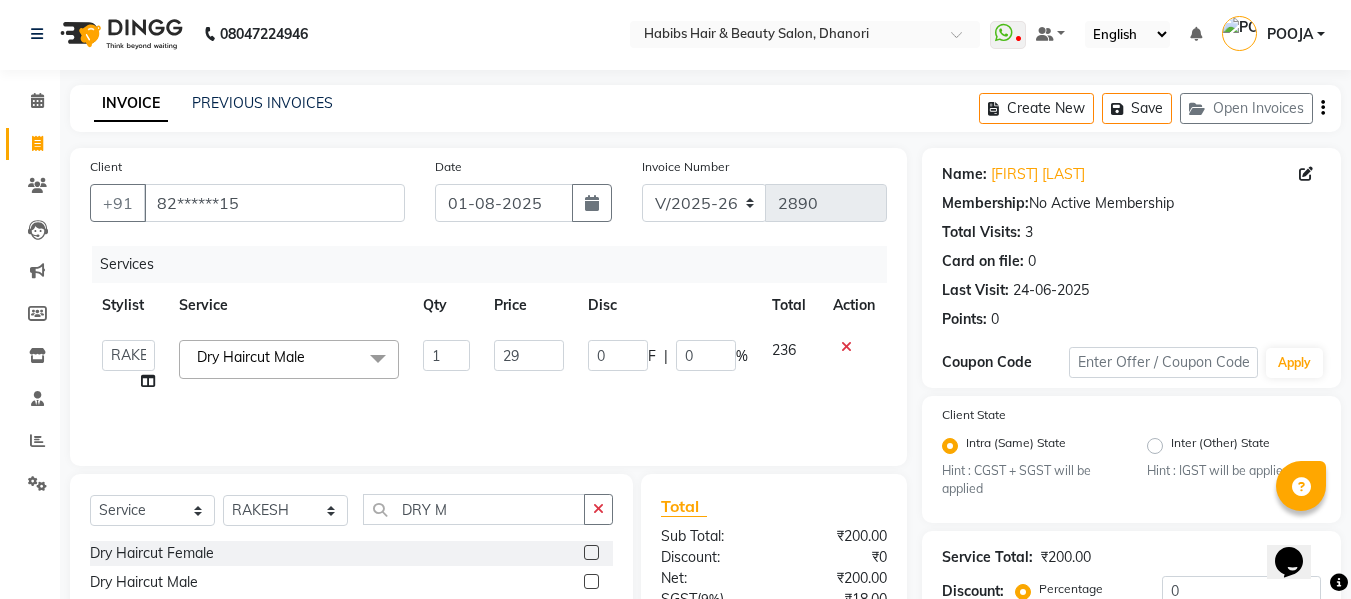type on "297" 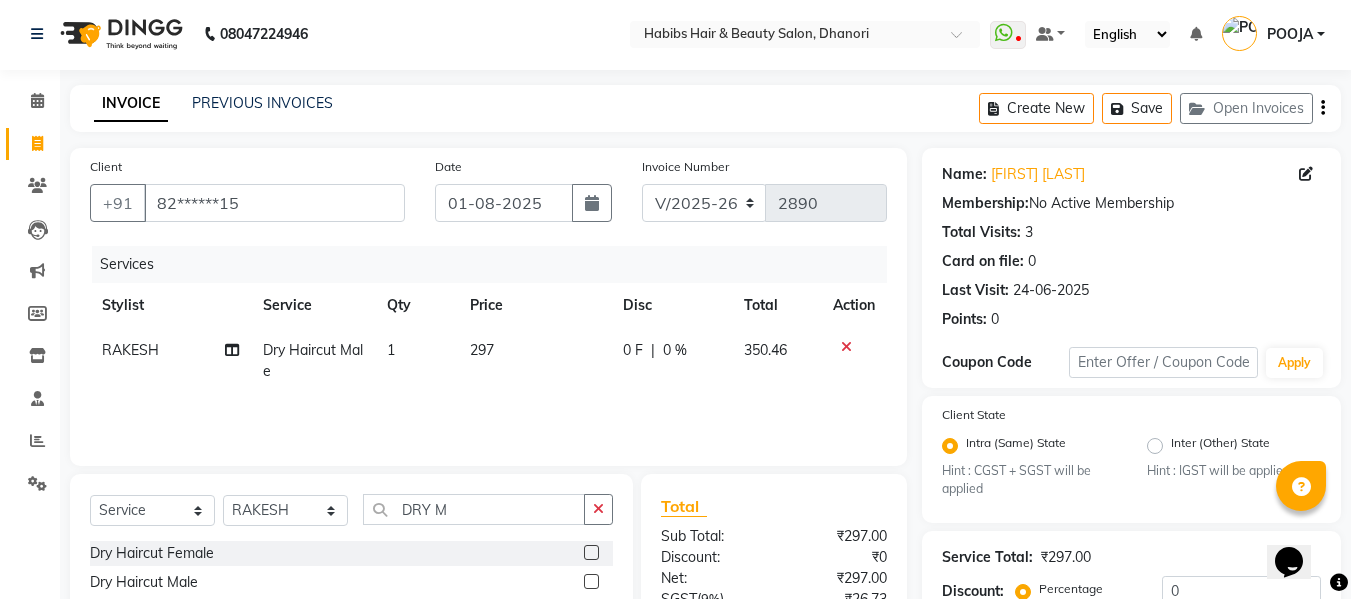 click on "Services Stylist Service Qty Price Disc Total Action [FIRST] Dry Haircut Male 1 297 0 F | 0 % 350.46" 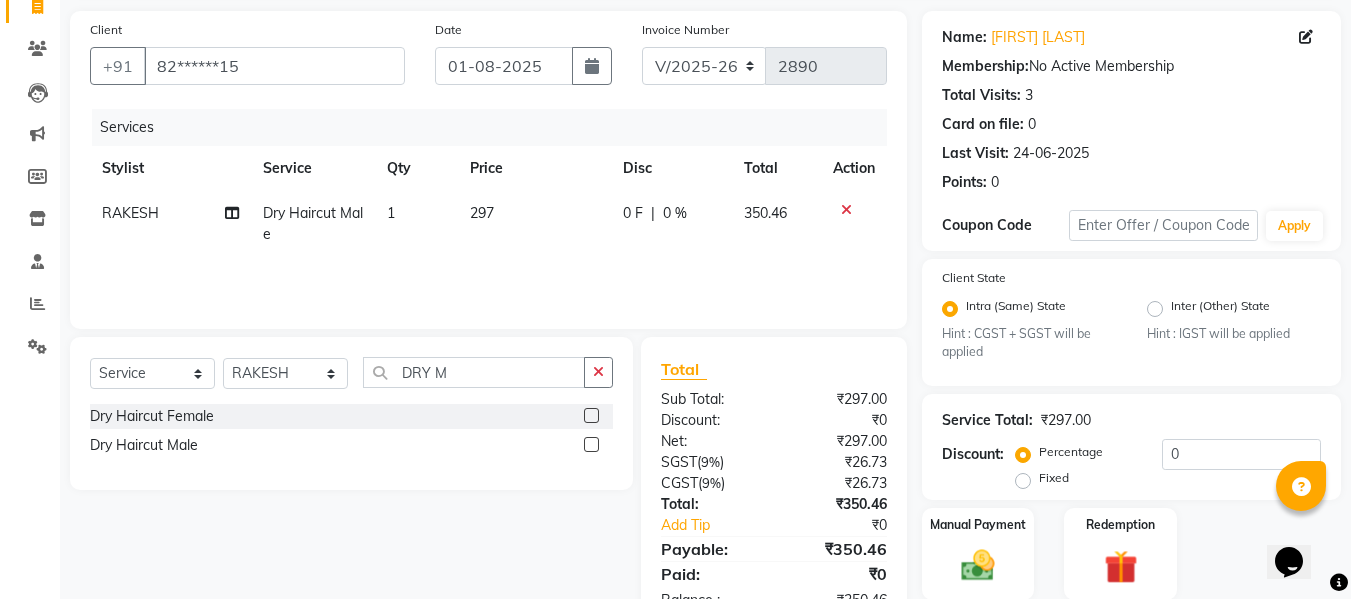 scroll, scrollTop: 211, scrollLeft: 0, axis: vertical 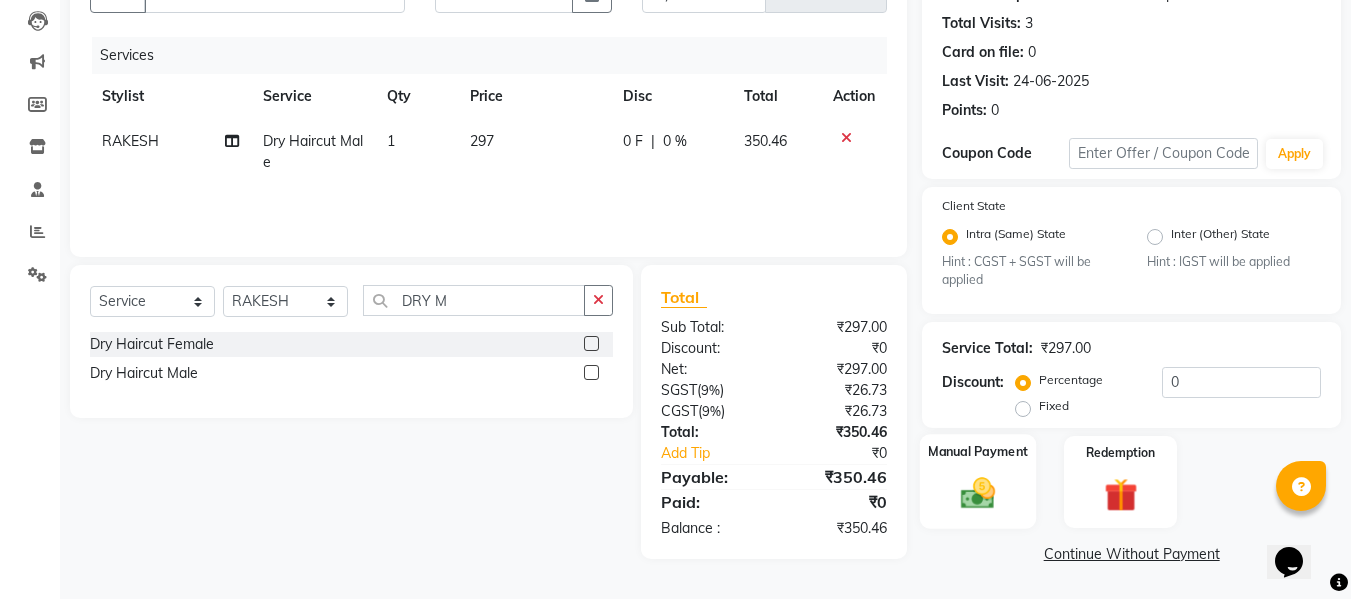 click 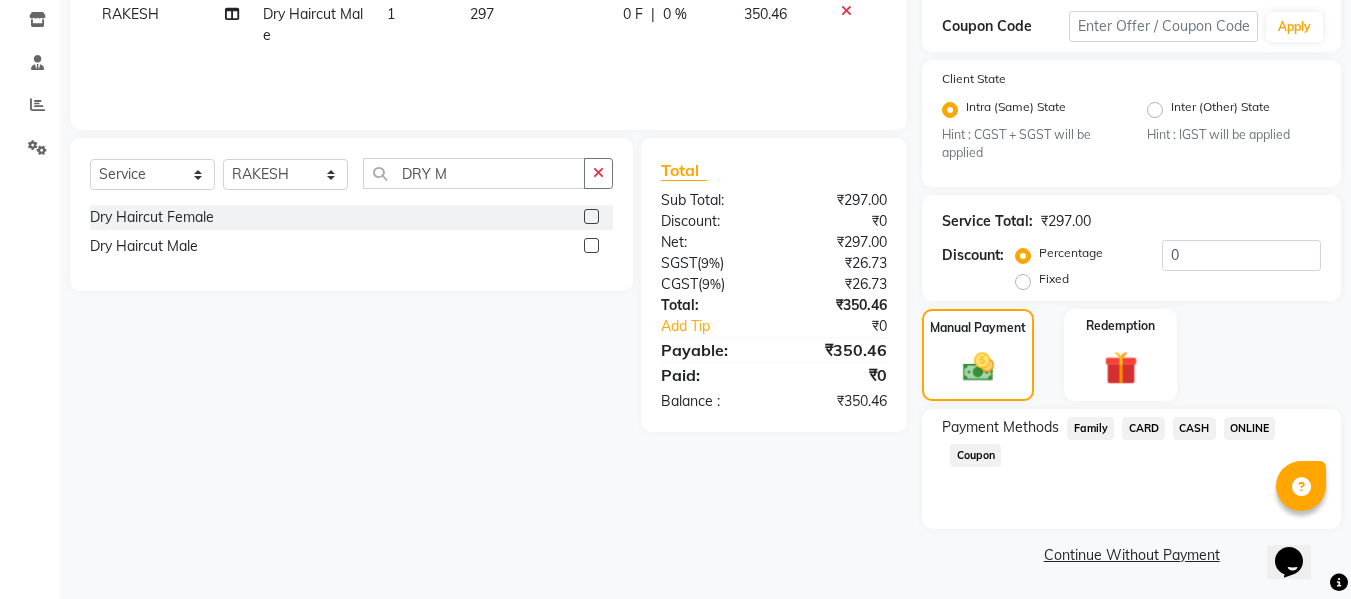 scroll, scrollTop: 339, scrollLeft: 0, axis: vertical 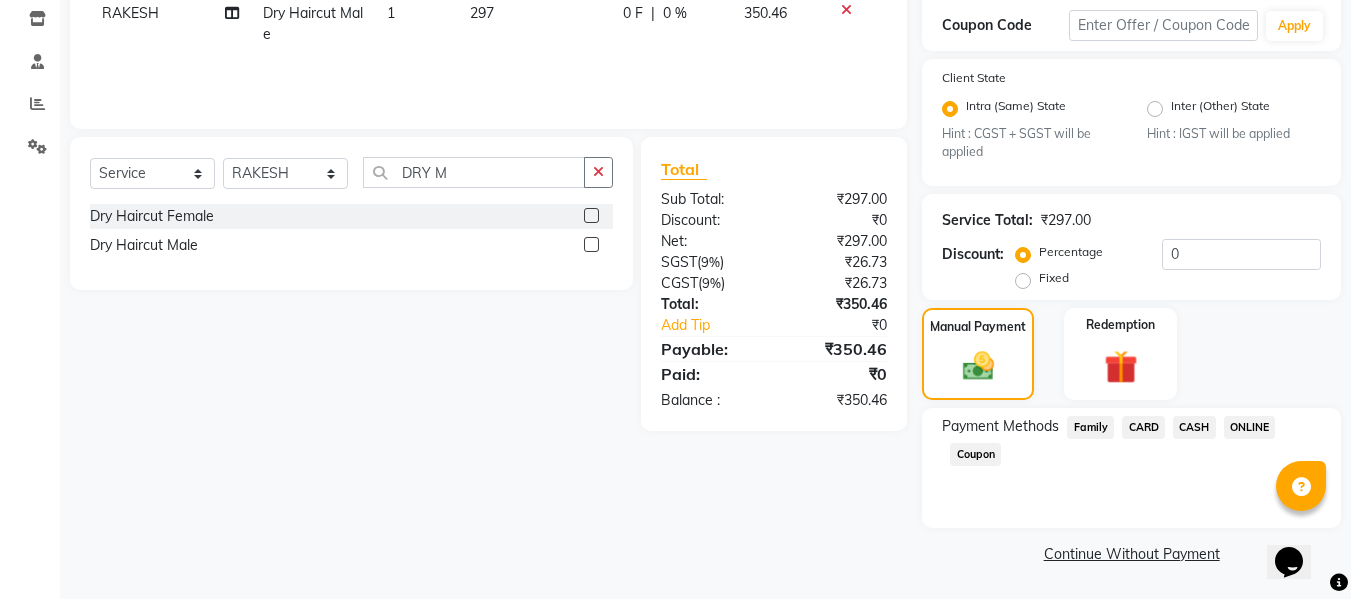 click on "ONLINE" 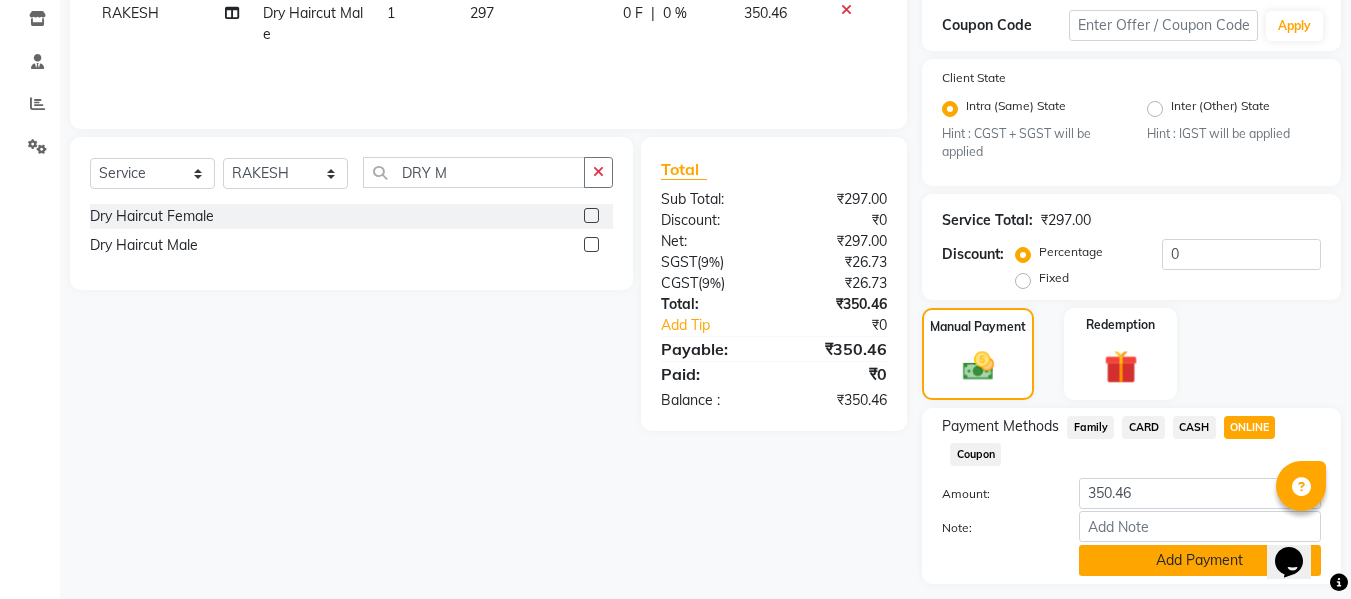 click on "Add Payment" 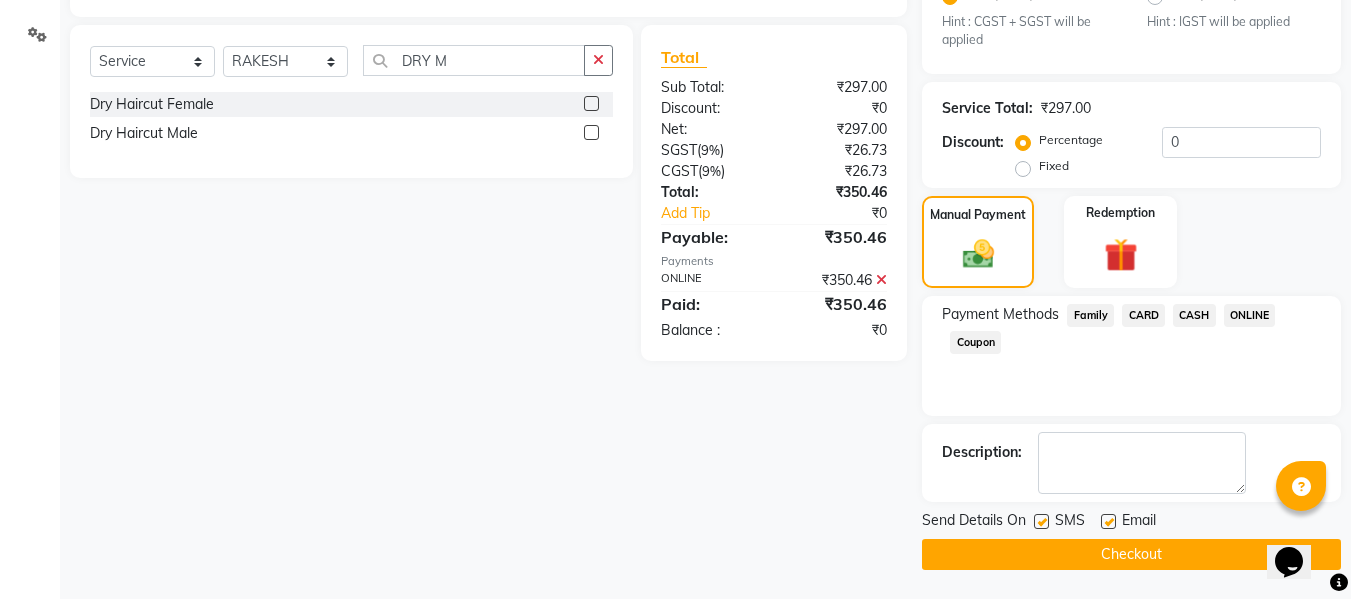 scroll, scrollTop: 452, scrollLeft: 0, axis: vertical 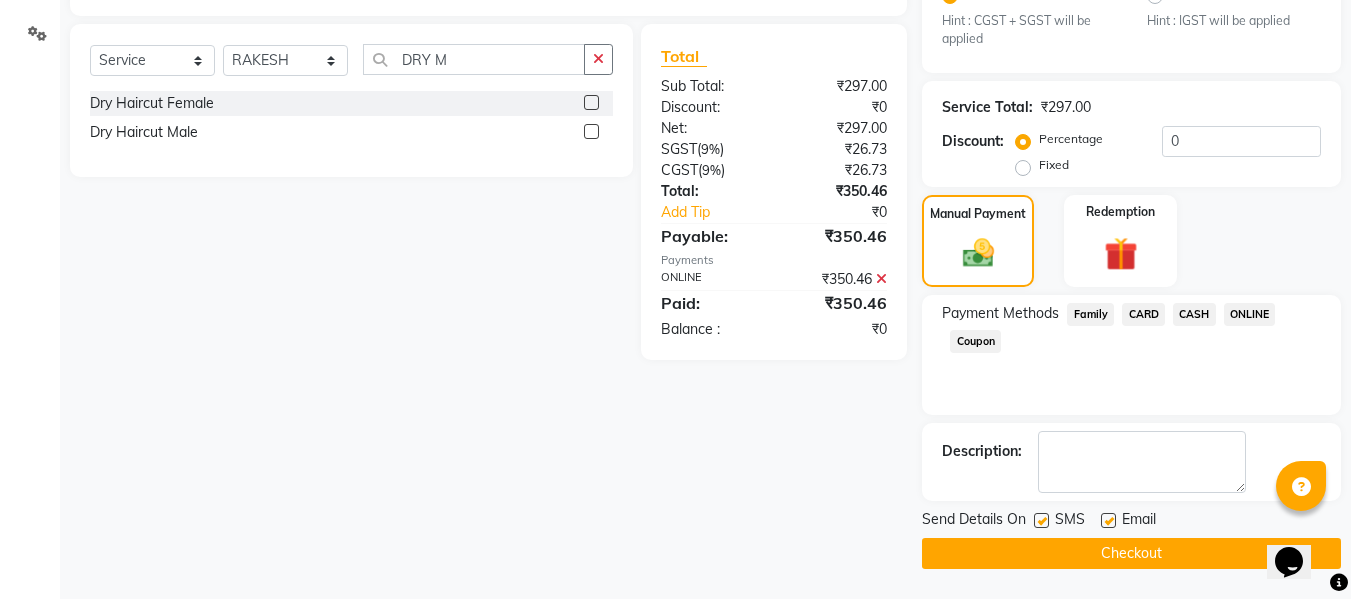 click on "Checkout" 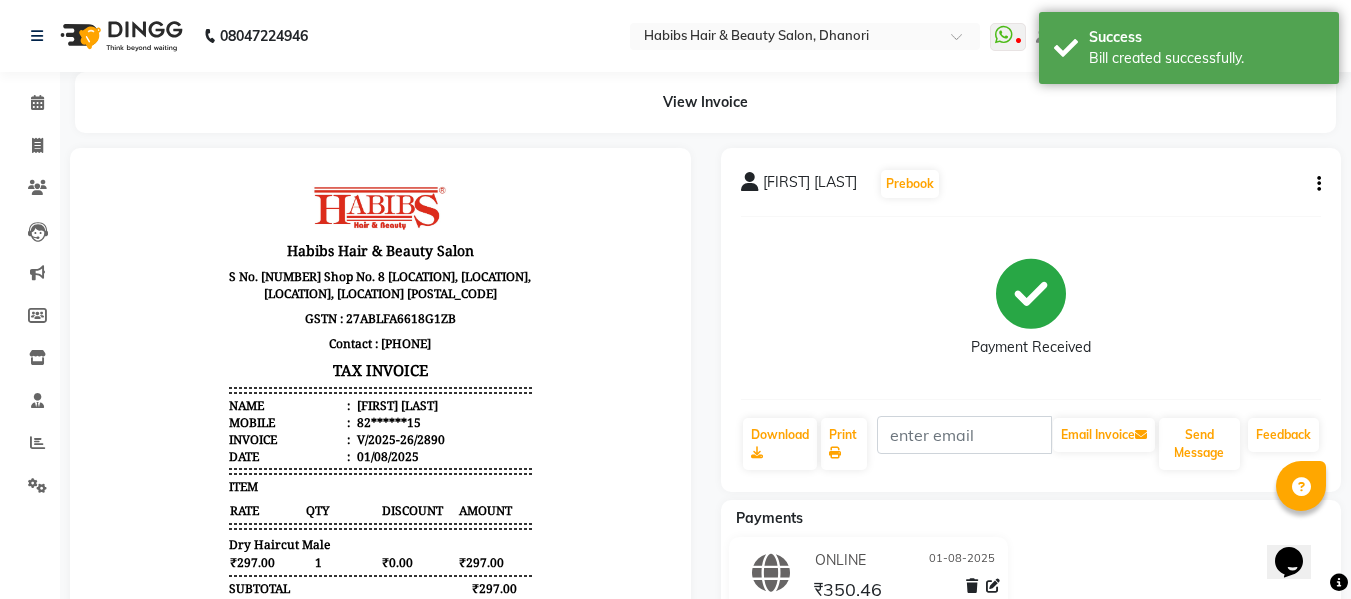 scroll, scrollTop: 0, scrollLeft: 0, axis: both 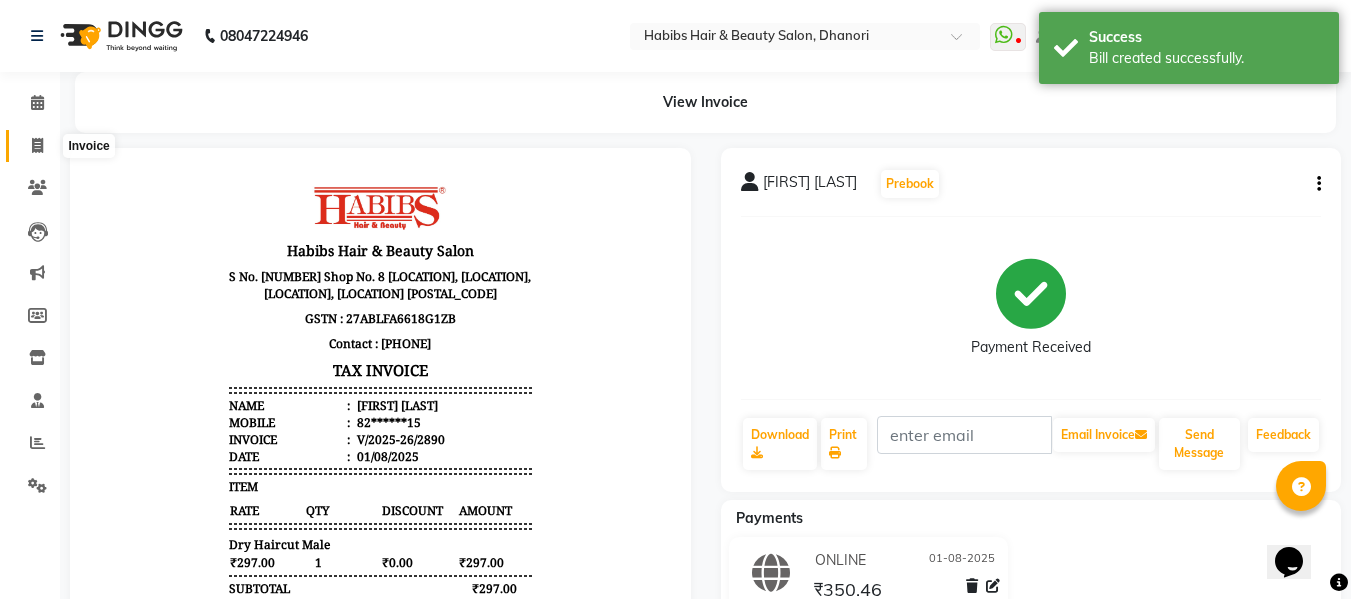 click 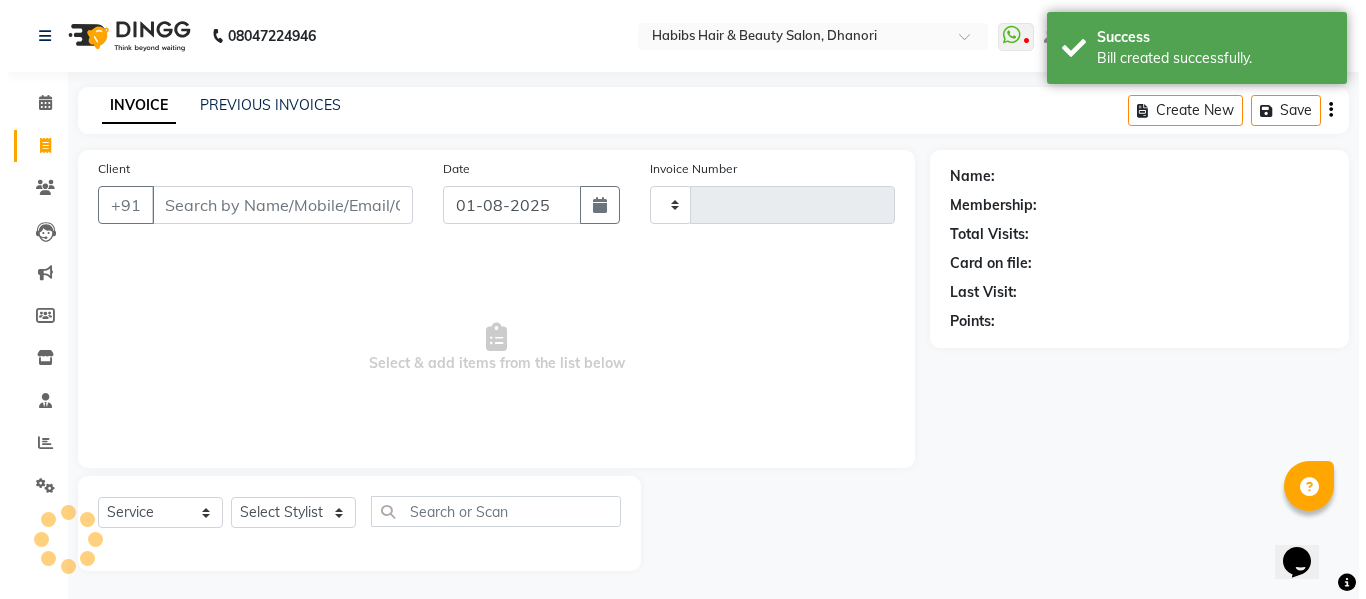 scroll, scrollTop: 2, scrollLeft: 0, axis: vertical 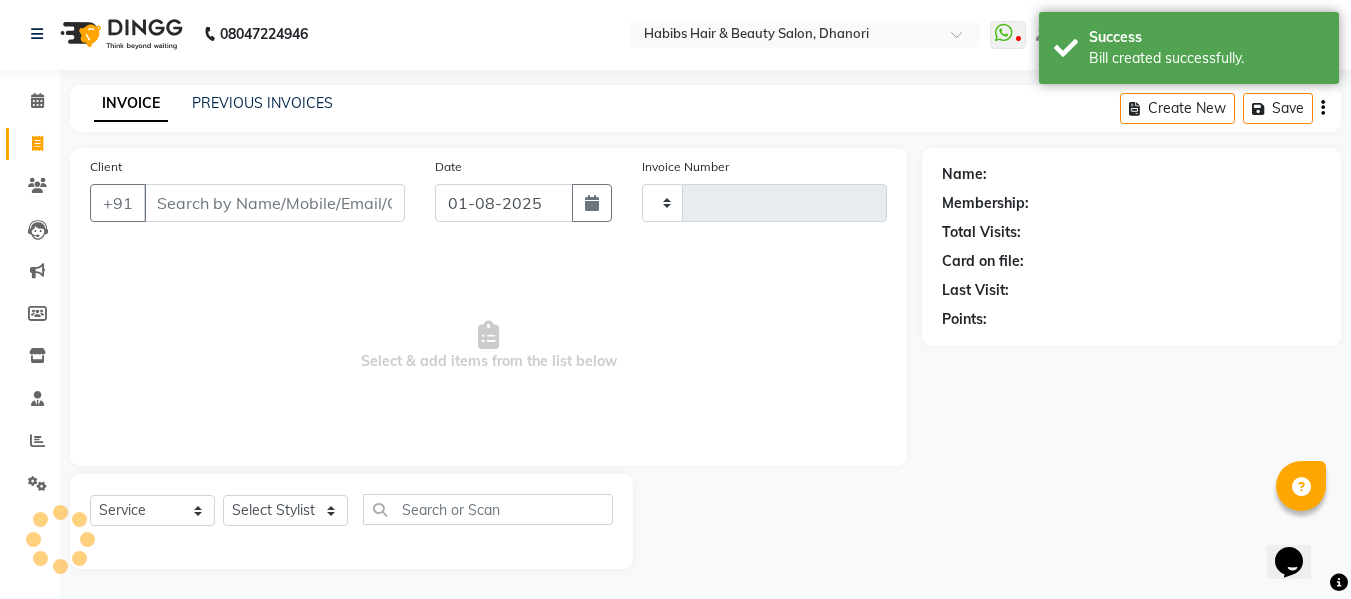 type on "2891" 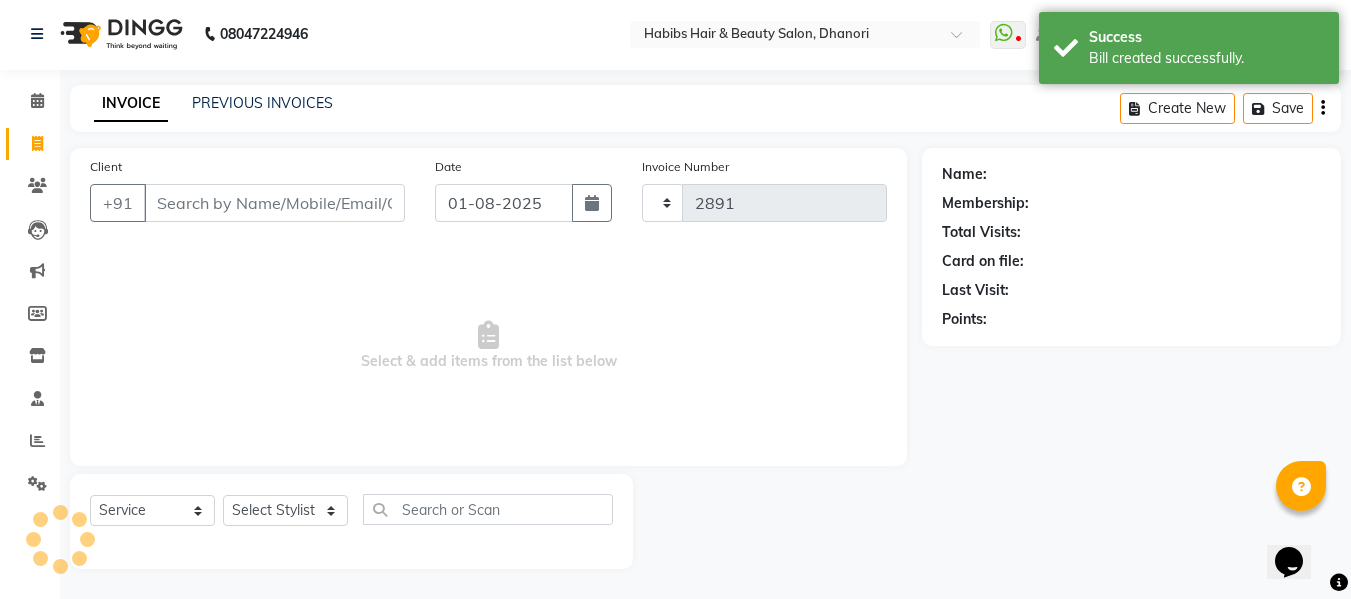 select on "4967" 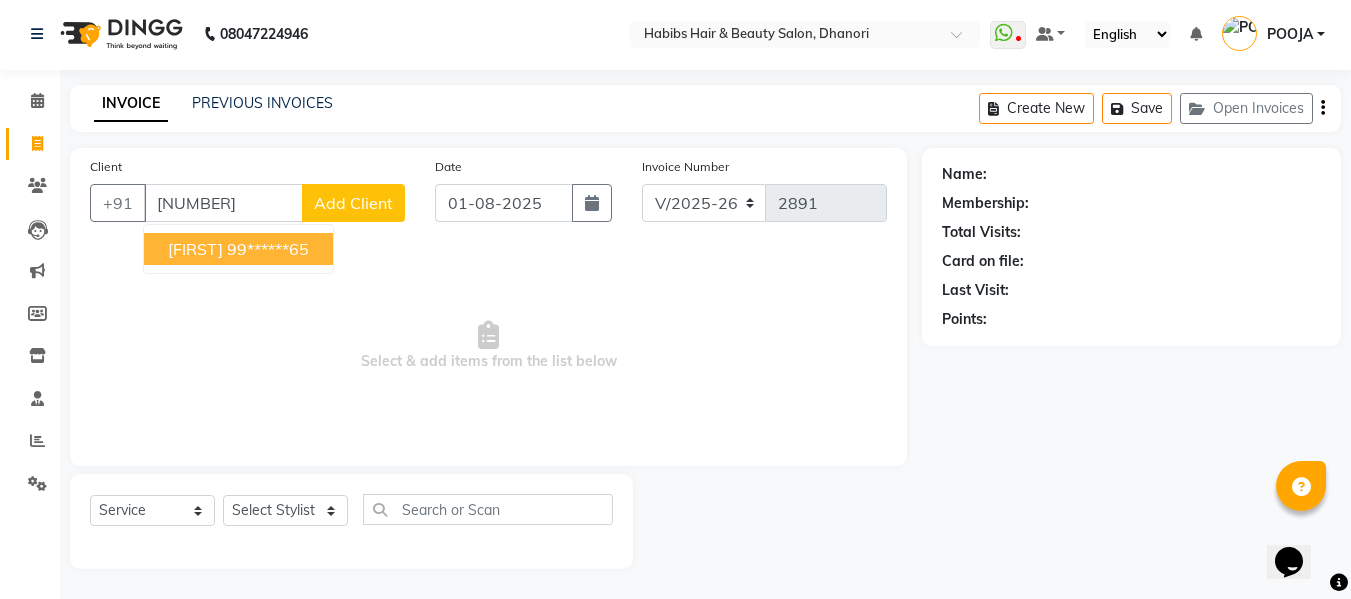 click on "[FIRST] [PHONE]" at bounding box center [238, 249] 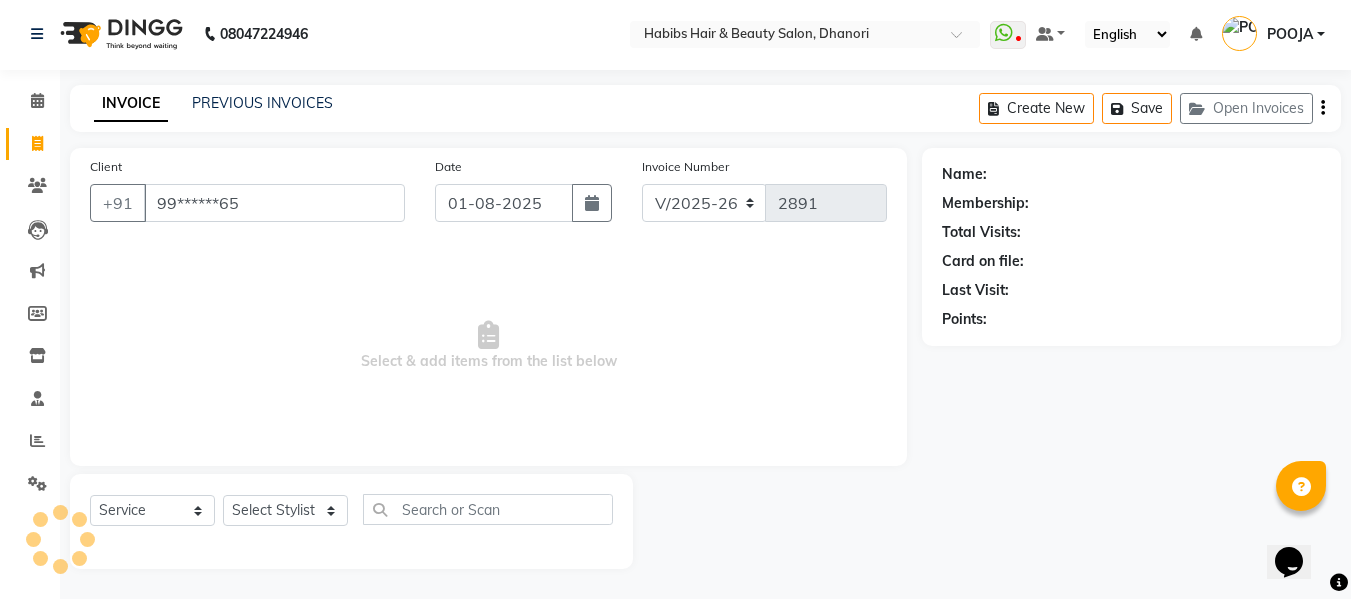 type on "99******65" 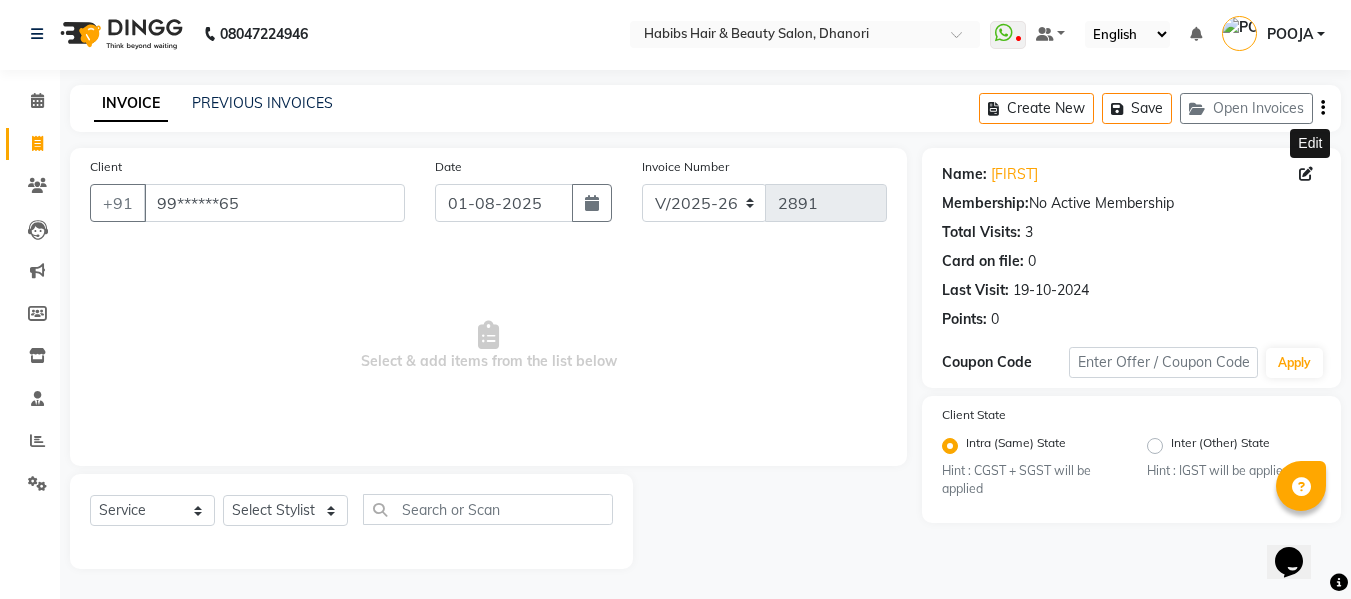 click 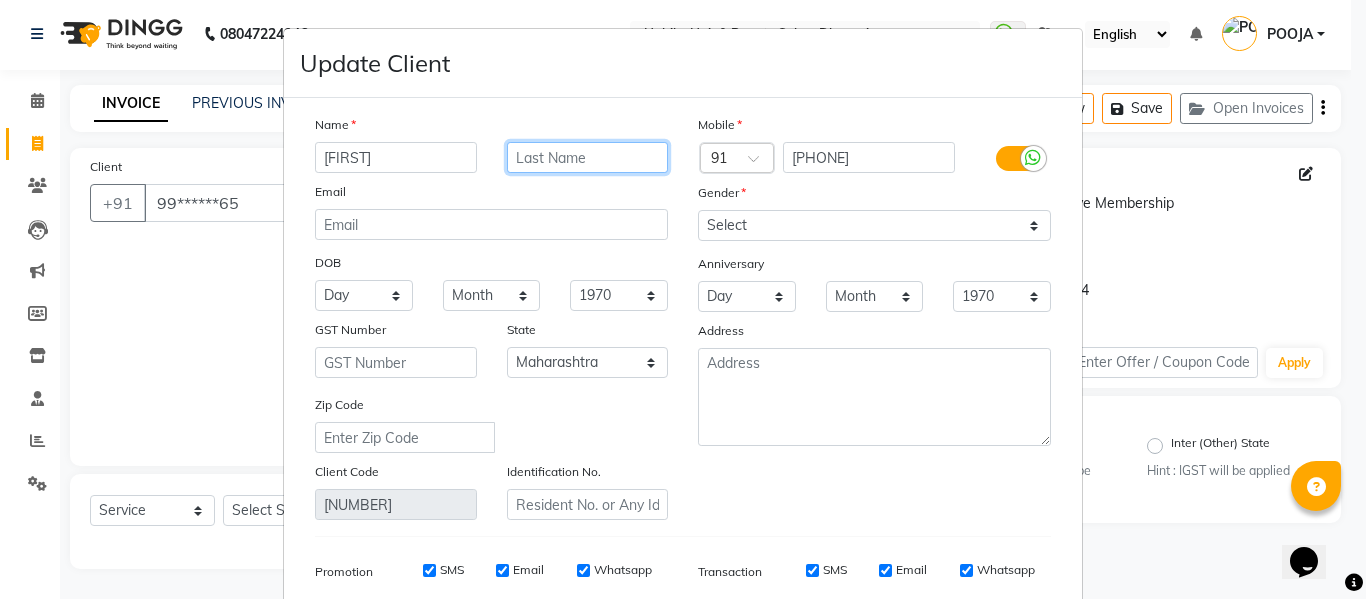 click at bounding box center [588, 157] 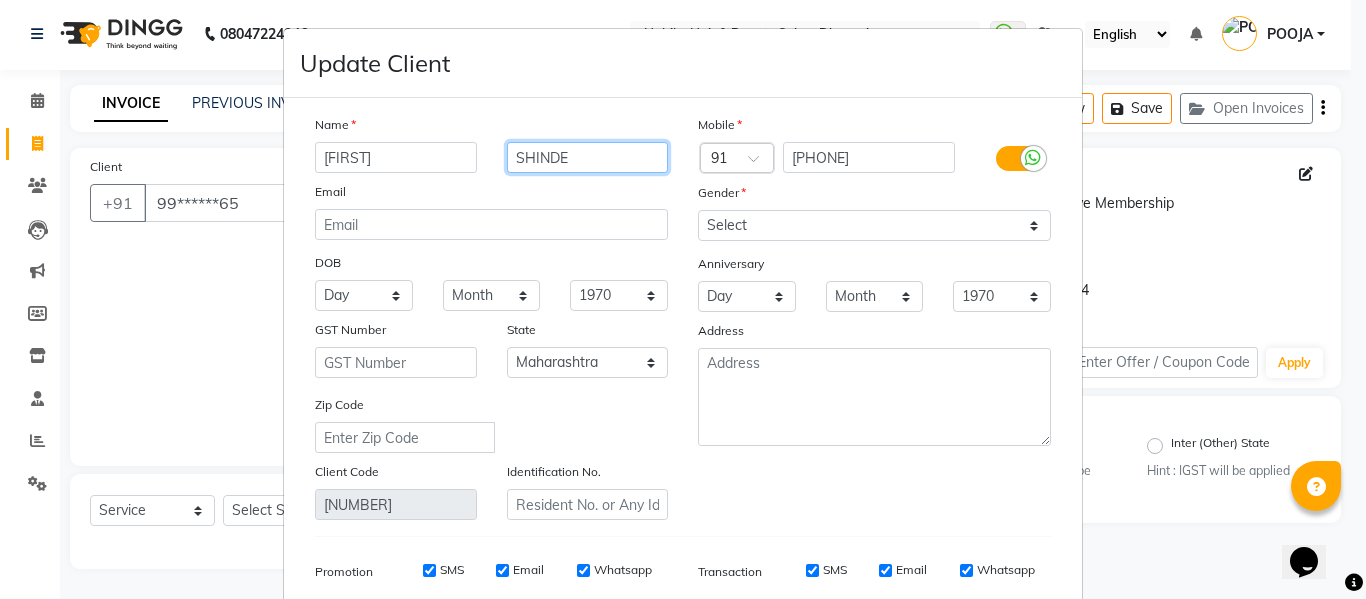 type on "SHINDE" 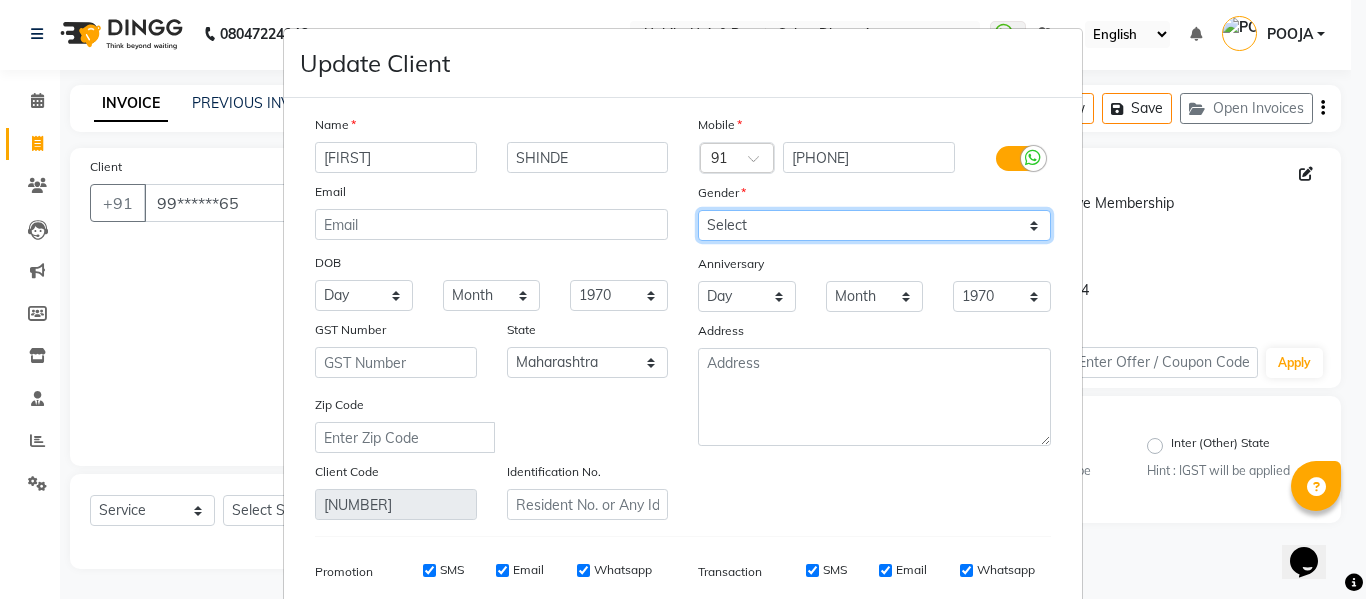click on "Select Male Female Other Prefer Not To Say" at bounding box center [874, 225] 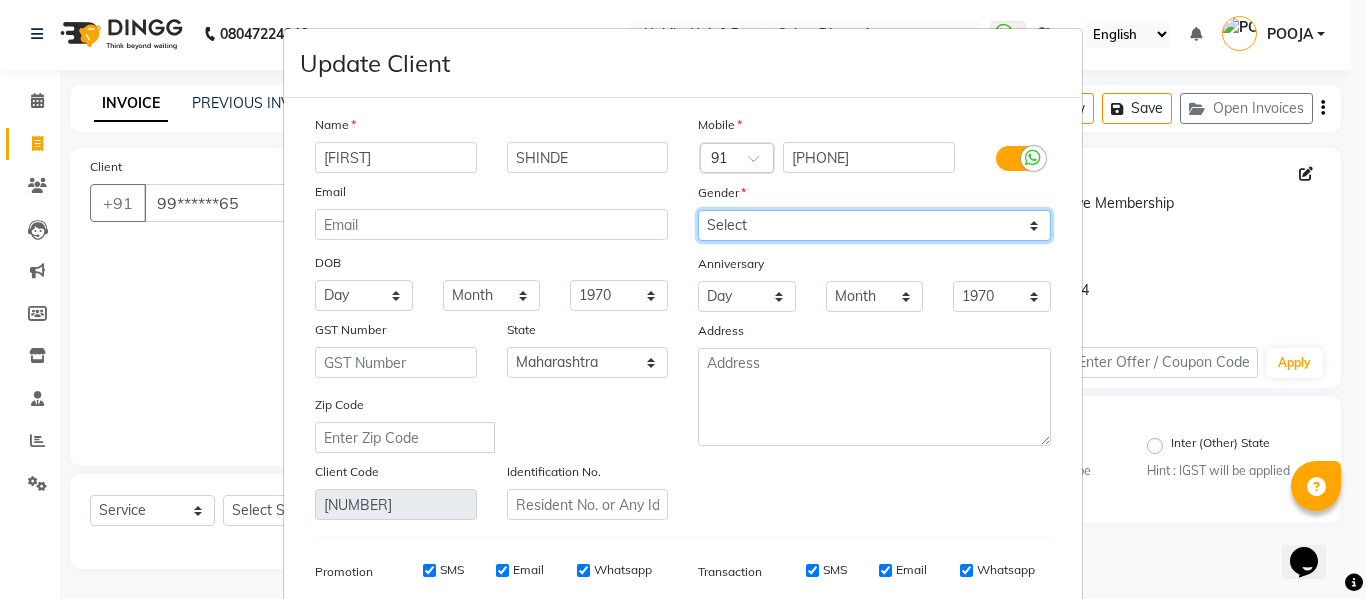 select on "female" 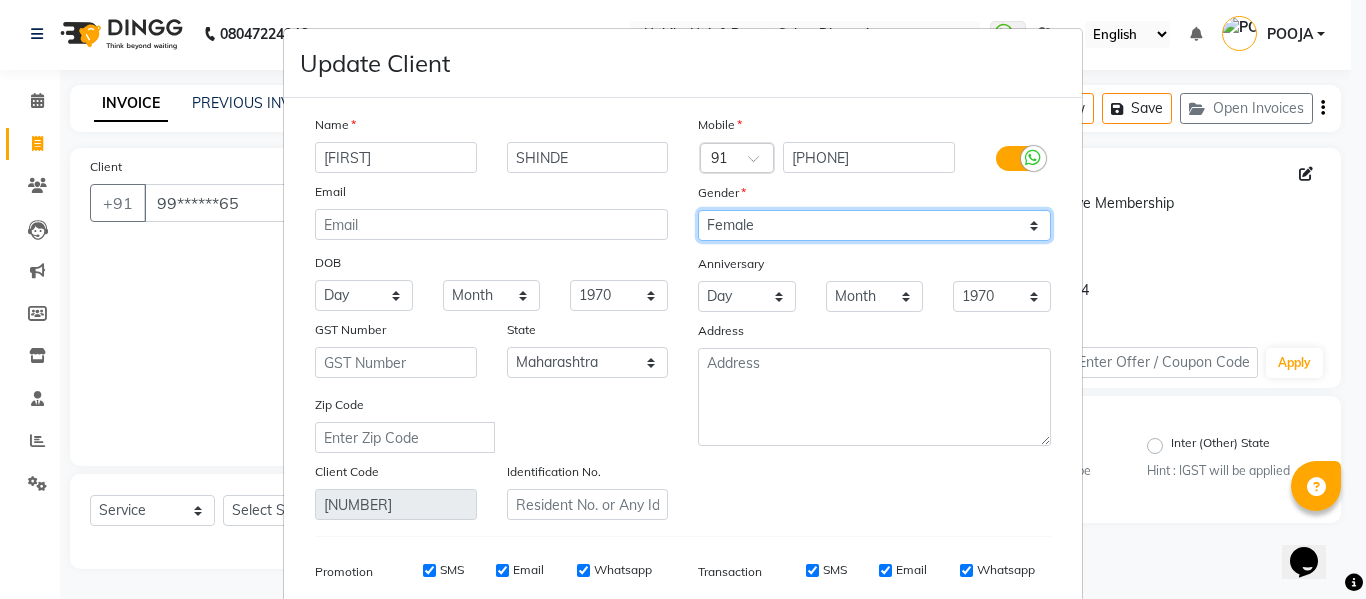 click on "Select Male Female Other Prefer Not To Say" at bounding box center [874, 225] 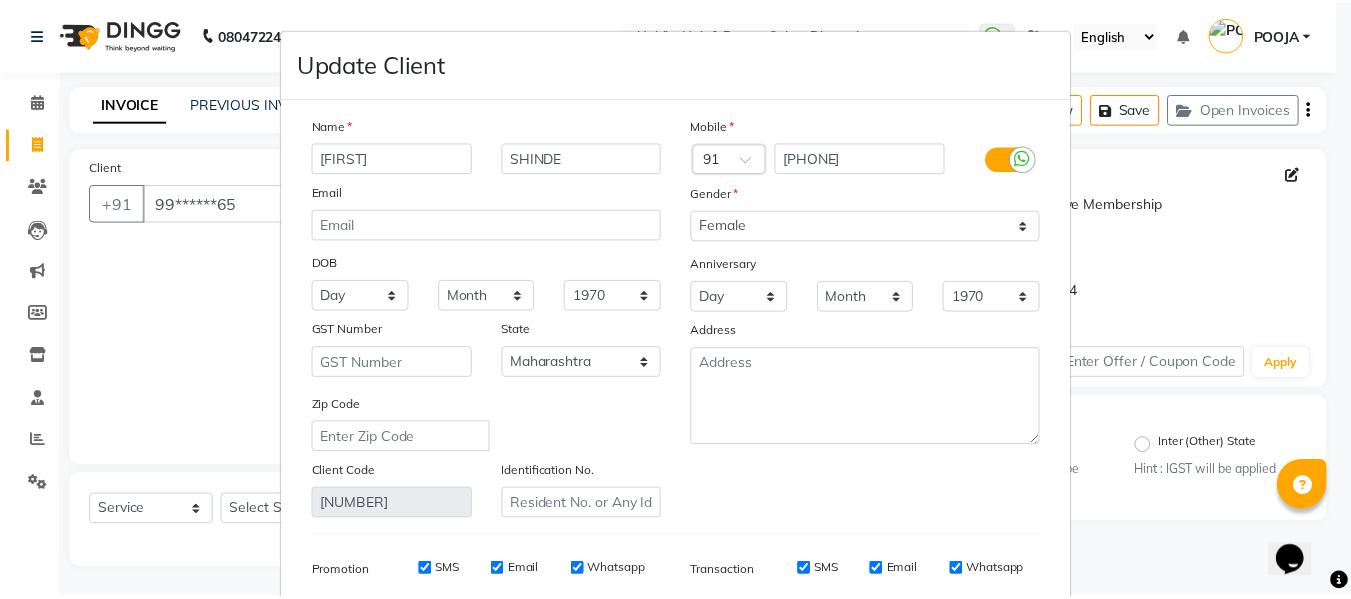 scroll, scrollTop: 288, scrollLeft: 0, axis: vertical 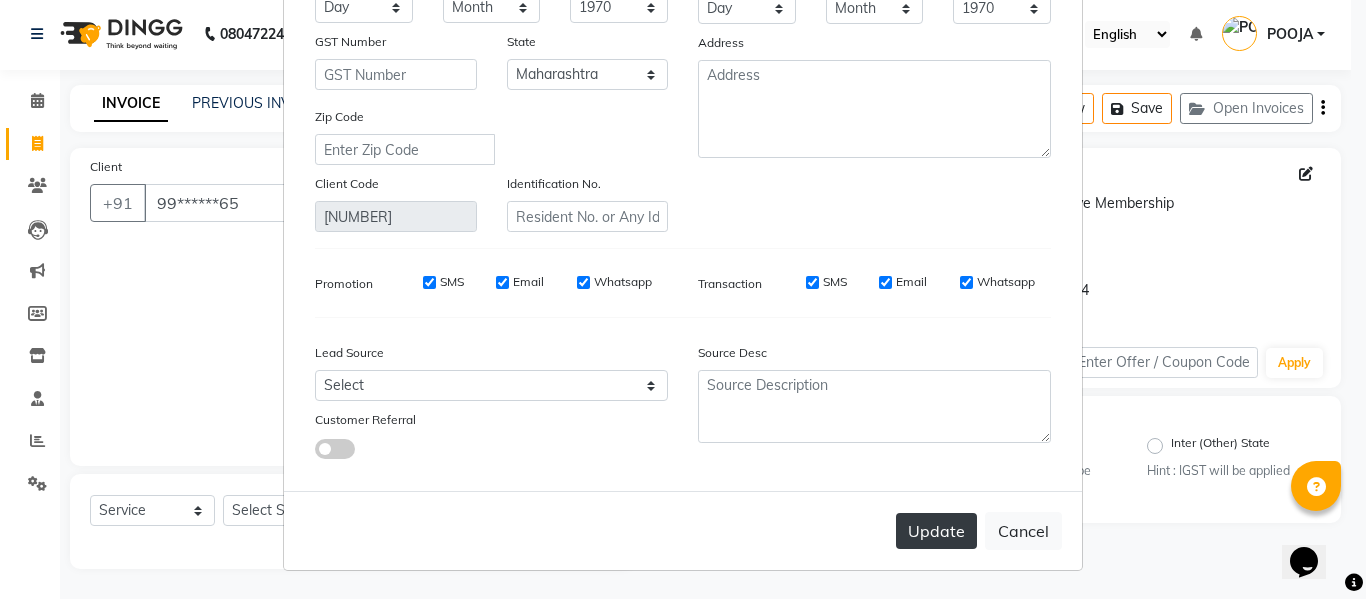 click on "Update" at bounding box center (936, 531) 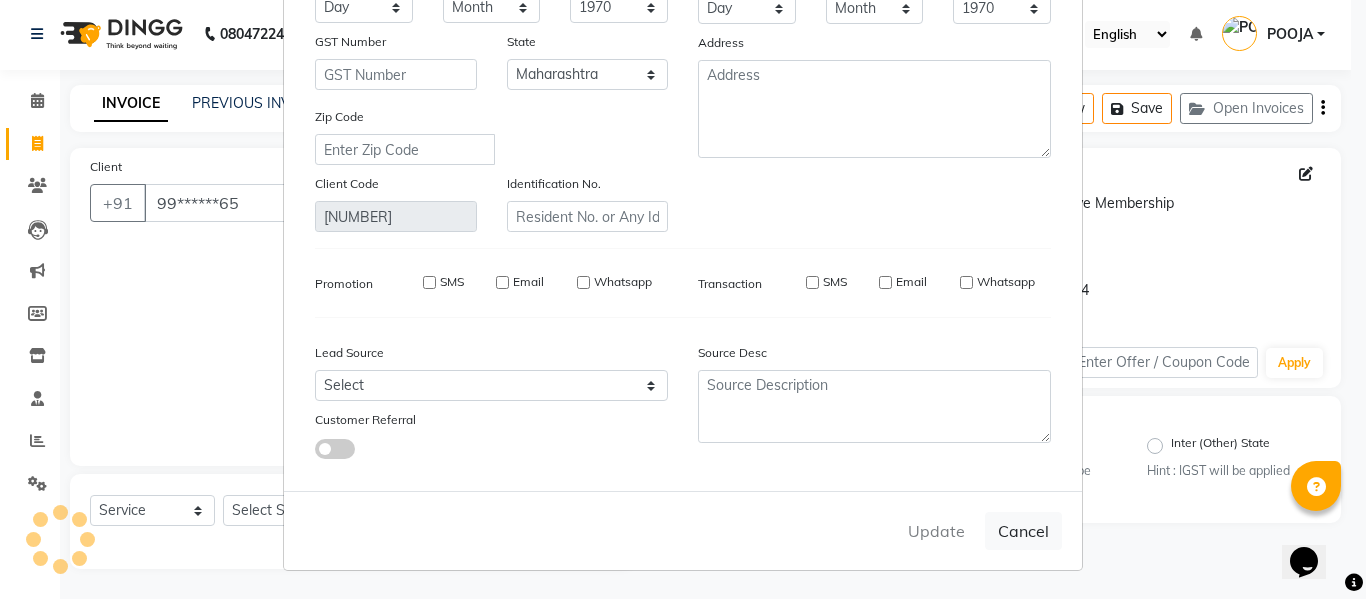 type 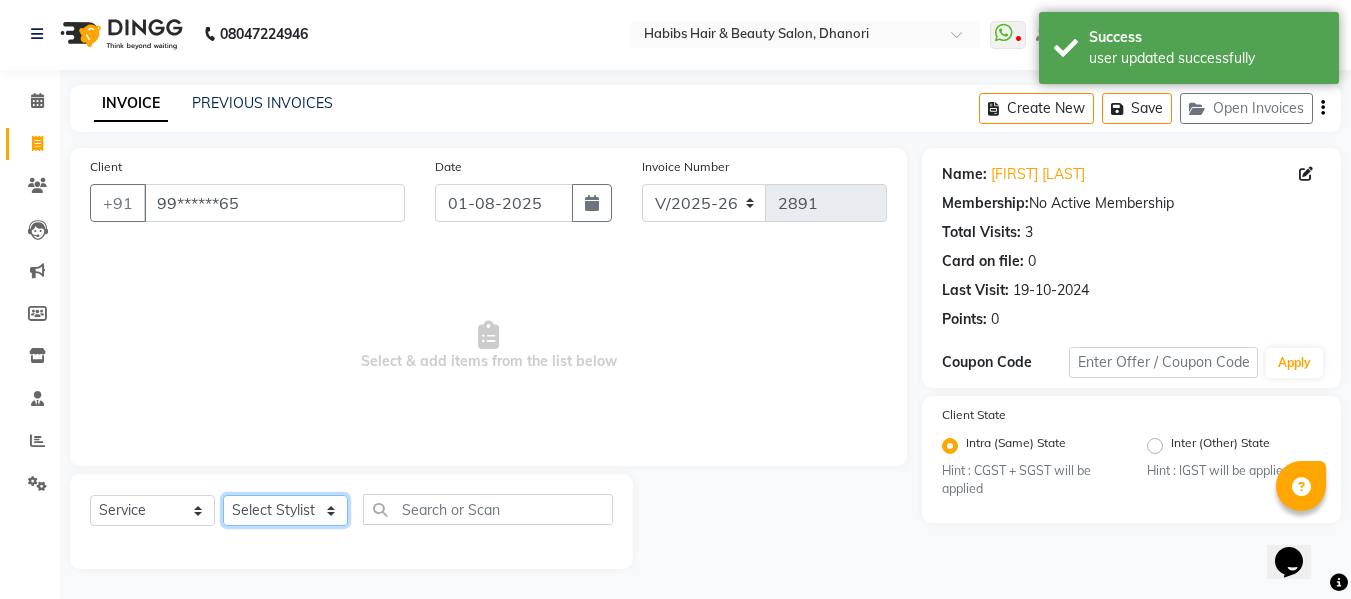 click on "Select Stylist Admin Alishan ARMAN DIVYA [FIRST] IRFAN MUZAMMIL POOJA POOJA J RAKESH SAHIL SHAKEEL SONAL" 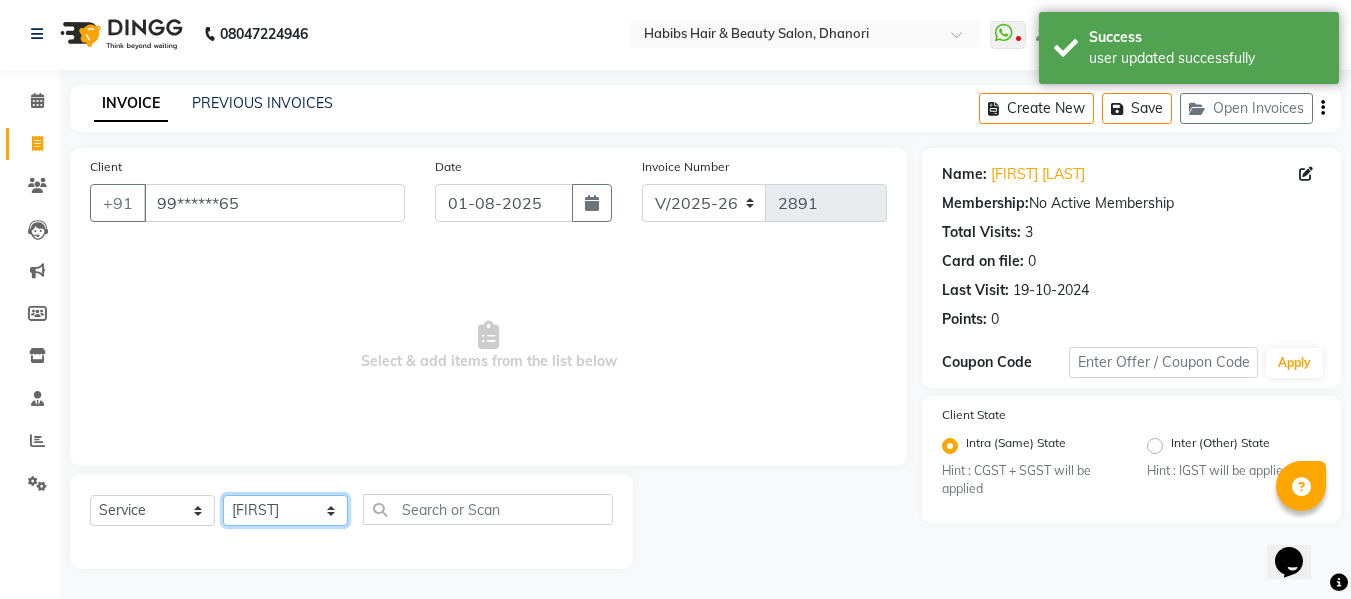 click on "Select Stylist Admin Alishan ARMAN DIVYA [FIRST] IRFAN MUZAMMIL POOJA POOJA J RAKESH SAHIL SHAKEEL SONAL" 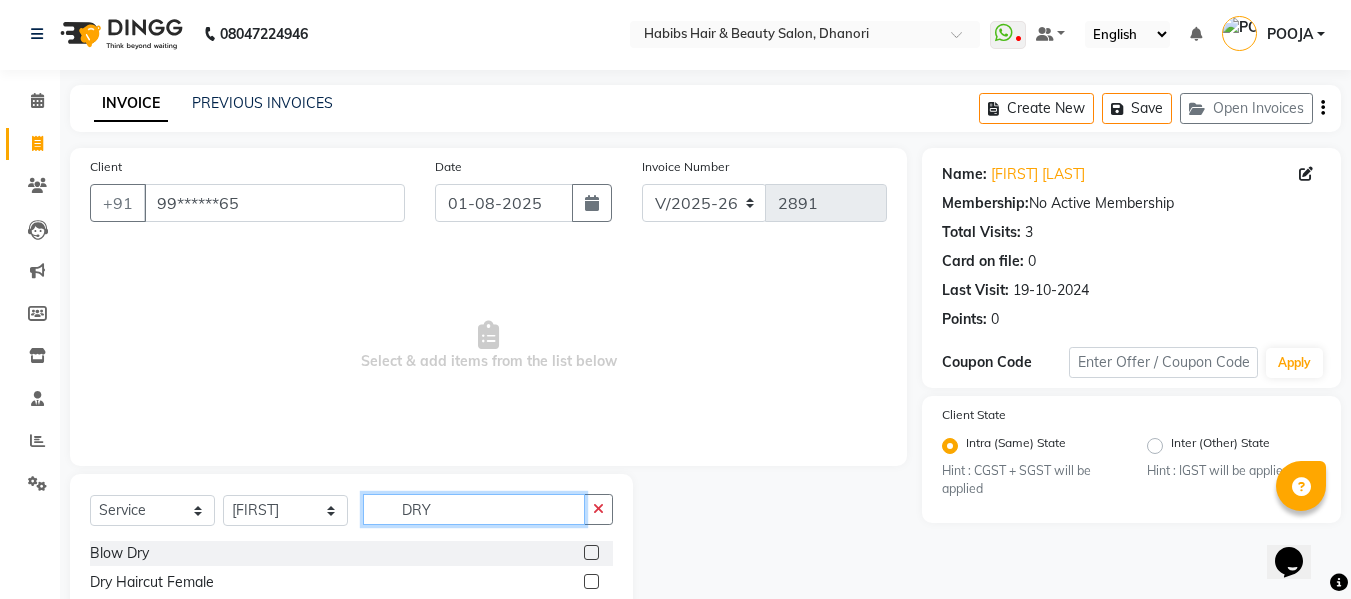 type on "DRY" 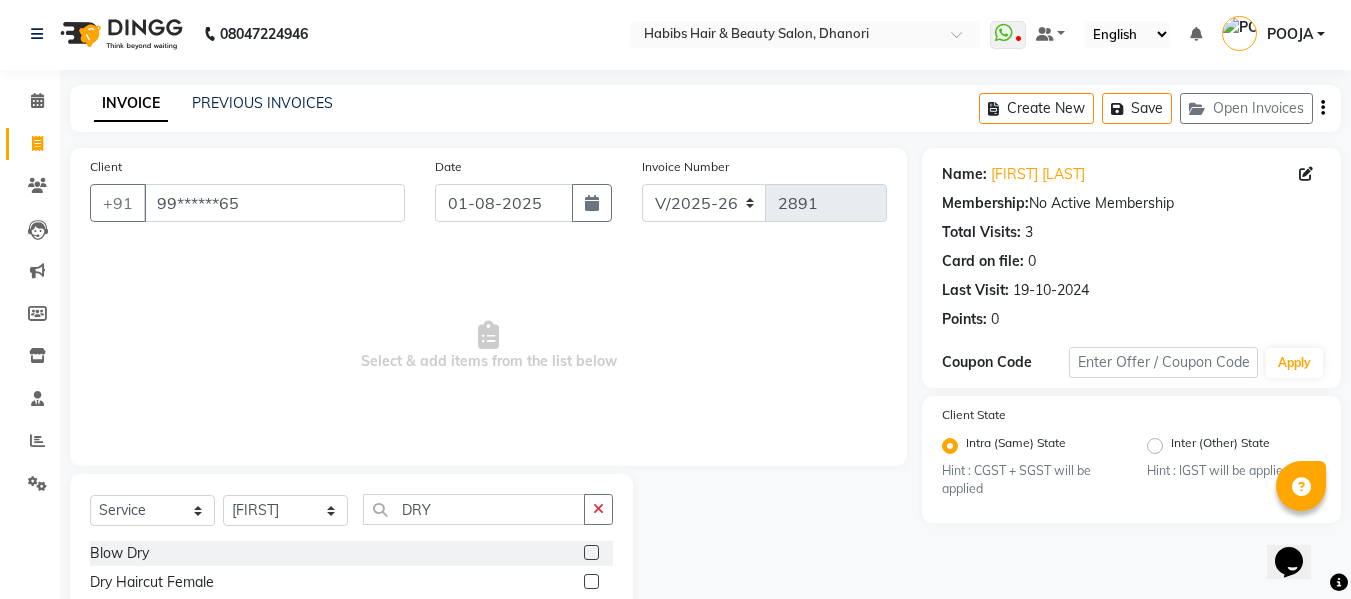 click 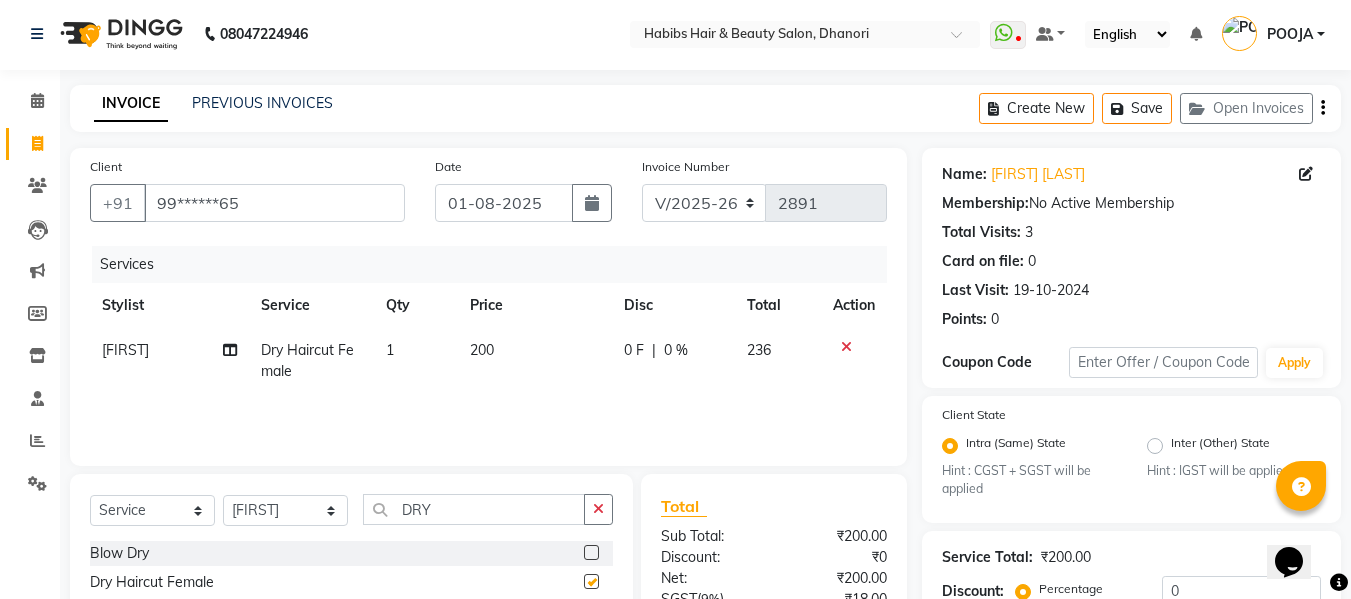 checkbox on "false" 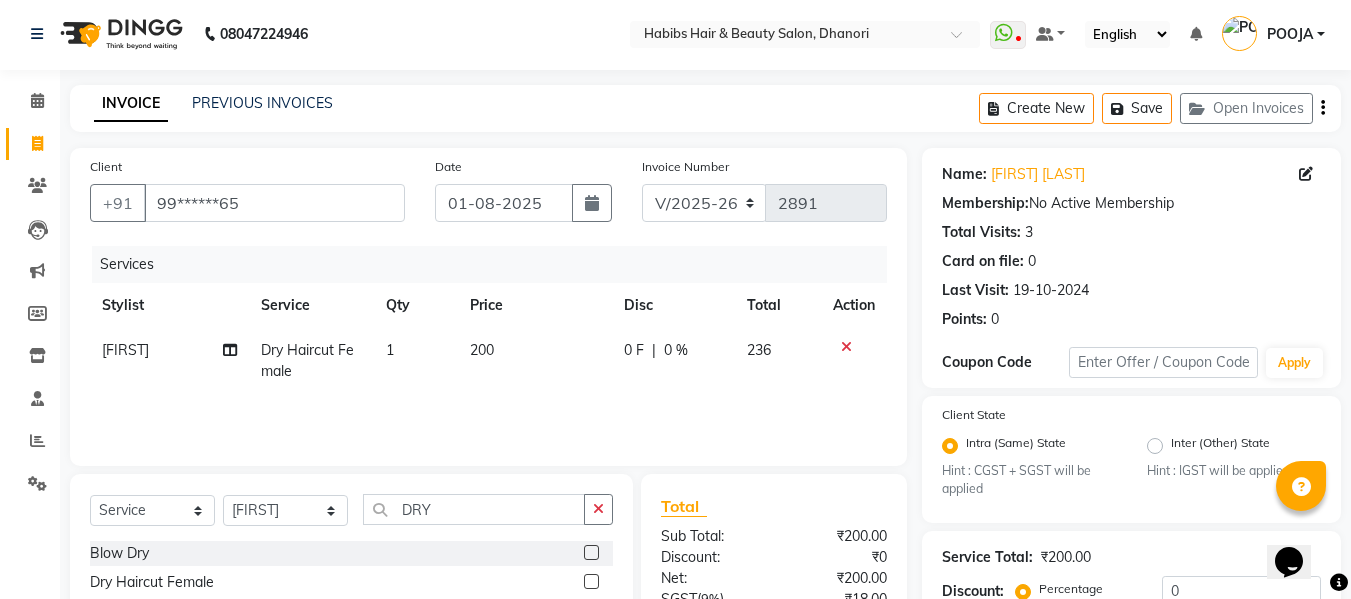 click on "200" 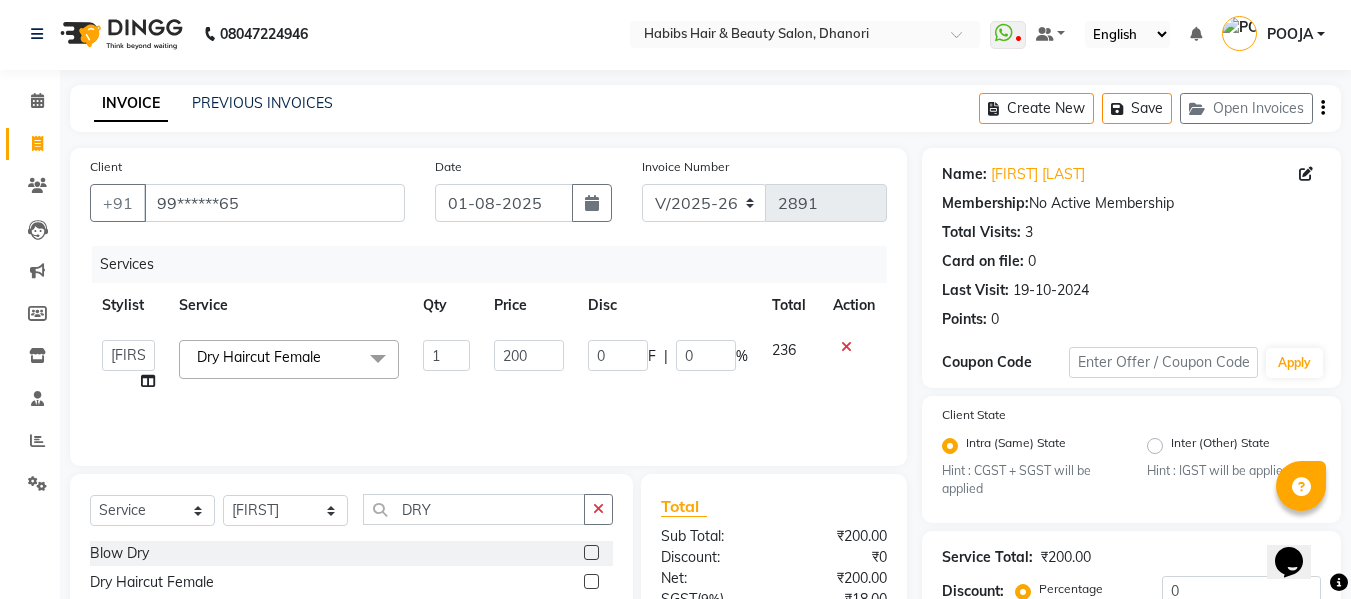 click on "200" 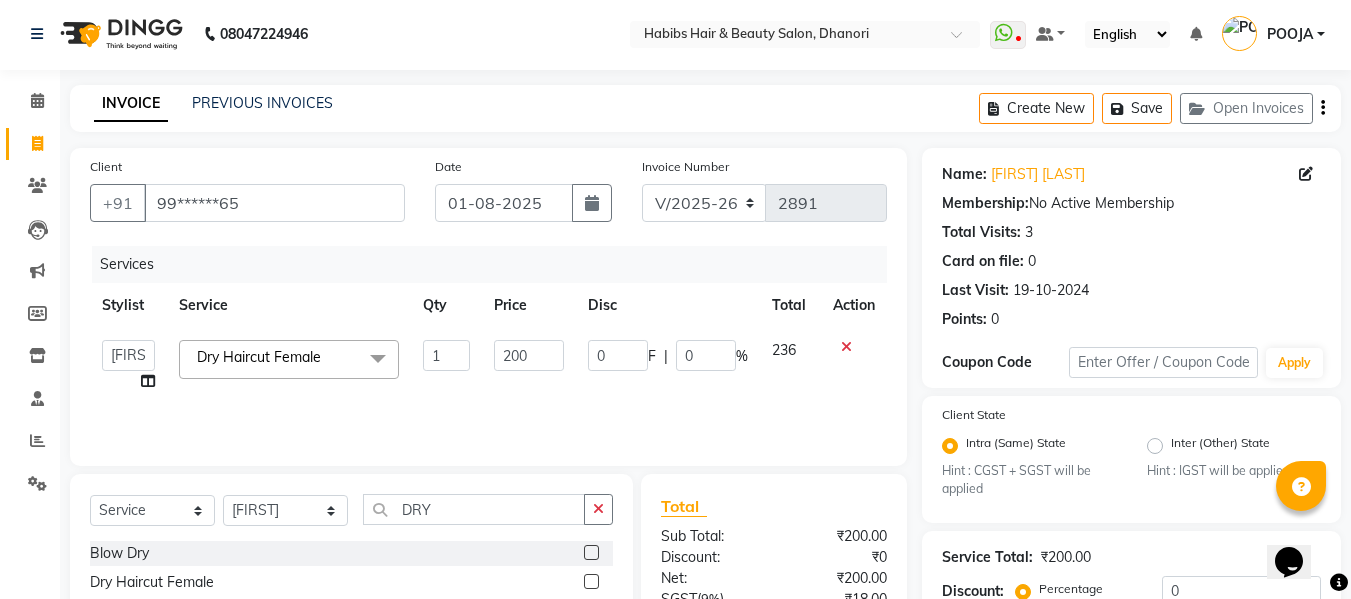 click on "200" 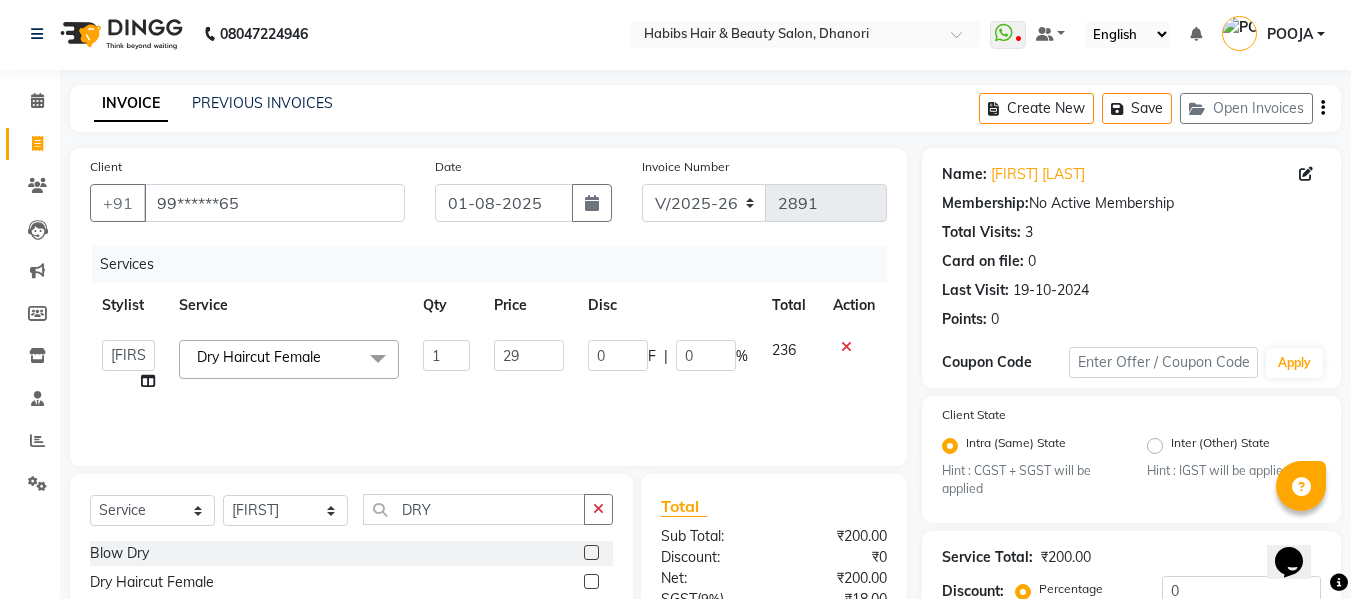 type on "297" 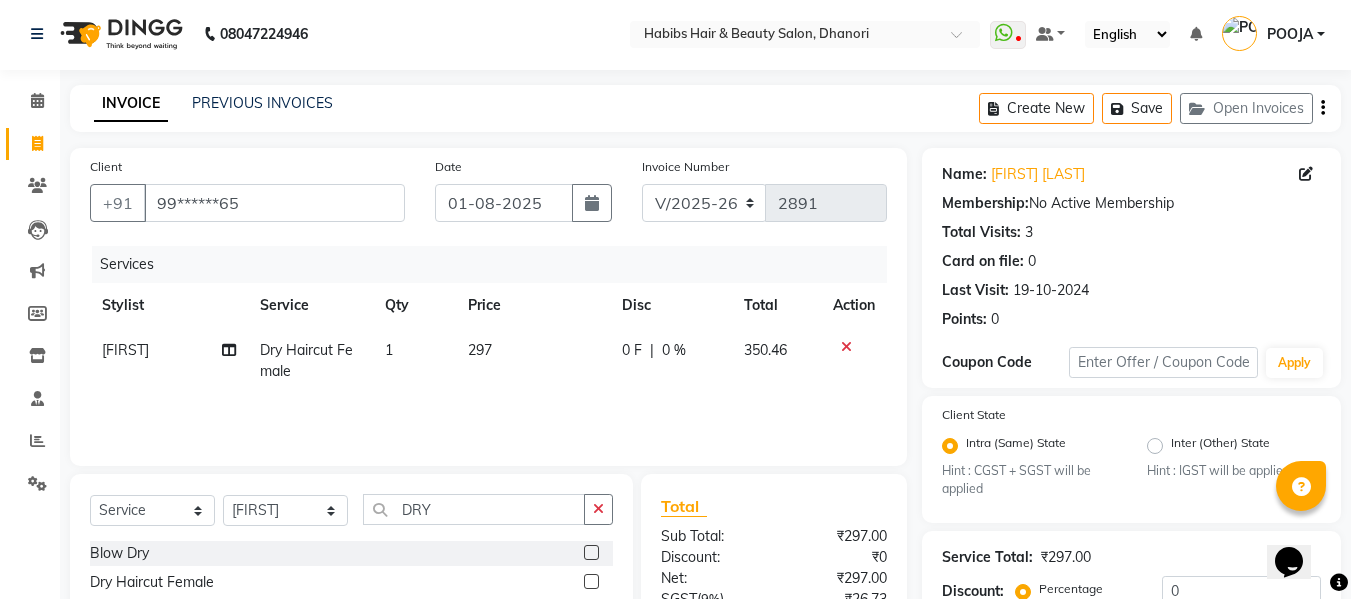 click on "297" 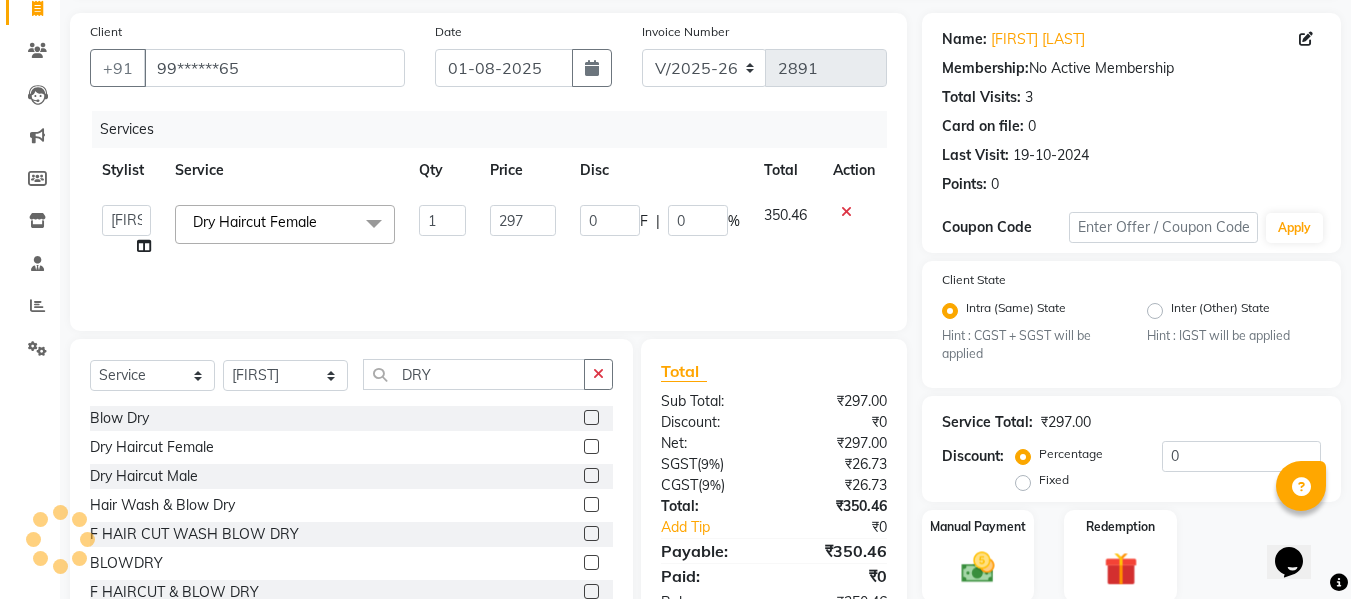 scroll, scrollTop: 211, scrollLeft: 0, axis: vertical 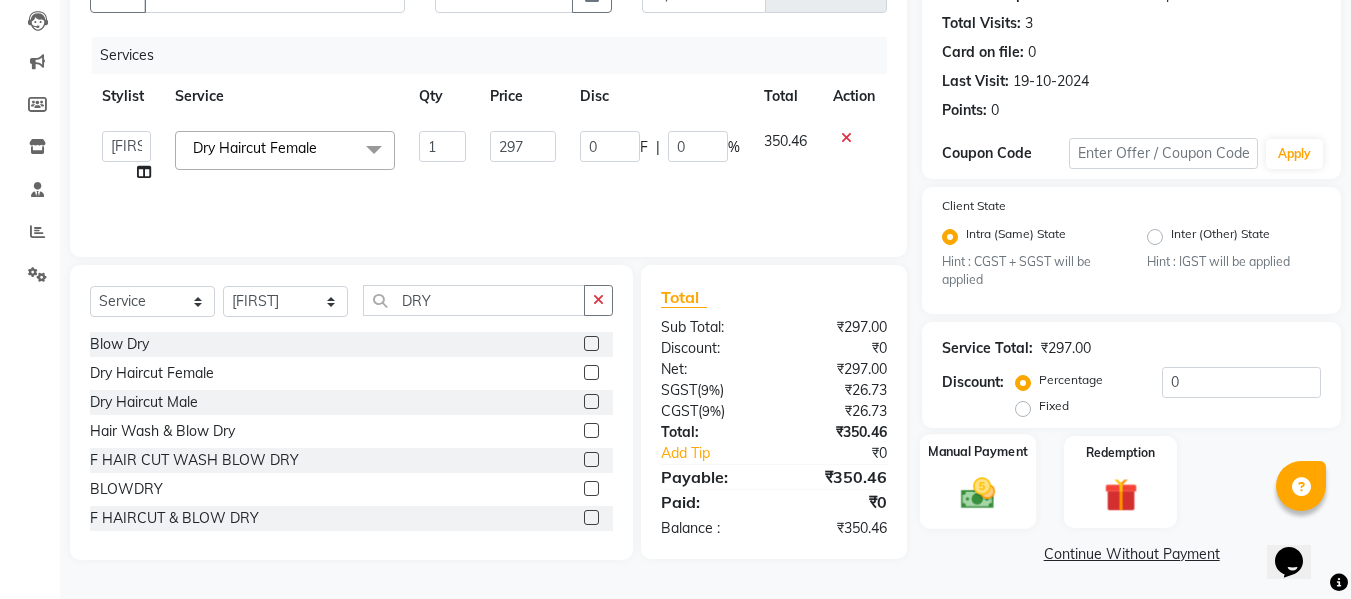 click 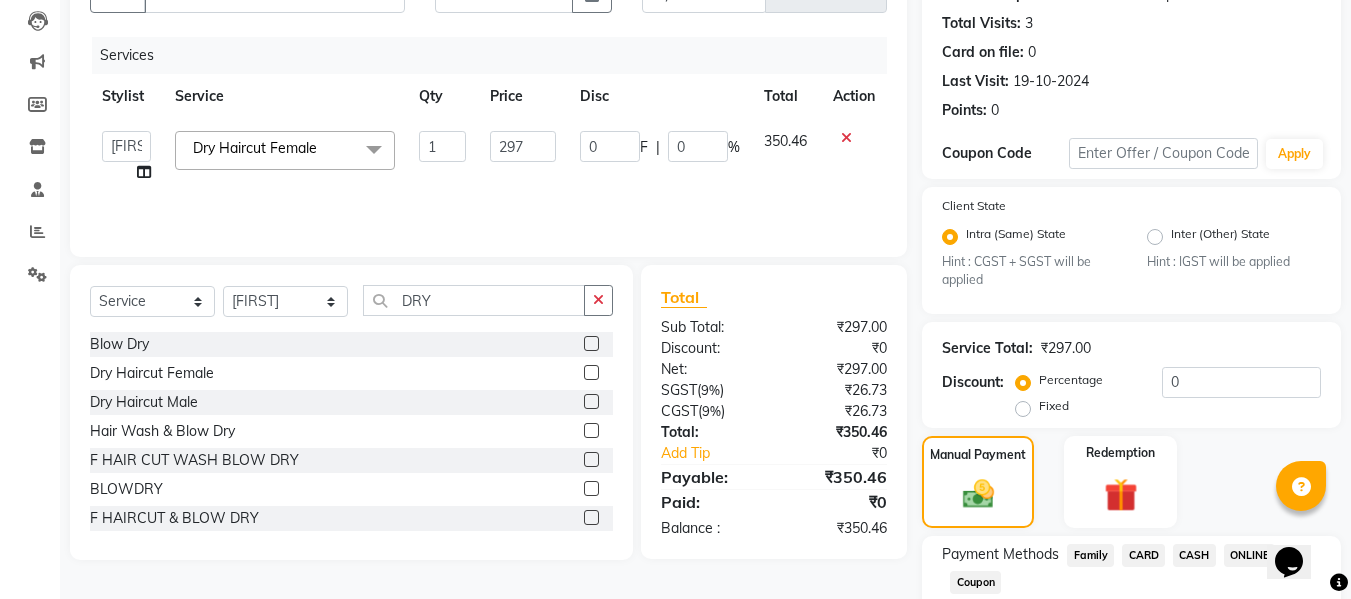 scroll, scrollTop: 339, scrollLeft: 0, axis: vertical 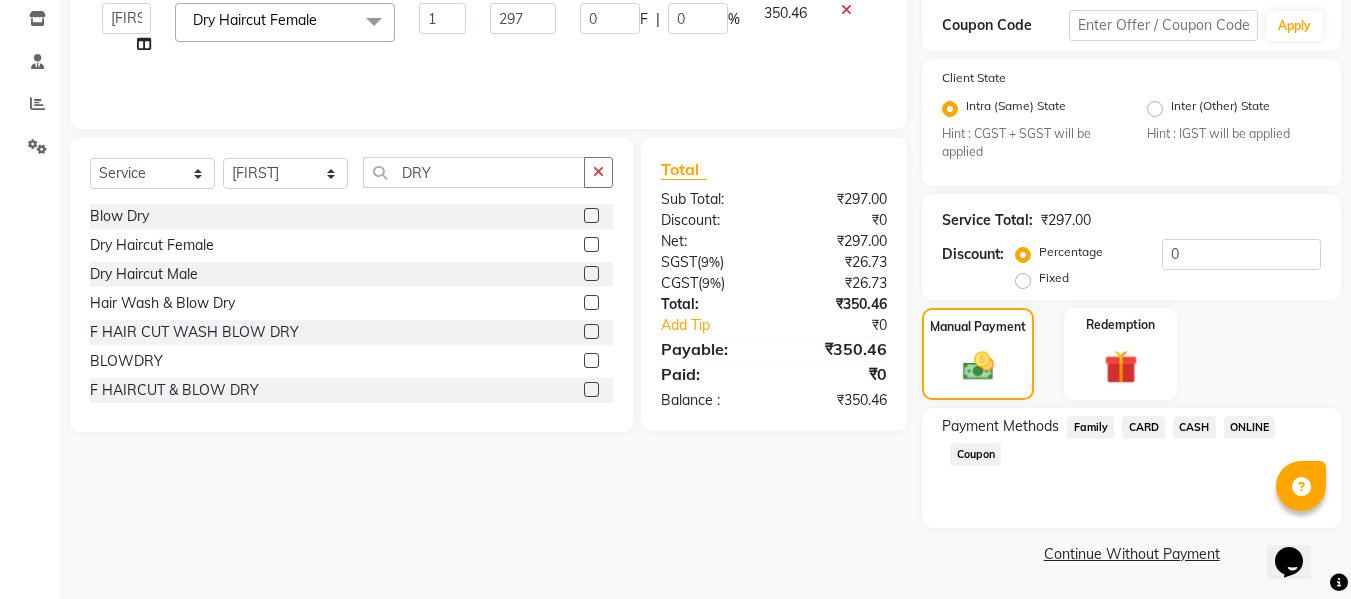 click on "ONLINE" 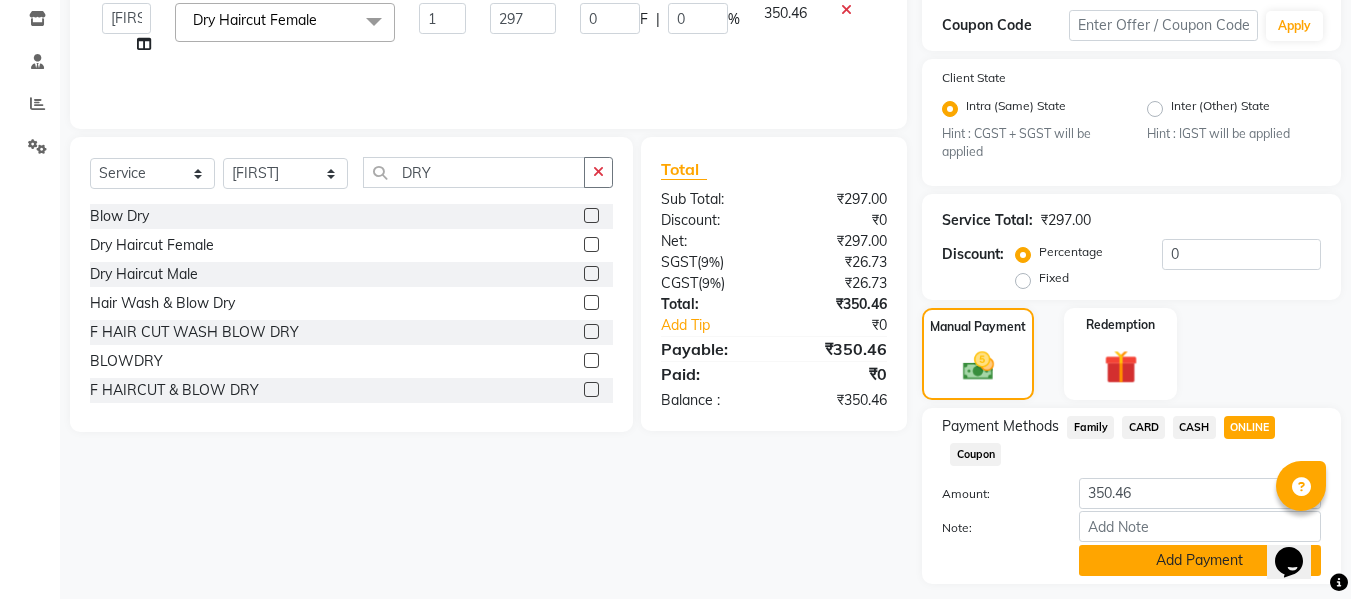 click on "Add Payment" 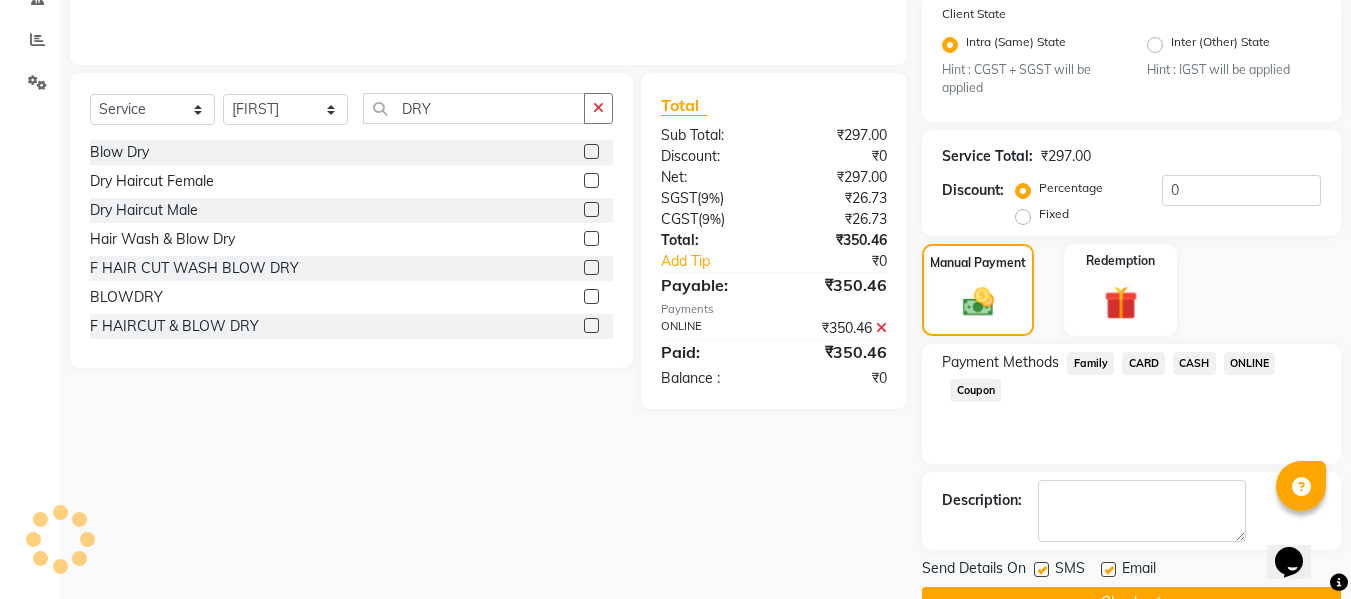 scroll, scrollTop: 452, scrollLeft: 0, axis: vertical 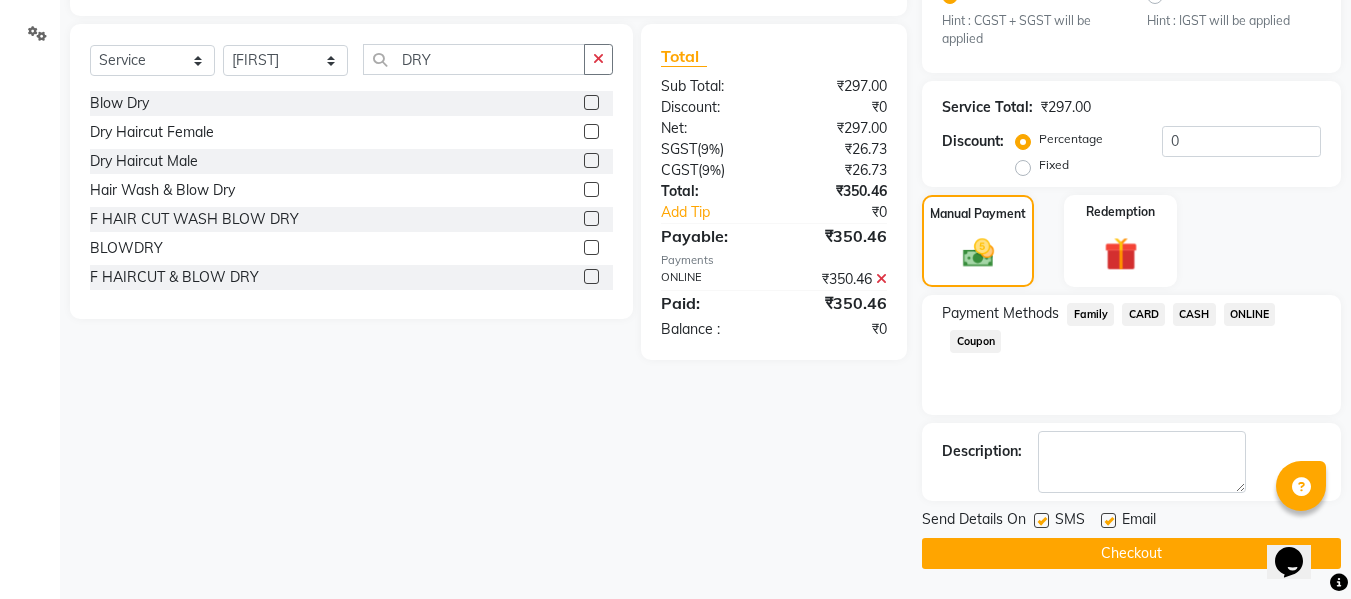 click on "Checkout" 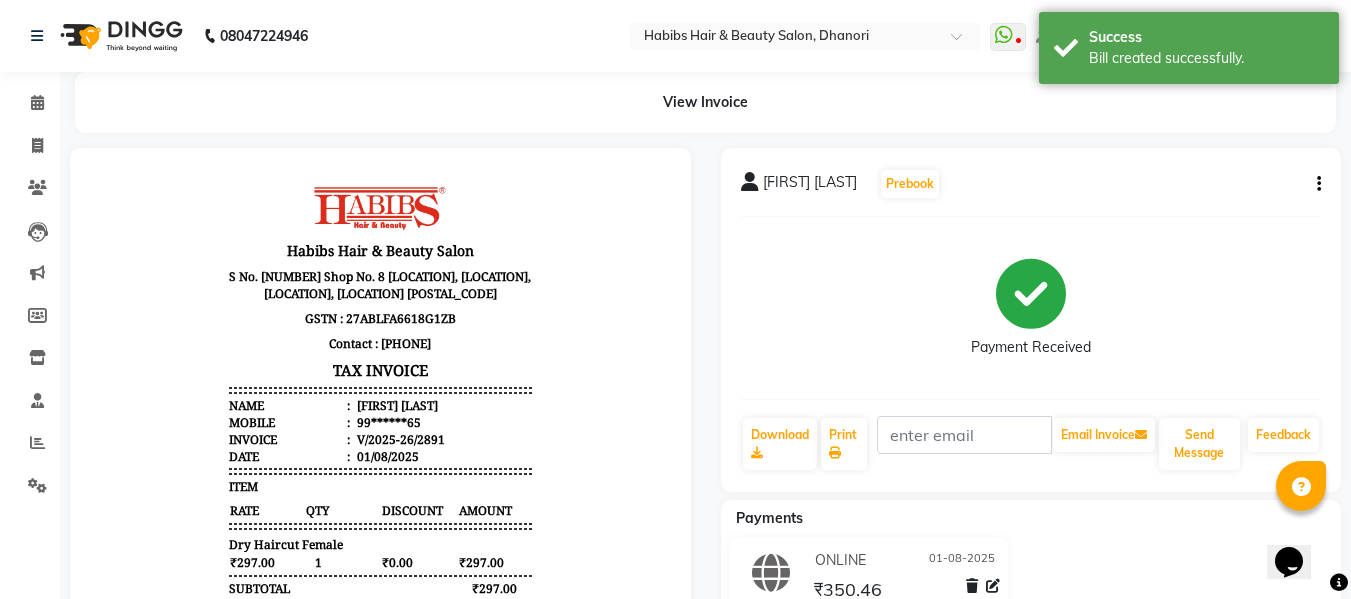 scroll, scrollTop: 0, scrollLeft: 0, axis: both 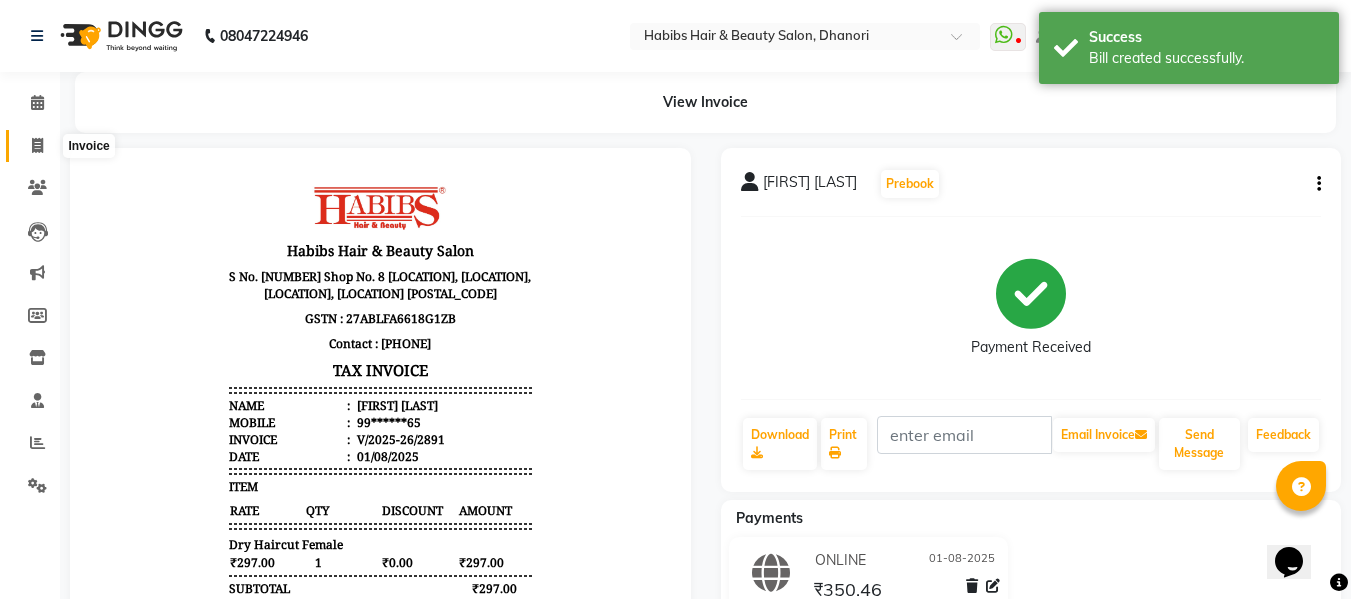 click 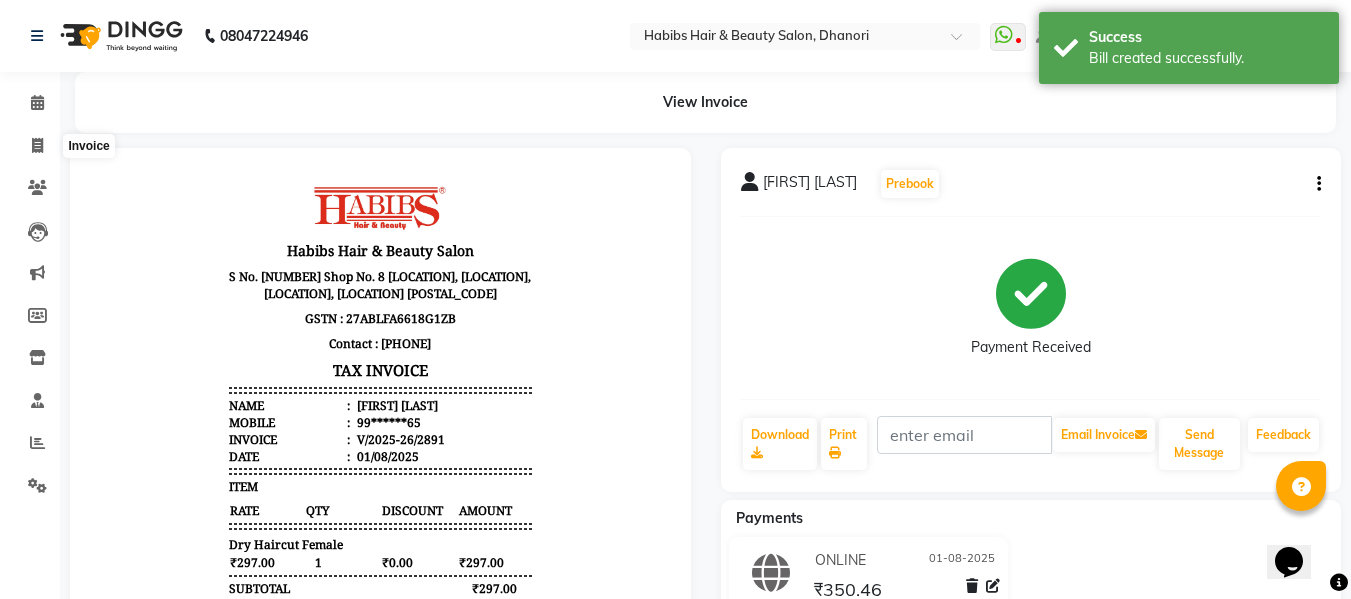 select on "4967" 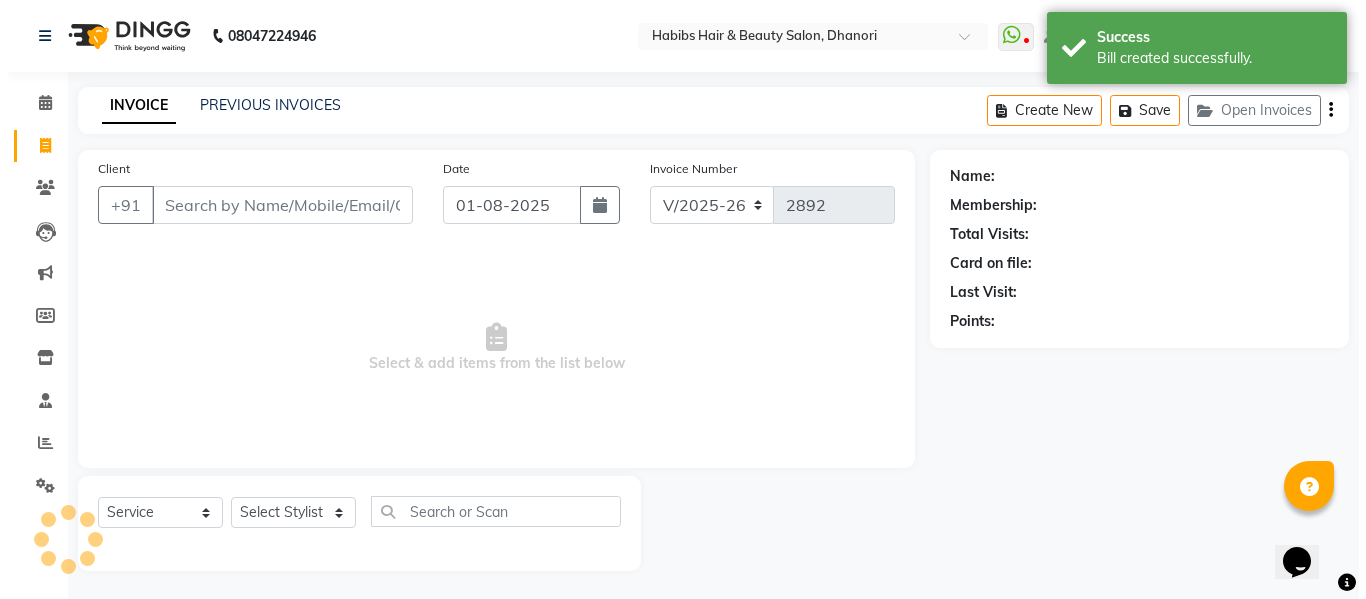scroll, scrollTop: 2, scrollLeft: 0, axis: vertical 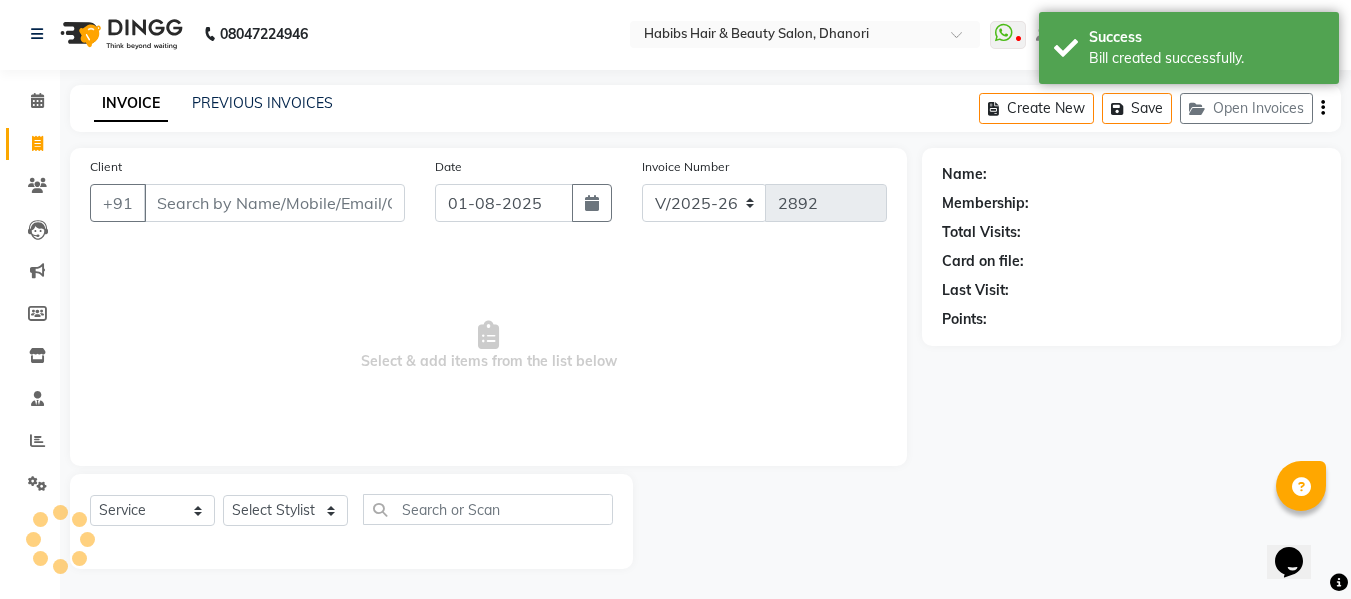 click on "Client" at bounding box center (274, 203) 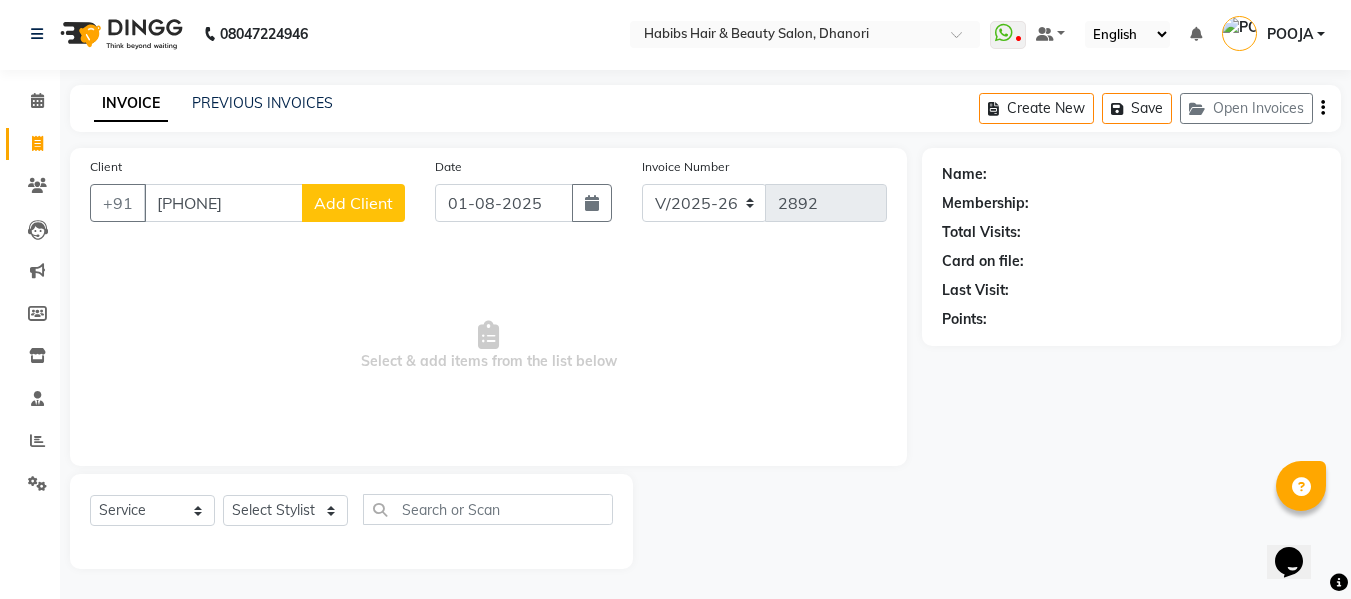 type on "[PHONE]" 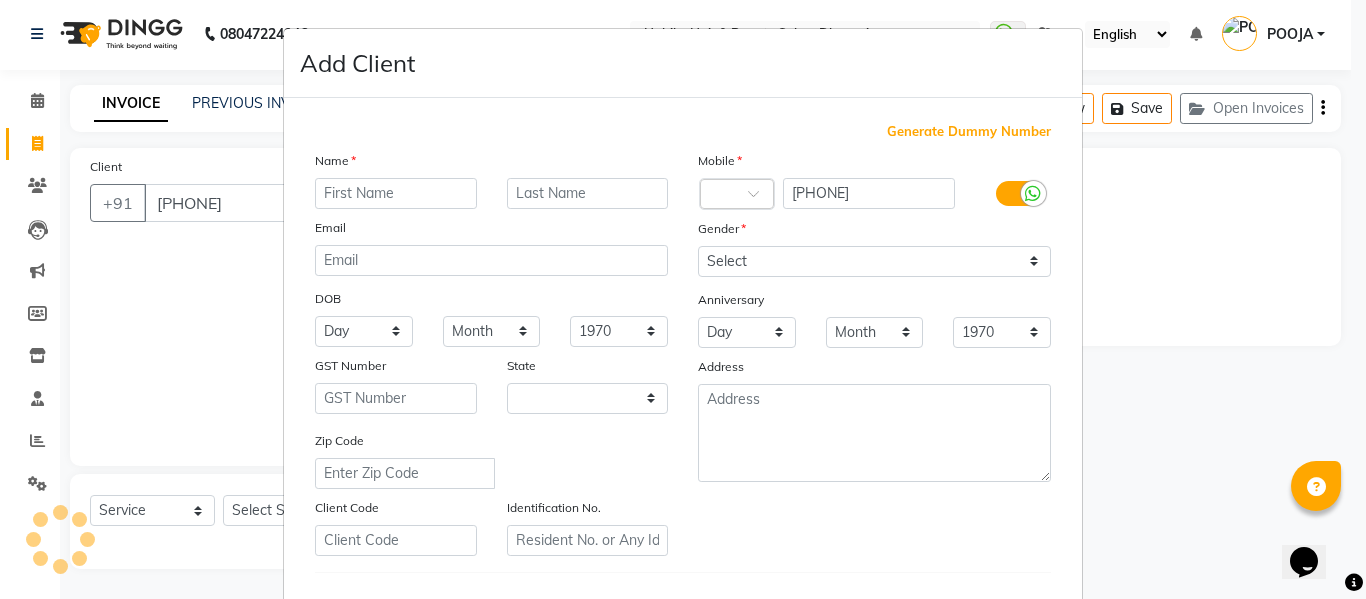 select on "22" 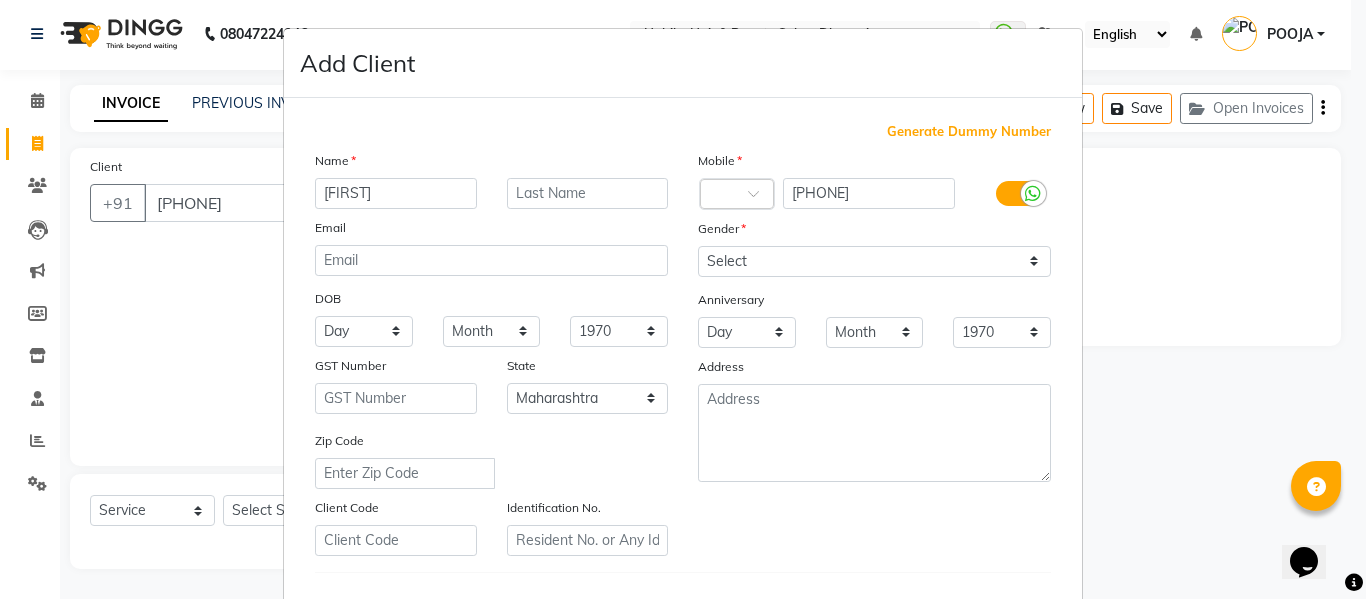 type on "[FIRST]" 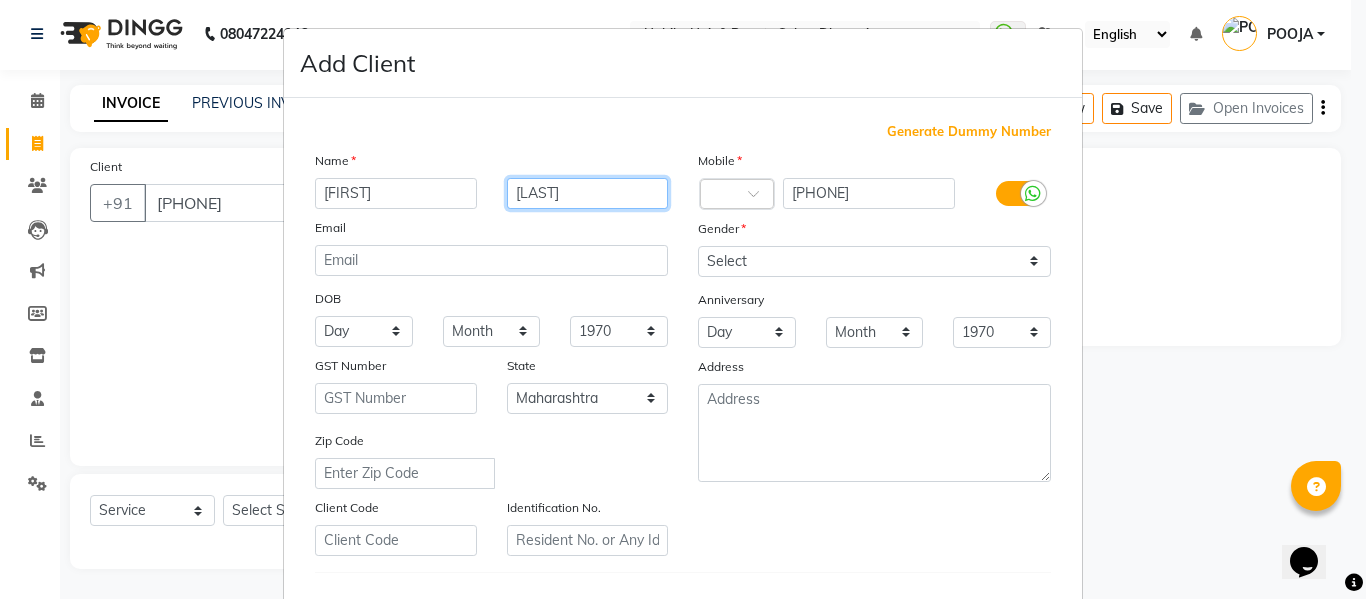 type on "[LAST]" 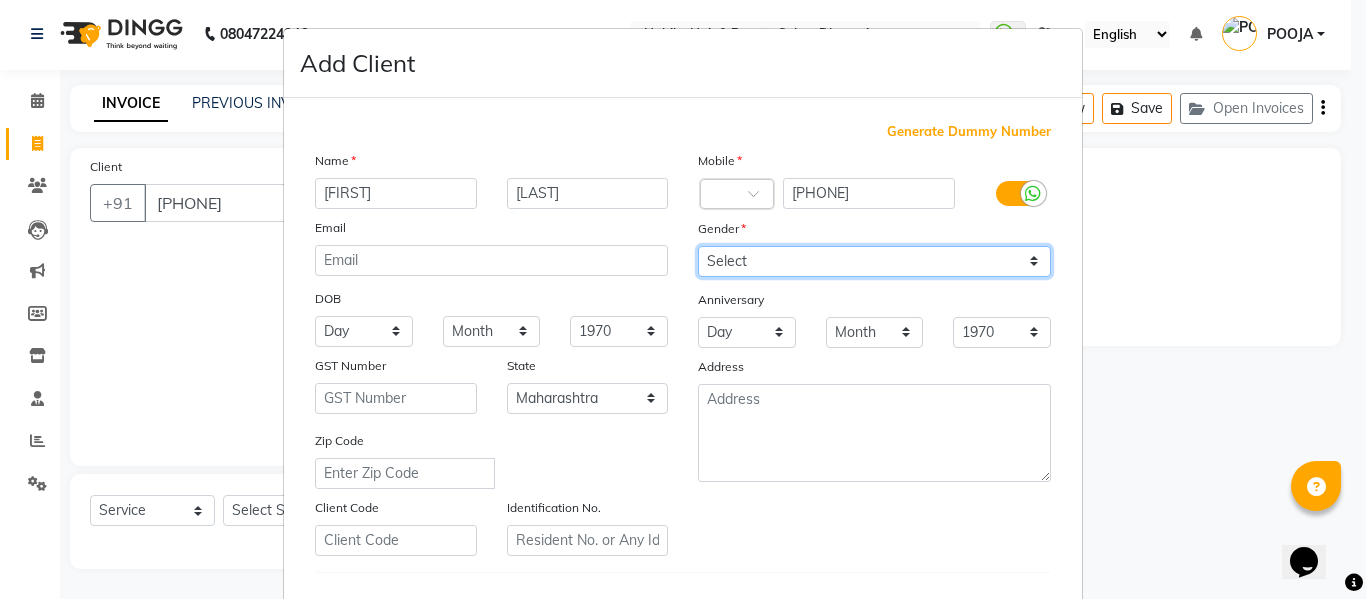 click on "Select Male Female Other Prefer Not To Say" at bounding box center [874, 261] 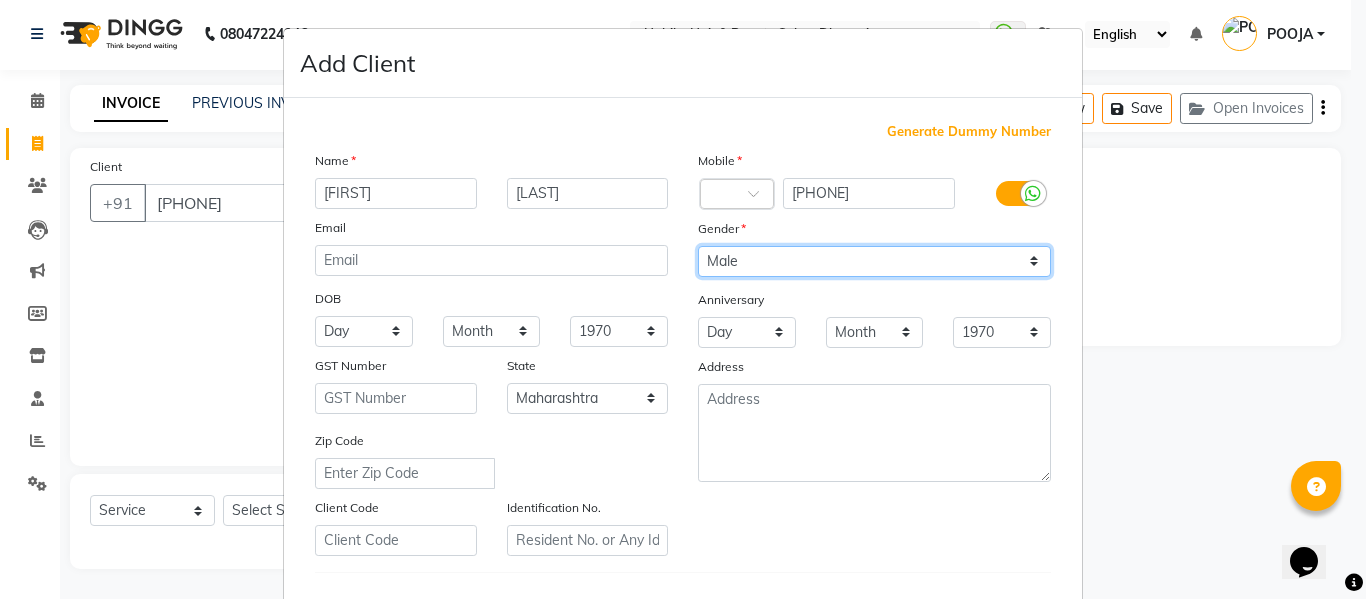 click on "Select Male Female Other Prefer Not To Say" at bounding box center (874, 261) 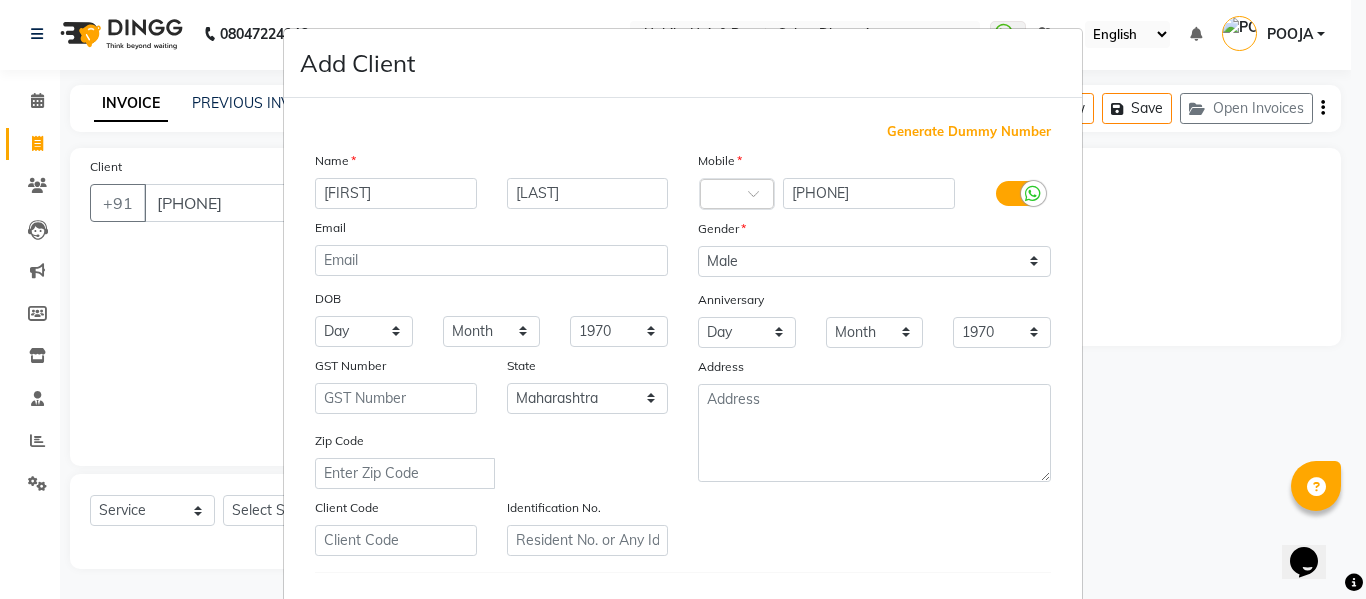 scroll, scrollTop: 324, scrollLeft: 0, axis: vertical 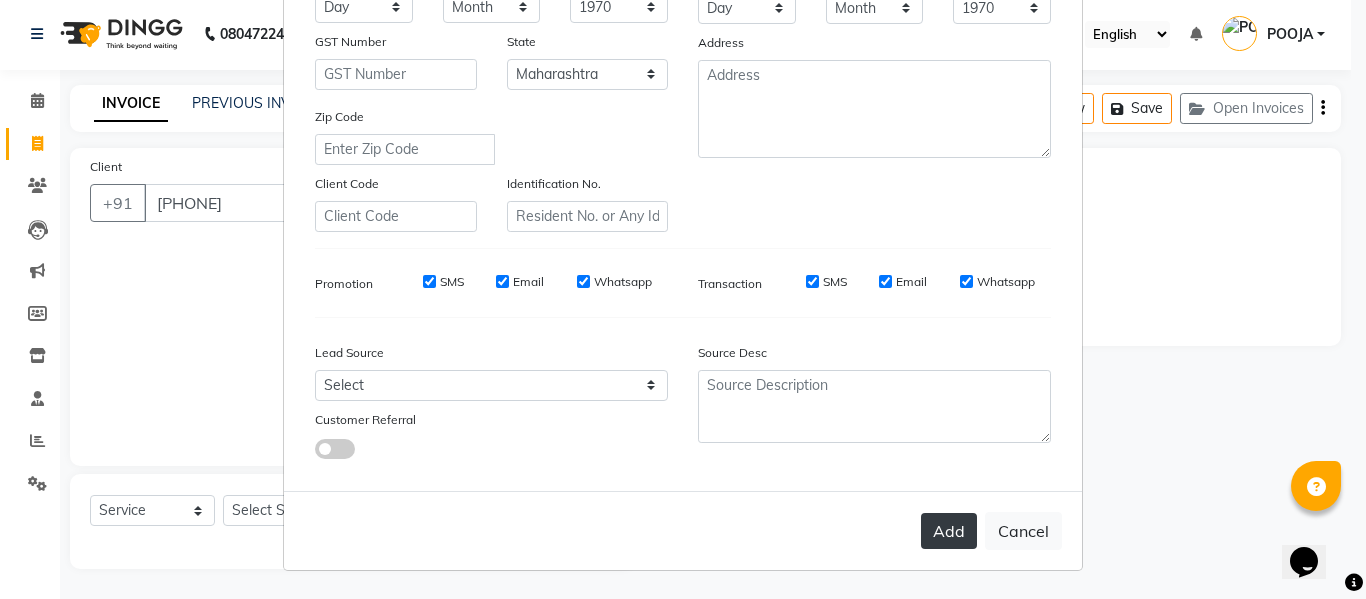 click on "Add" at bounding box center [949, 531] 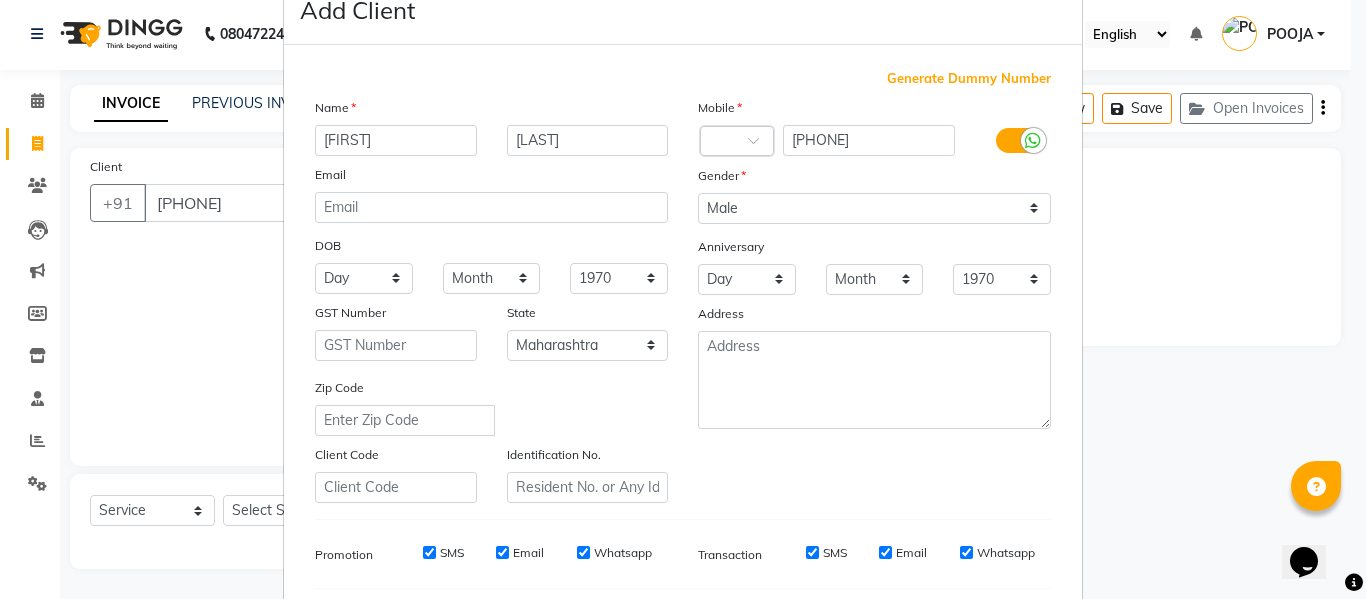 scroll, scrollTop: 0, scrollLeft: 0, axis: both 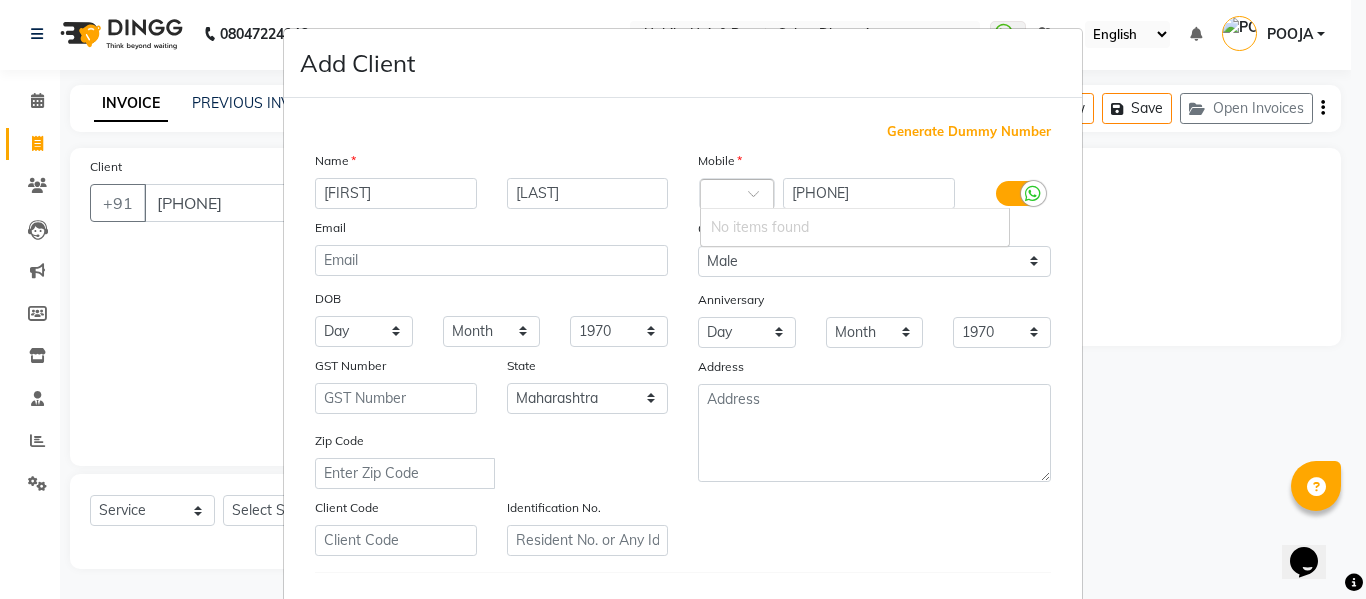 click at bounding box center [760, 199] 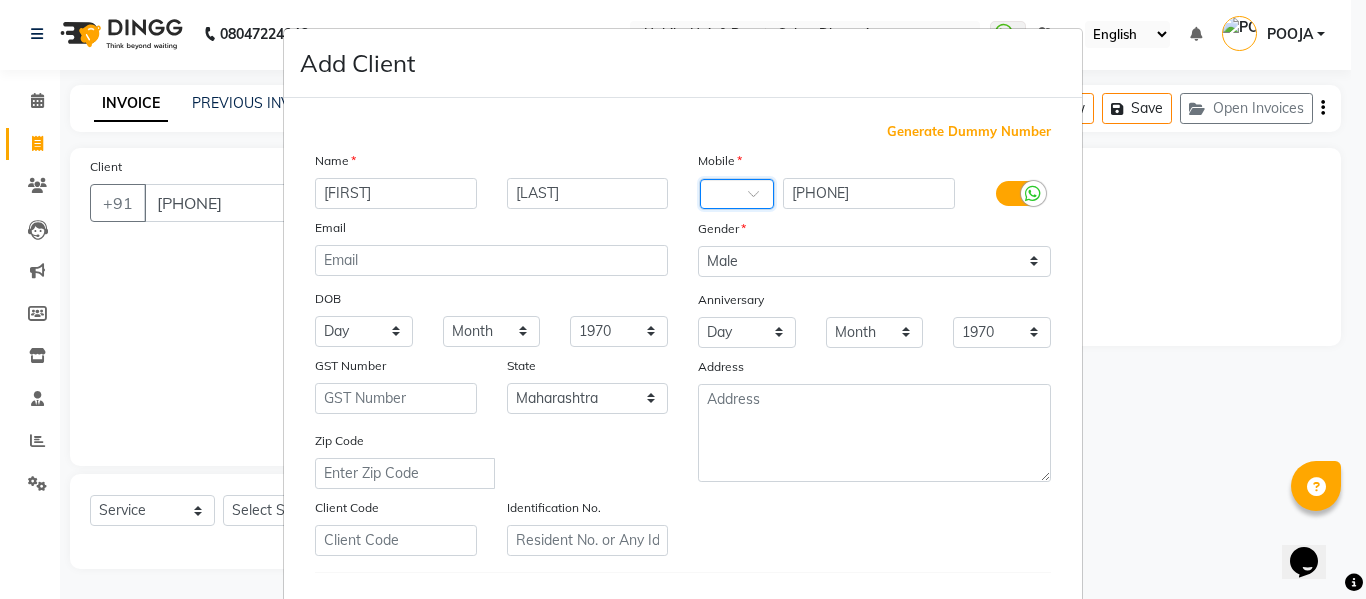 click at bounding box center (760, 199) 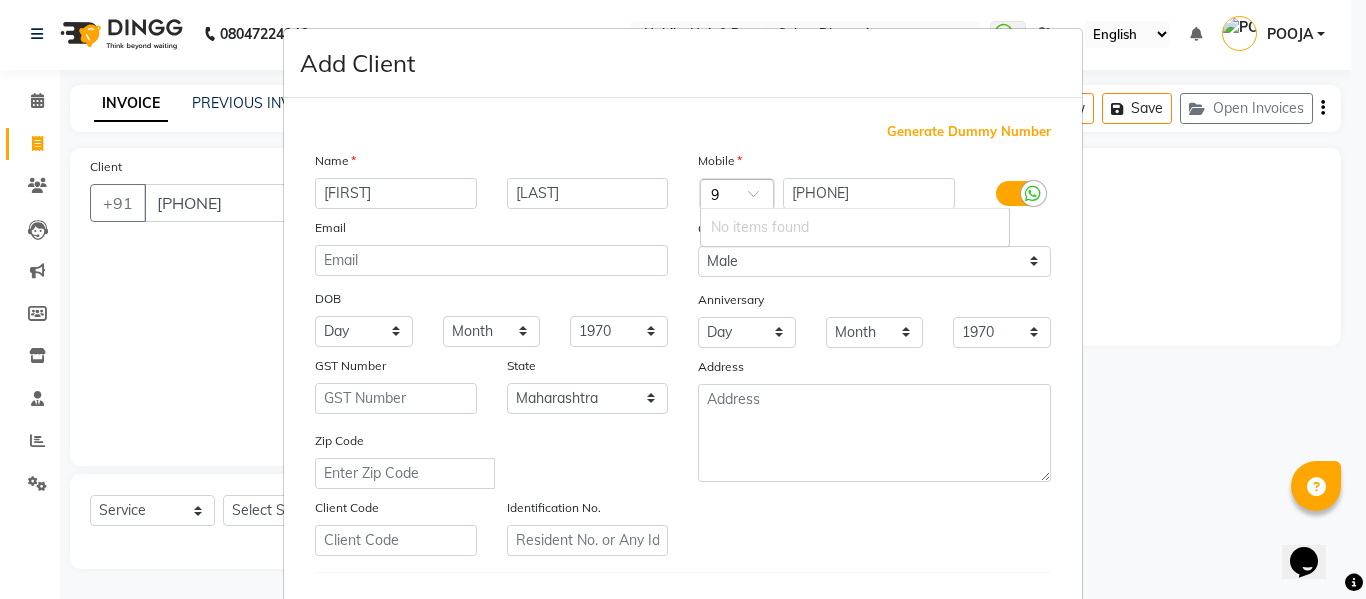 type on "91" 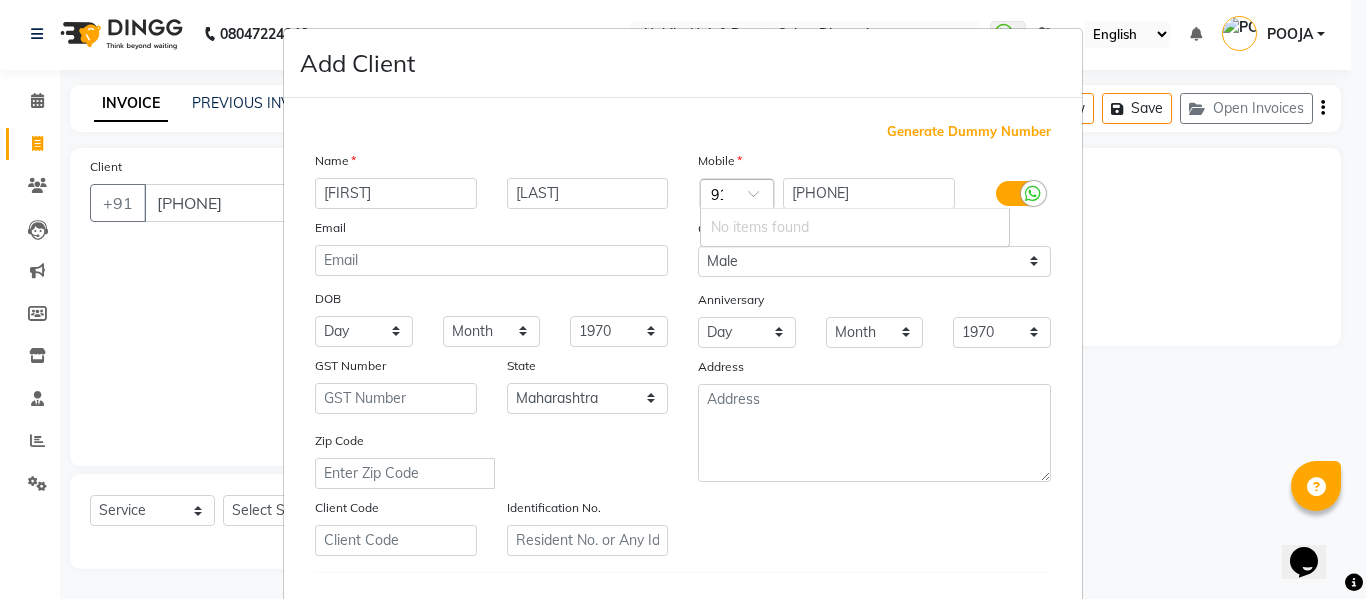 scroll, scrollTop: 0, scrollLeft: 5, axis: horizontal 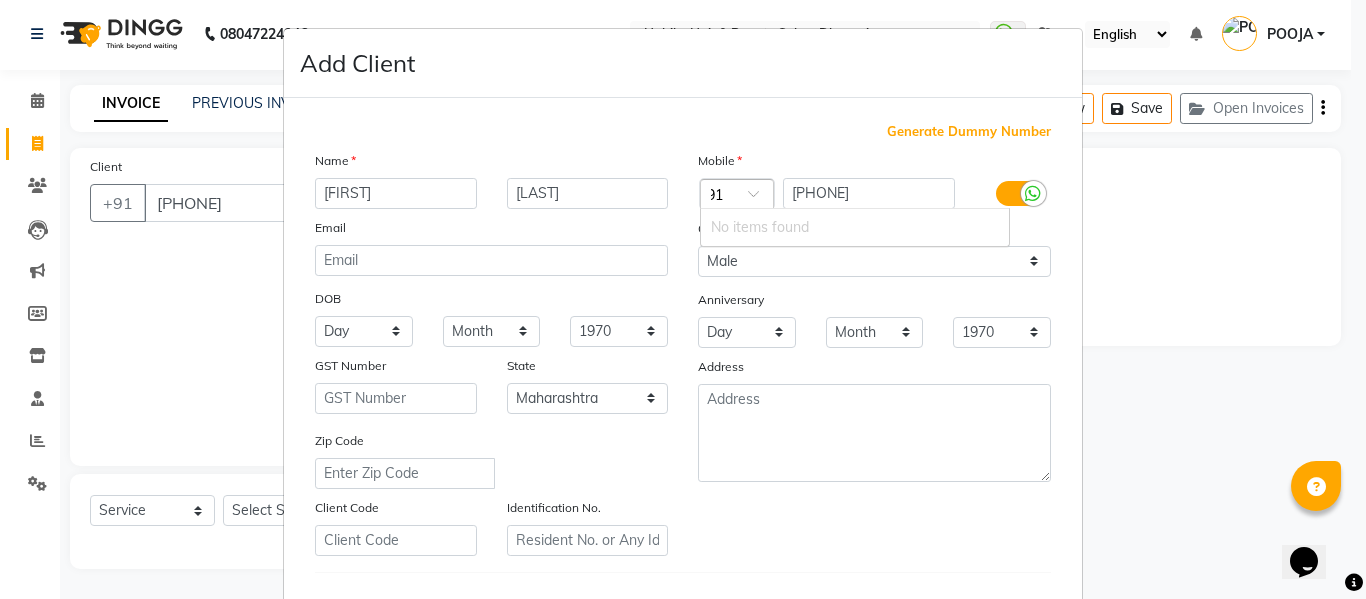 type 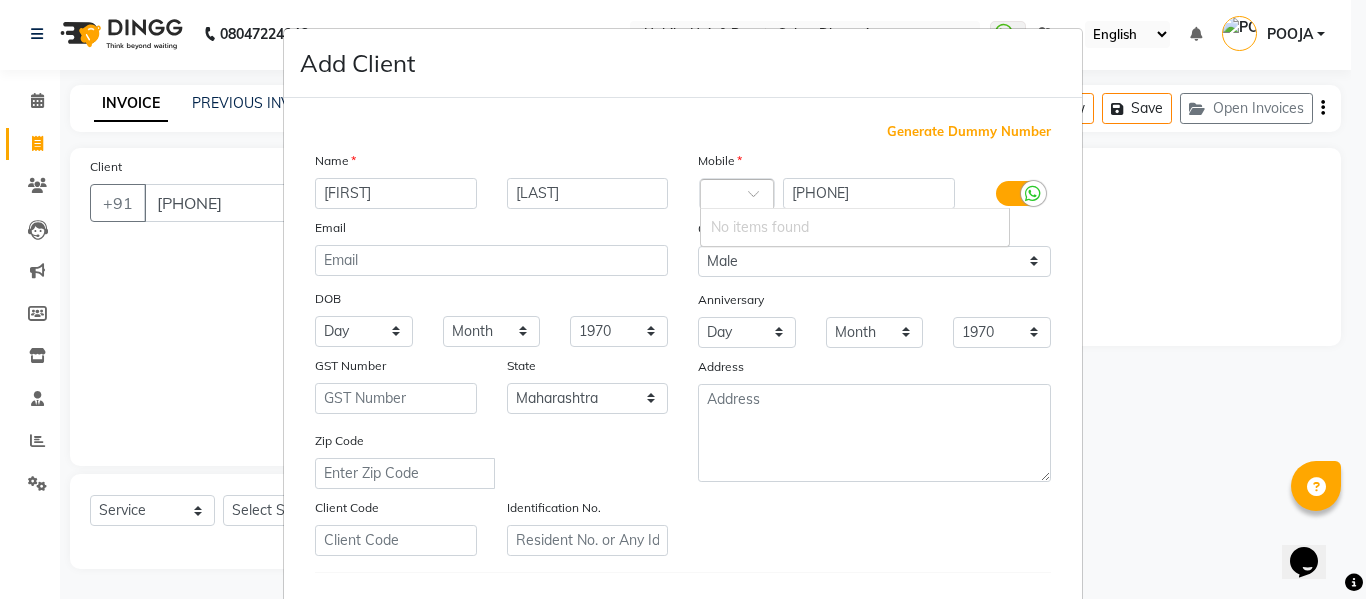 scroll, scrollTop: 0, scrollLeft: 0, axis: both 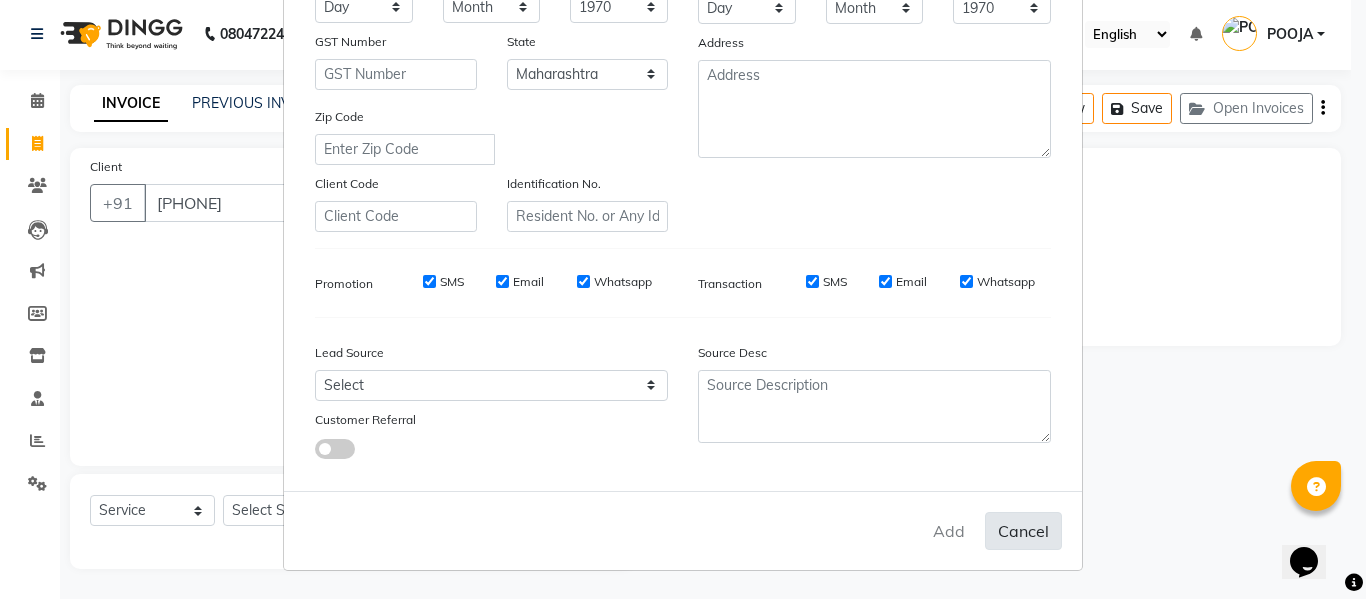drag, startPoint x: 954, startPoint y: 527, endPoint x: 1042, endPoint y: 540, distance: 88.95505 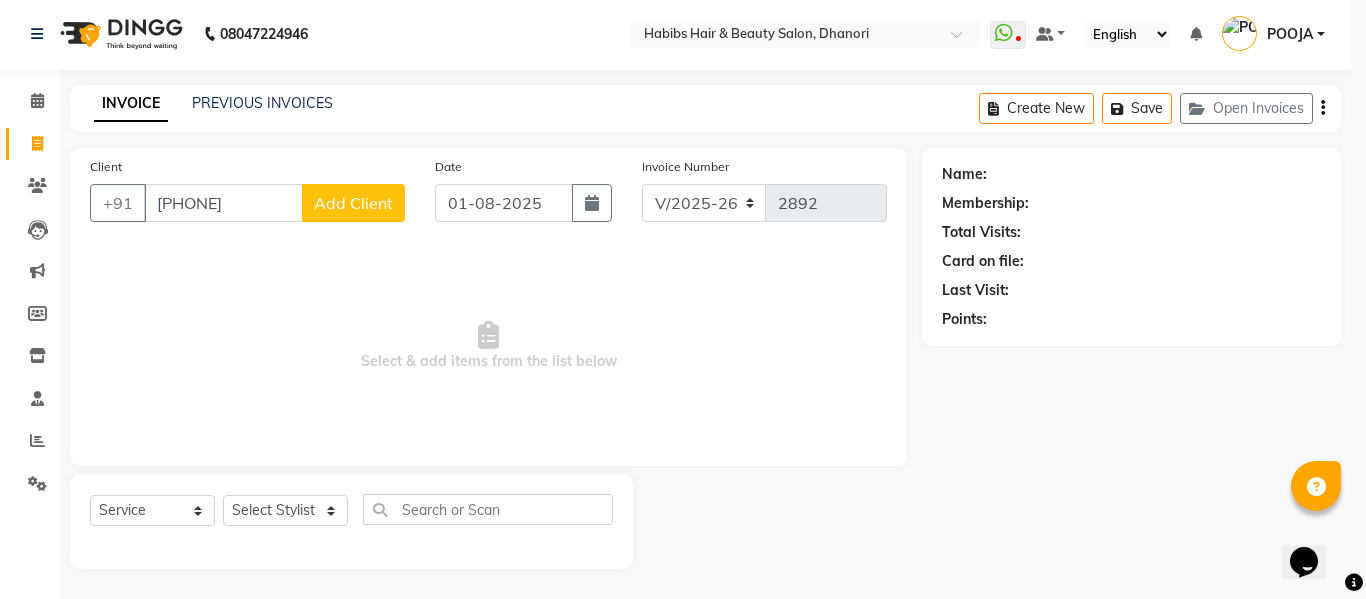 type 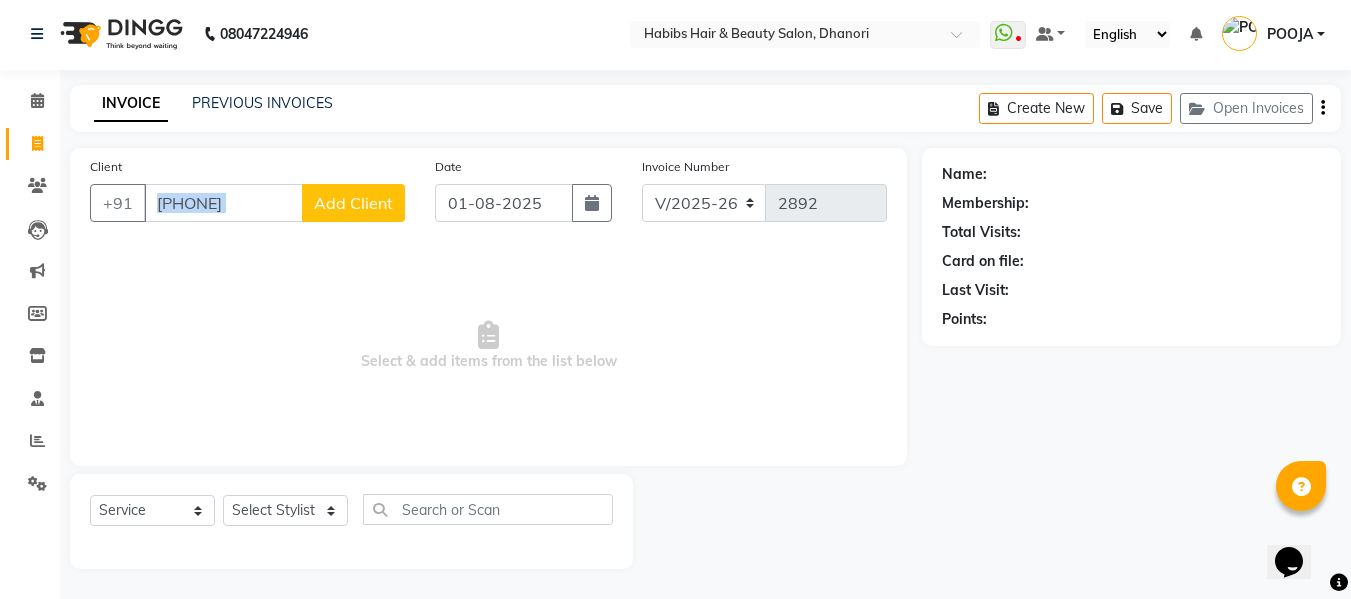 drag, startPoint x: 366, startPoint y: 169, endPoint x: 348, endPoint y: 201, distance: 36.71512 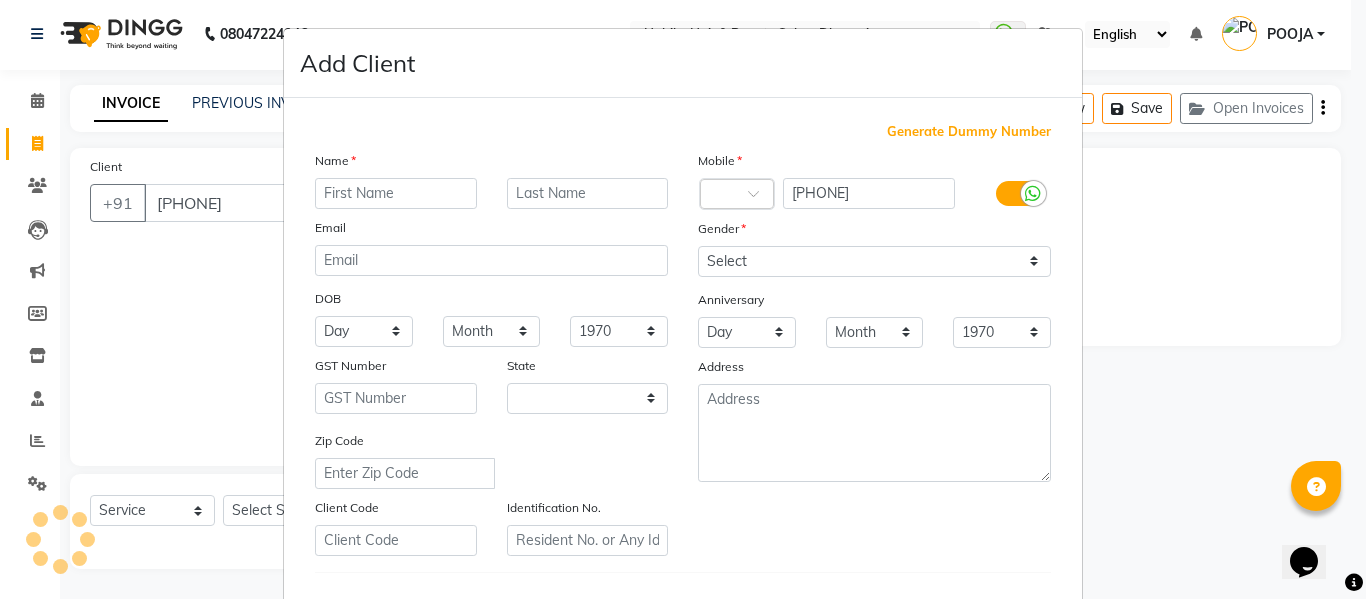 select on "22" 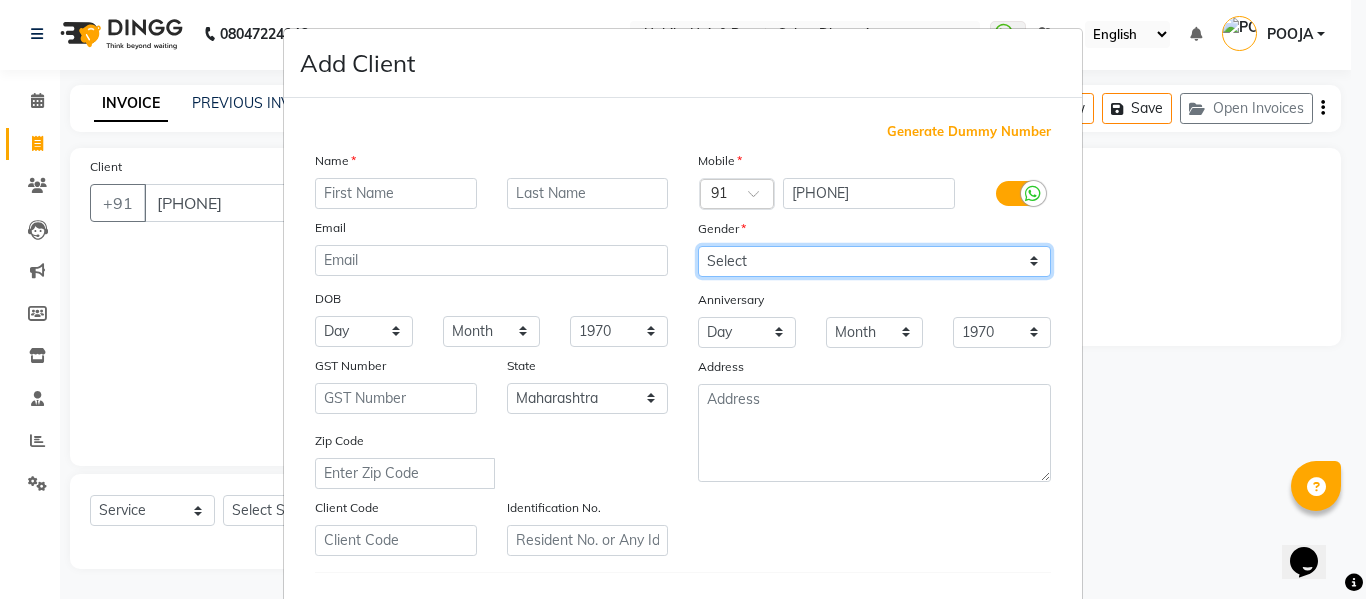 drag, startPoint x: 807, startPoint y: 261, endPoint x: 757, endPoint y: 317, distance: 75.073296 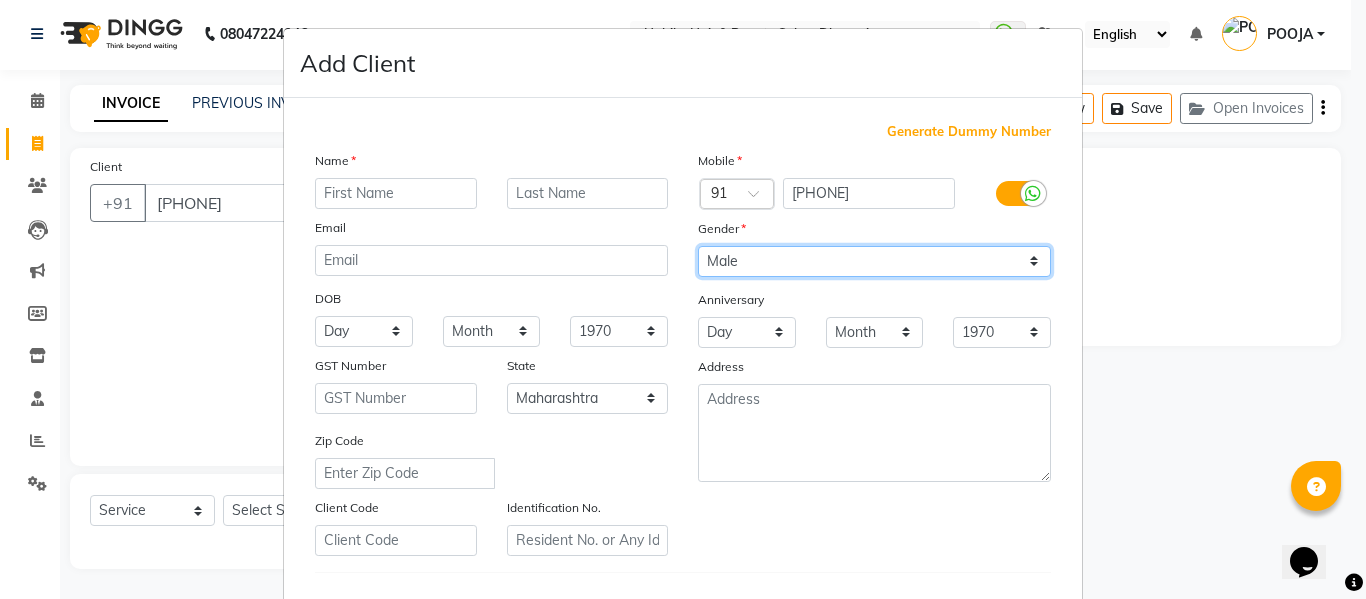 click on "Select Male Female Other Prefer Not To Say" at bounding box center [874, 261] 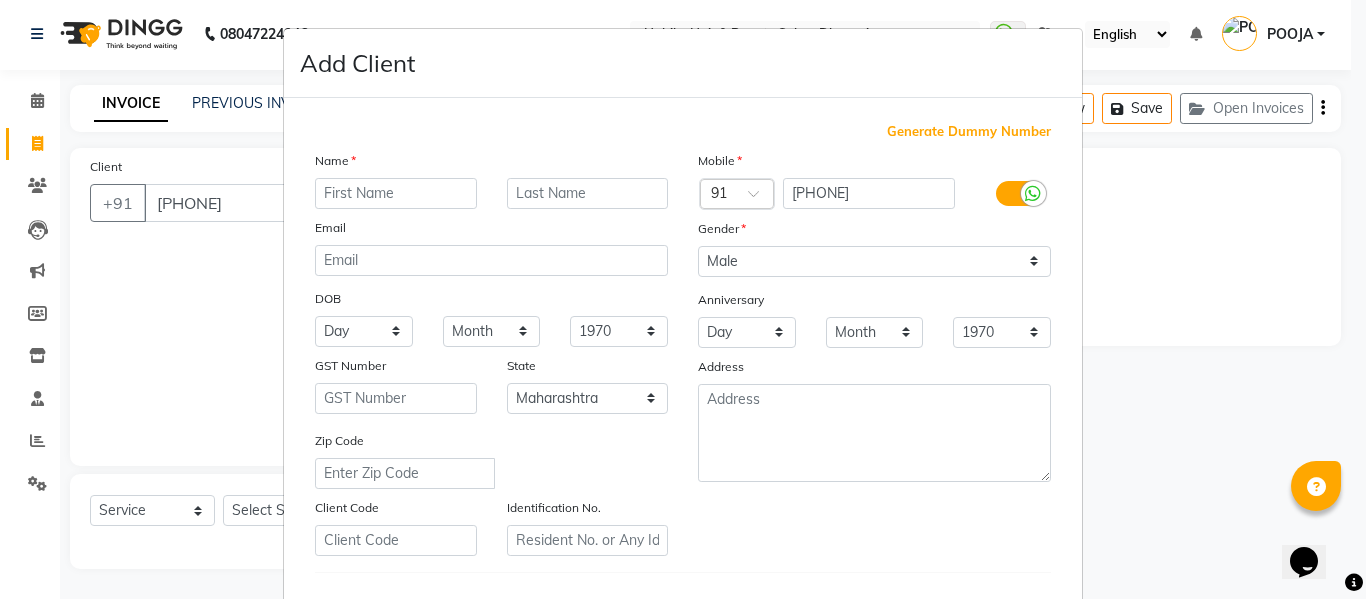 scroll, scrollTop: 324, scrollLeft: 0, axis: vertical 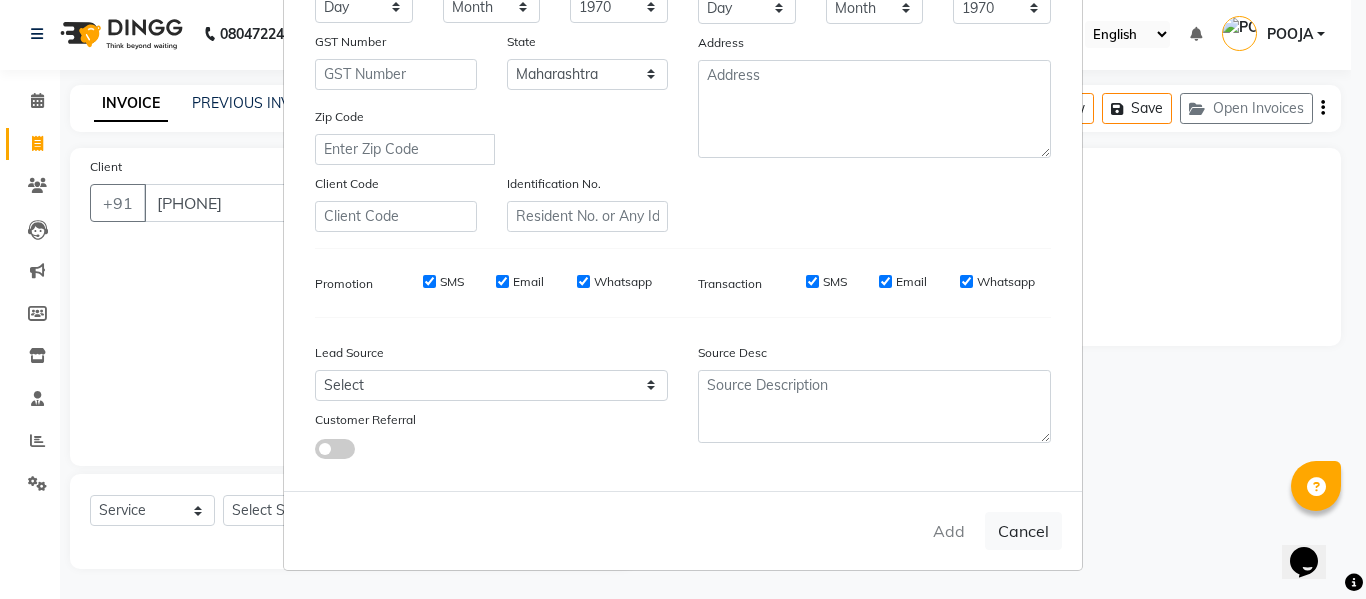 click on "Add   Cancel" at bounding box center [683, 530] 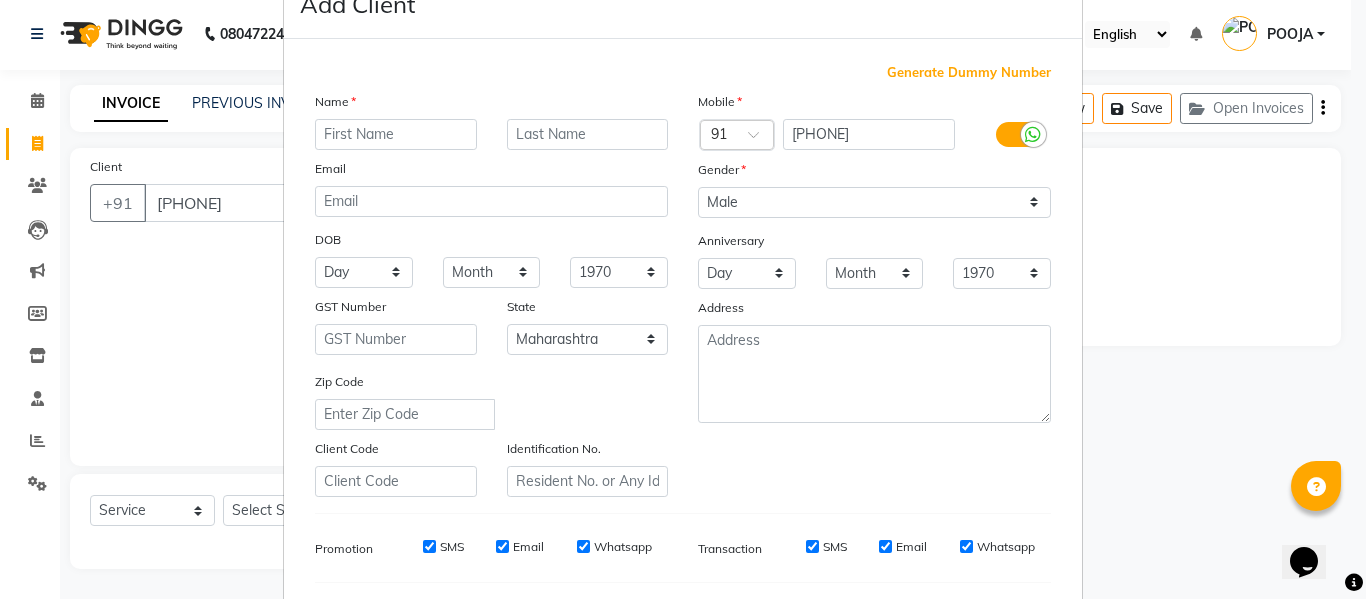 scroll, scrollTop: 0, scrollLeft: 0, axis: both 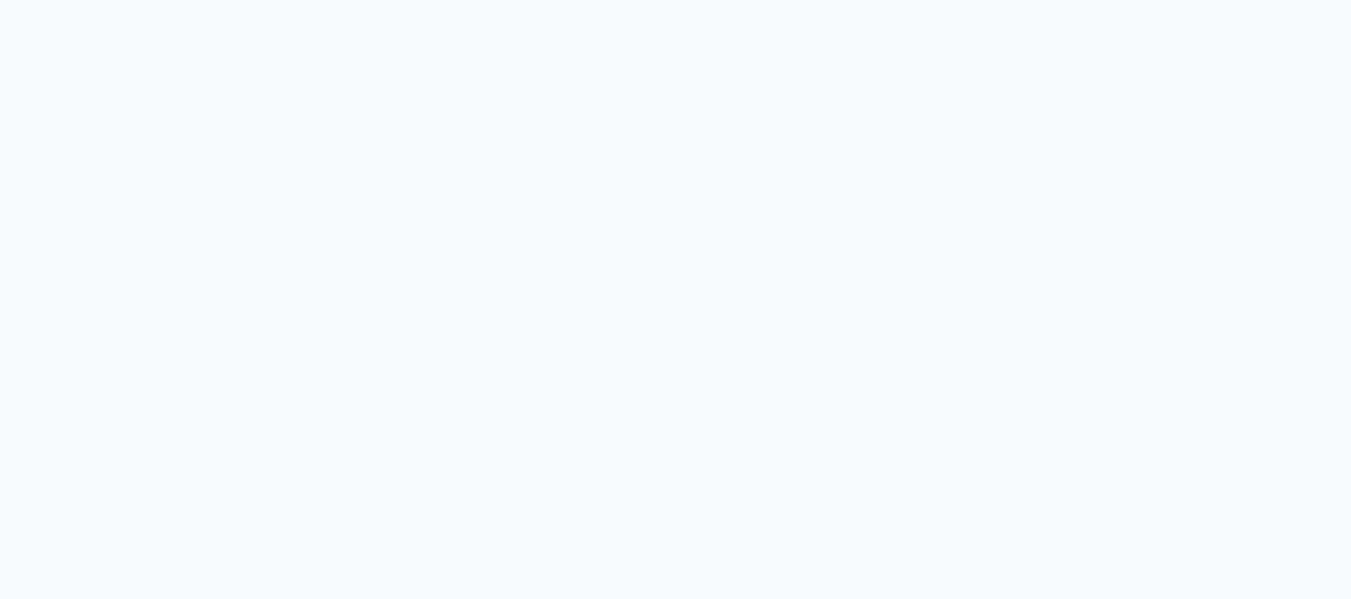 select on "4967" 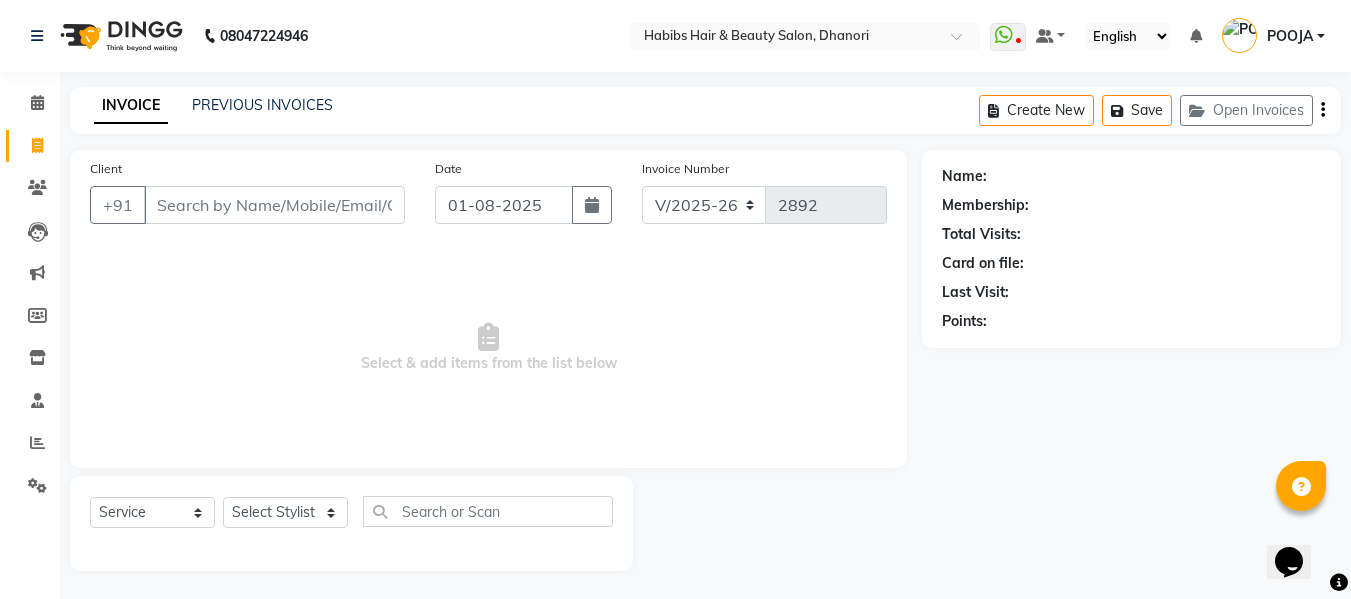 scroll, scrollTop: 0, scrollLeft: 0, axis: both 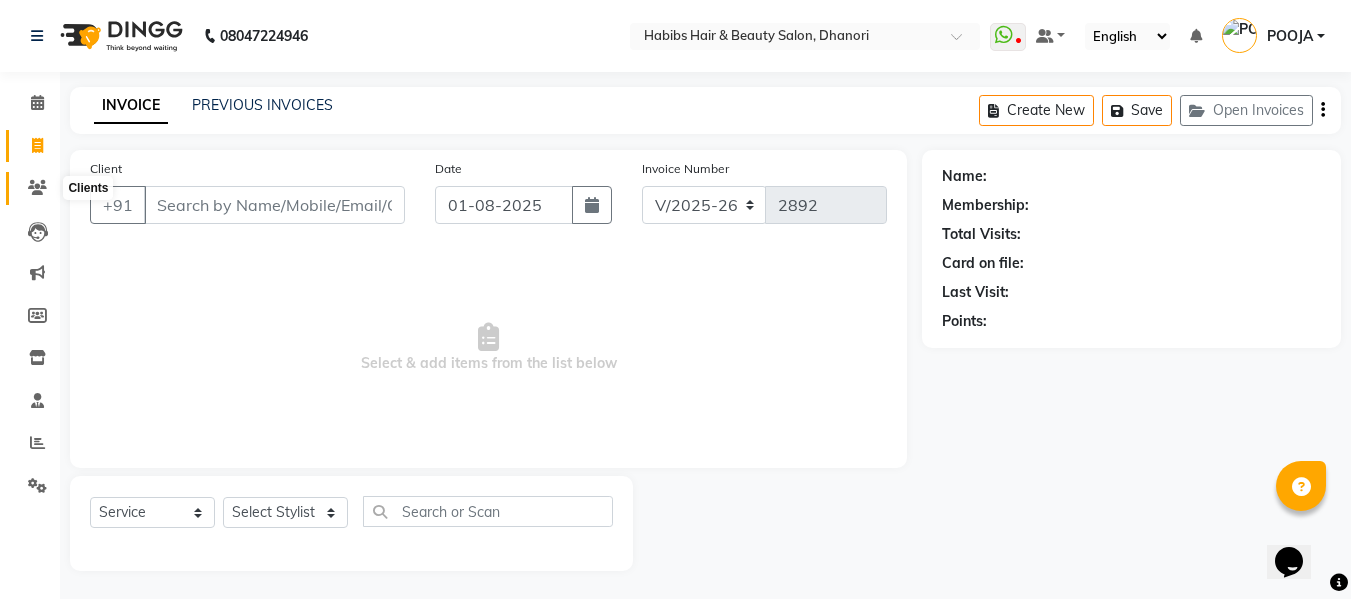 click 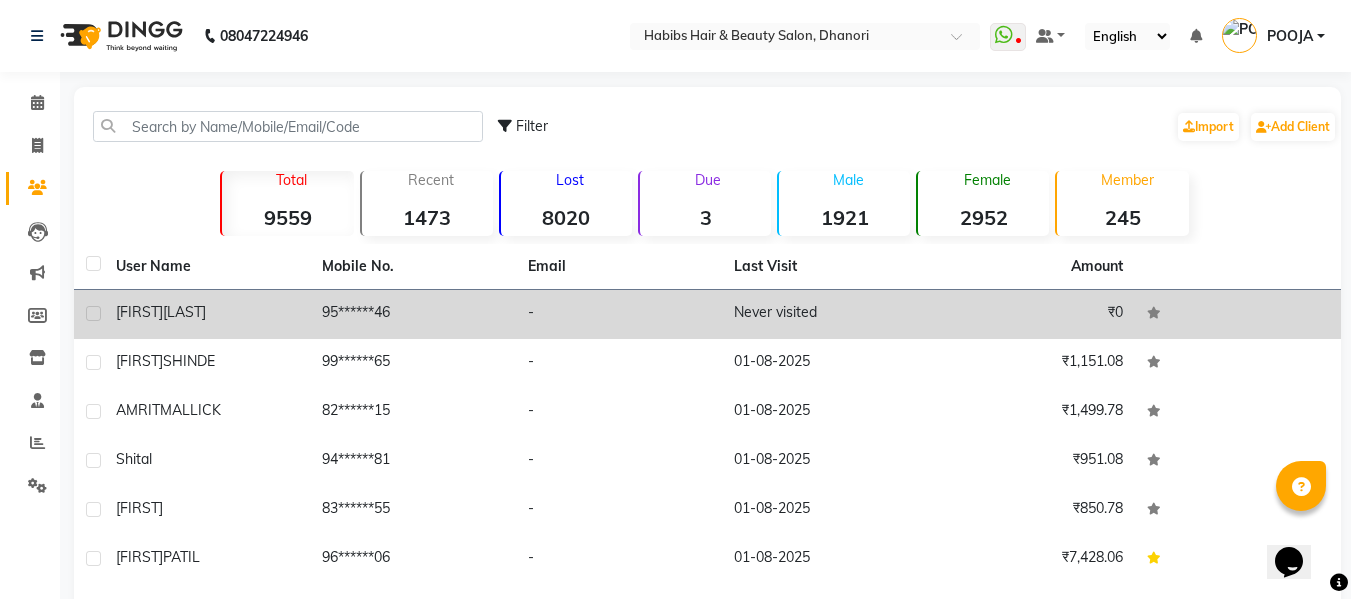 click on "[FIRST]  [LAST]" 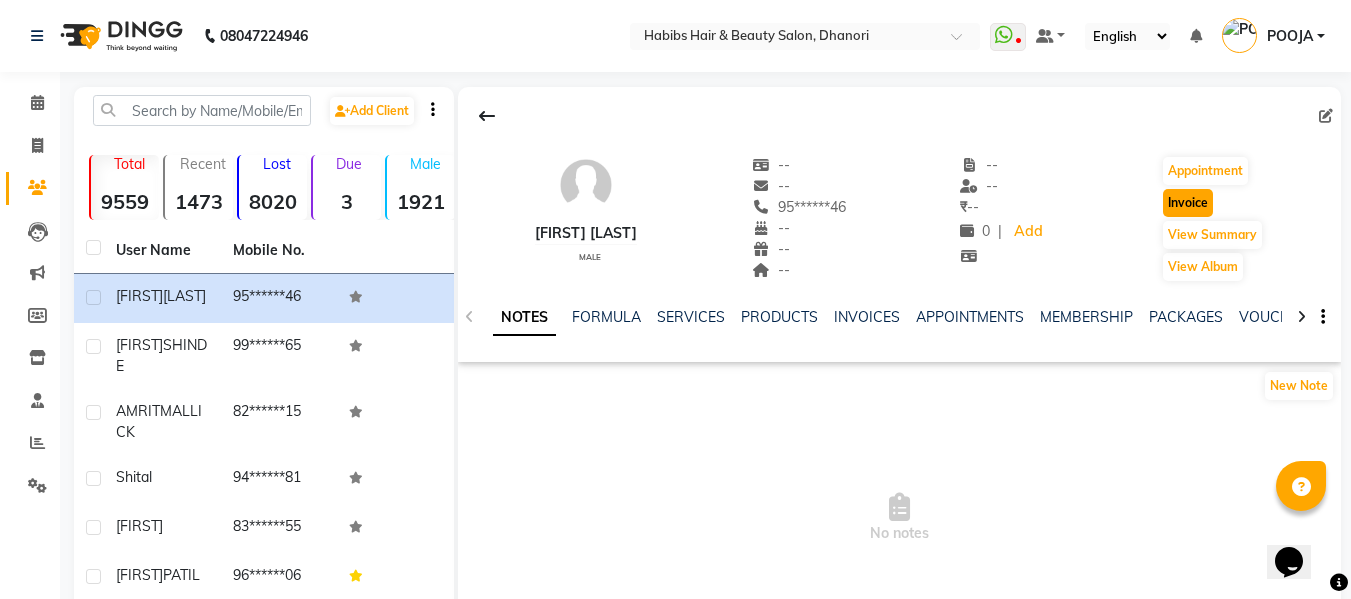 click on "Invoice" 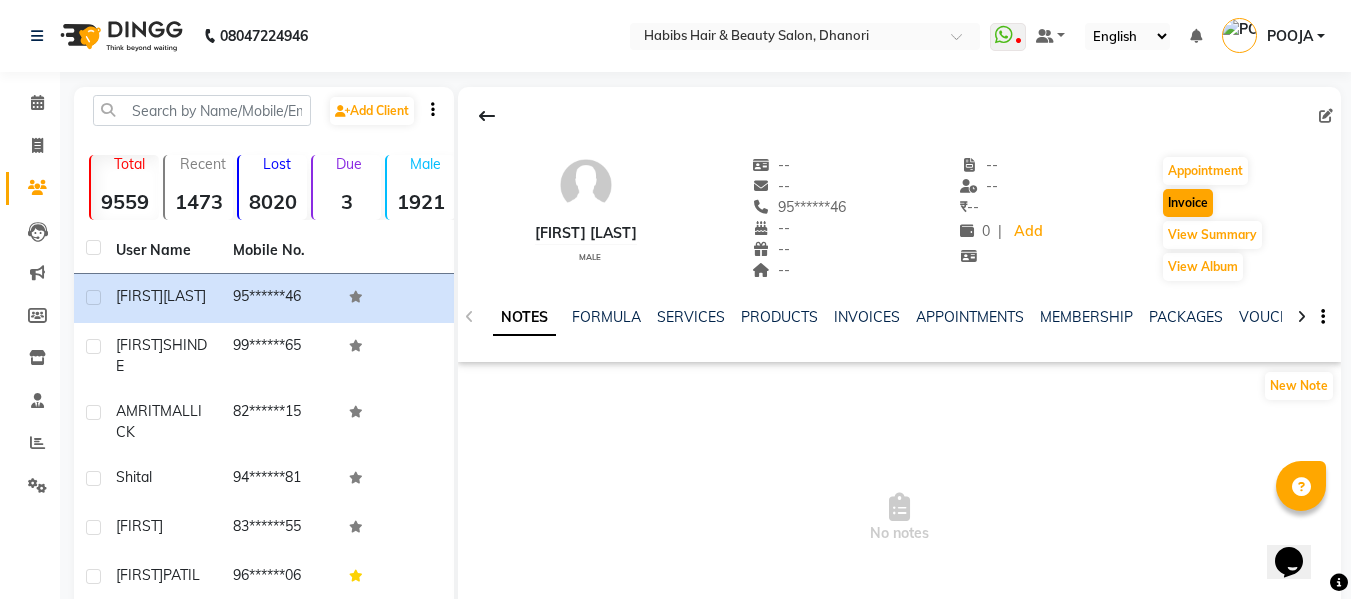 select on "service" 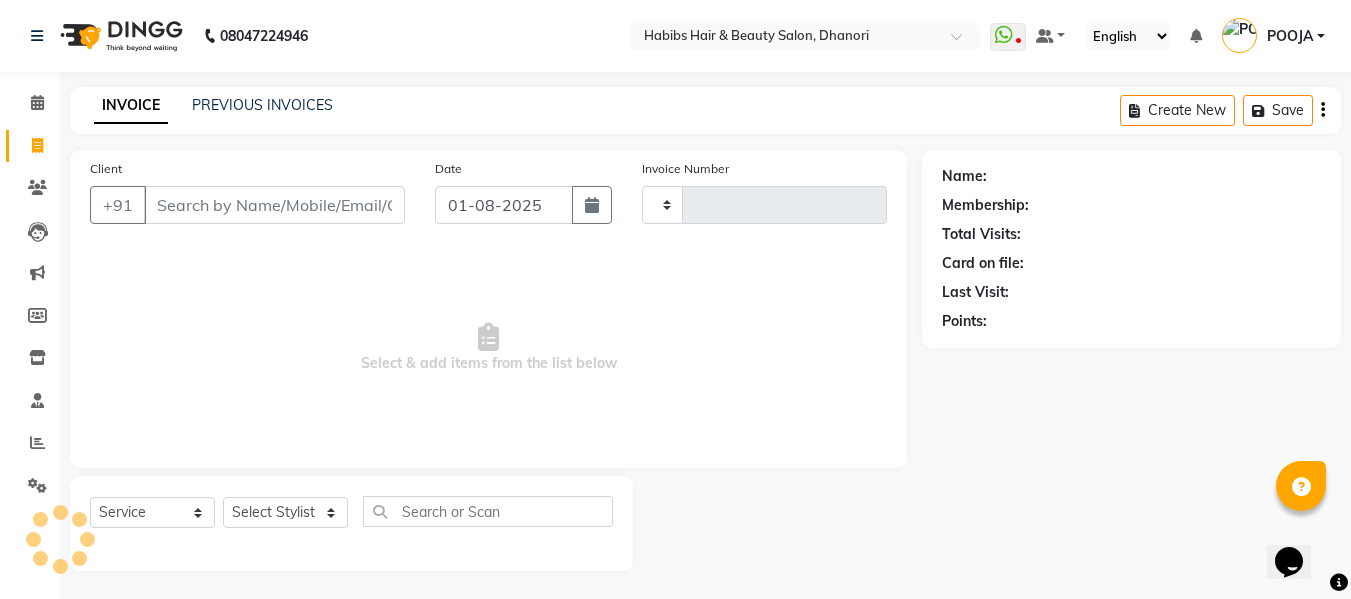 scroll, scrollTop: 2, scrollLeft: 0, axis: vertical 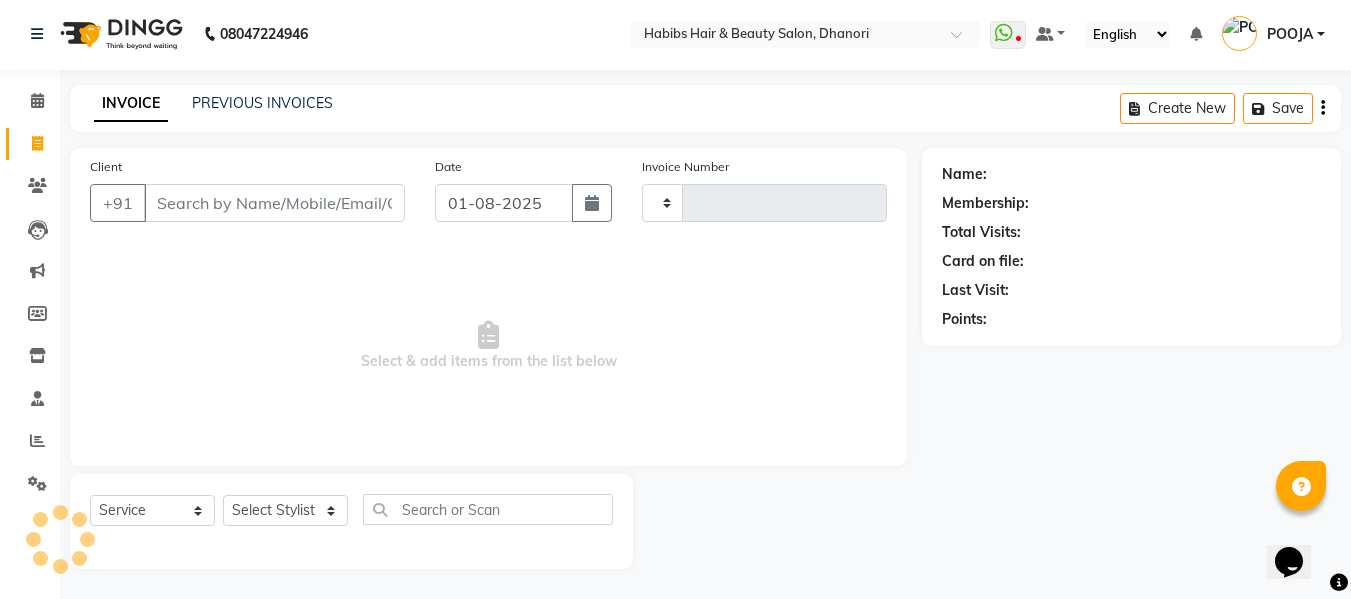 type on "2892" 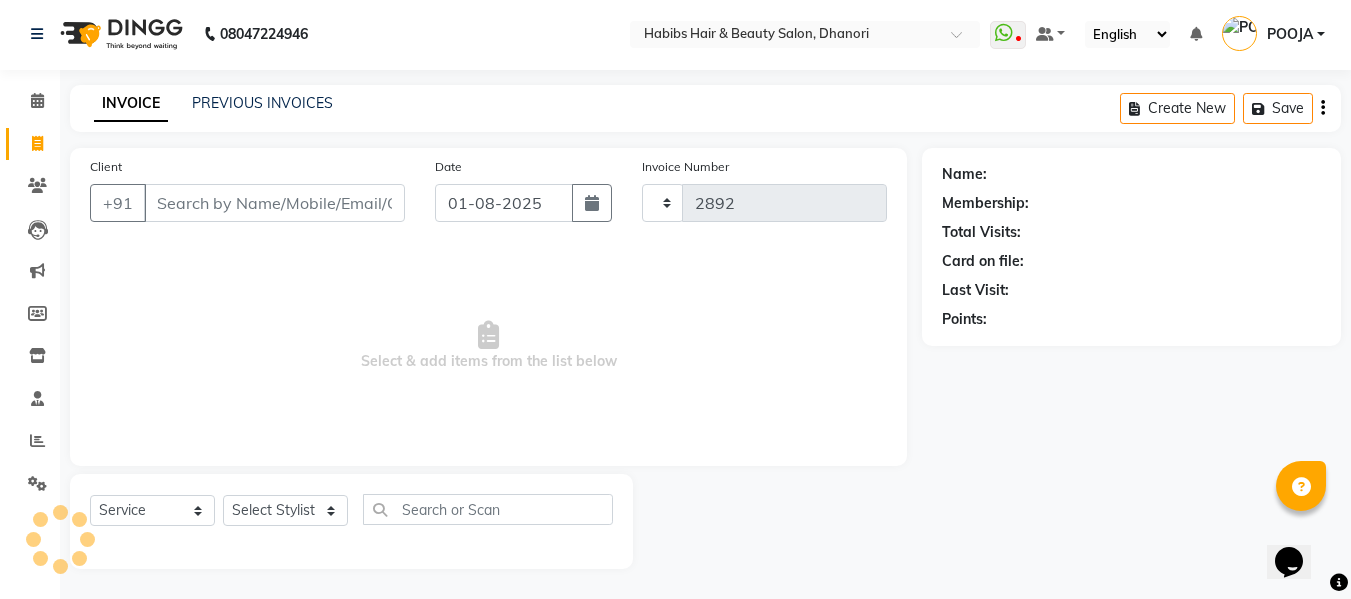 select on "4967" 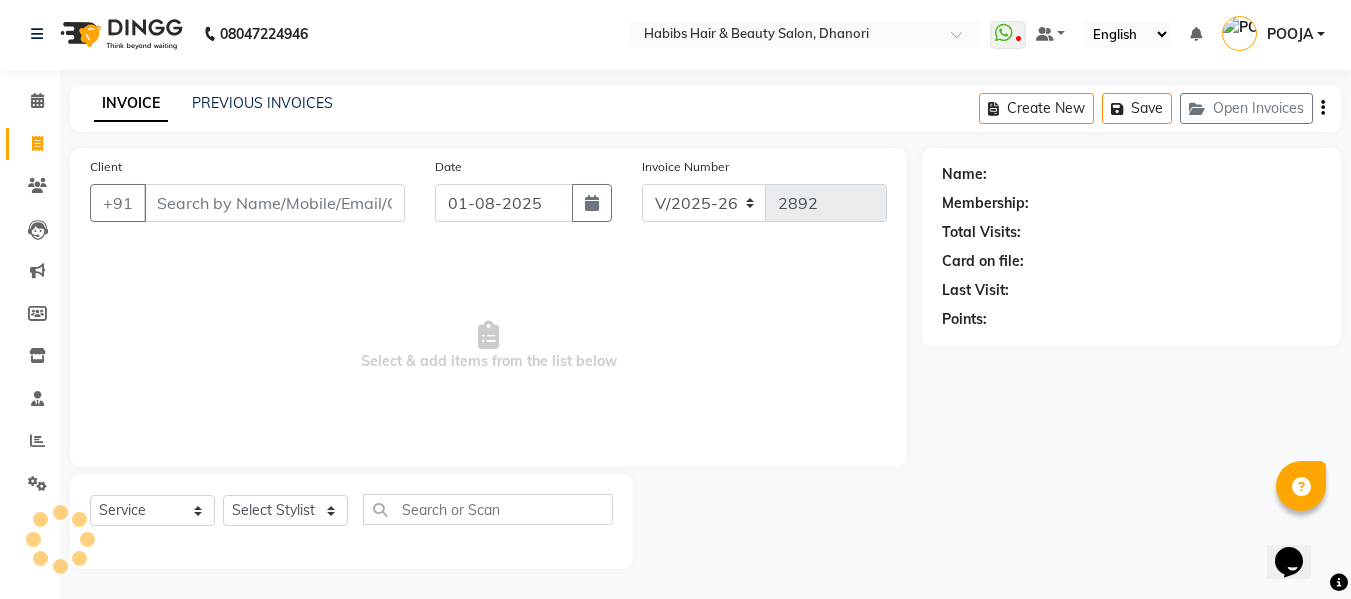 type on "95******46" 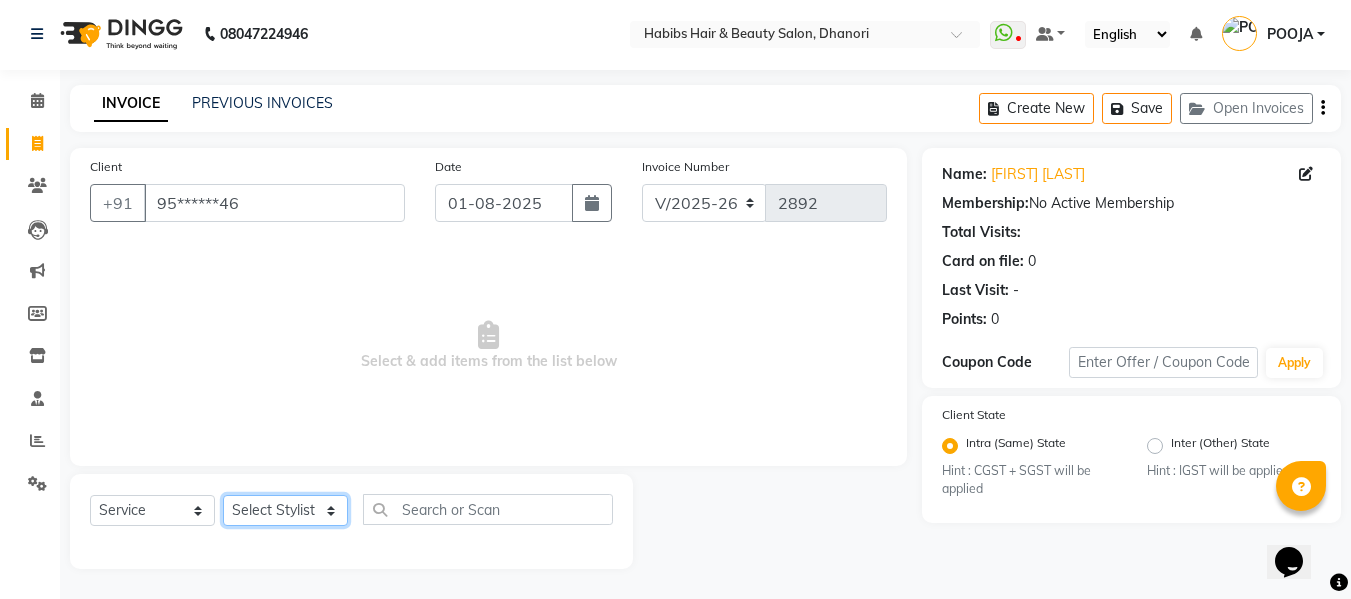 click on "Select Stylist Admin  [FIRST]  [FIRST] [FIRST] [FIRST] [FIRST] [FIRST] [FIRST] [FIRST] [FIRST] [FIRST] [FIRST] [FIRST] [FIRST] [FIRST] [FIRST]" 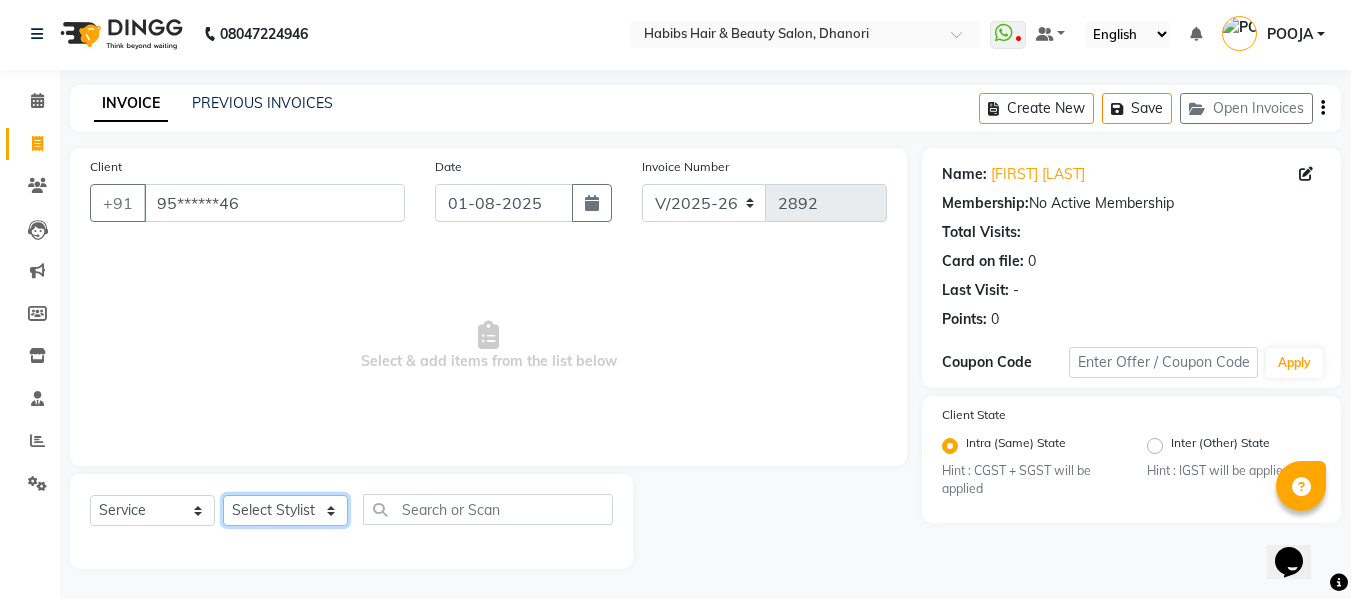 select on "35846" 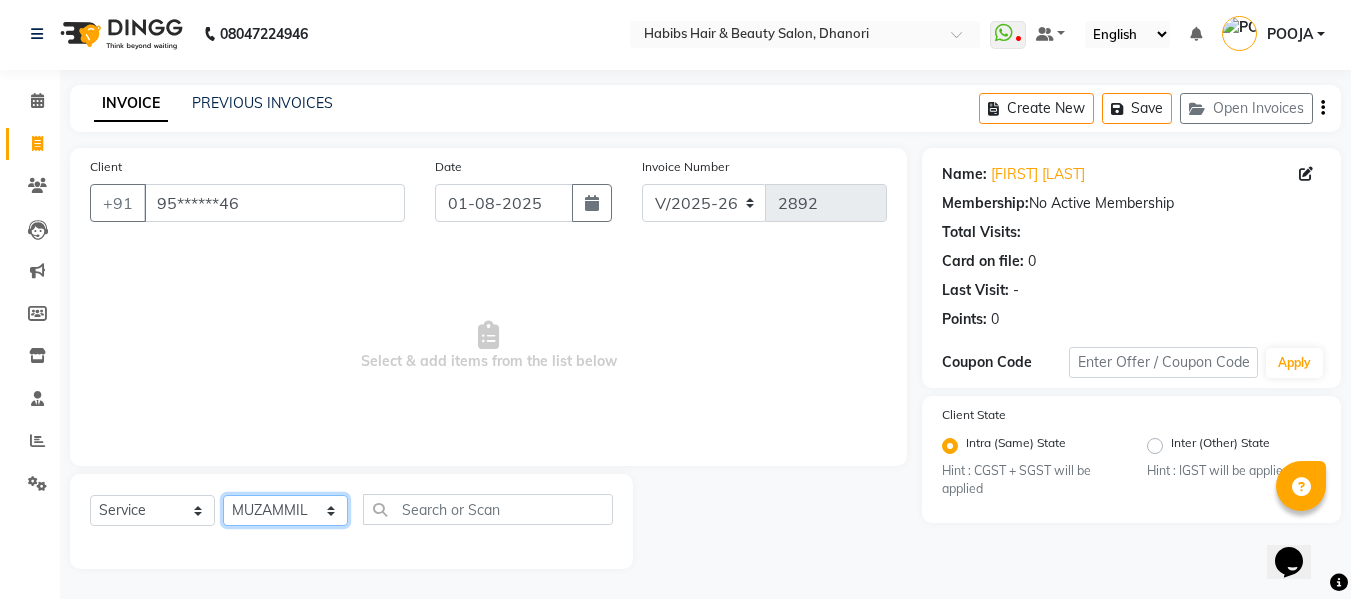 click on "Select Stylist Admin  [FIRST]  [FIRST] [FIRST] [FIRST] [FIRST] [FIRST] [FIRST] [FIRST] [FIRST] [FIRST] [FIRST] [FIRST] [FIRST] [FIRST] [FIRST]" 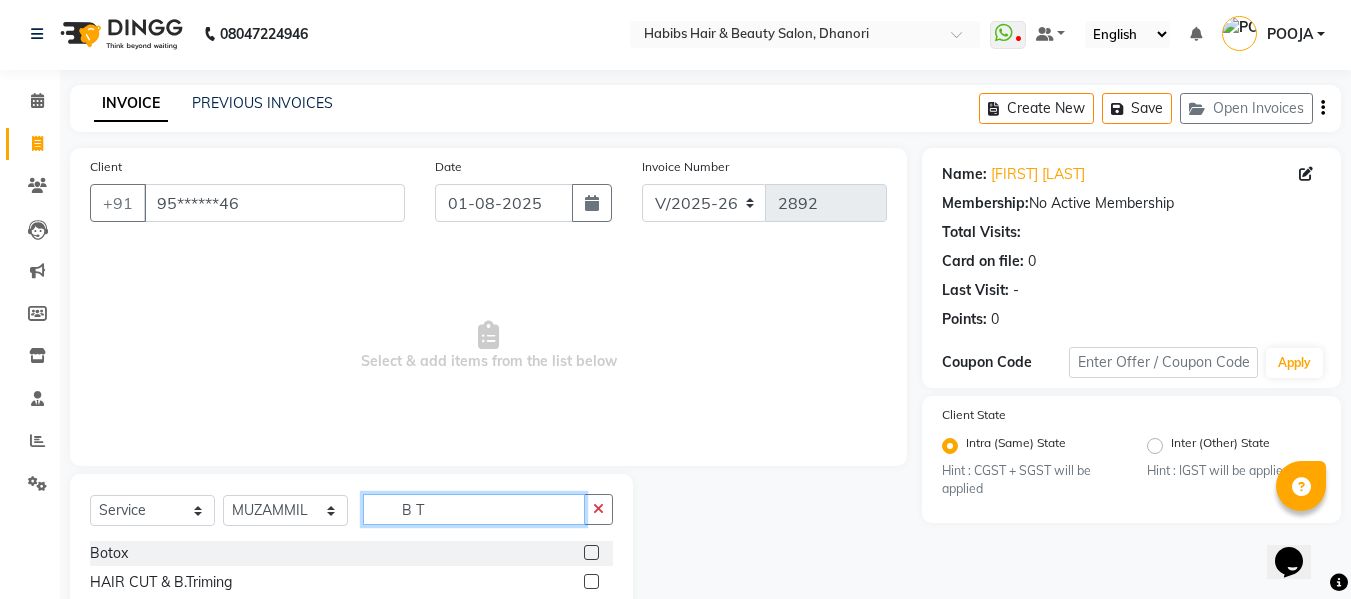 type on "B T" 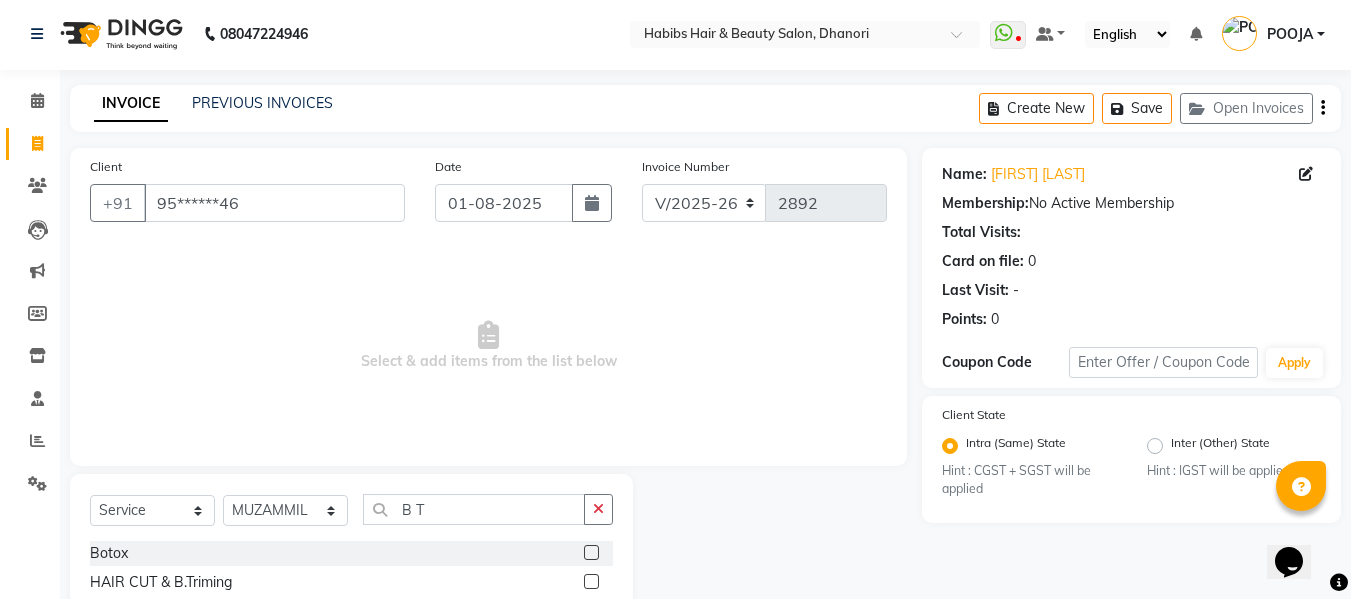 click 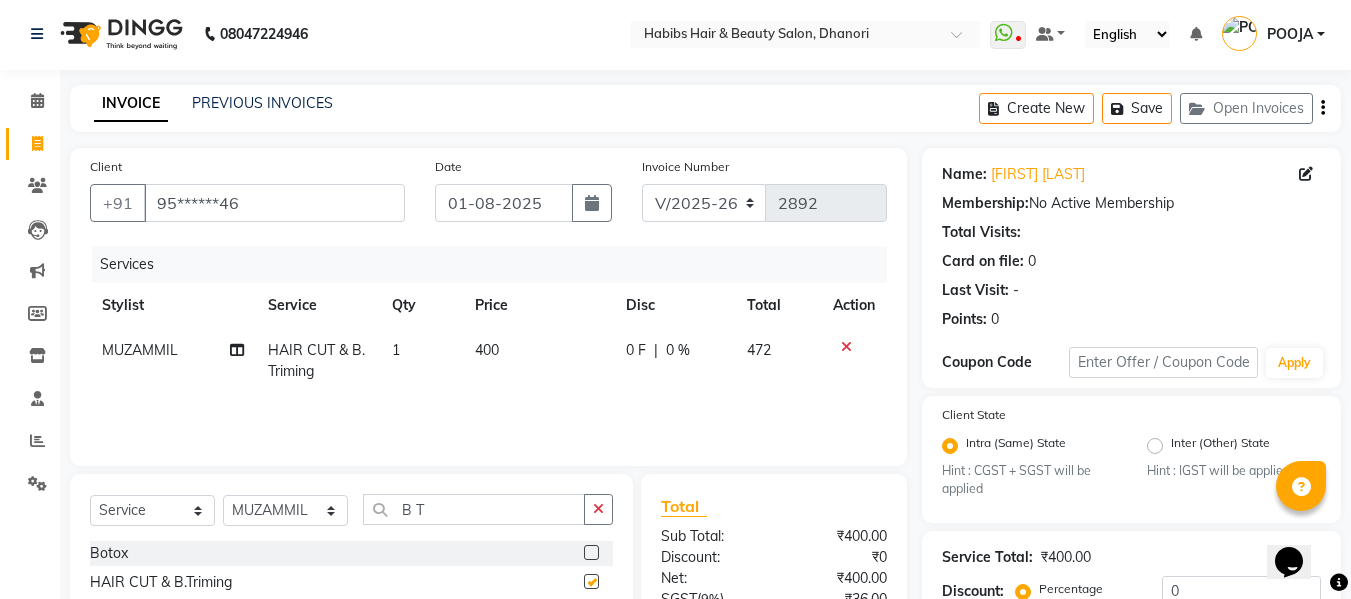checkbox on "false" 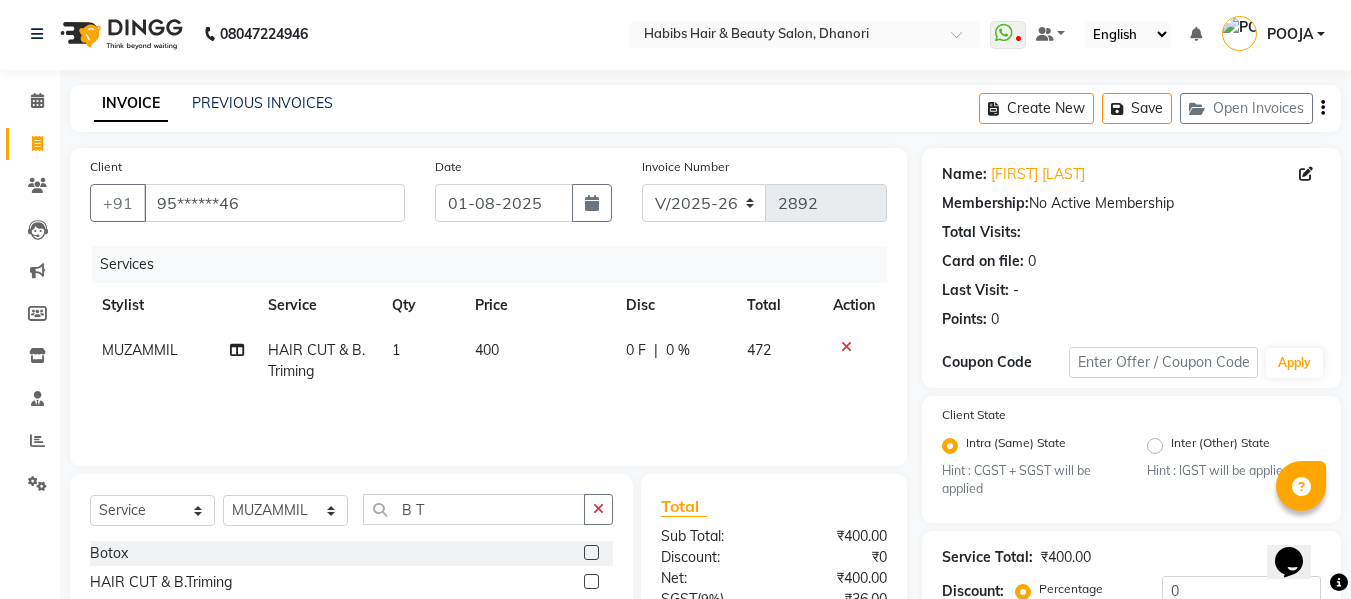 click on "400" 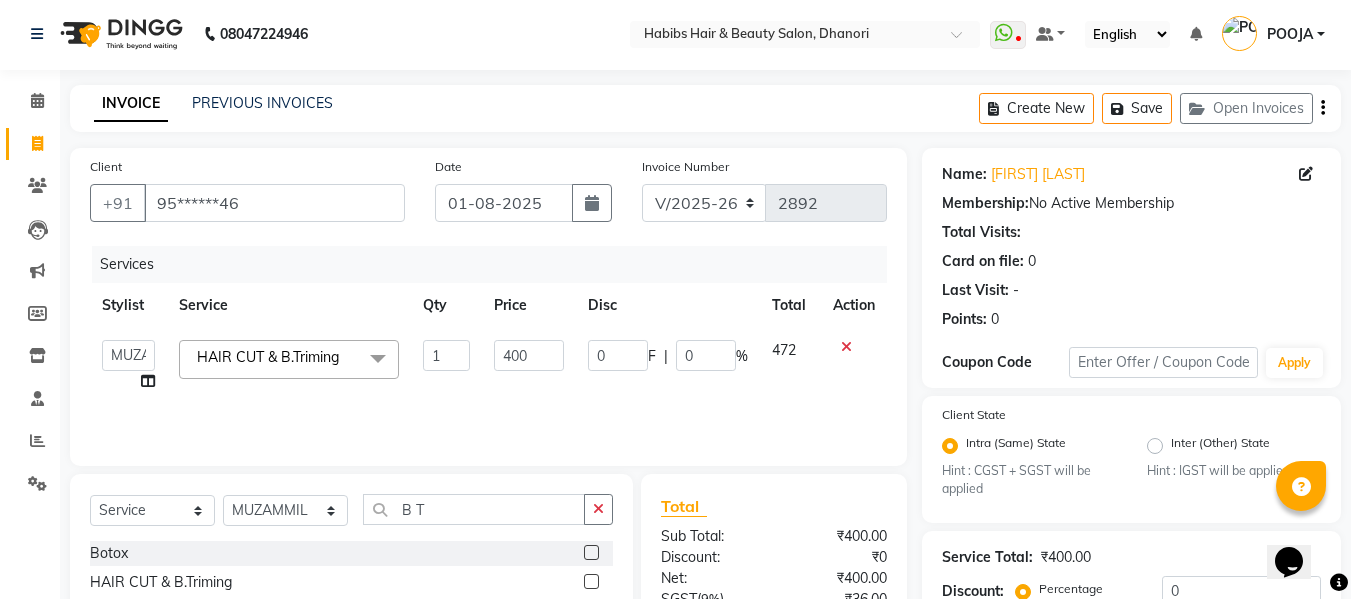 click on "400" 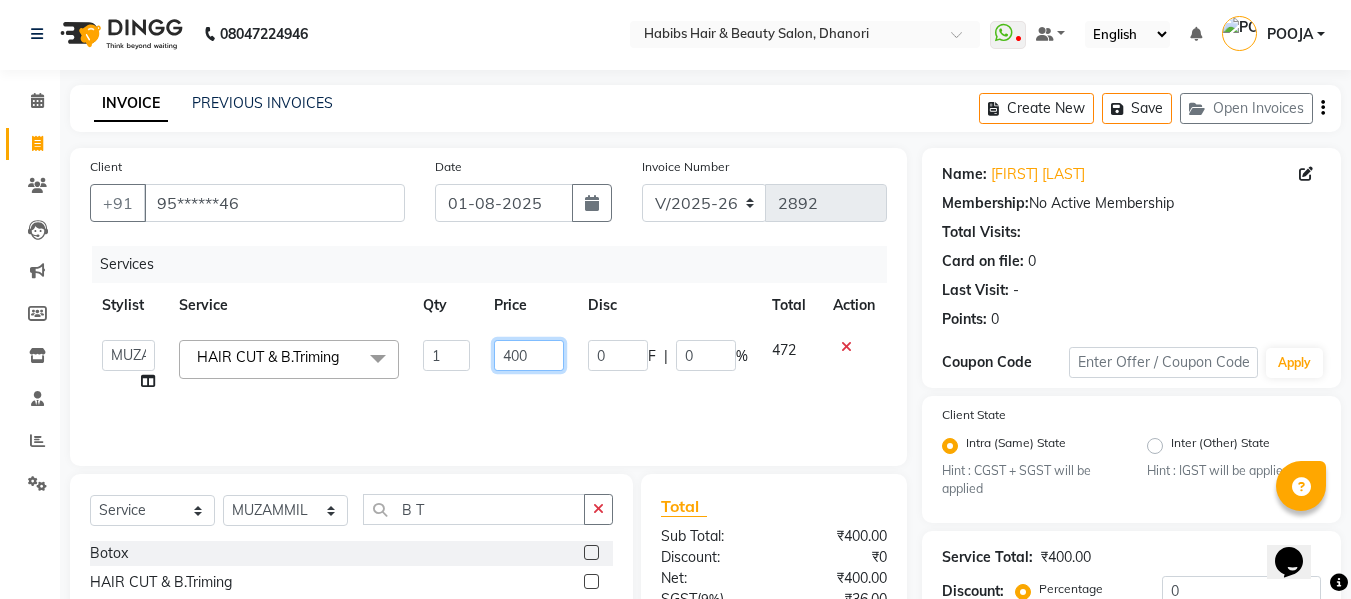 click on "400" 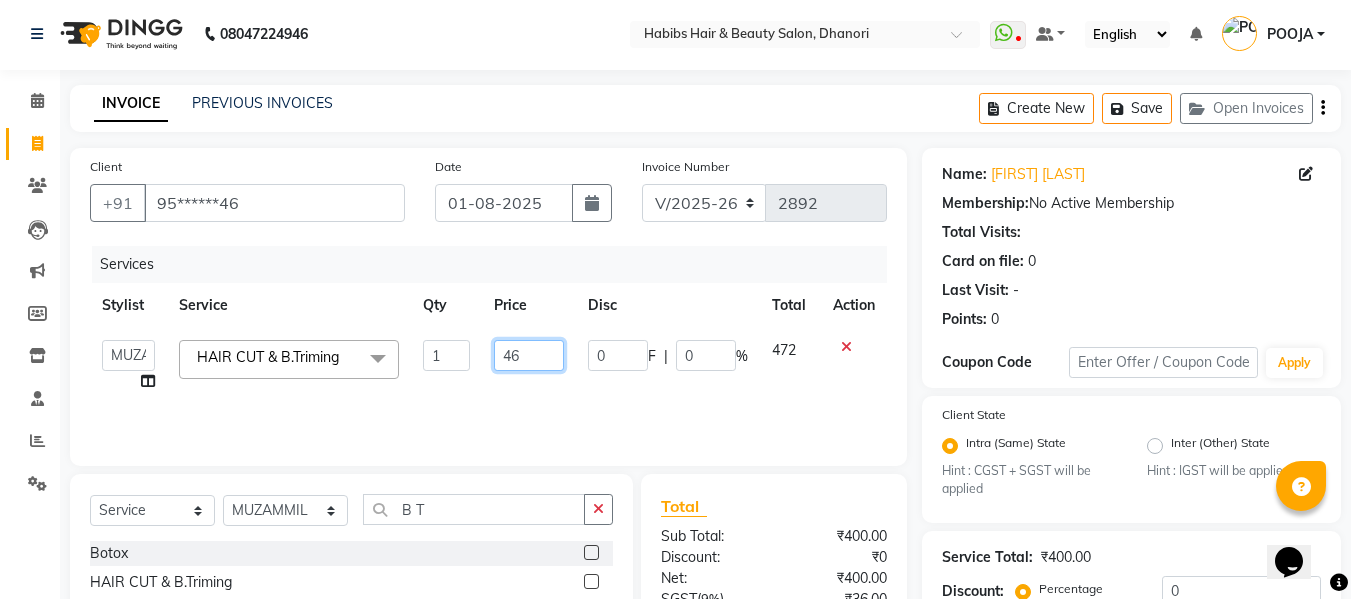 type on "466" 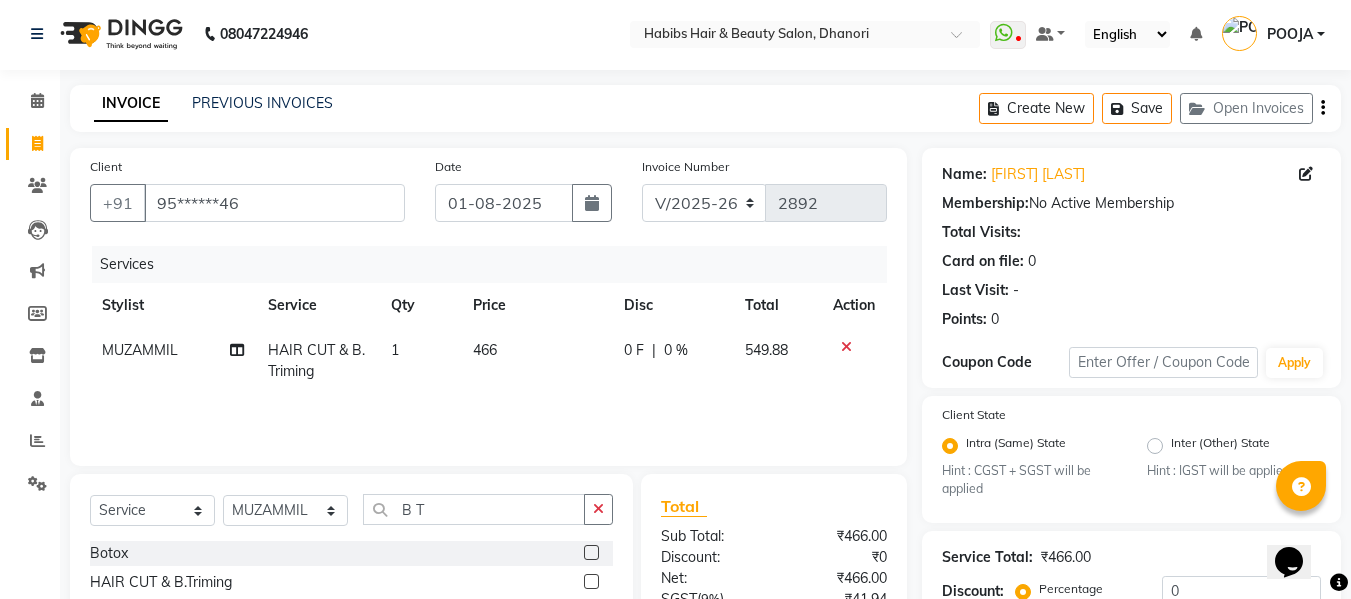 click on "466" 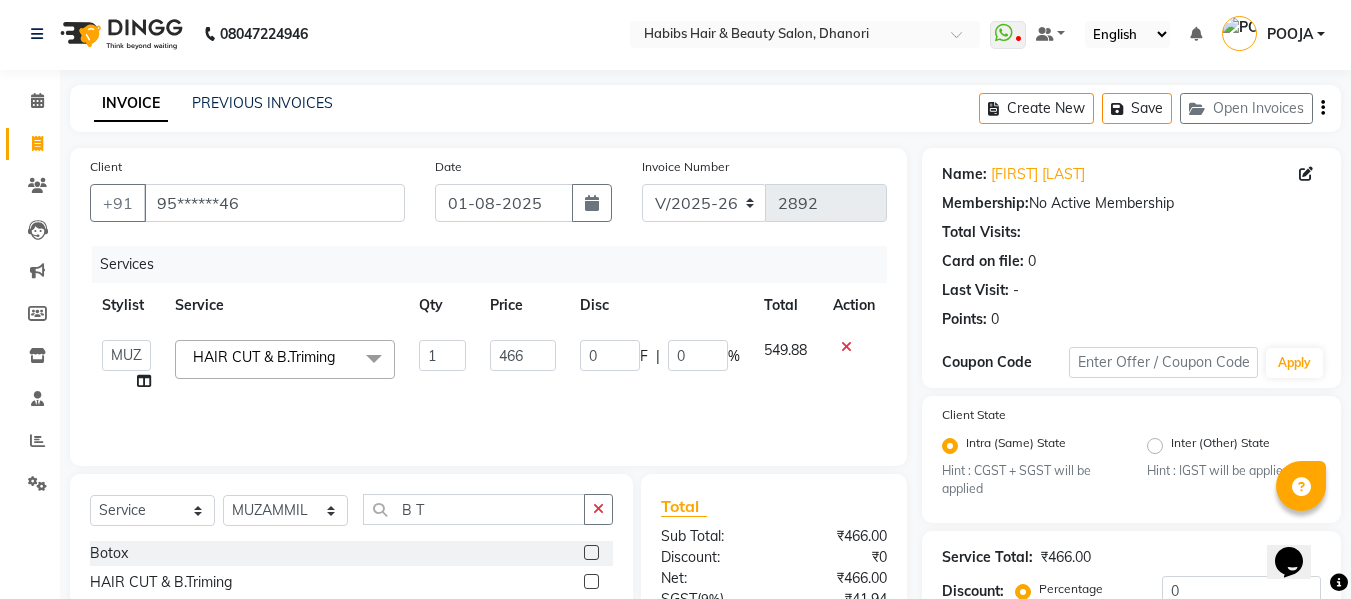 scroll, scrollTop: 211, scrollLeft: 0, axis: vertical 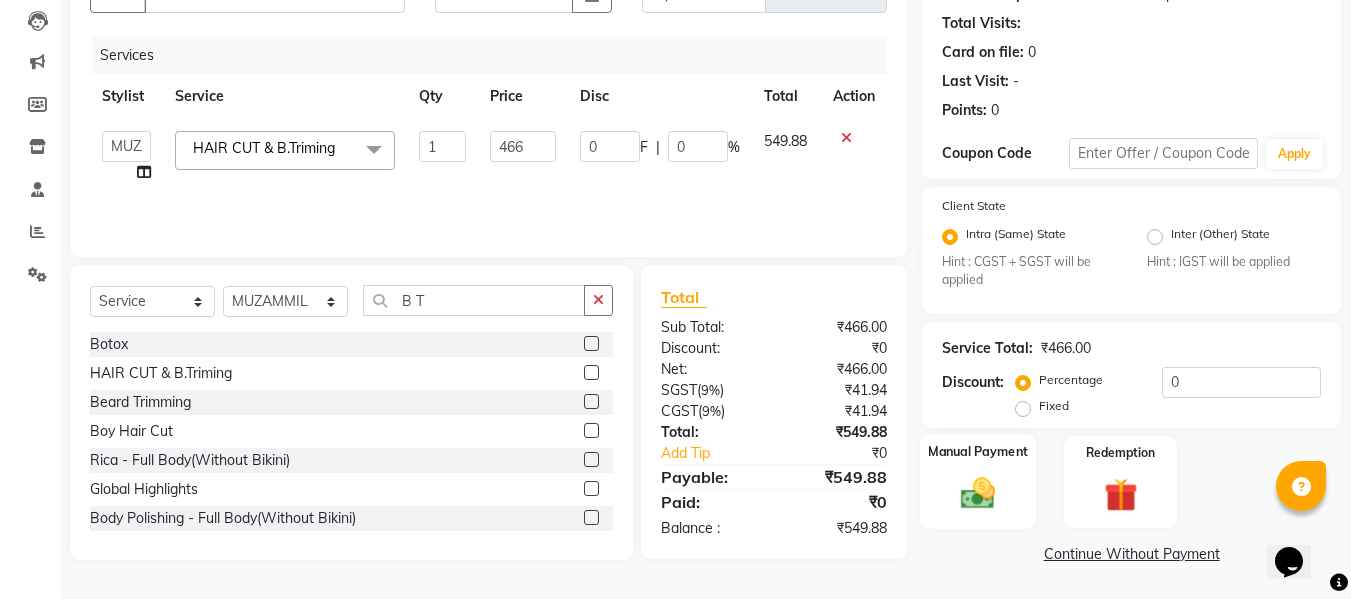 click 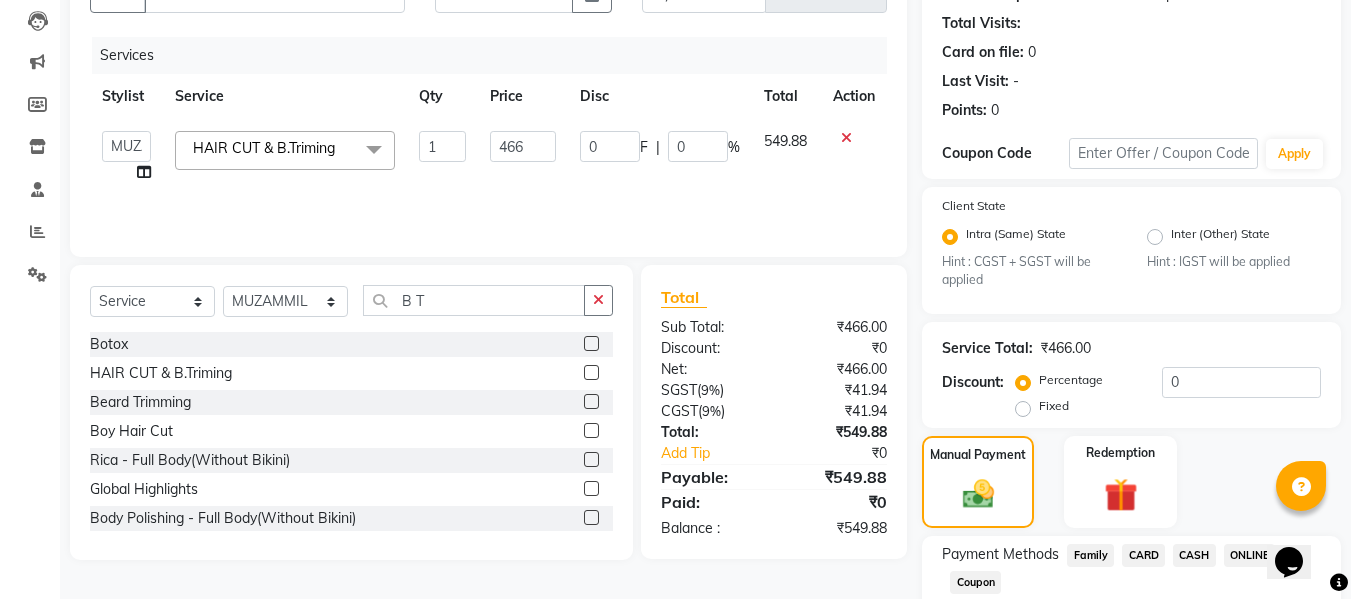 scroll, scrollTop: 339, scrollLeft: 0, axis: vertical 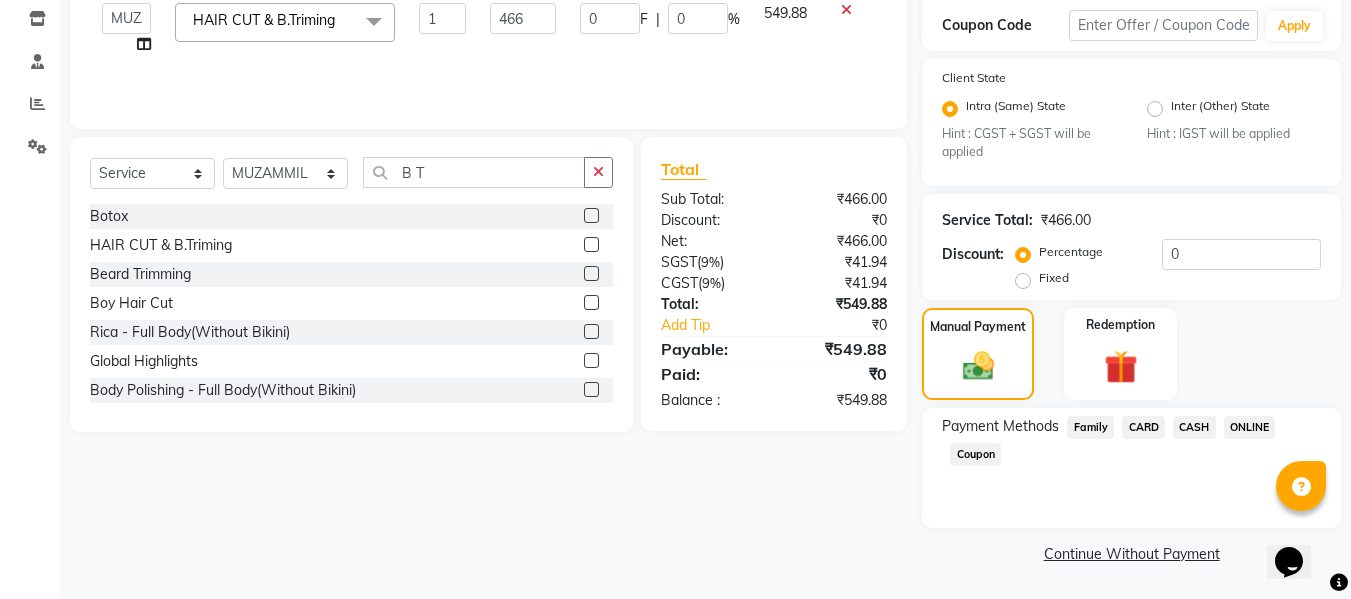 click on "ONLINE" 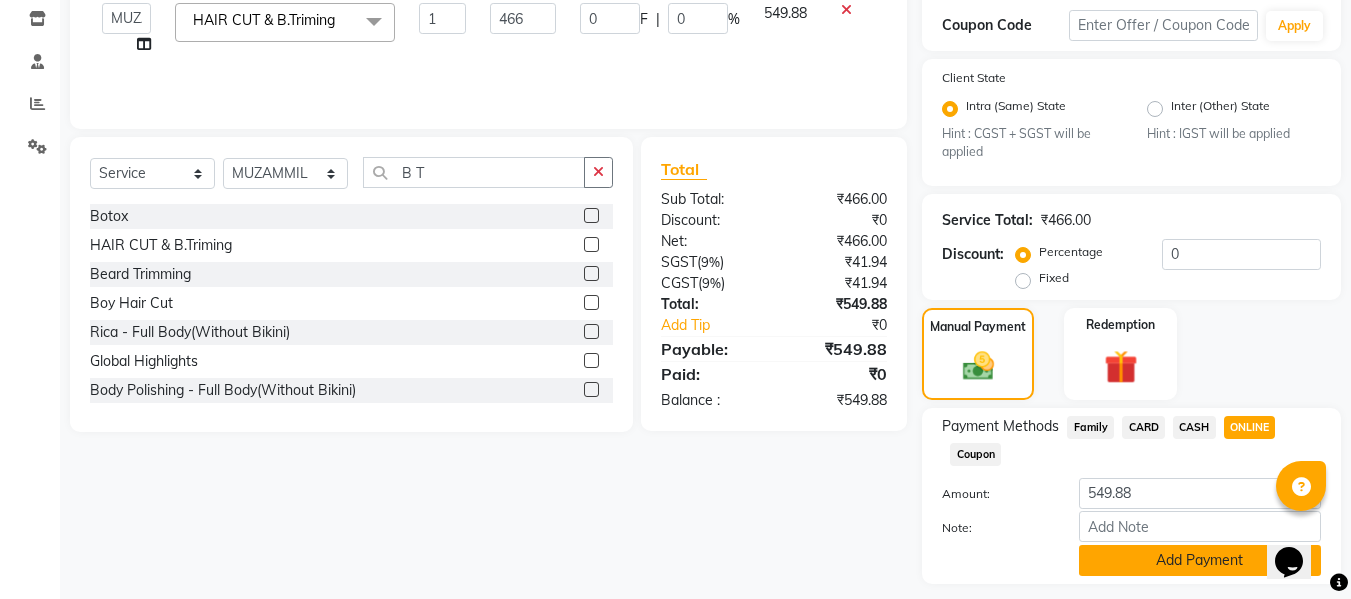 click on "Add Payment" 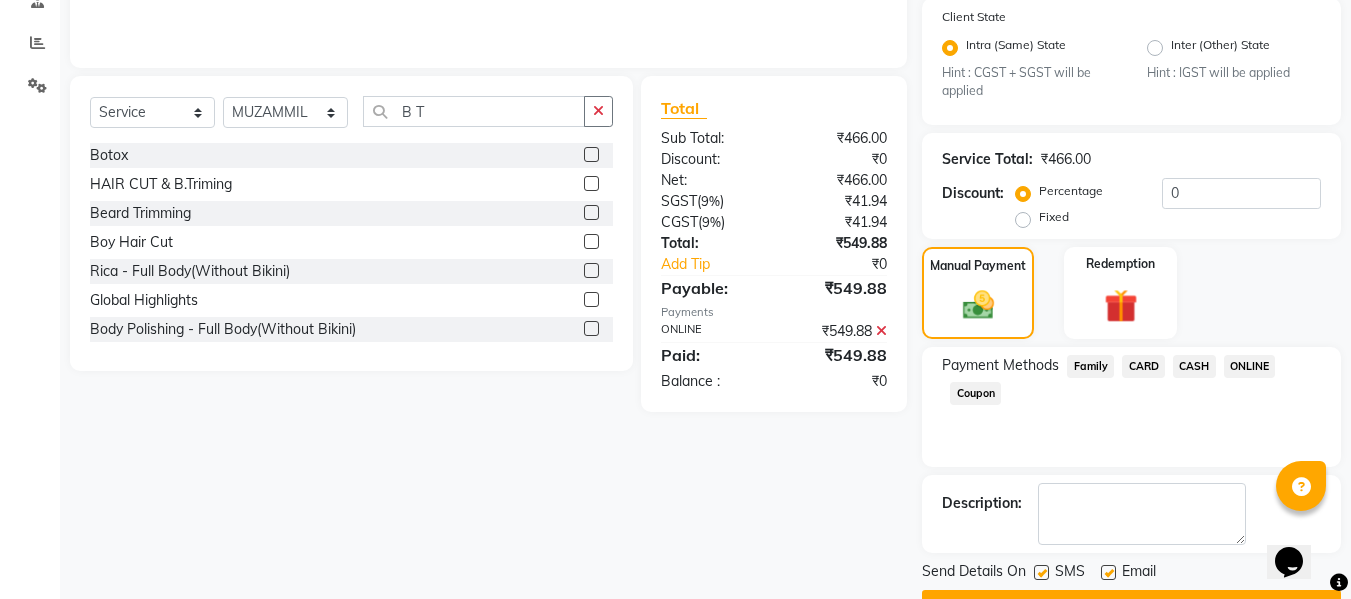 scroll, scrollTop: 452, scrollLeft: 0, axis: vertical 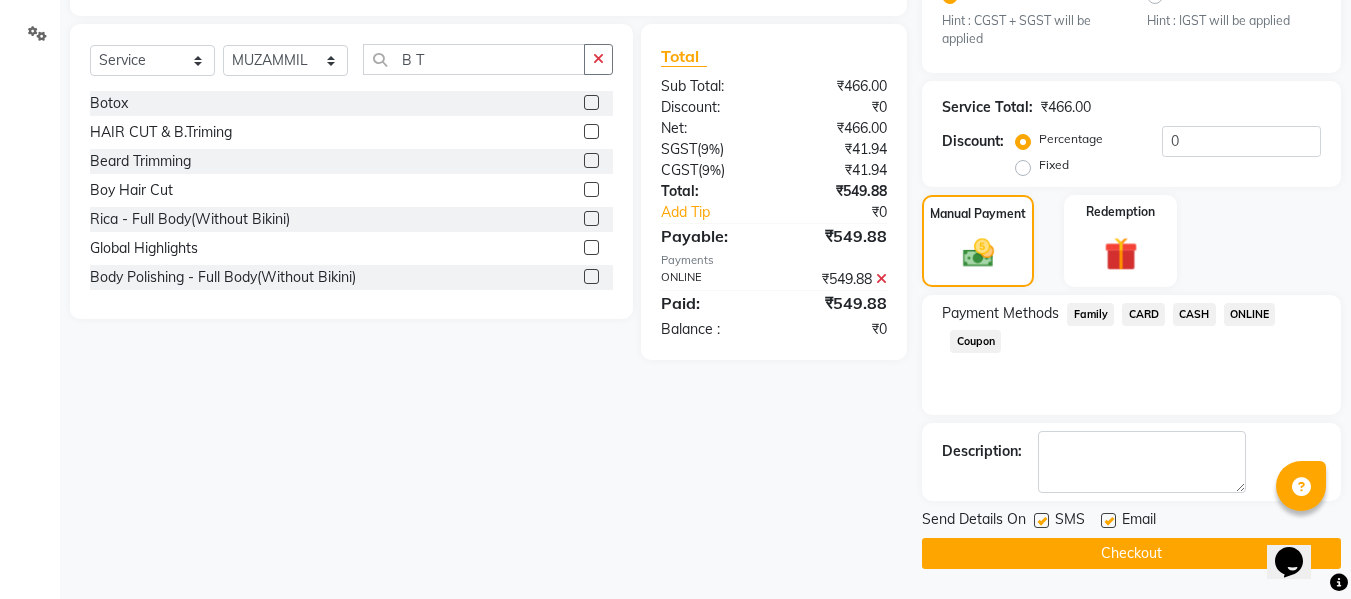 click on "Checkout" 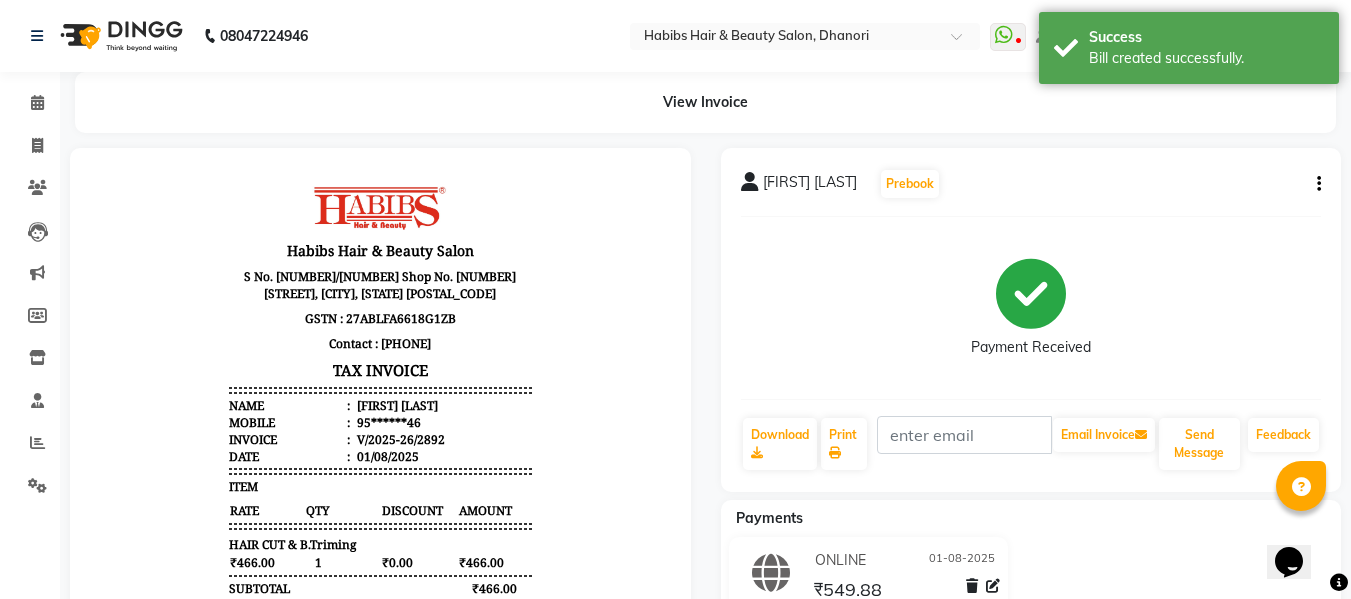 scroll, scrollTop: 0, scrollLeft: 0, axis: both 